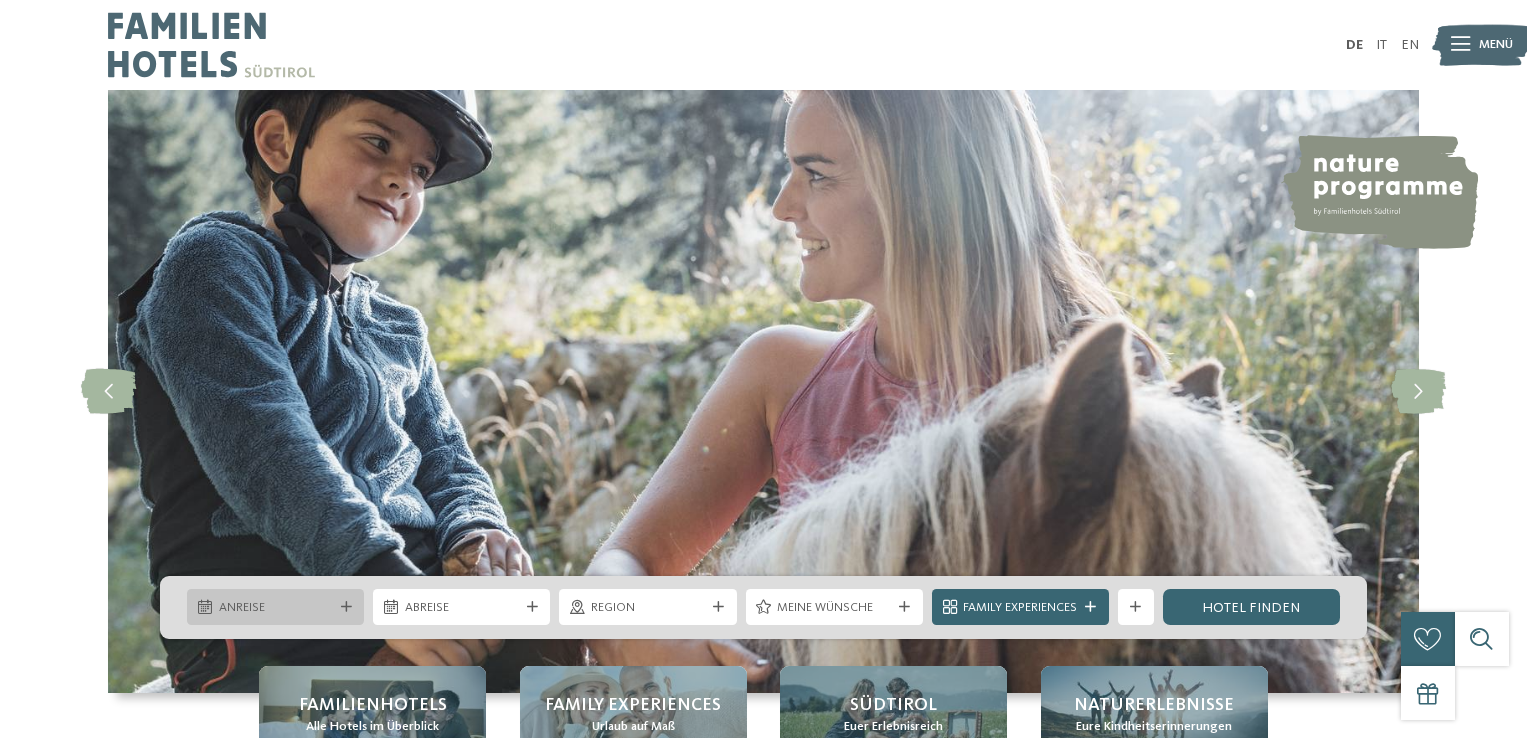 scroll, scrollTop: 0, scrollLeft: 0, axis: both 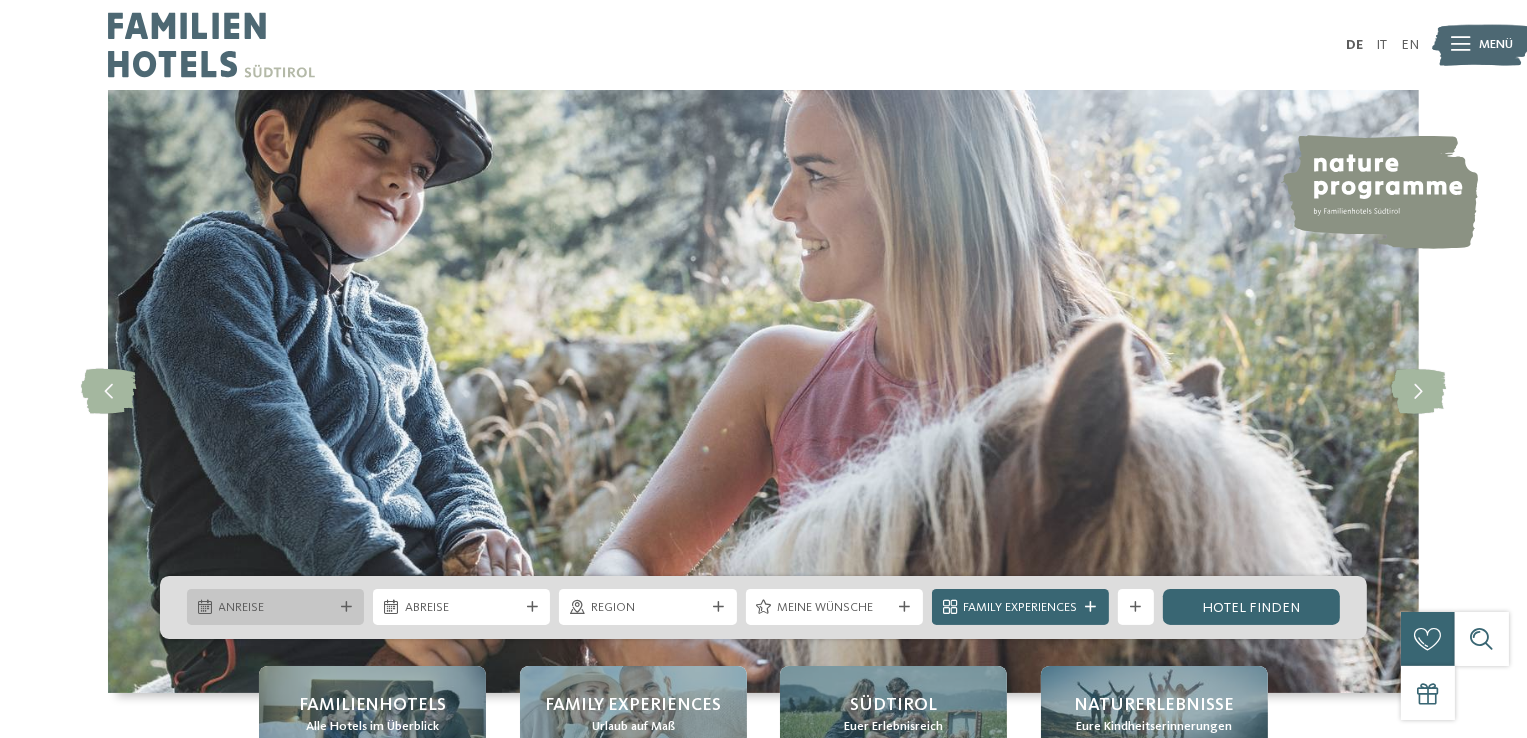 click on "Anreise" at bounding box center [276, 608] 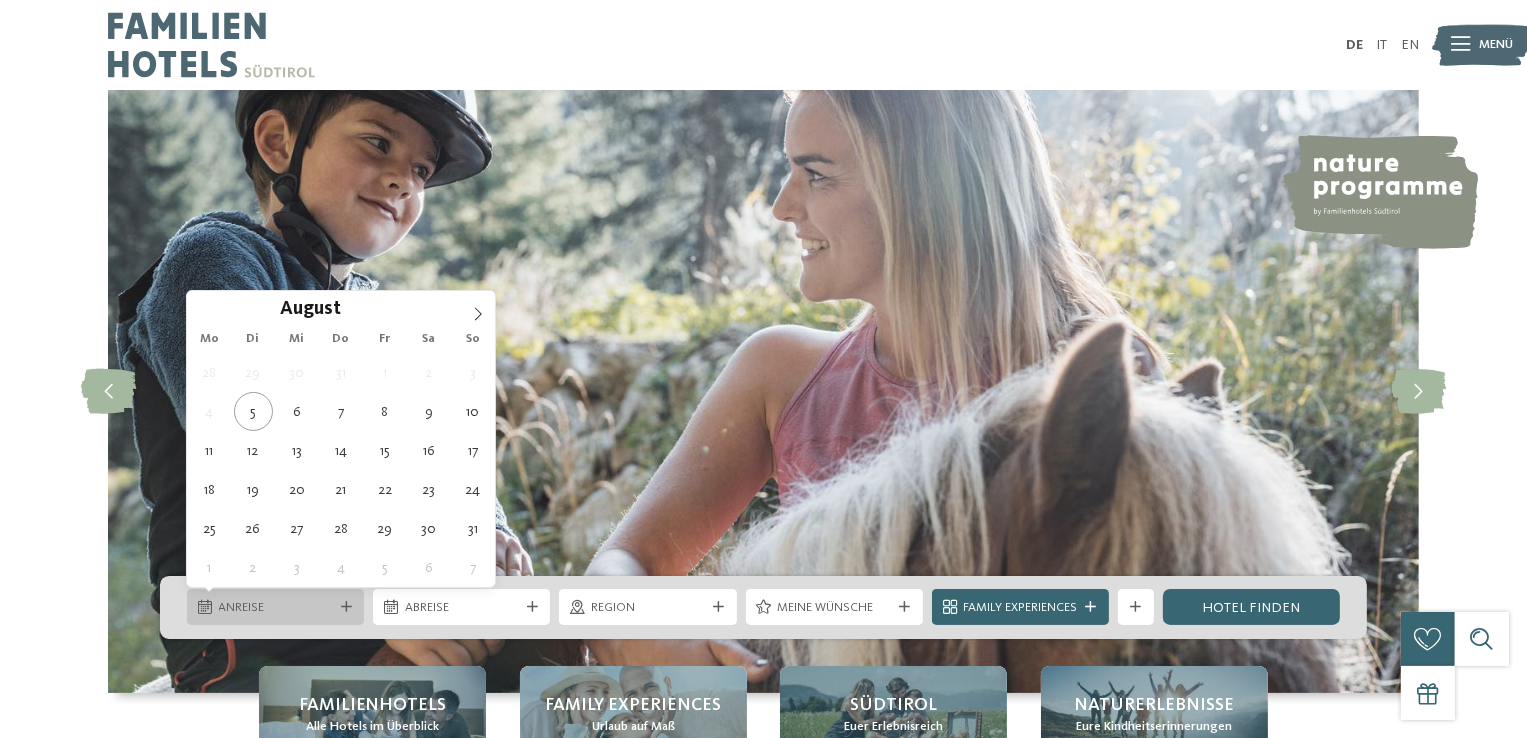 scroll, scrollTop: 0, scrollLeft: 0, axis: both 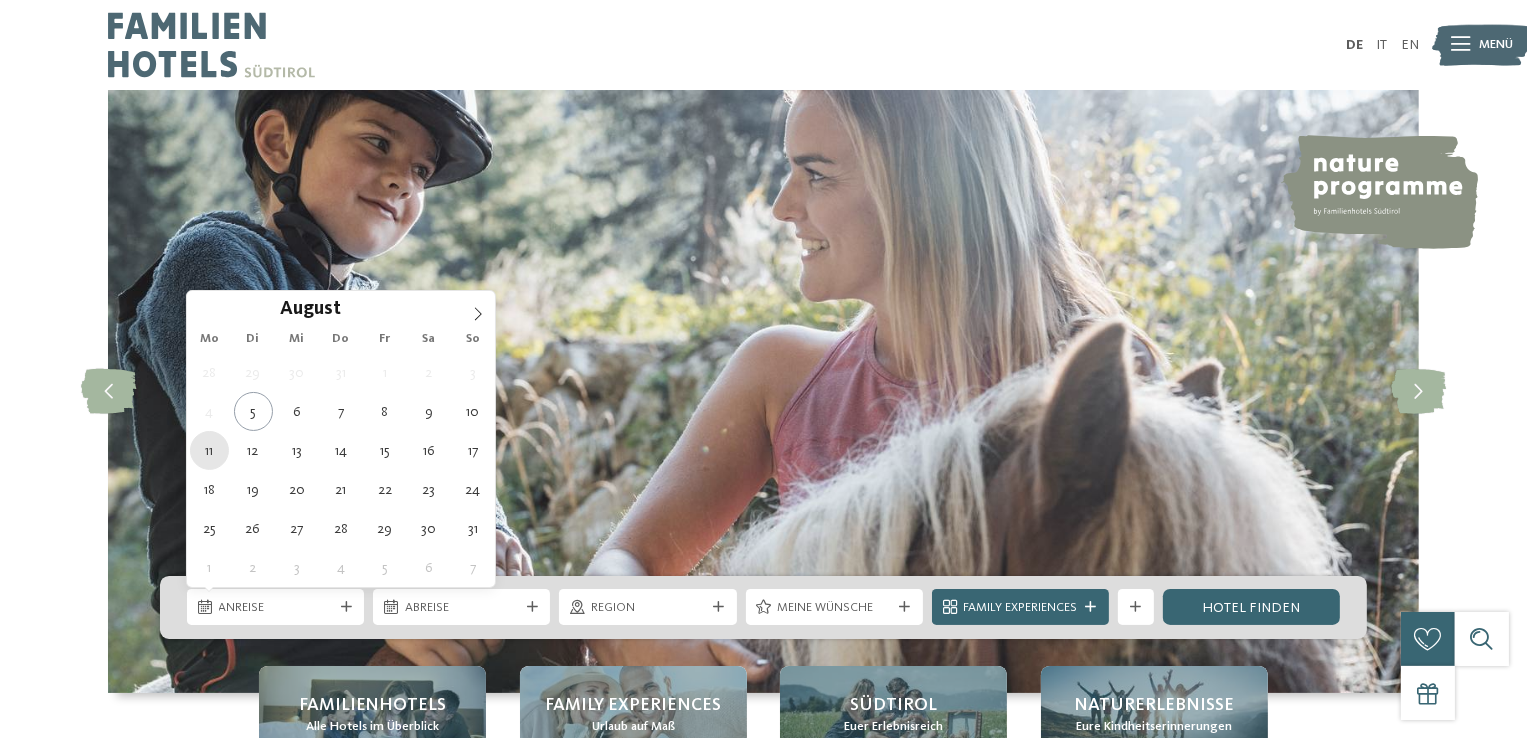 type on "11.08.2025" 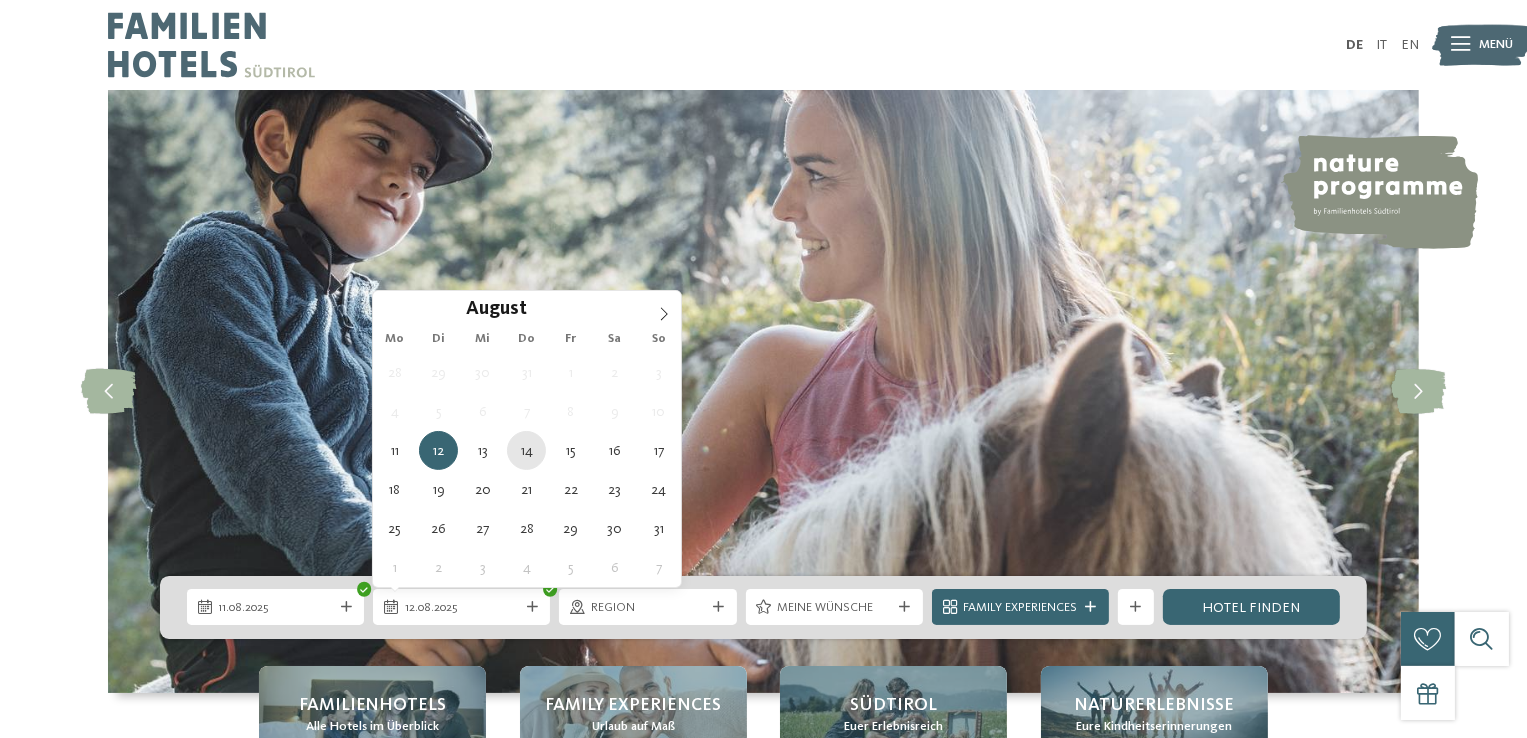 type on "14.08.2025" 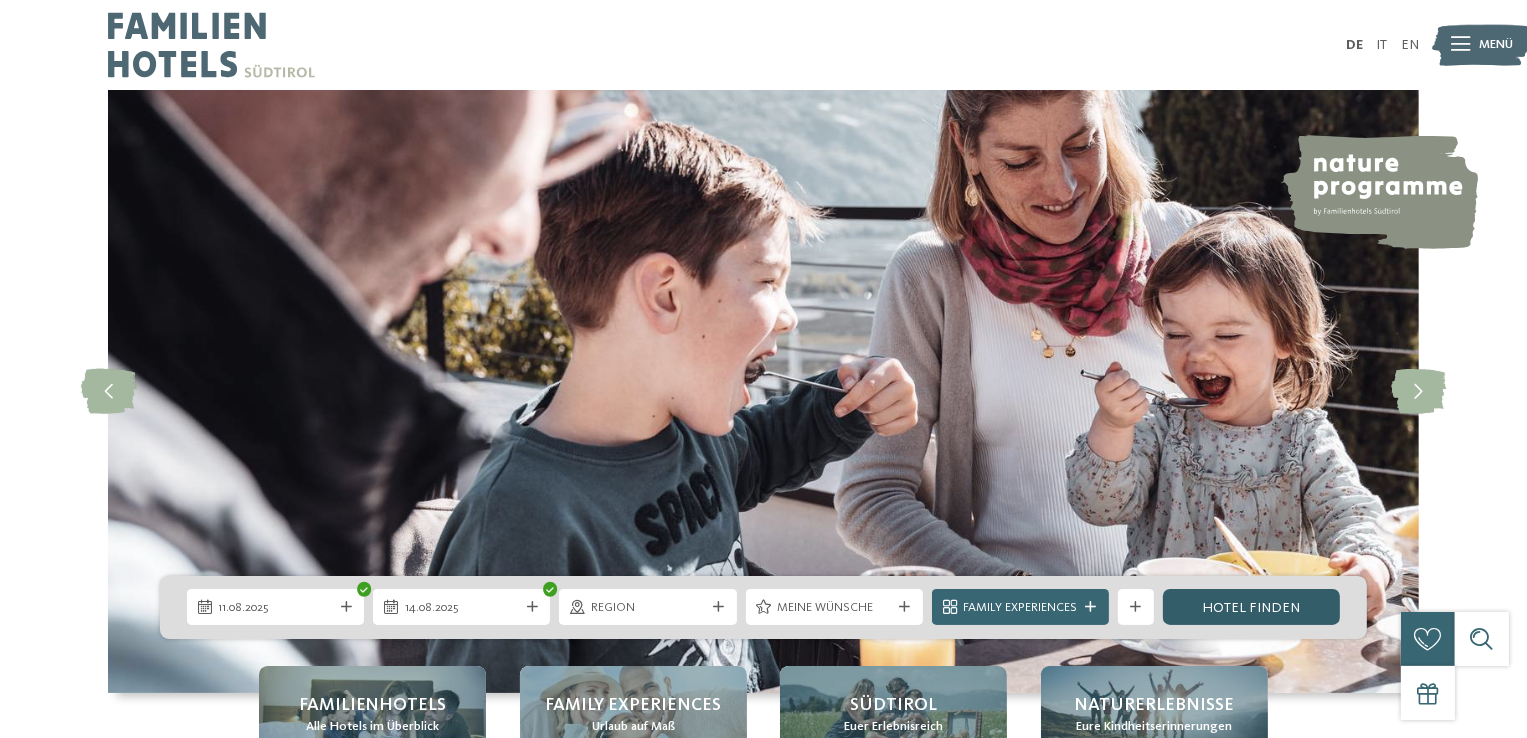 click on "Hotel finden" at bounding box center (1251, 607) 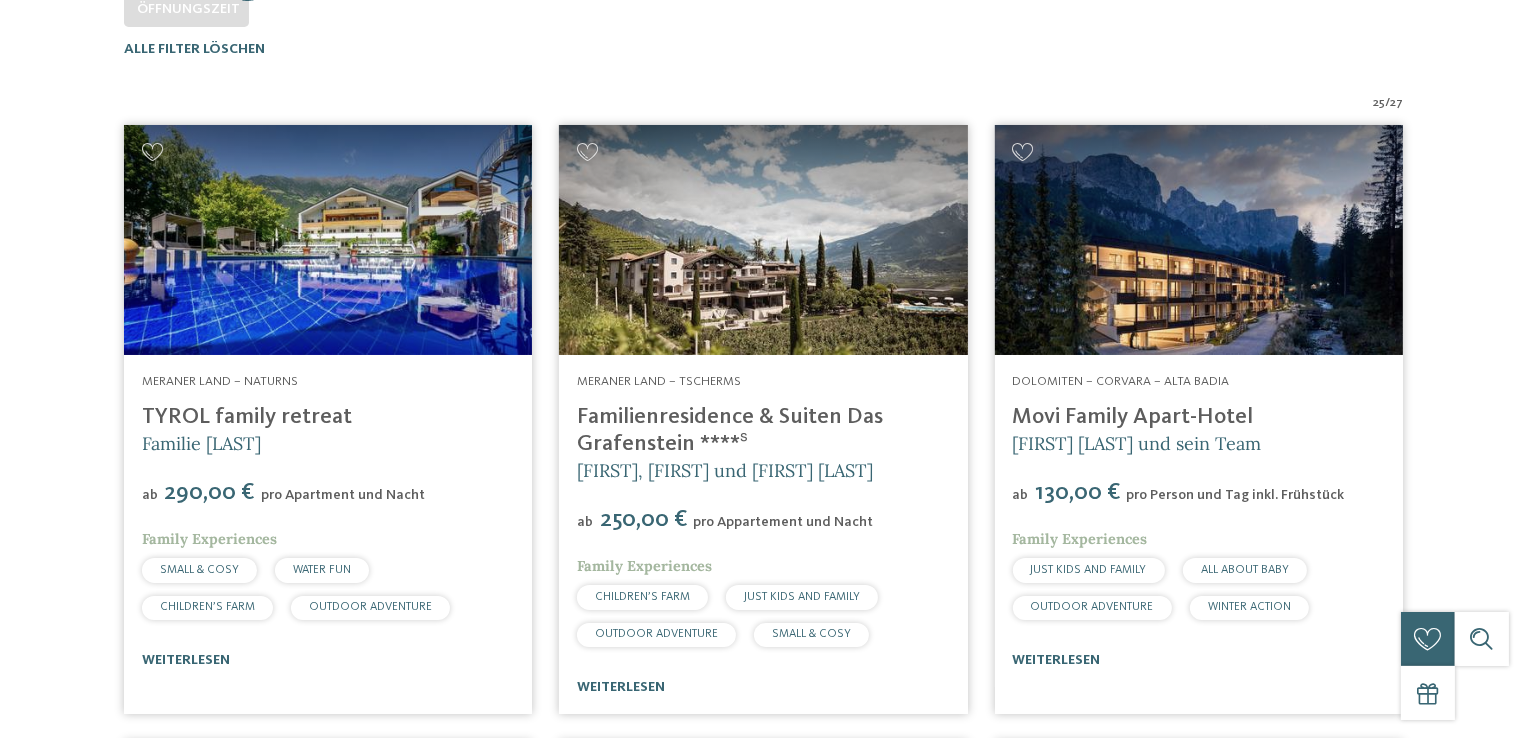 scroll, scrollTop: 579, scrollLeft: 0, axis: vertical 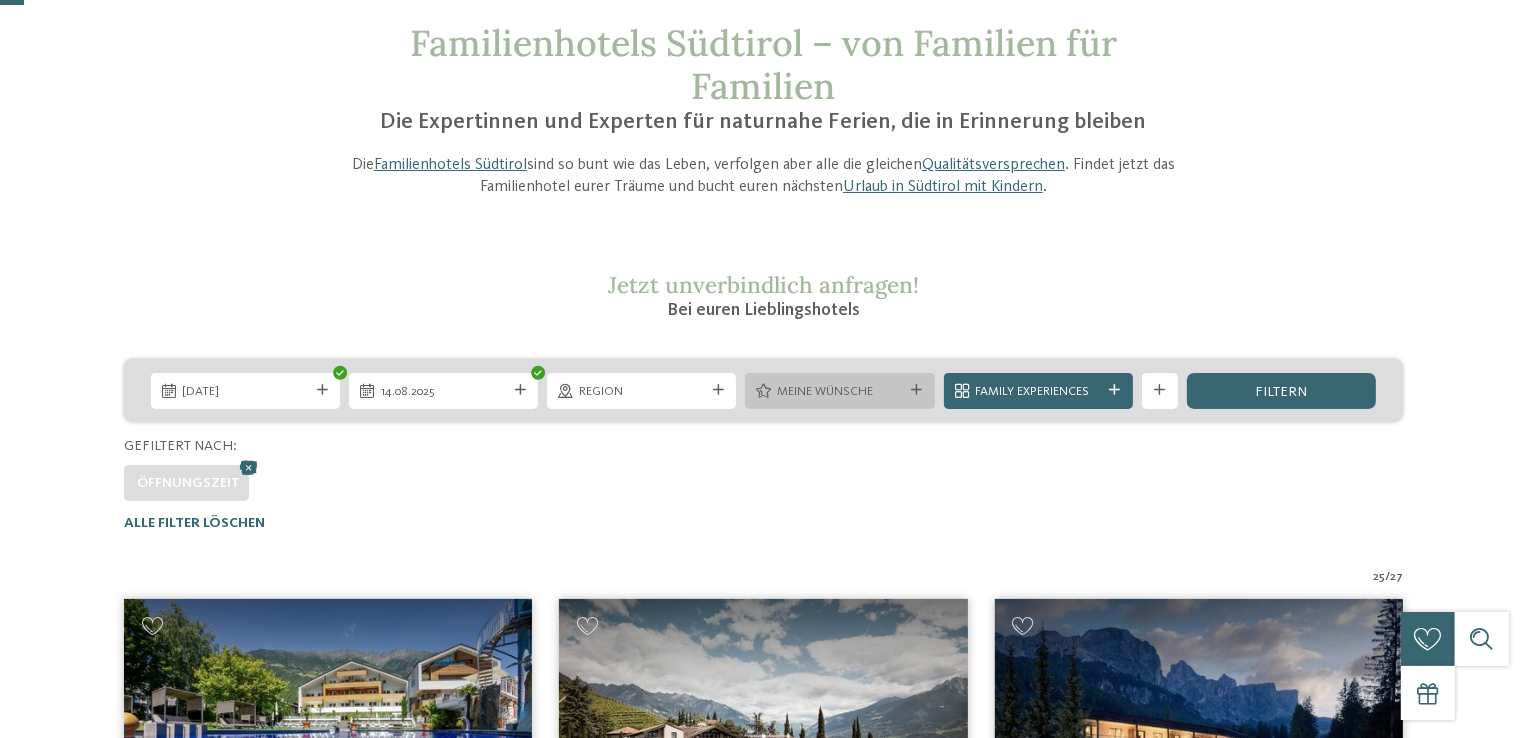 click at bounding box center (916, 390) 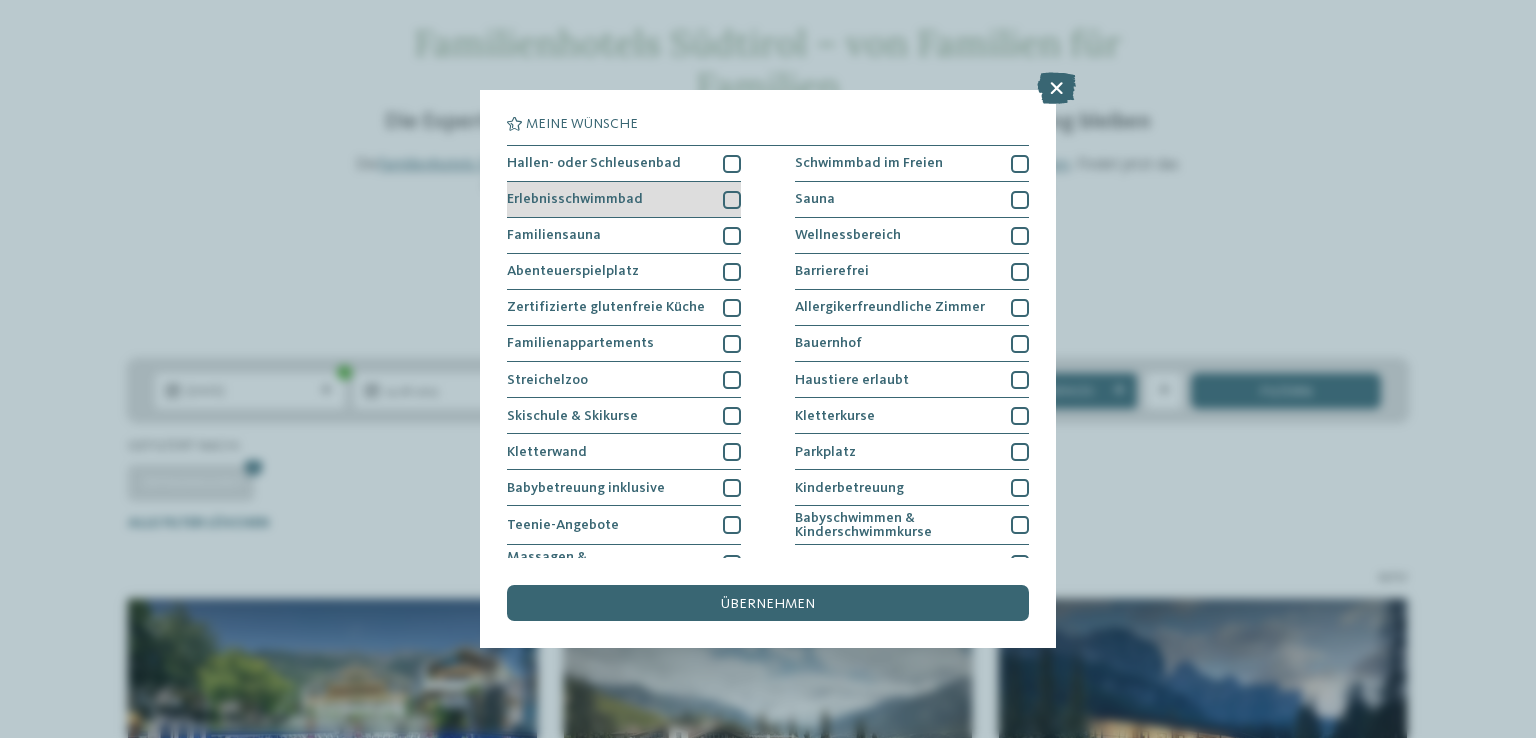 click at bounding box center (732, 200) 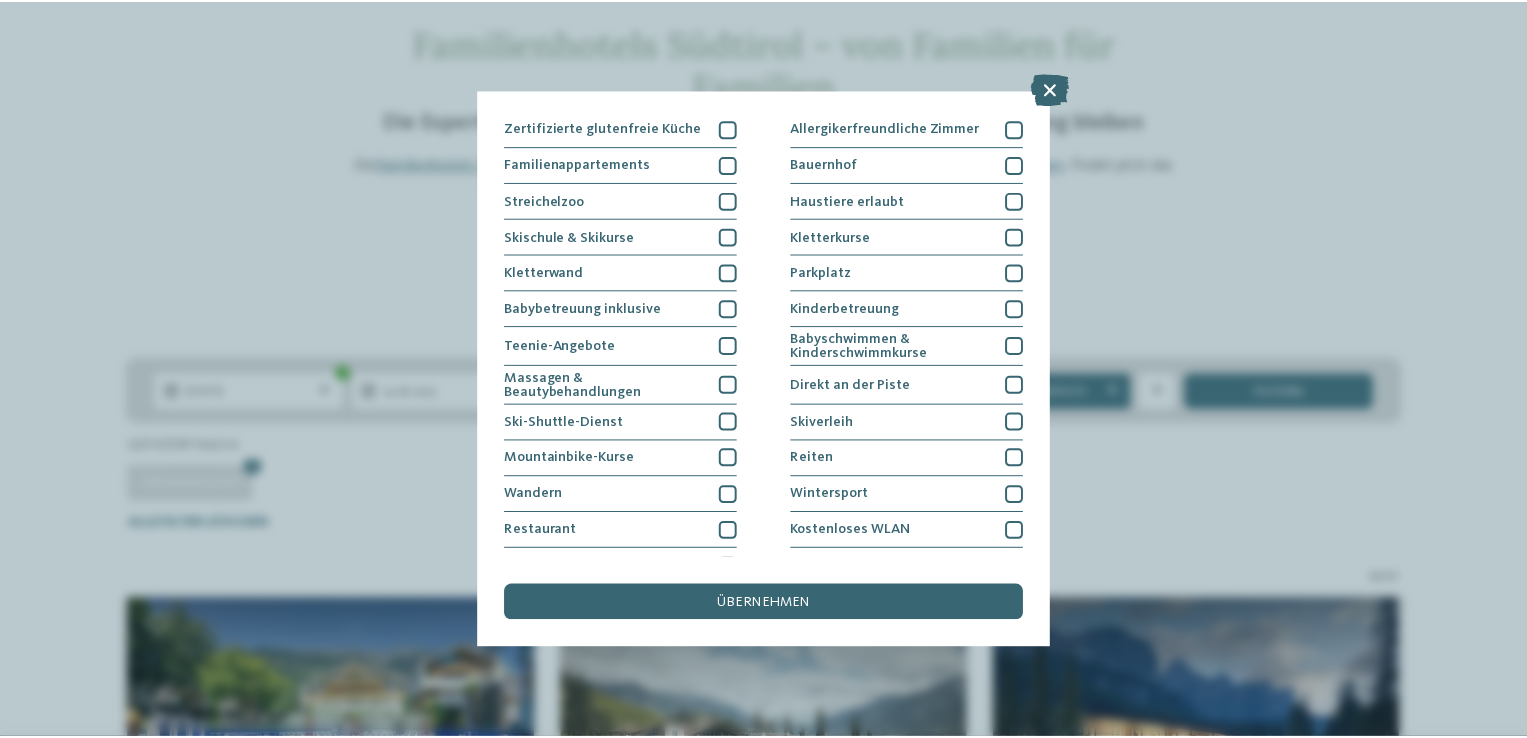 scroll, scrollTop: 205, scrollLeft: 0, axis: vertical 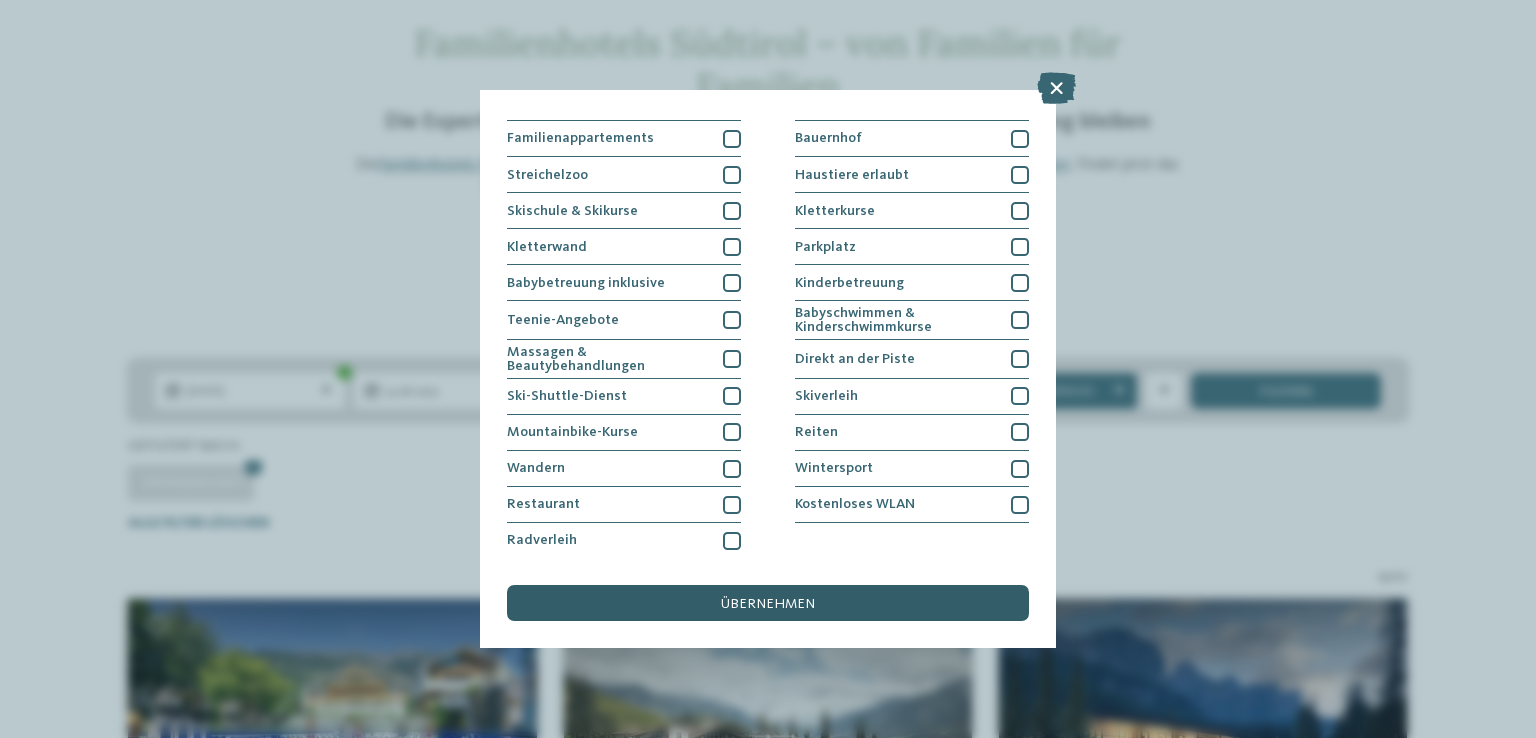 click on "übernehmen" at bounding box center (768, 603) 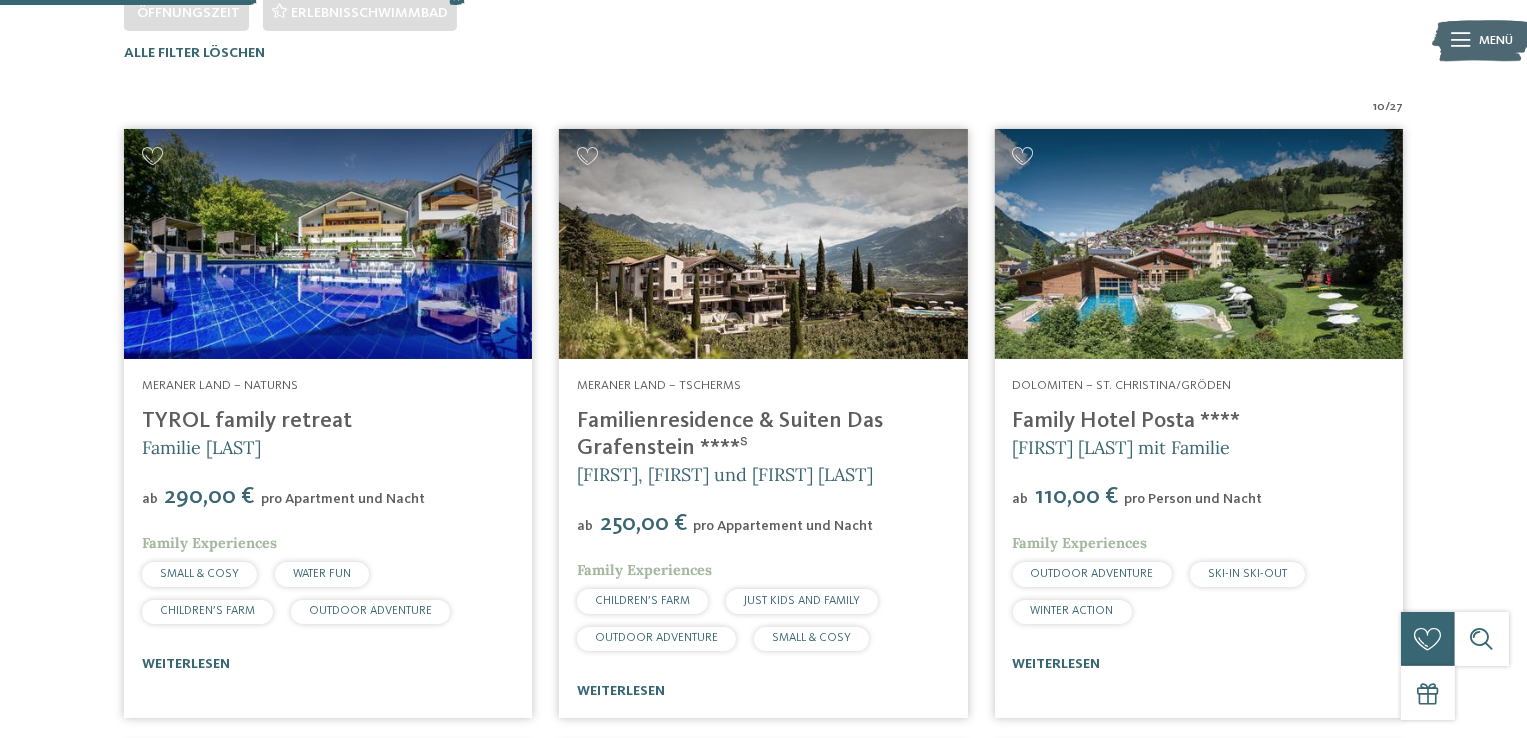 scroll, scrollTop: 579, scrollLeft: 0, axis: vertical 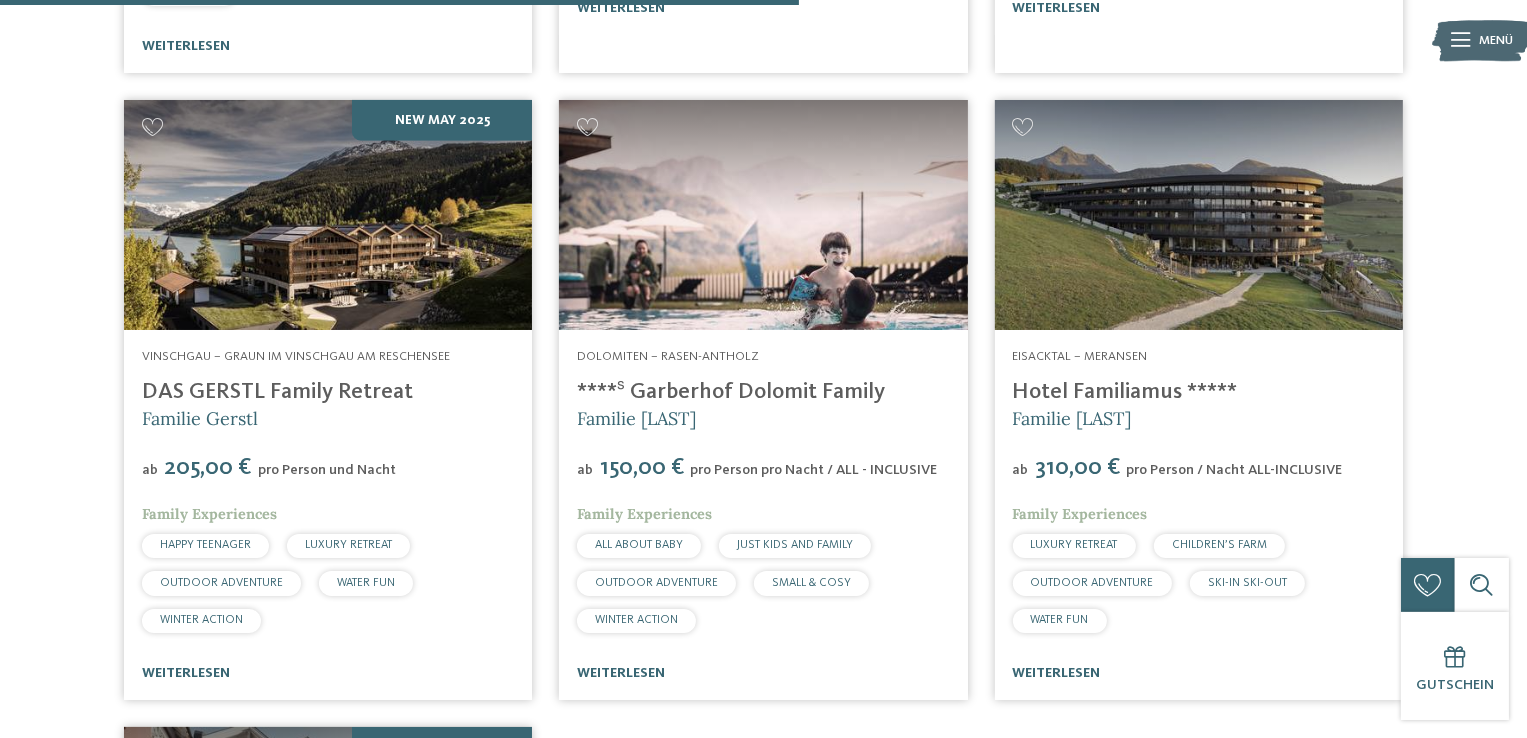 click at bounding box center (763, 215) 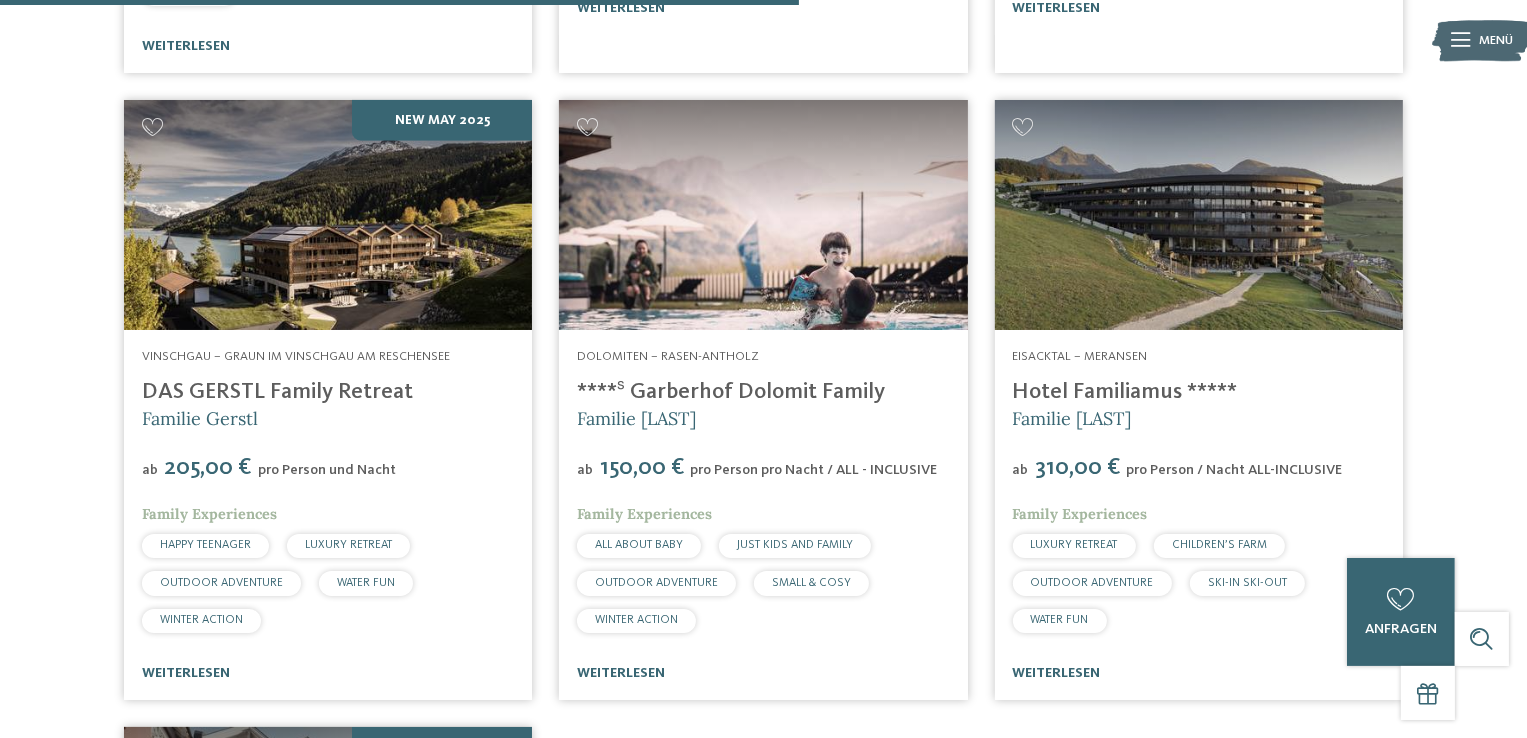 click at bounding box center (763, 215) 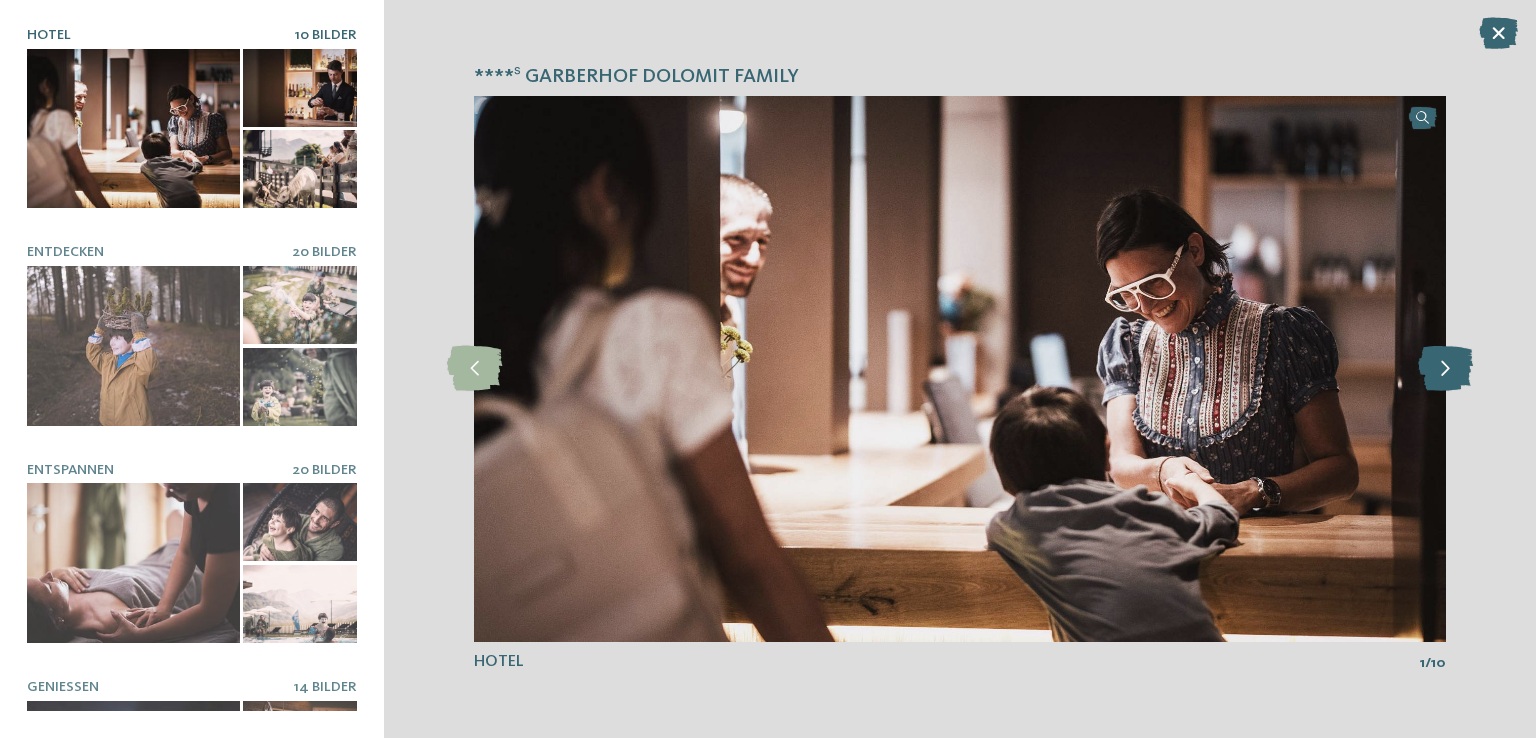 scroll, scrollTop: 0, scrollLeft: 0, axis: both 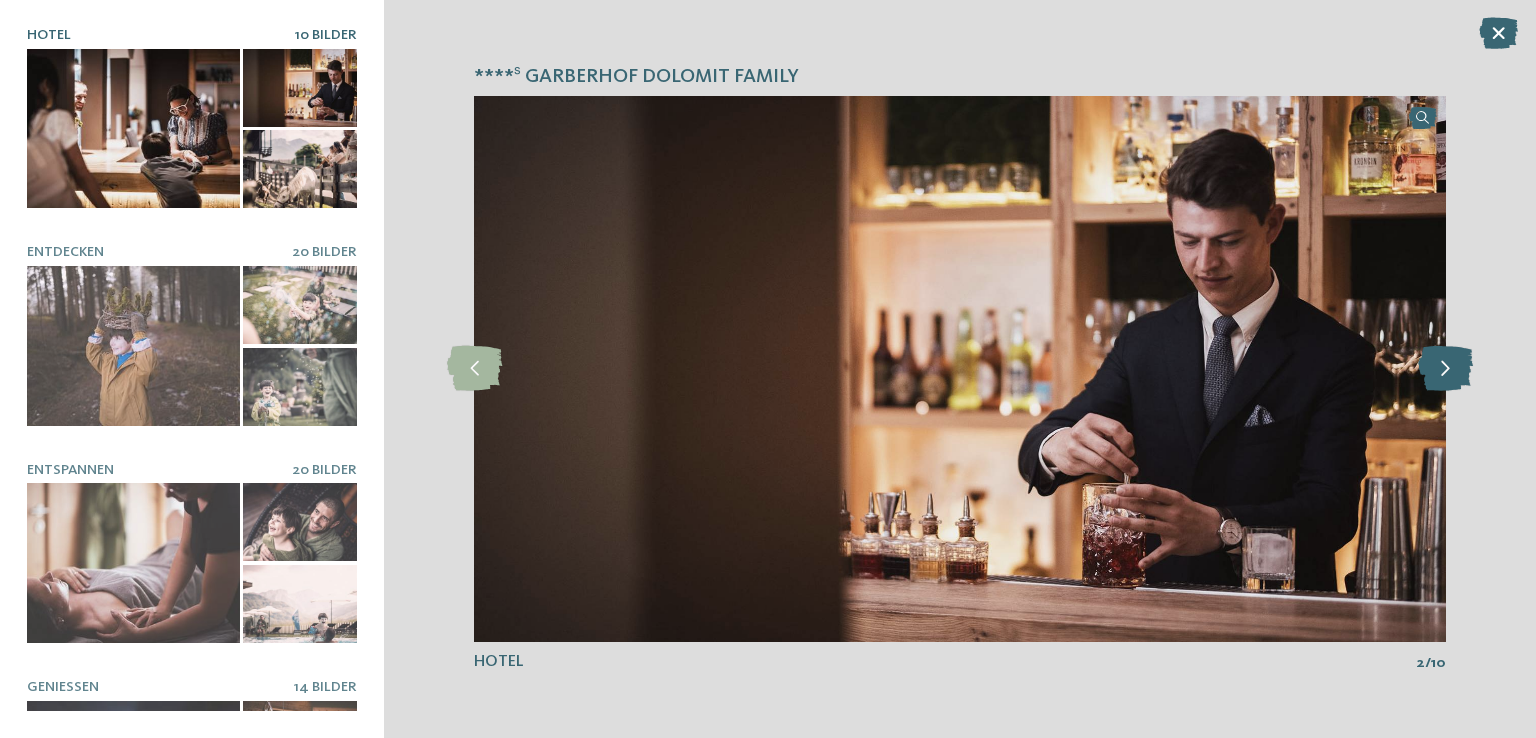 click at bounding box center (1445, 368) 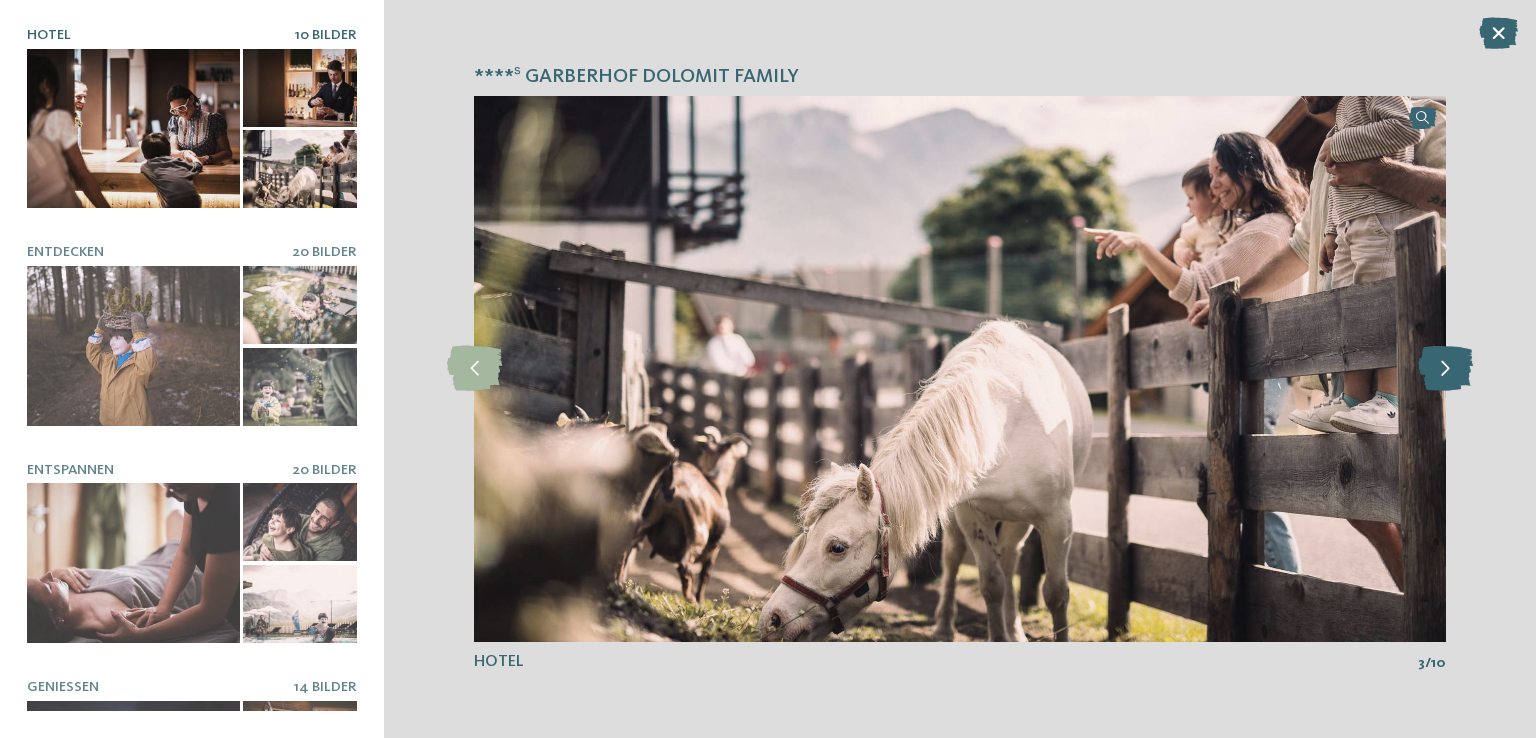 click at bounding box center [1445, 368] 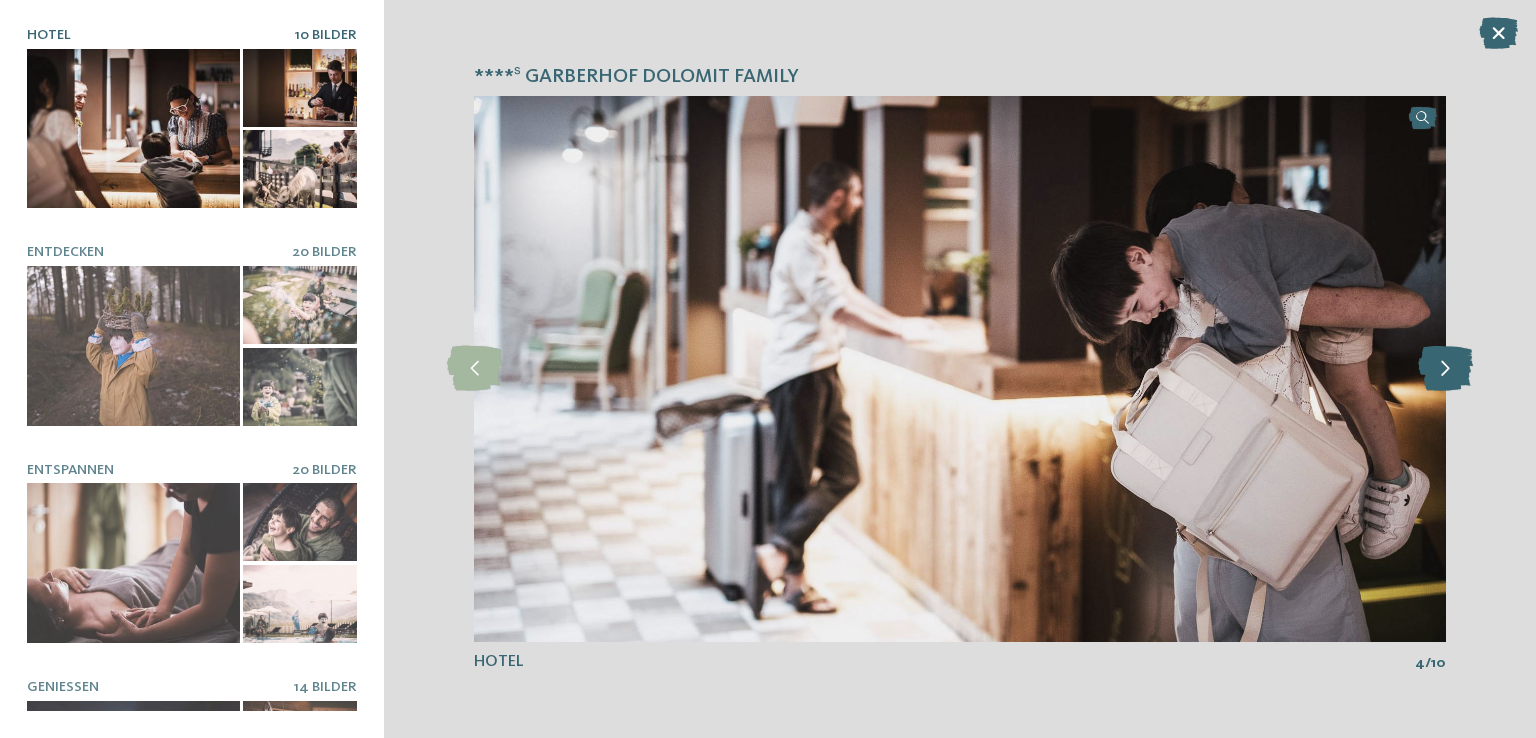 click at bounding box center [1445, 368] 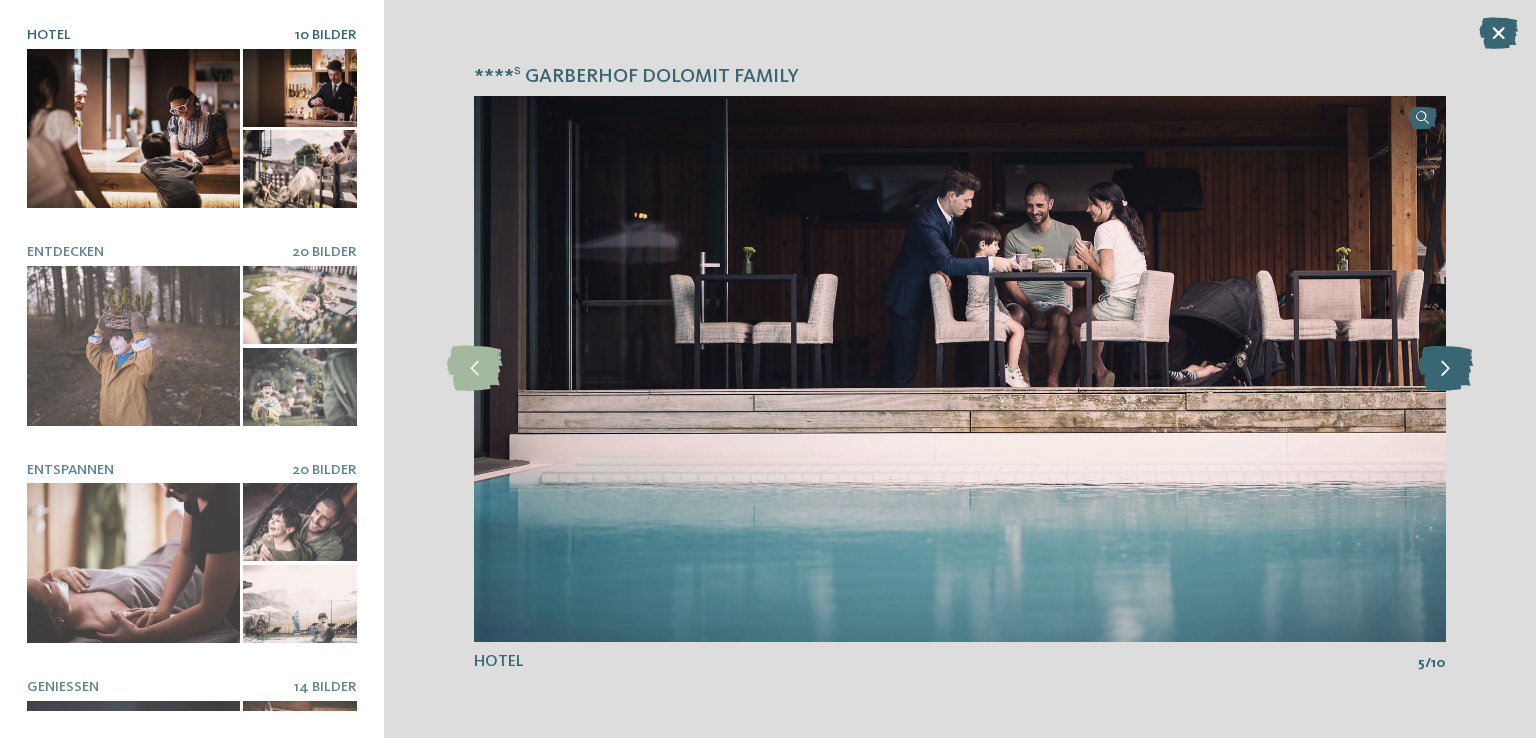 click at bounding box center [1445, 368] 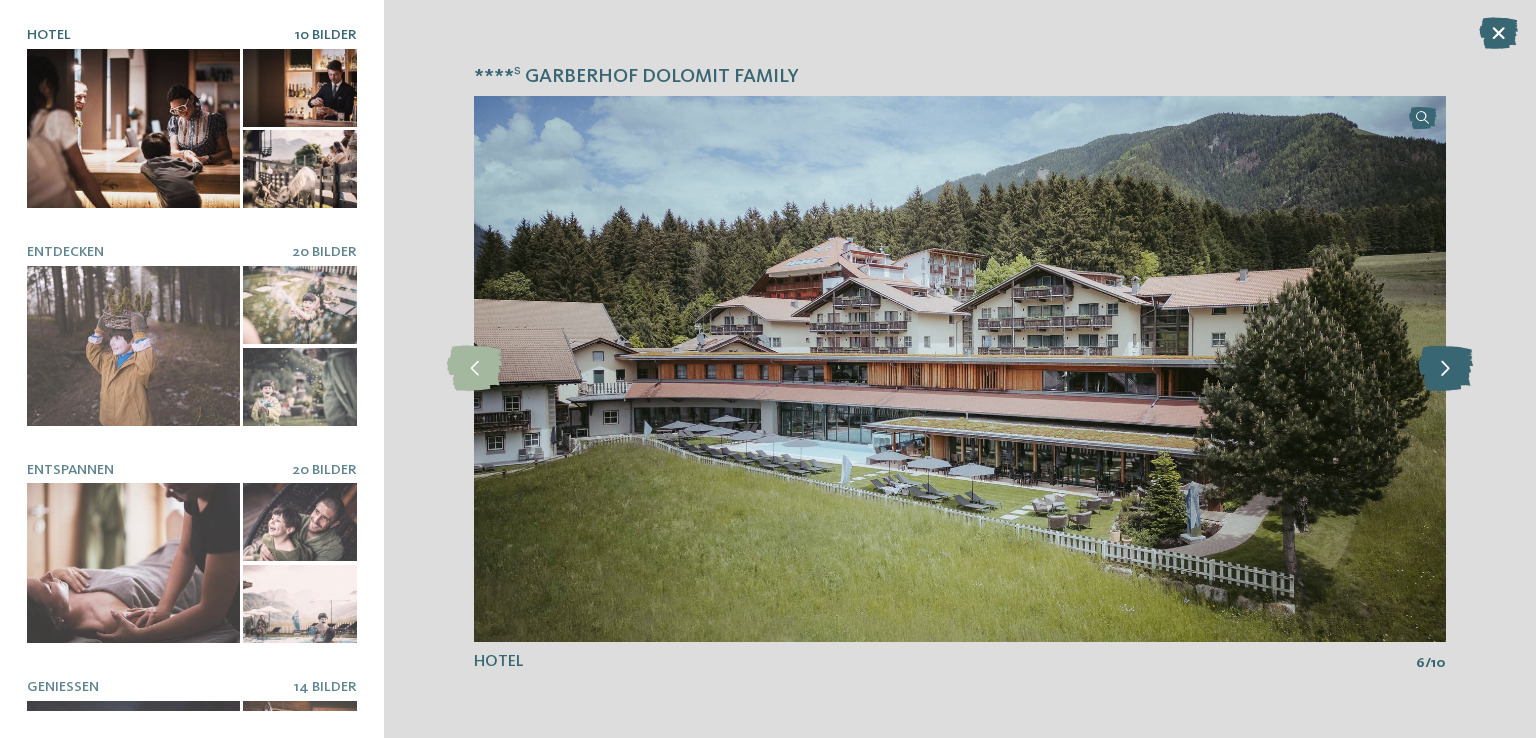 click at bounding box center (1445, 368) 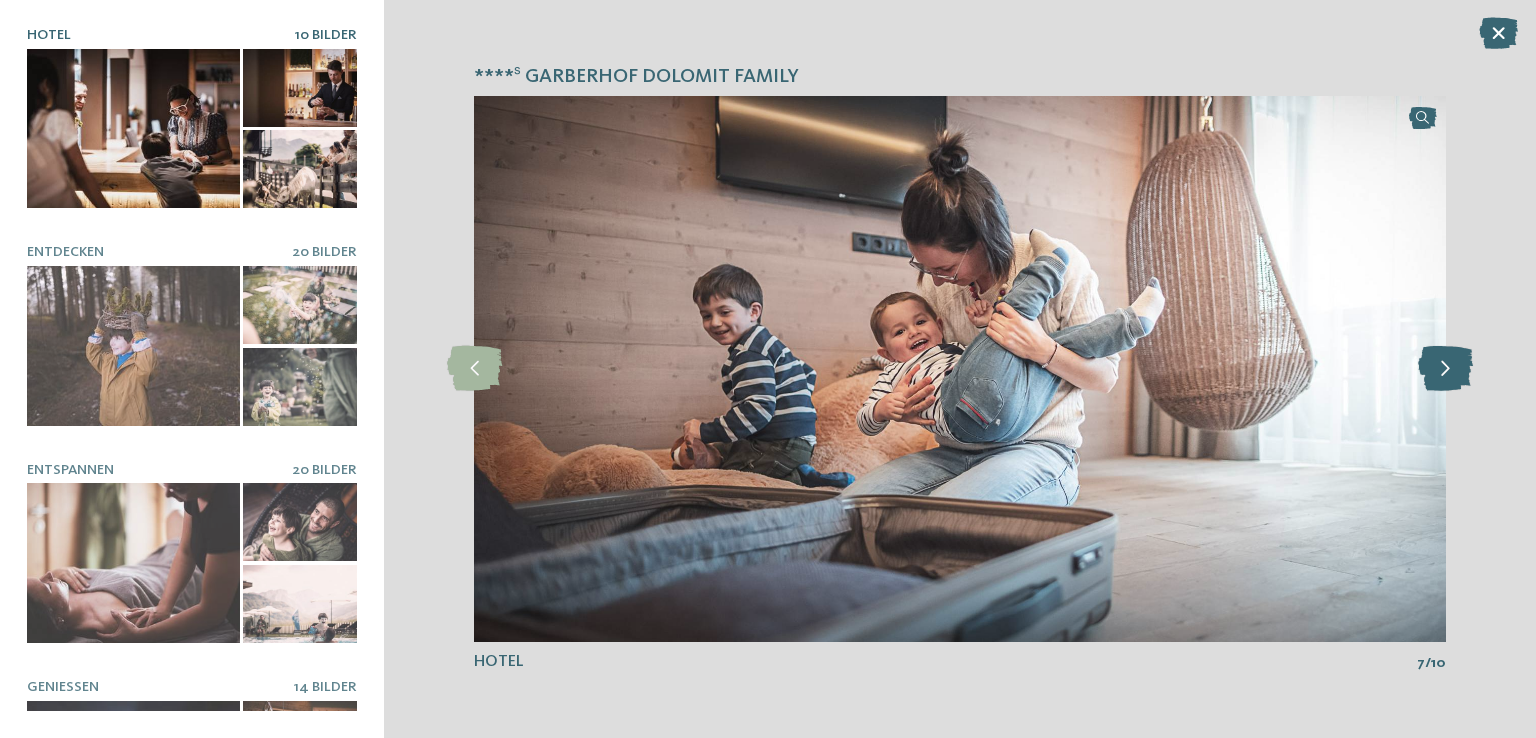 click at bounding box center (1445, 368) 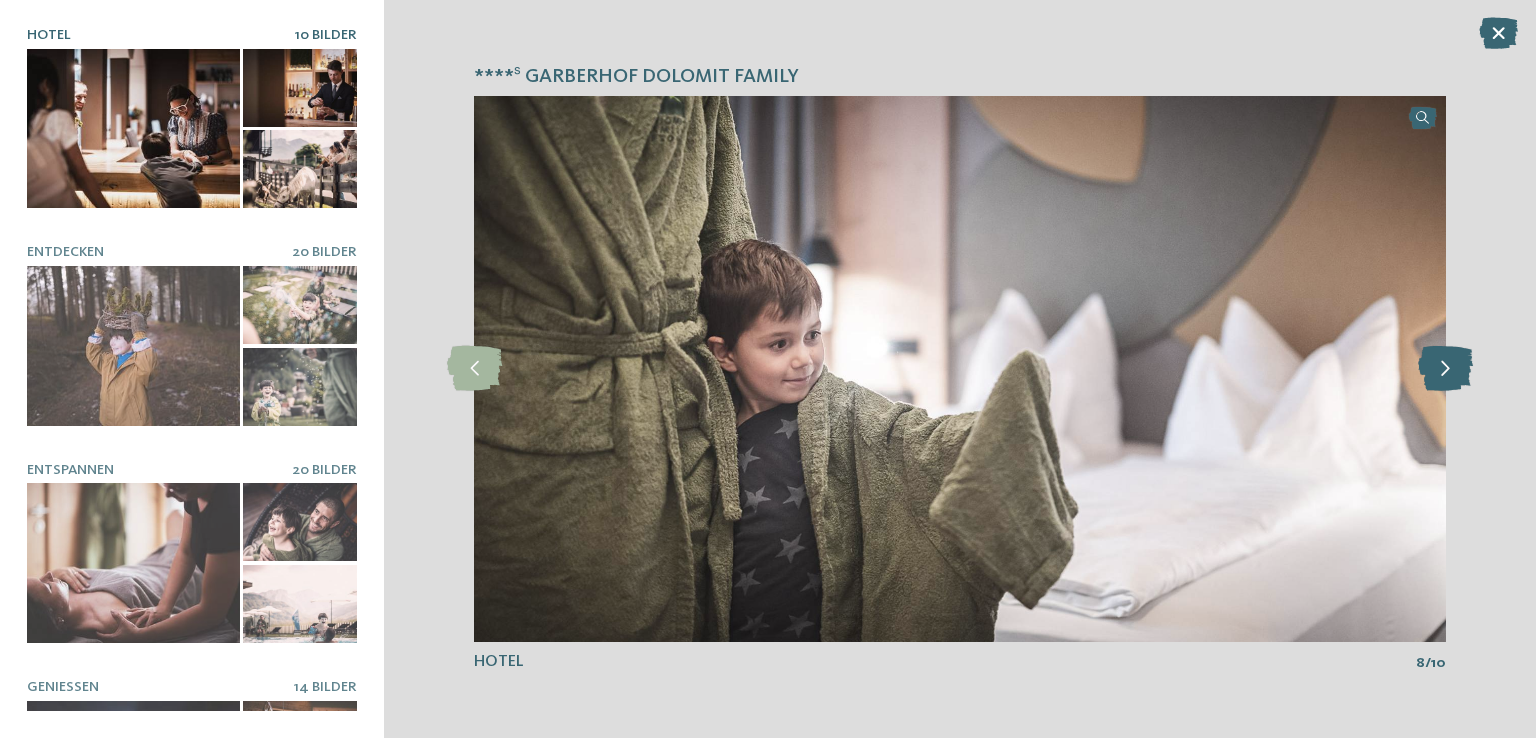 click at bounding box center [1445, 368] 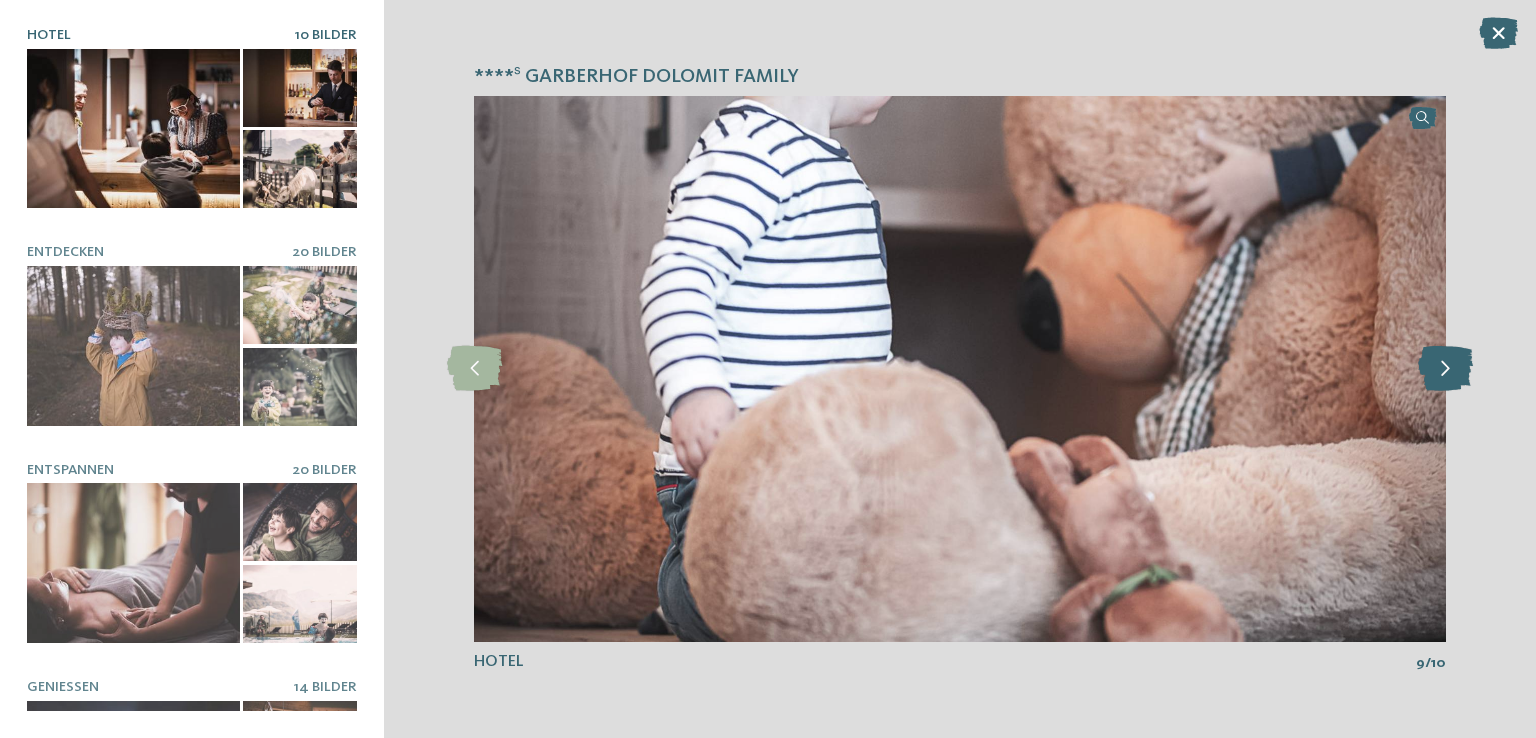 click at bounding box center [1445, 368] 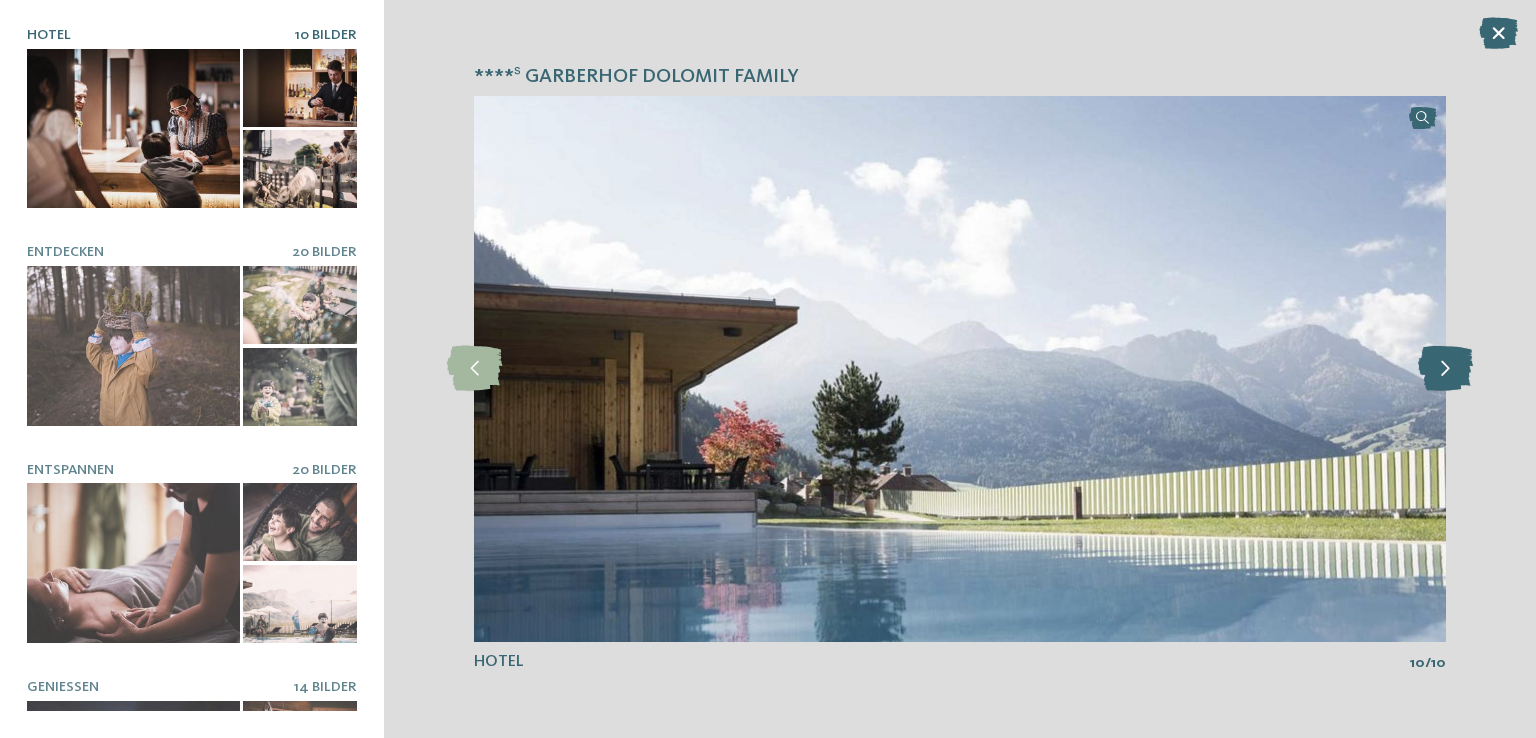 click at bounding box center (1445, 368) 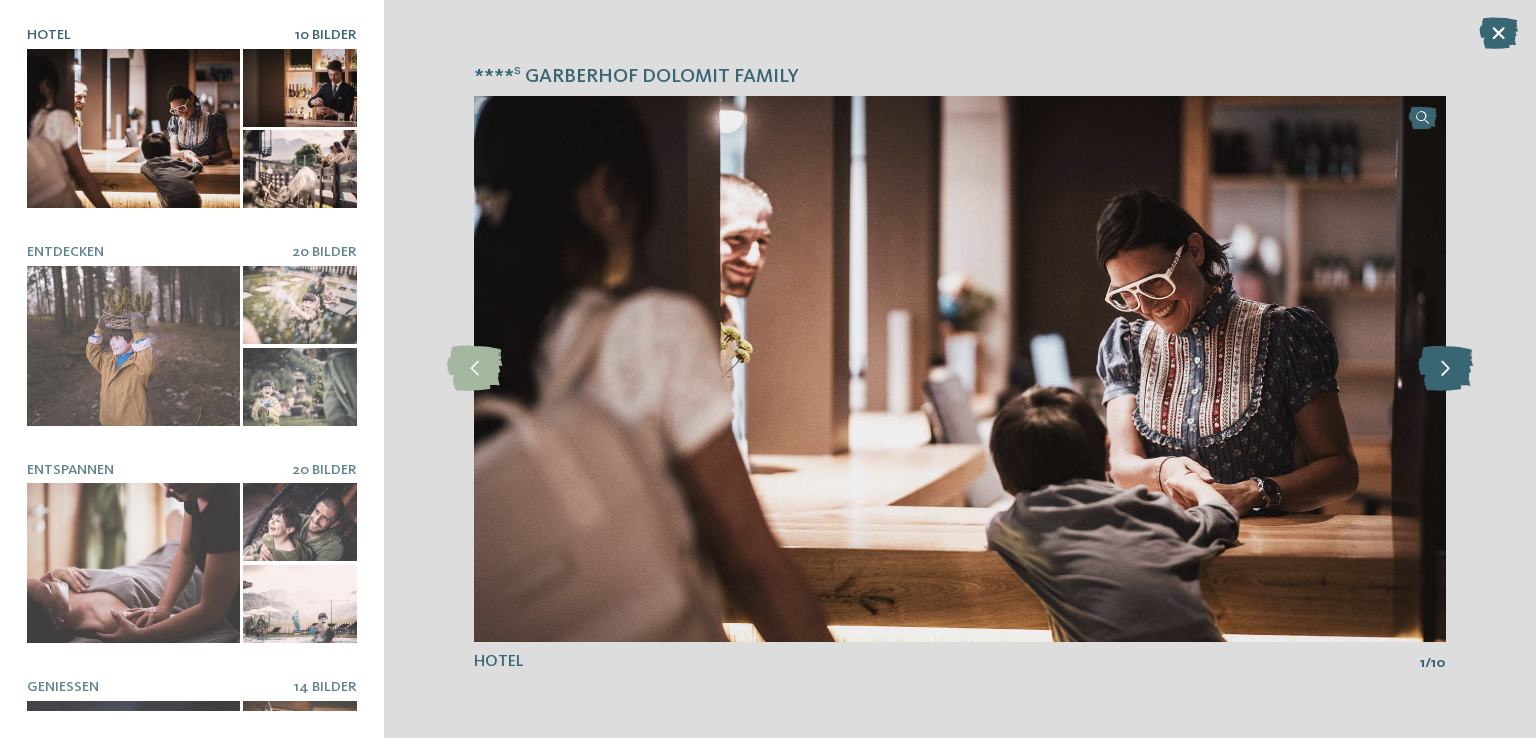 click at bounding box center [1445, 368] 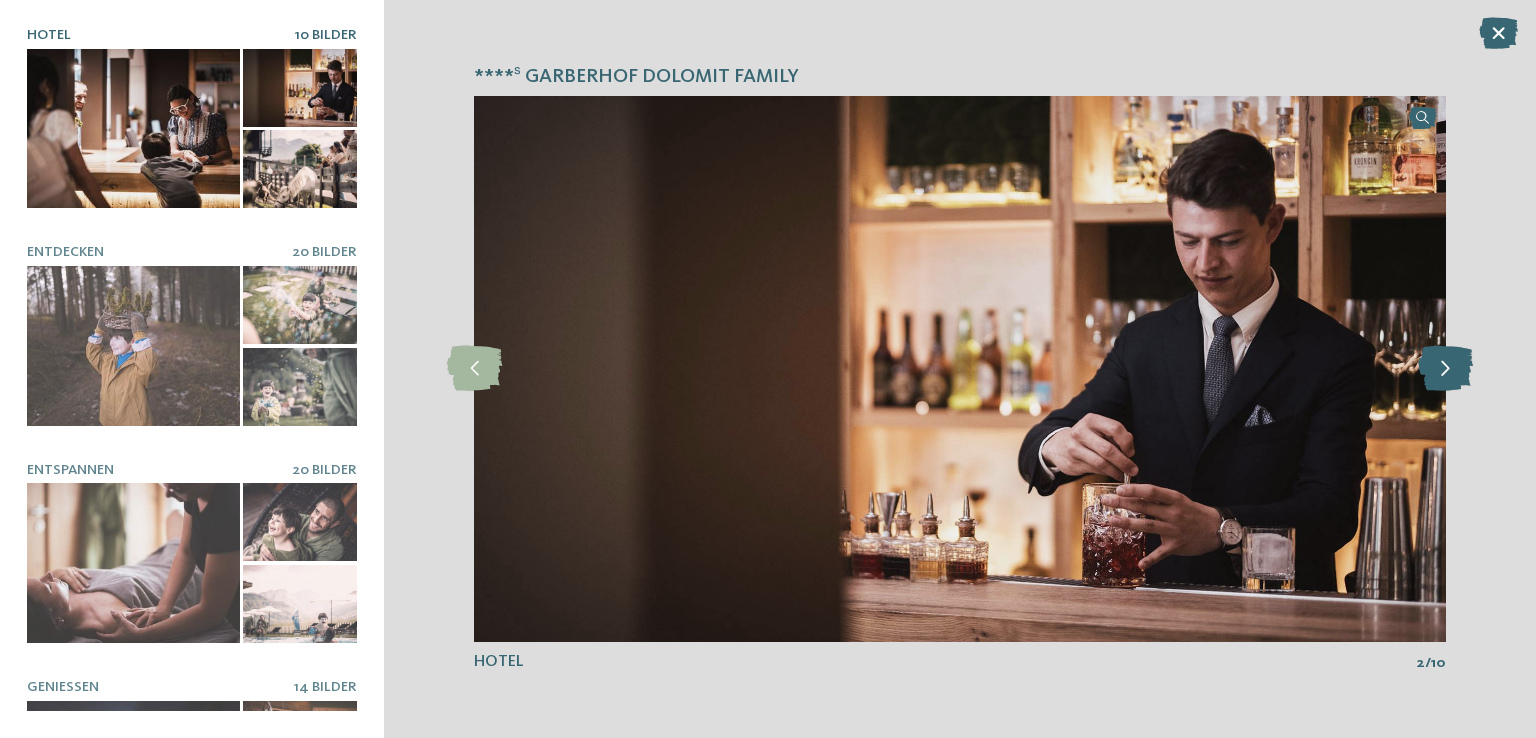 click at bounding box center [1445, 368] 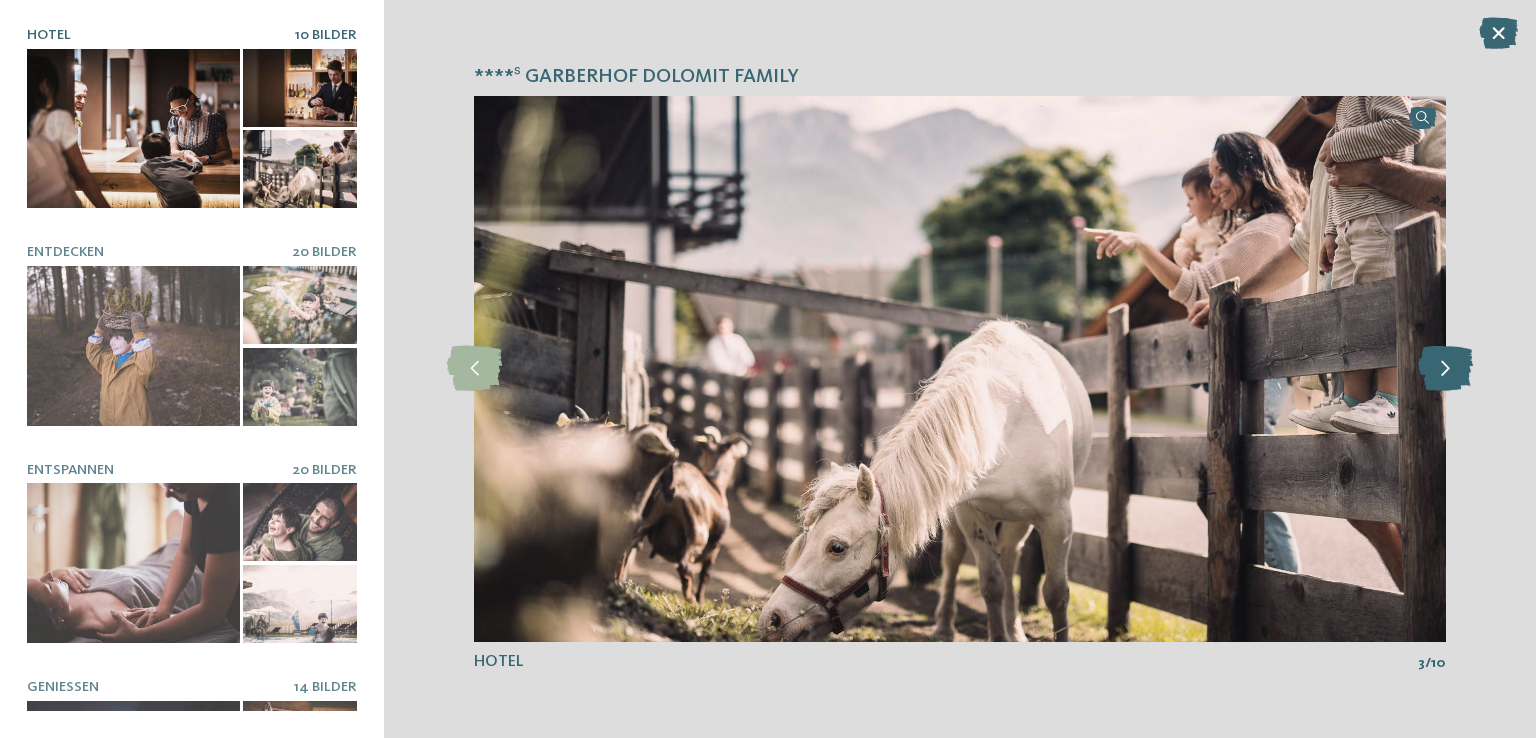 click at bounding box center (1445, 368) 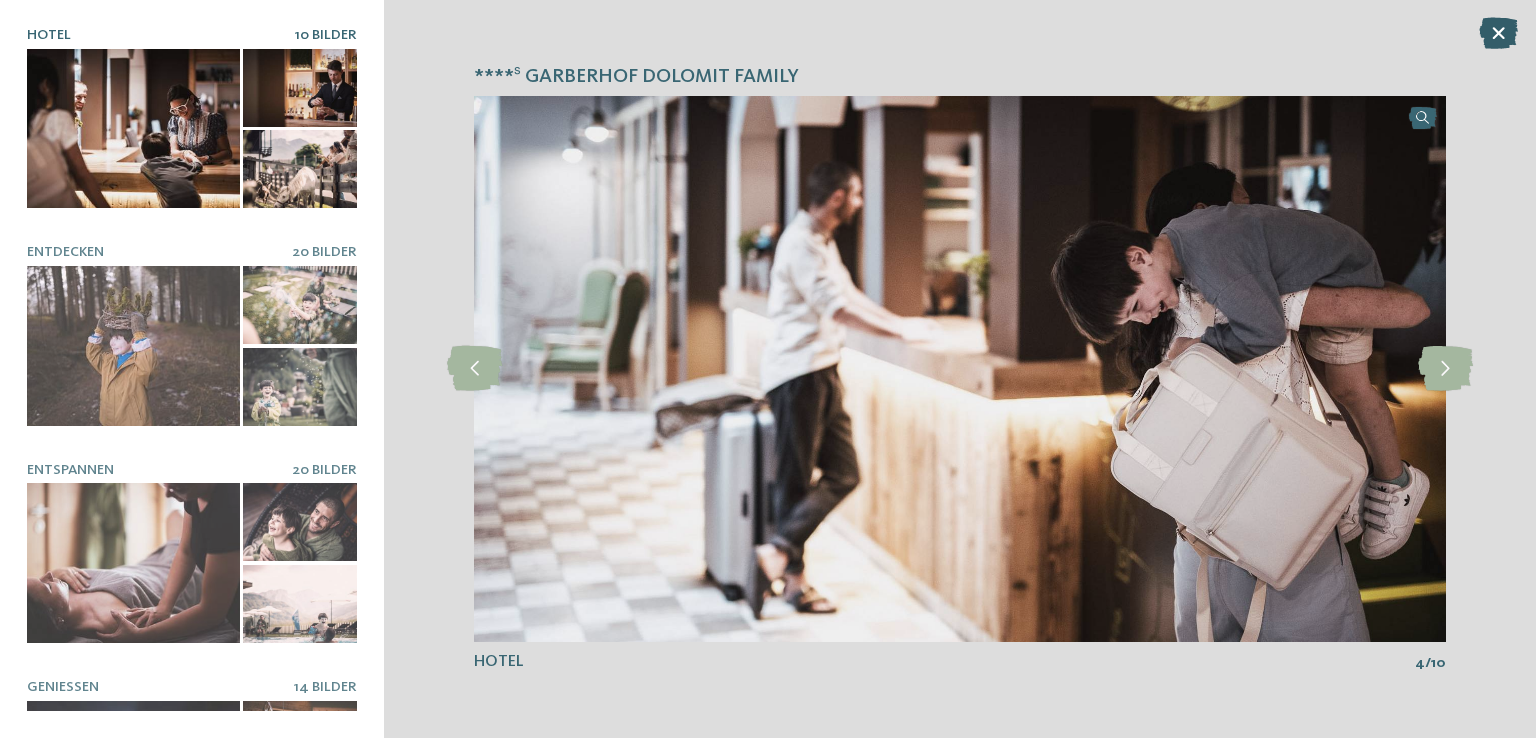 click at bounding box center (1498, 33) 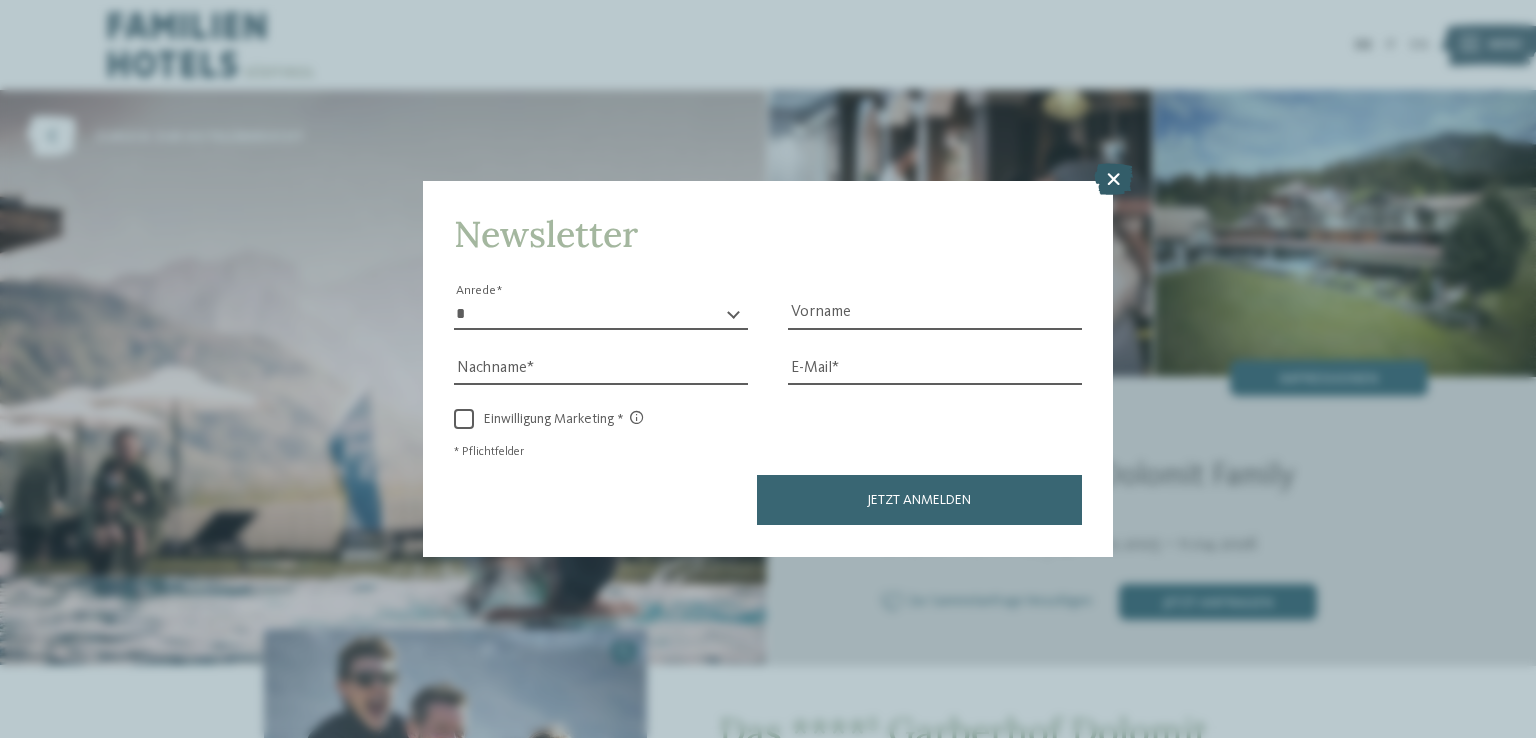 click at bounding box center (1113, 180) 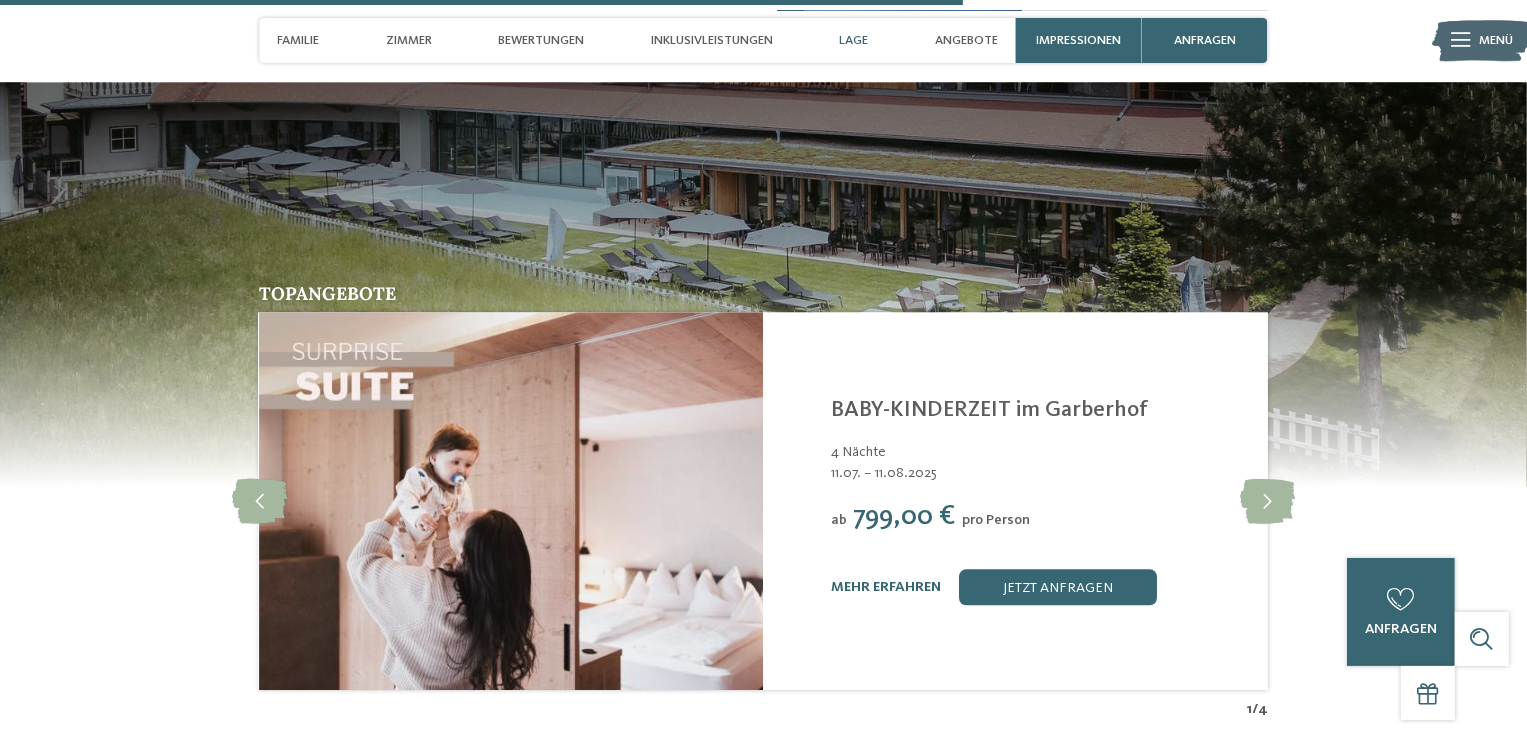 scroll, scrollTop: 4995, scrollLeft: 0, axis: vertical 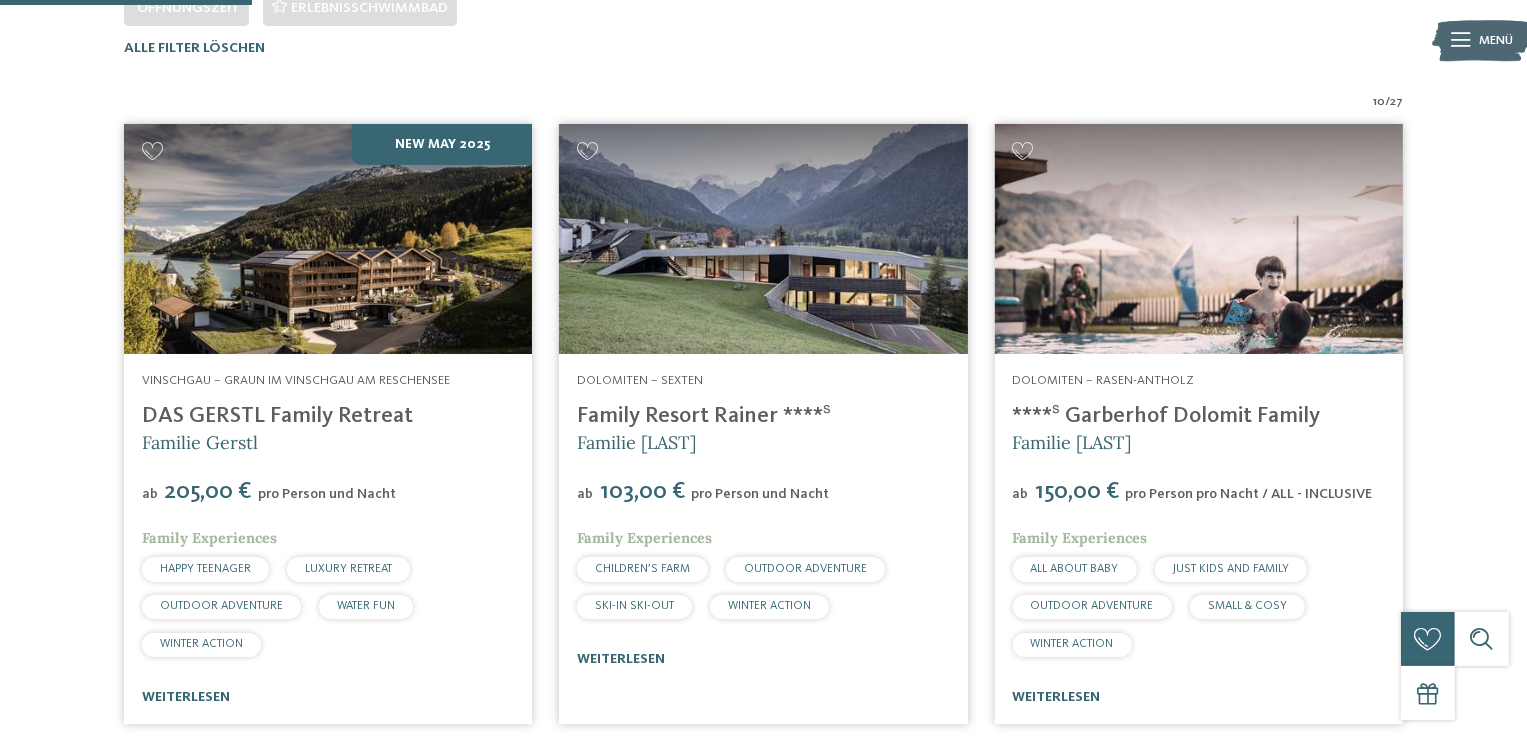 click at bounding box center (763, 239) 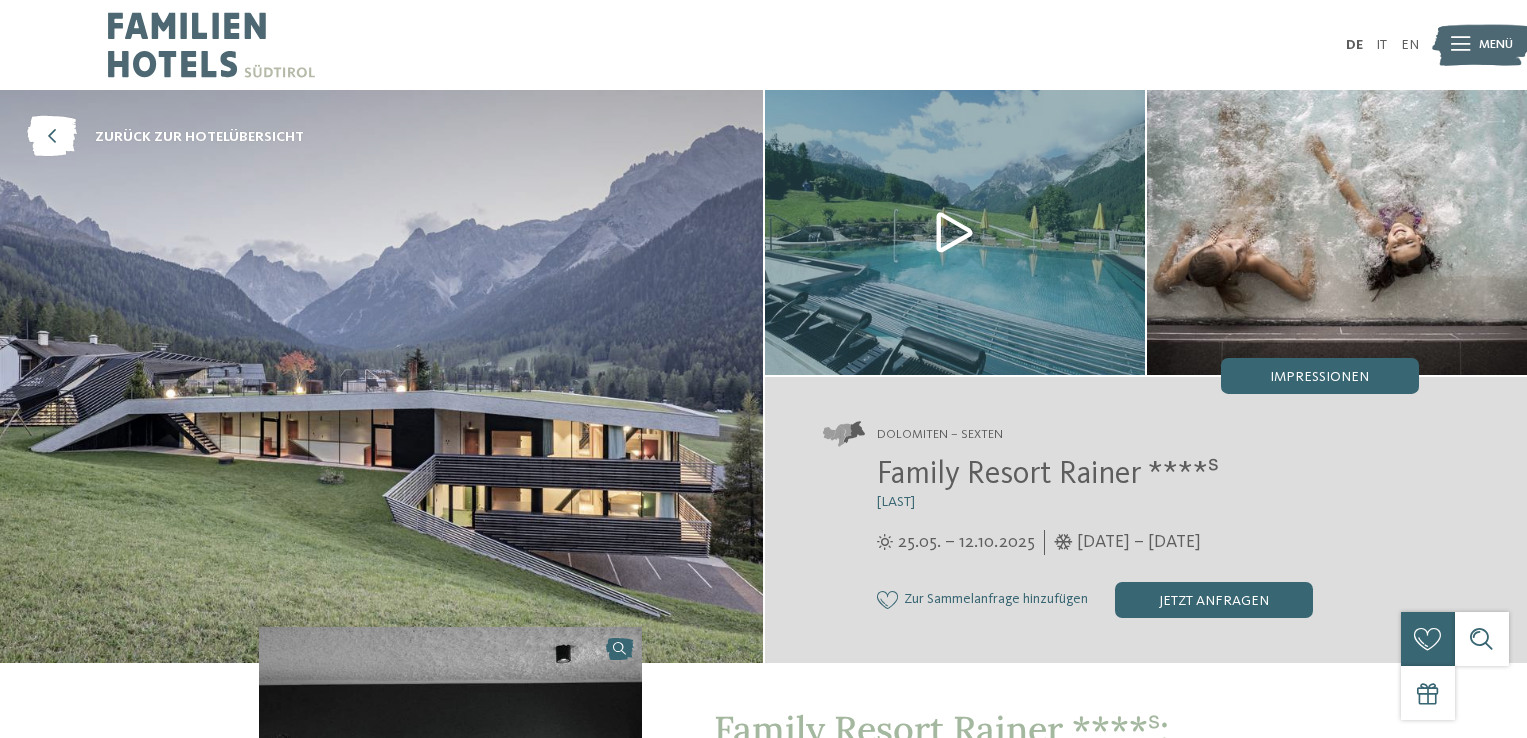 scroll, scrollTop: 0, scrollLeft: 0, axis: both 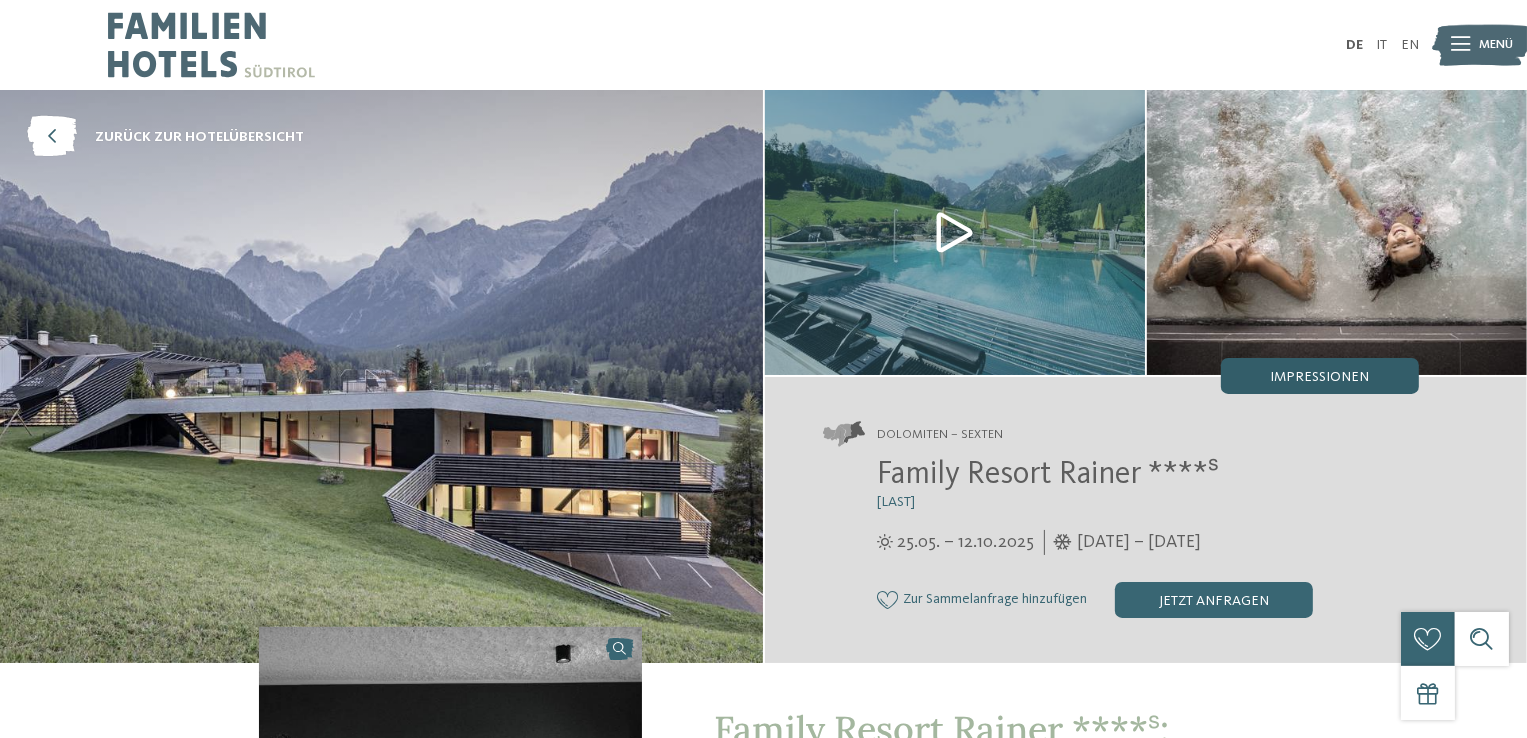 click on "Impressionen" at bounding box center [1319, 377] 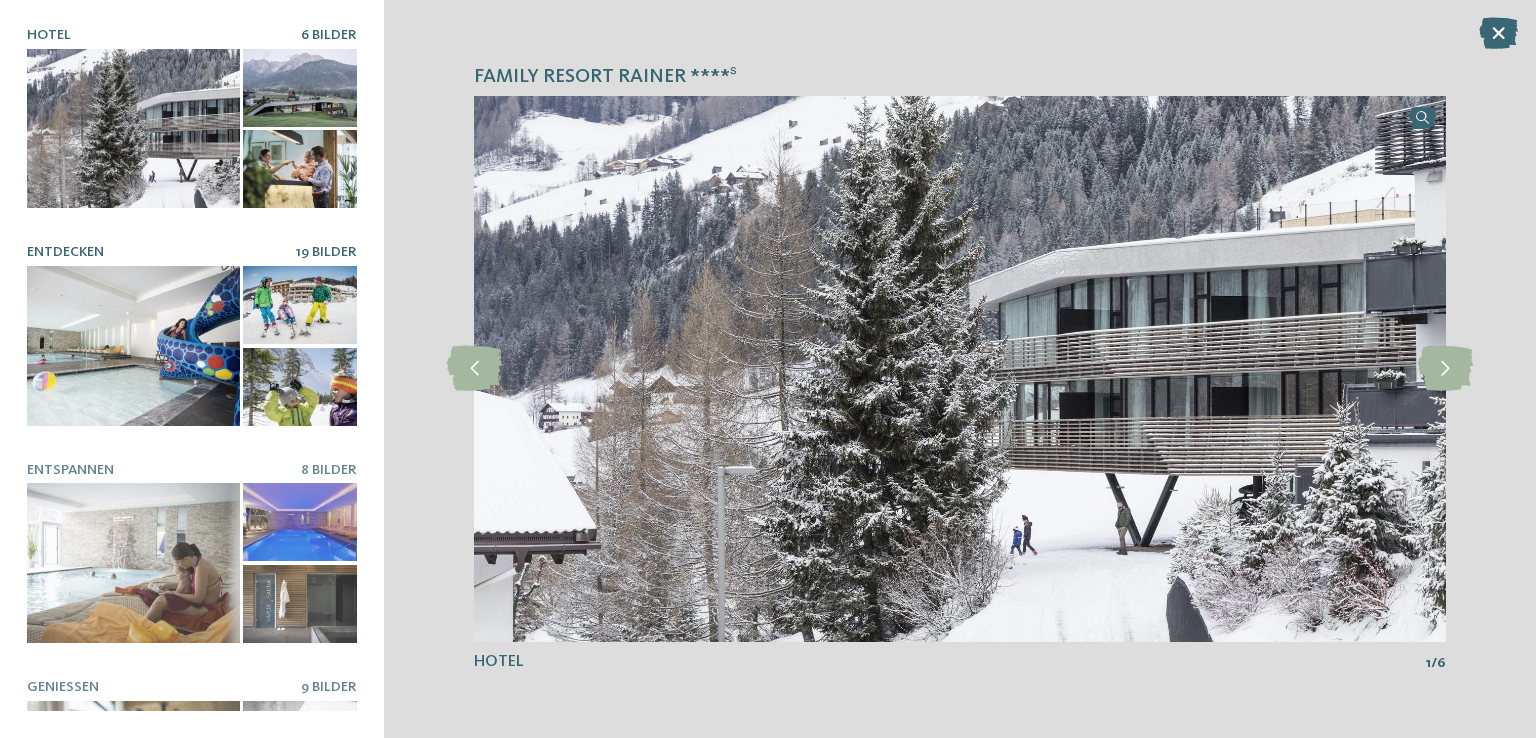 click at bounding box center [133, 346] 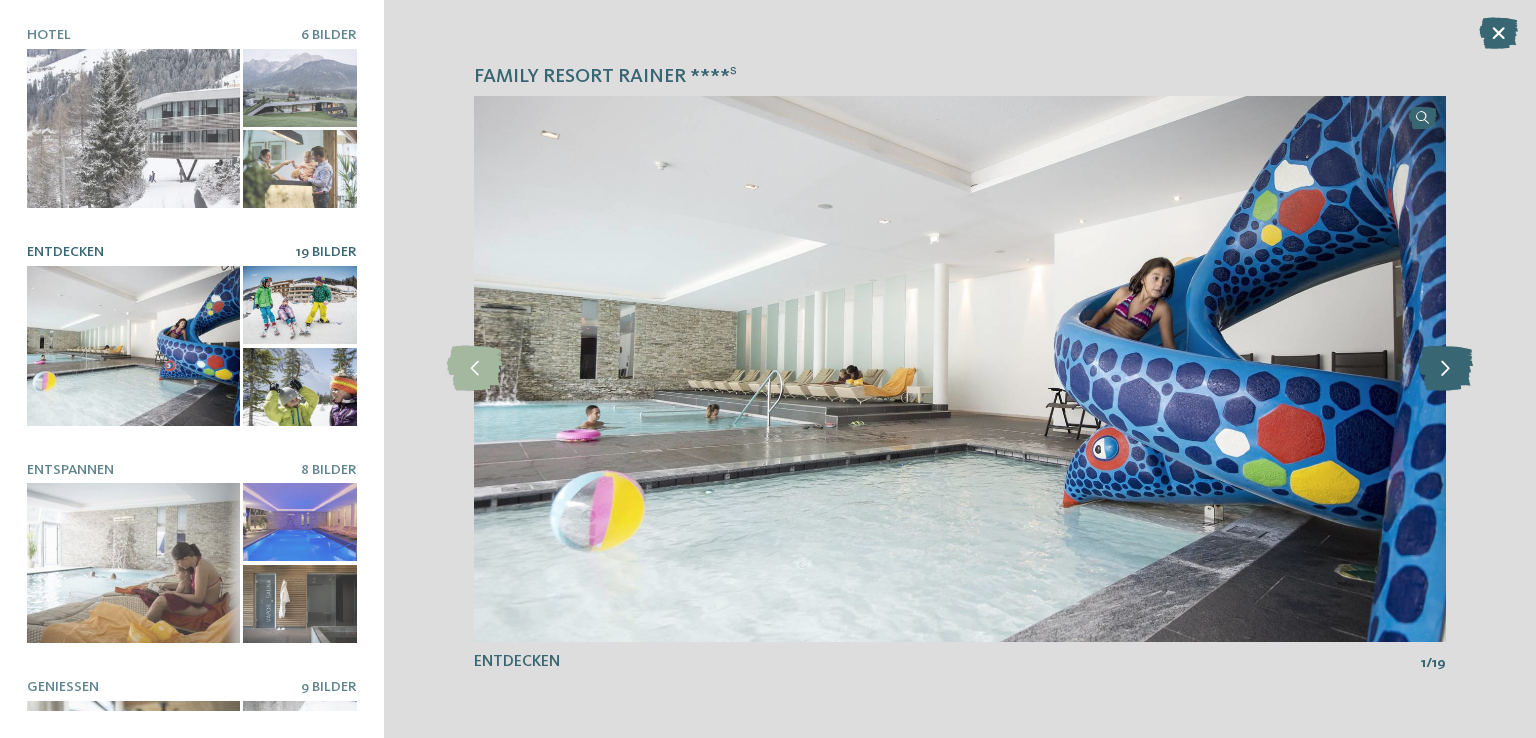 click at bounding box center [1445, 368] 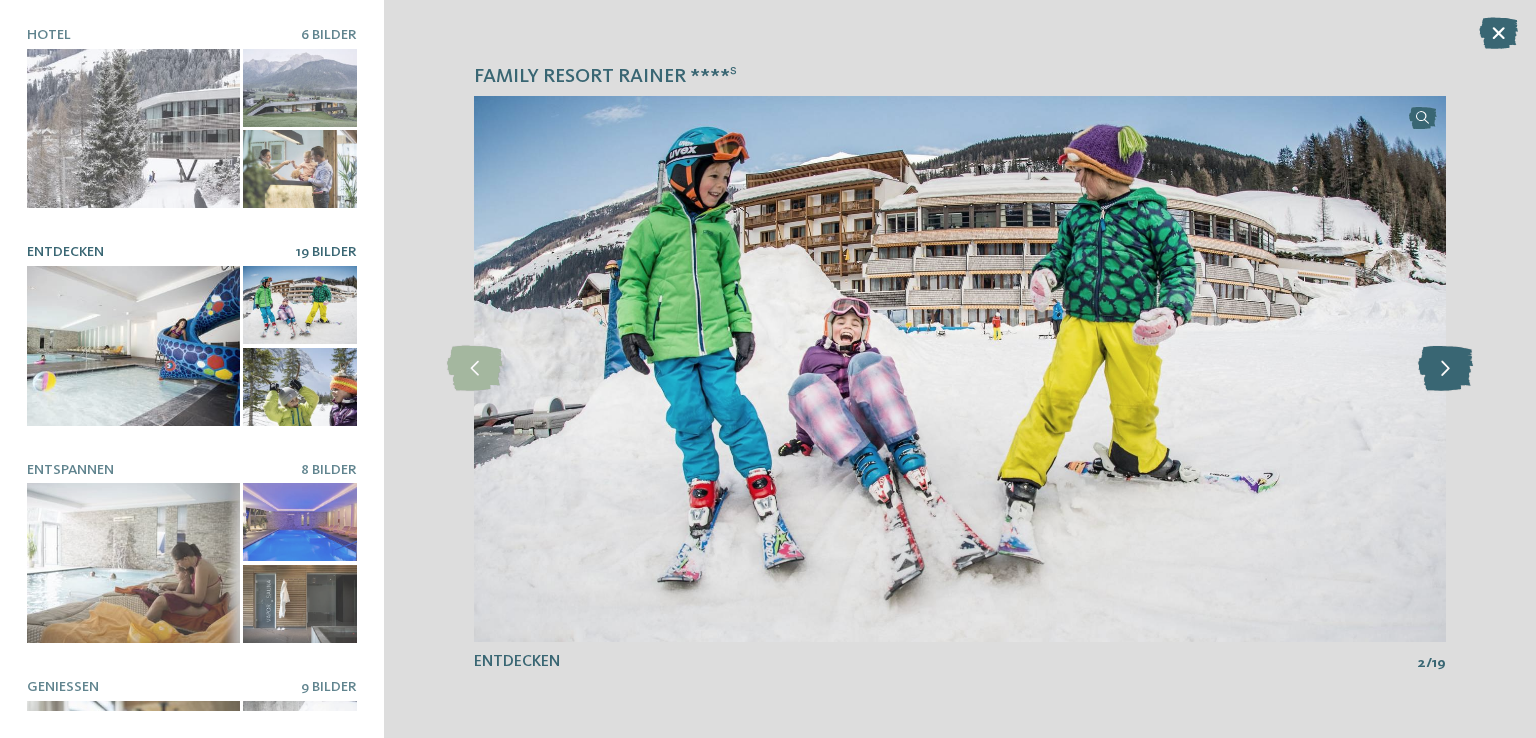 click at bounding box center [1445, 368] 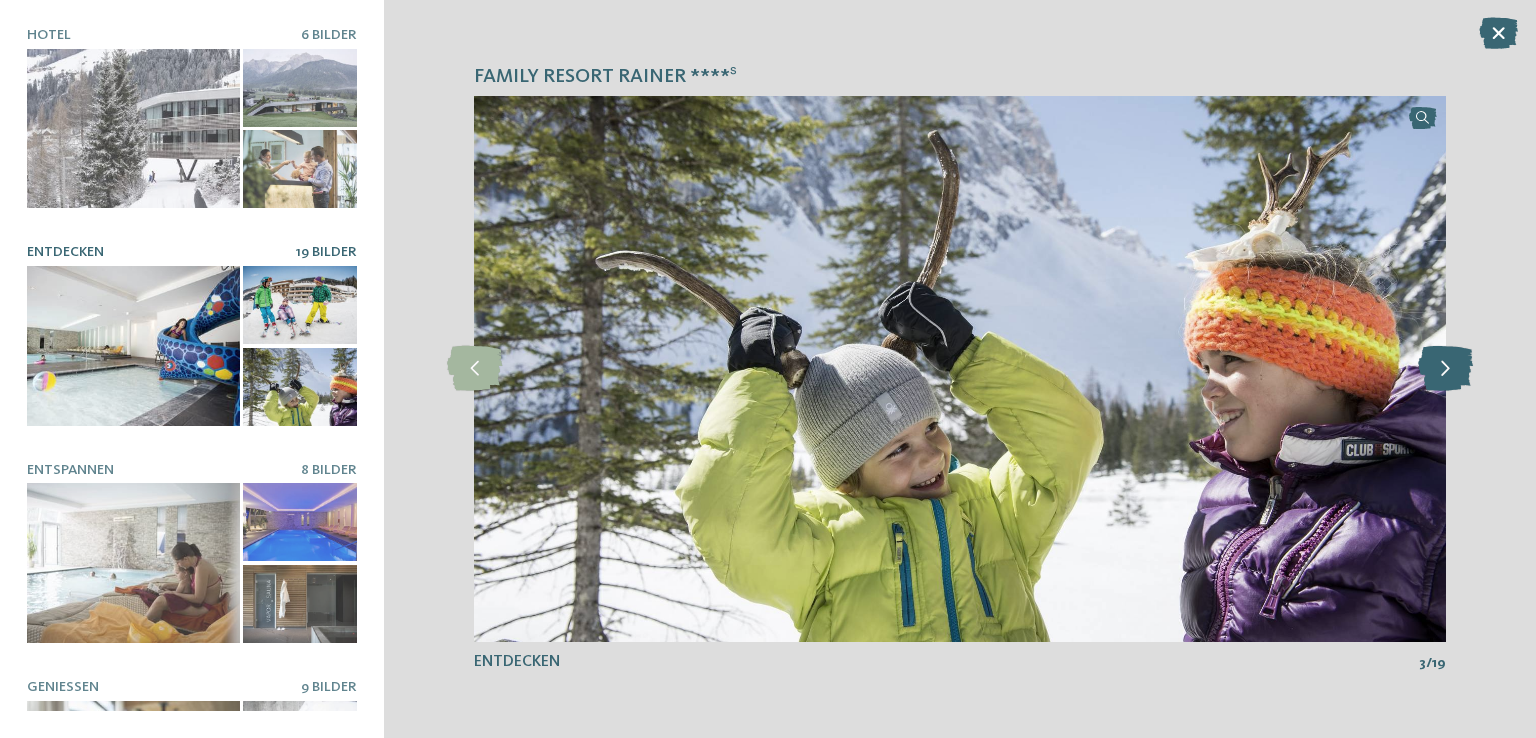 click at bounding box center (1445, 368) 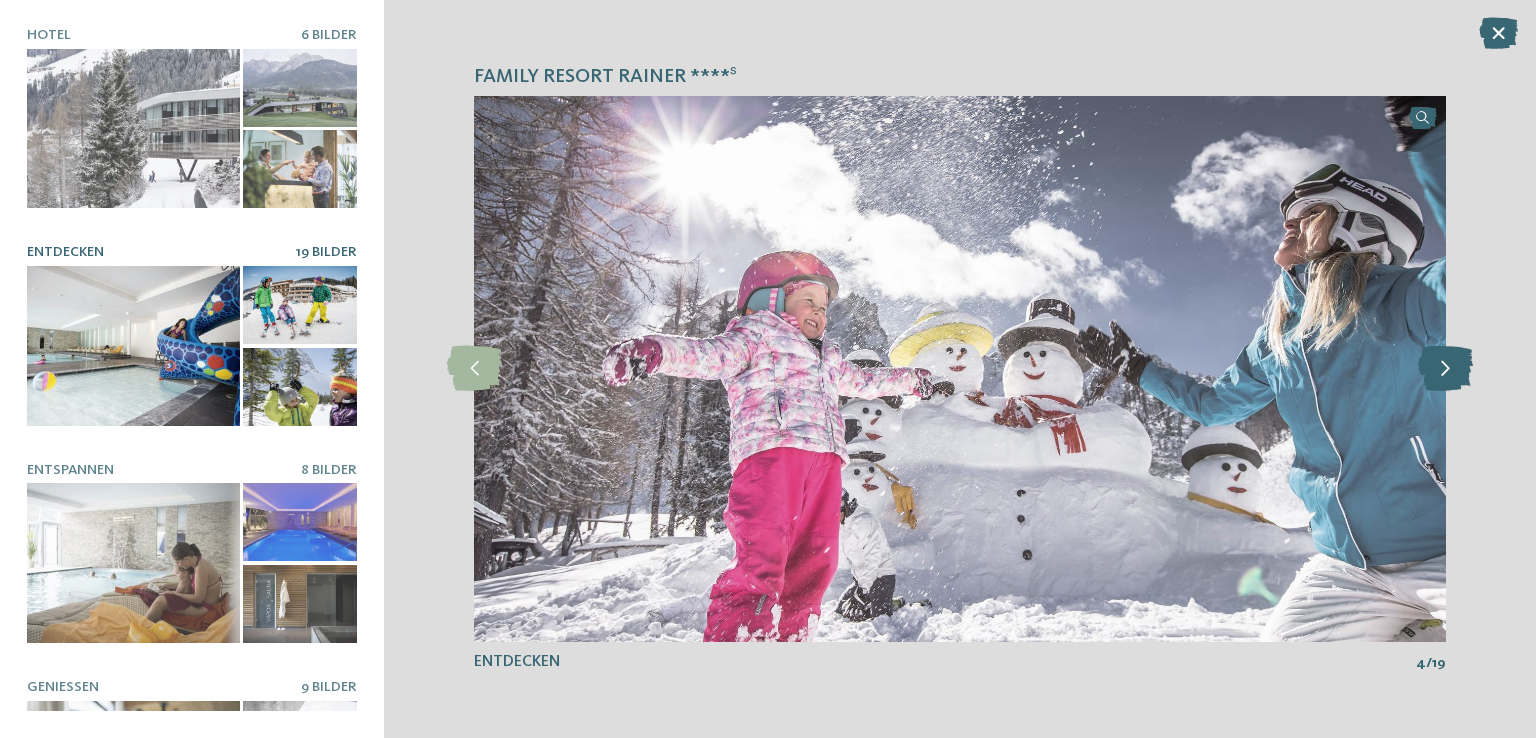 click at bounding box center [1445, 368] 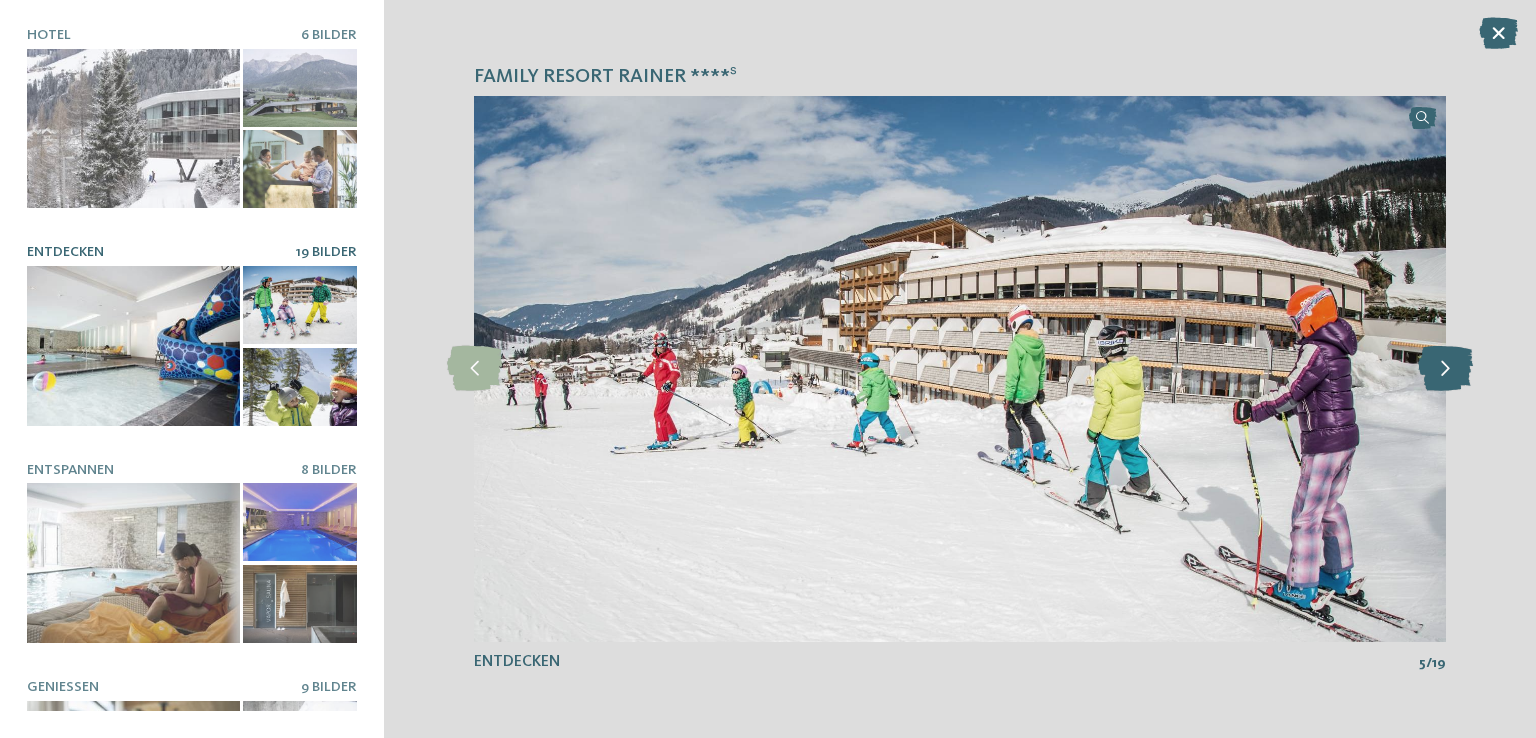 click at bounding box center (1445, 368) 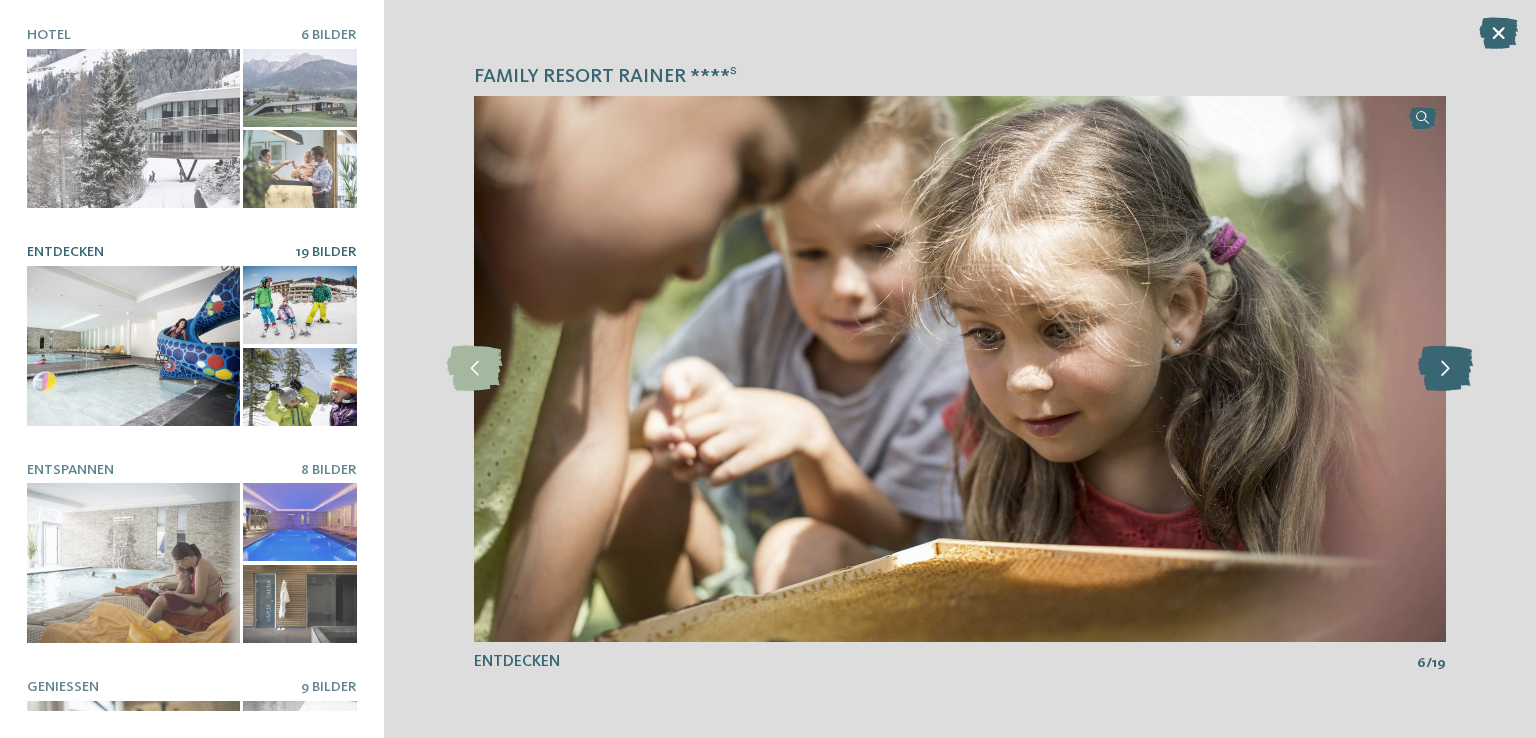 click at bounding box center (1445, 368) 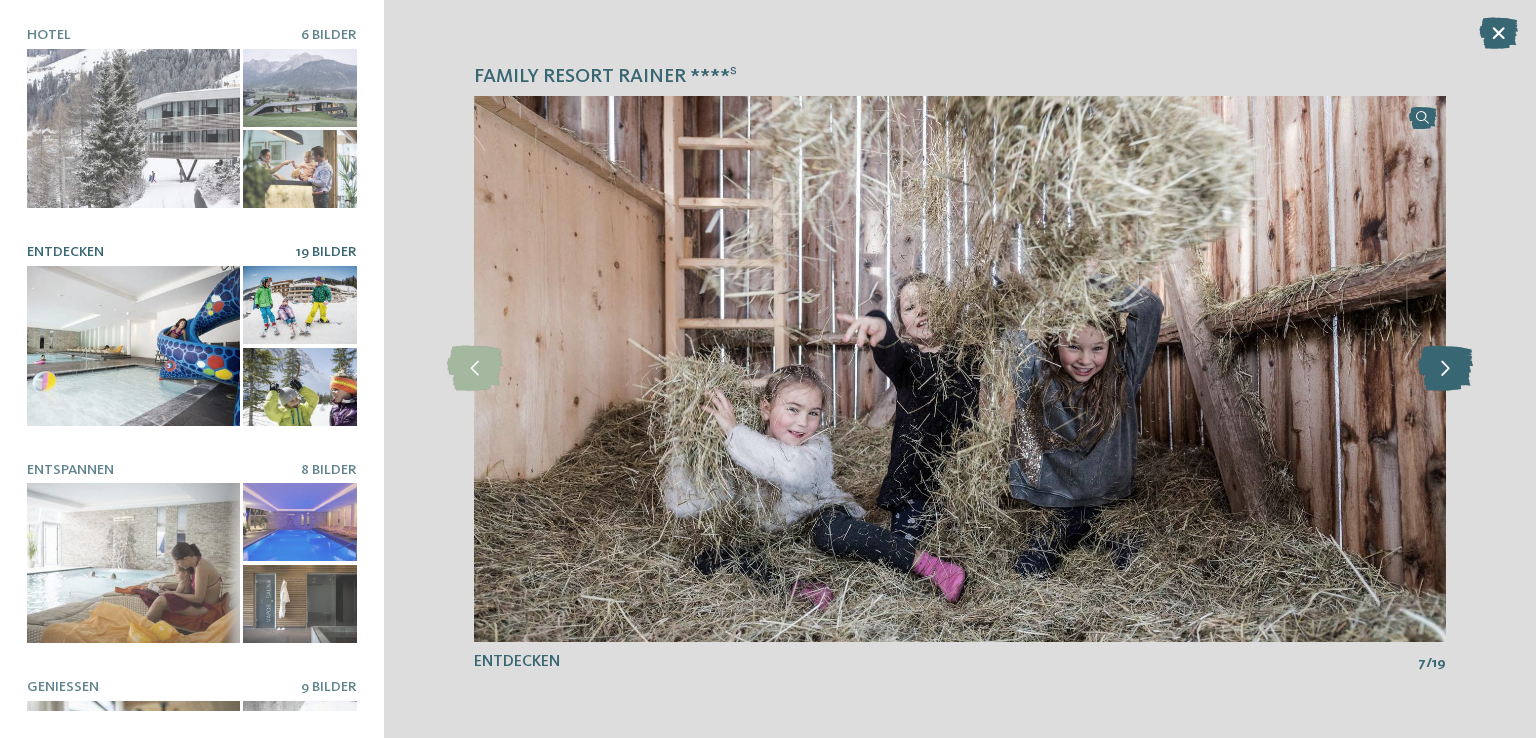 click at bounding box center (1445, 368) 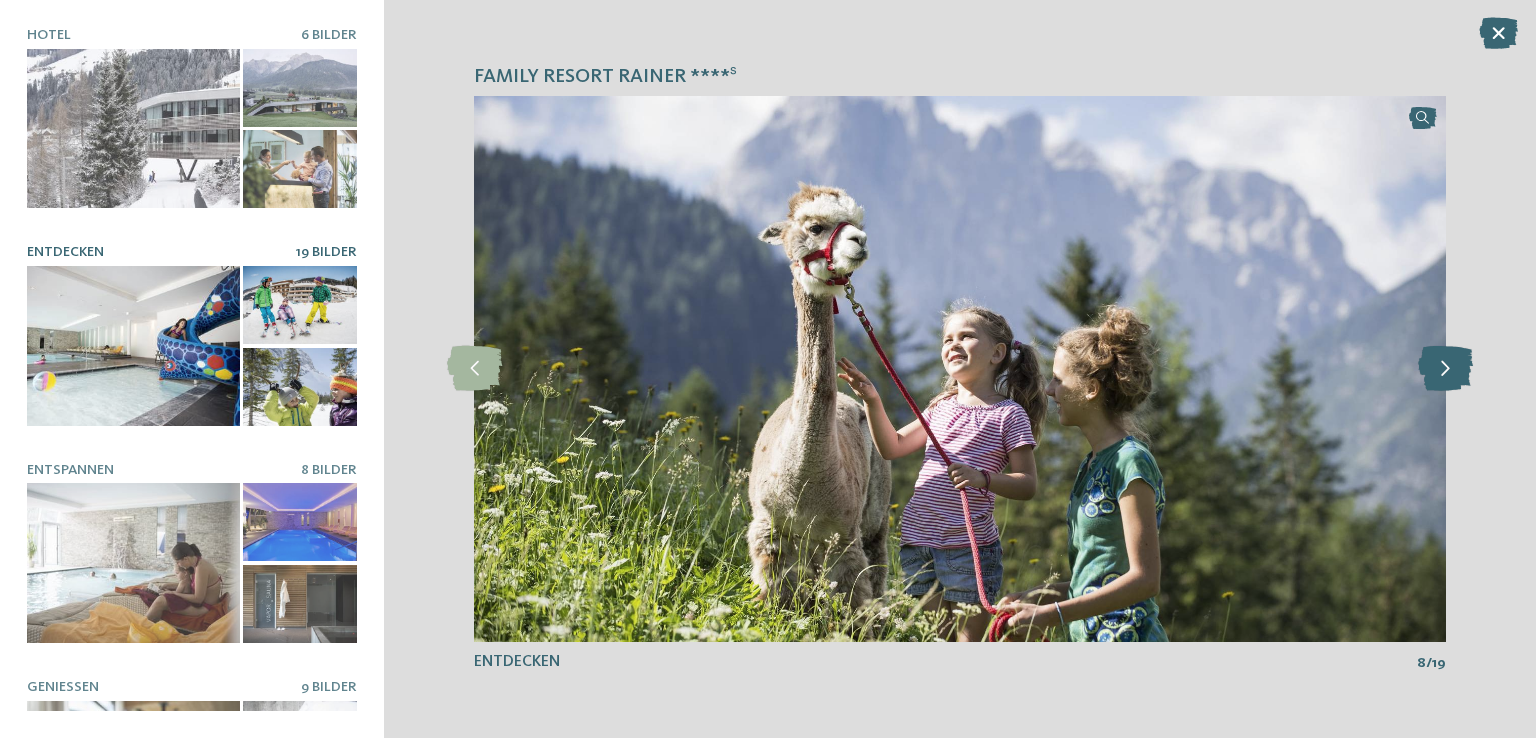 click at bounding box center [1445, 368] 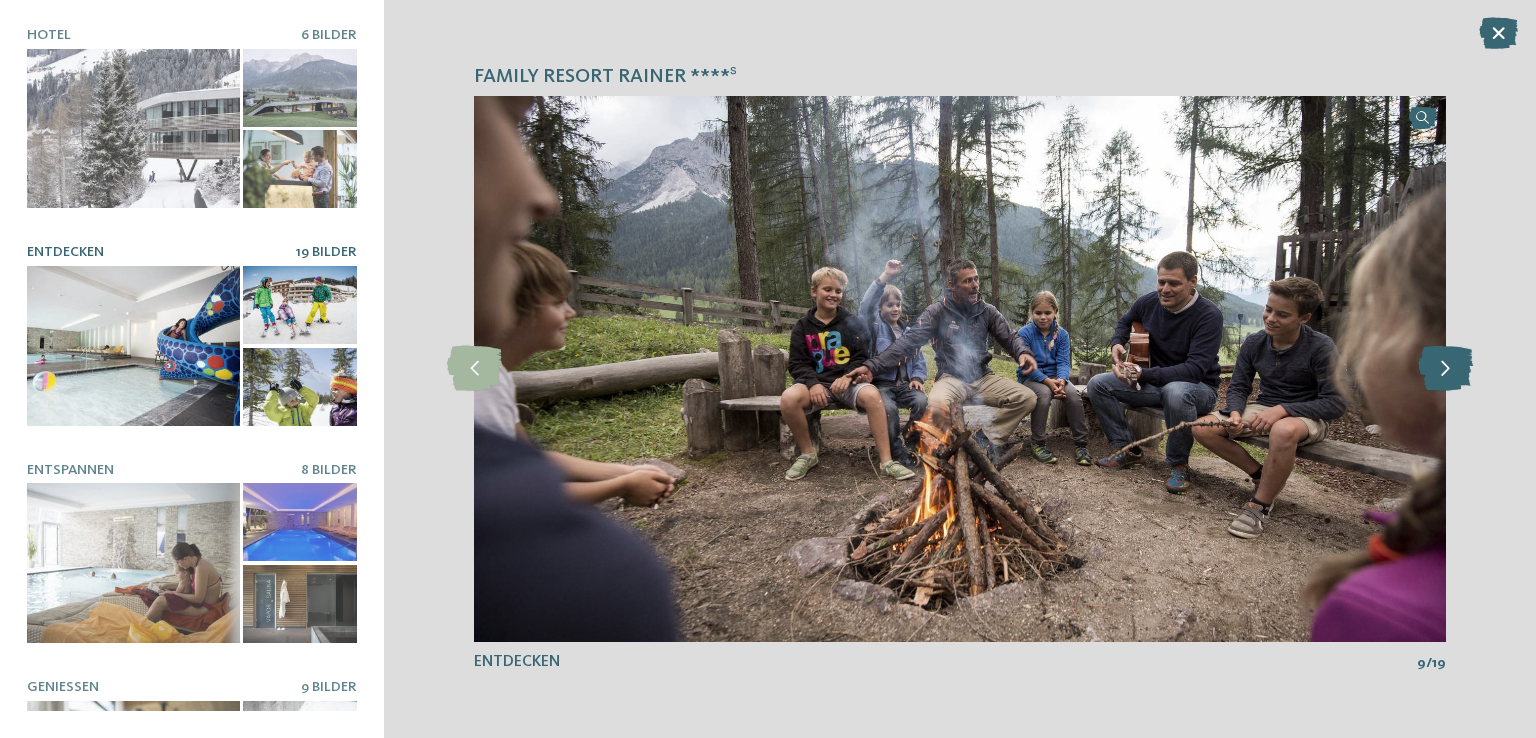 click at bounding box center [1445, 368] 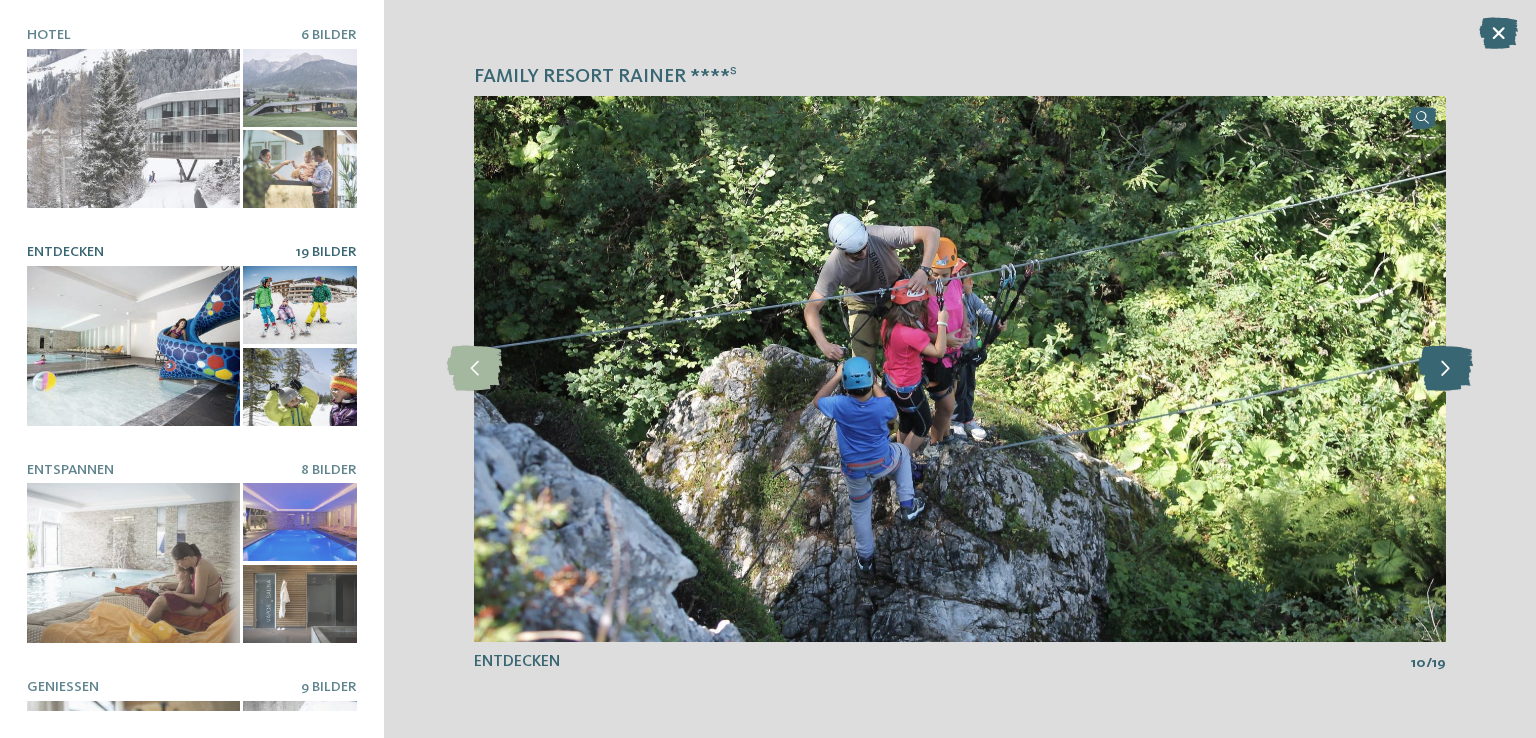 click at bounding box center (1445, 368) 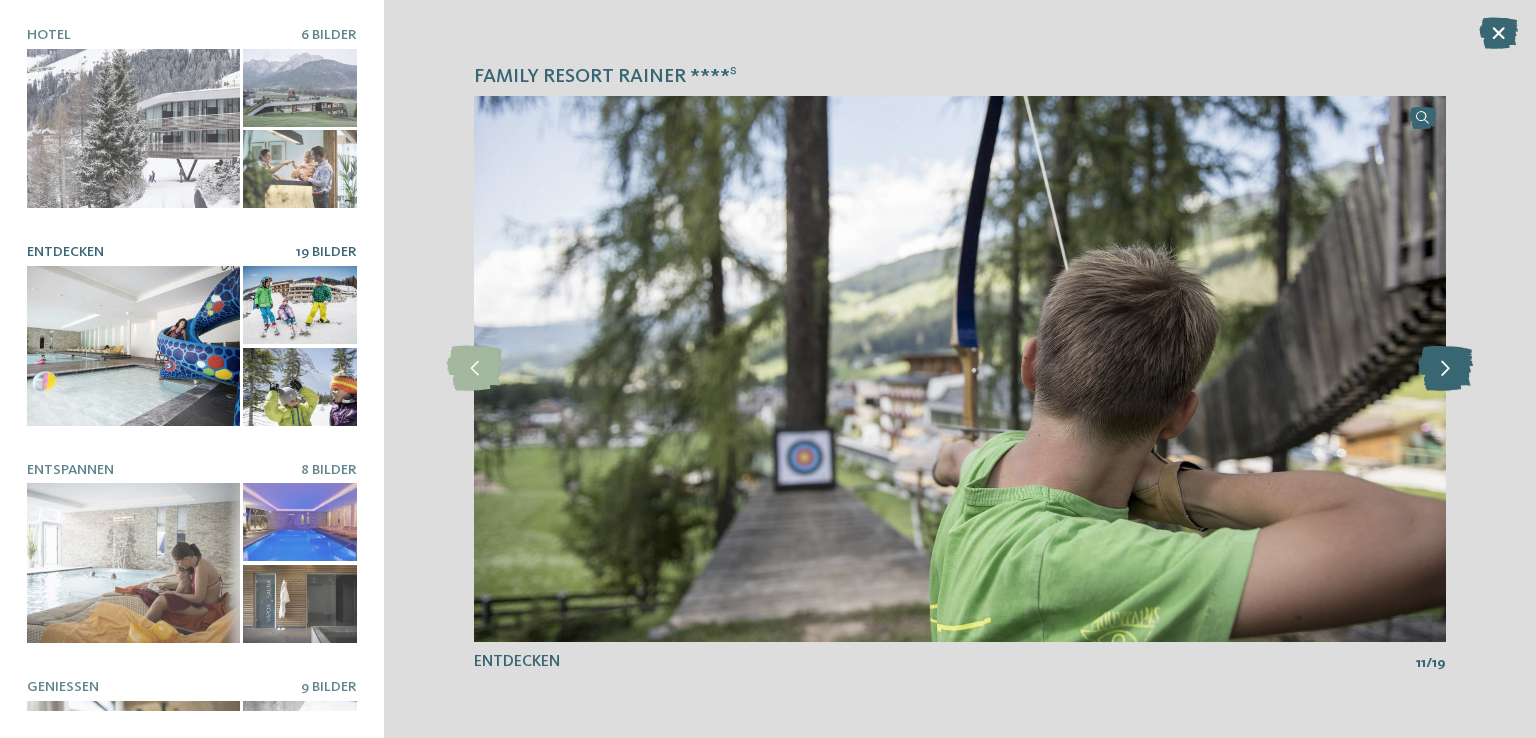 click at bounding box center (1445, 368) 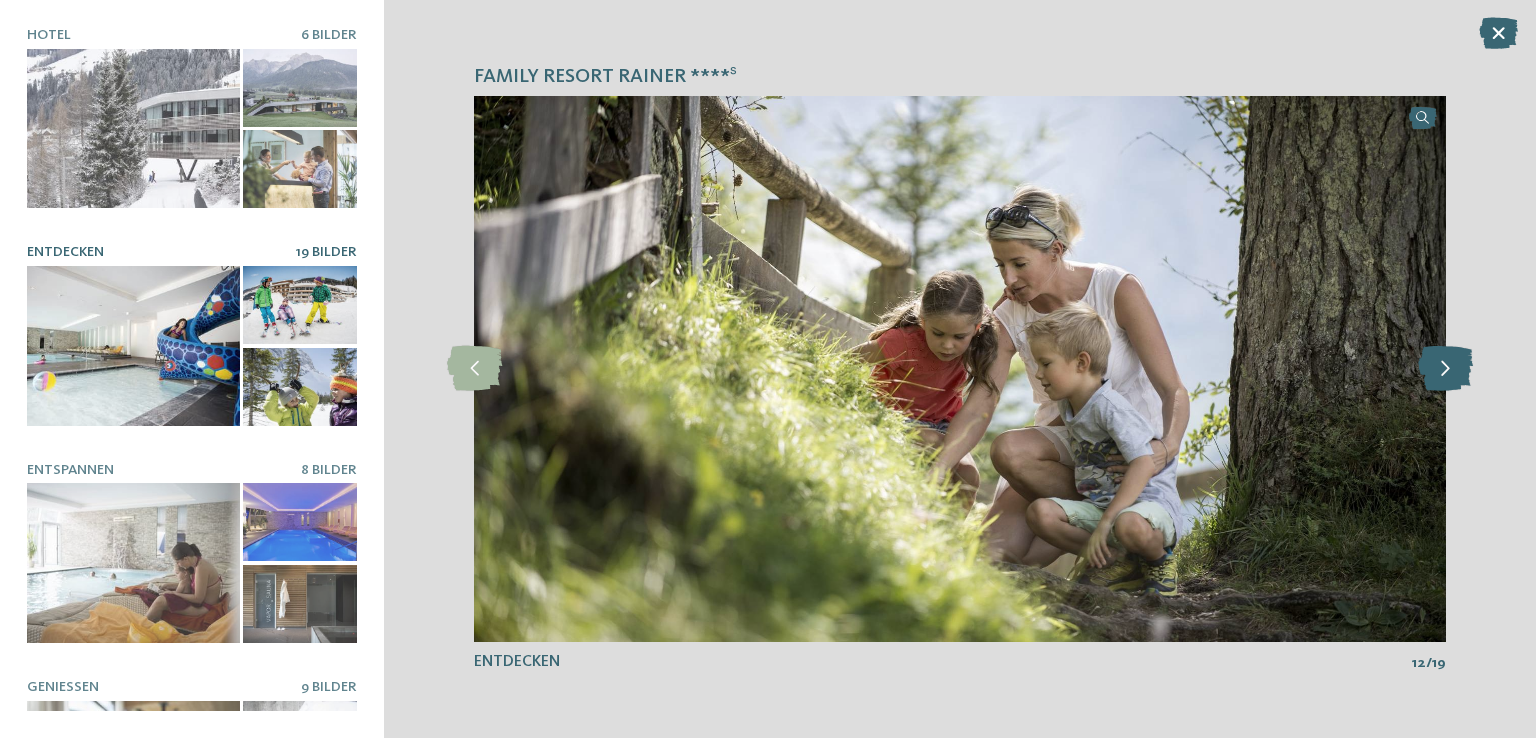 click at bounding box center [1445, 368] 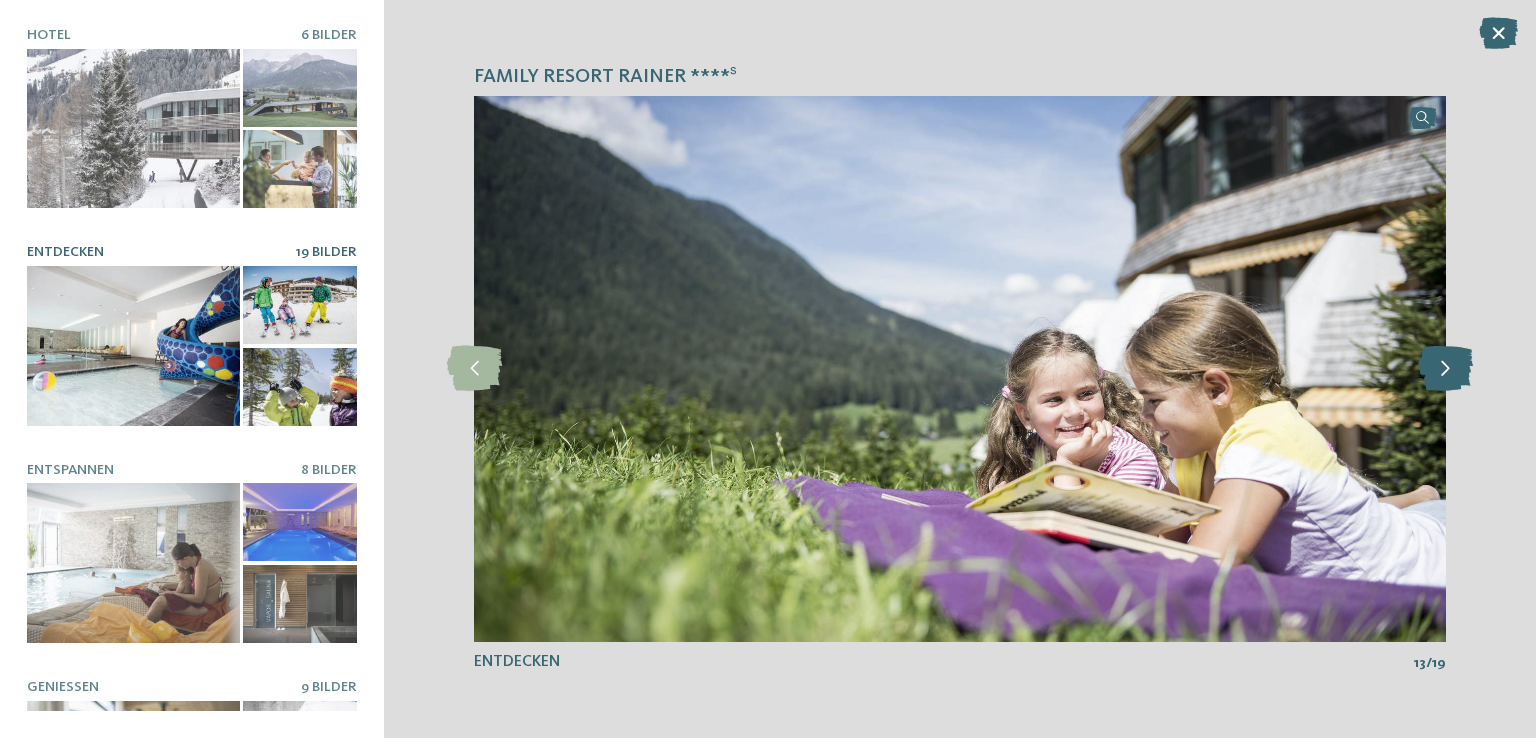 click at bounding box center (1445, 368) 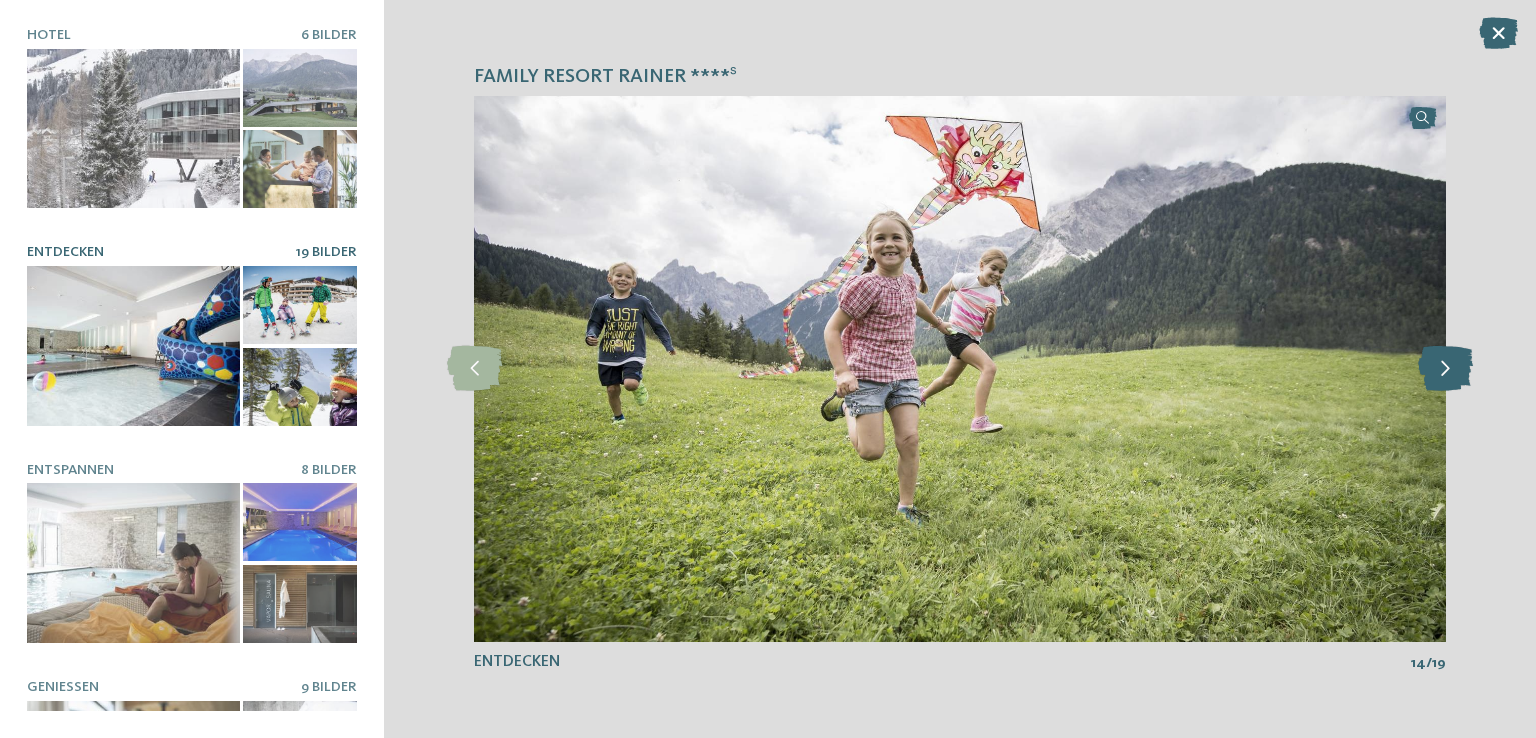 click at bounding box center [1445, 368] 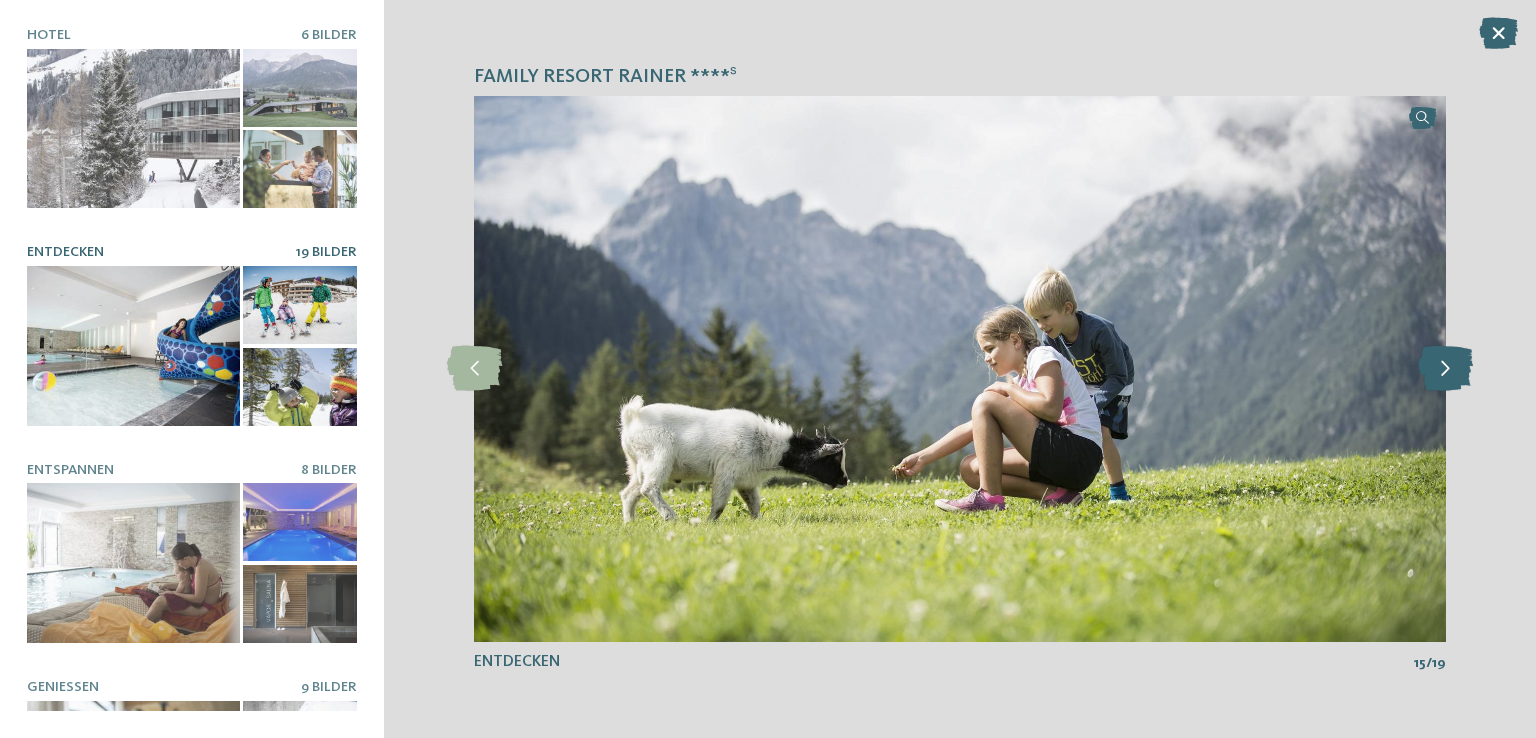 click at bounding box center [1445, 368] 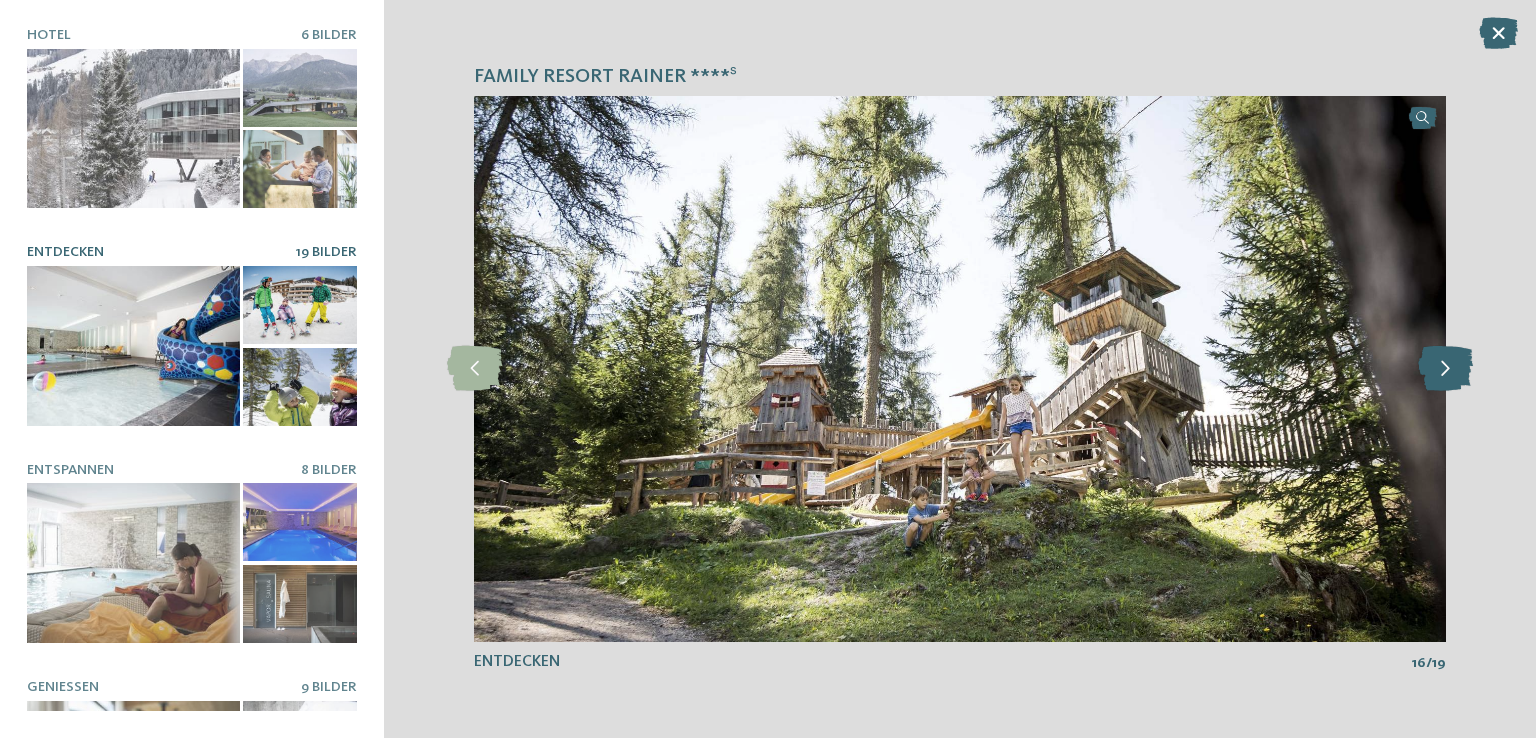 click at bounding box center (1445, 368) 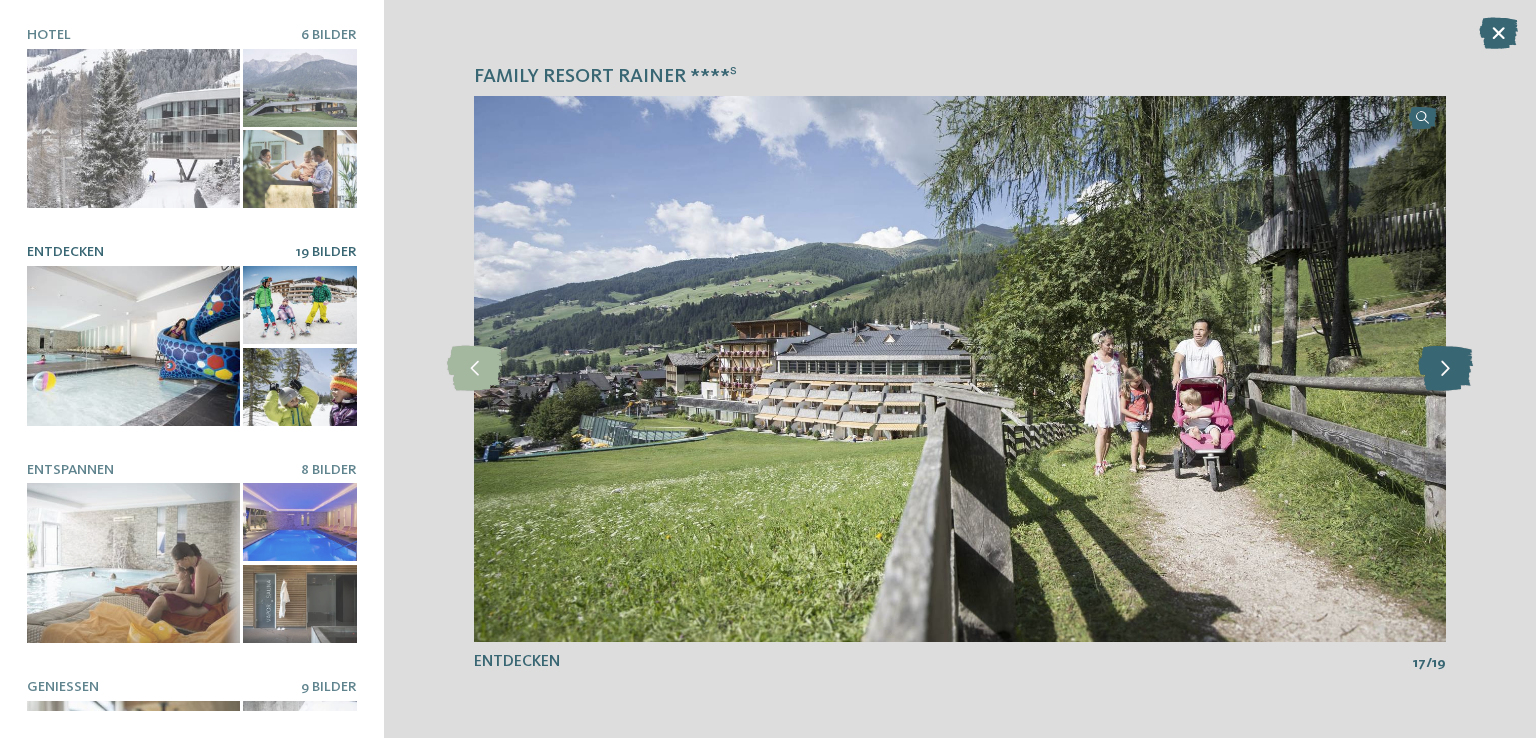click at bounding box center [1445, 368] 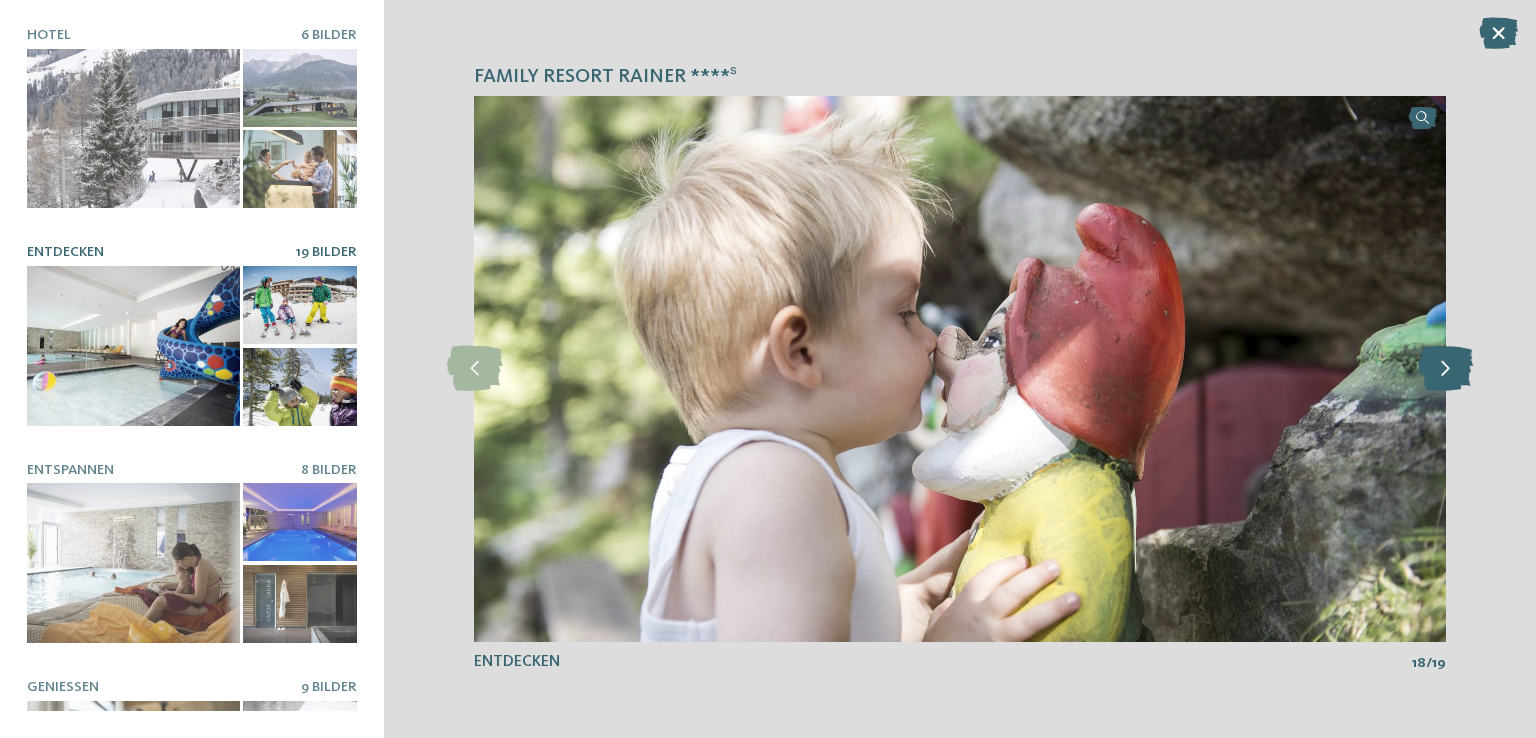 click at bounding box center (1445, 368) 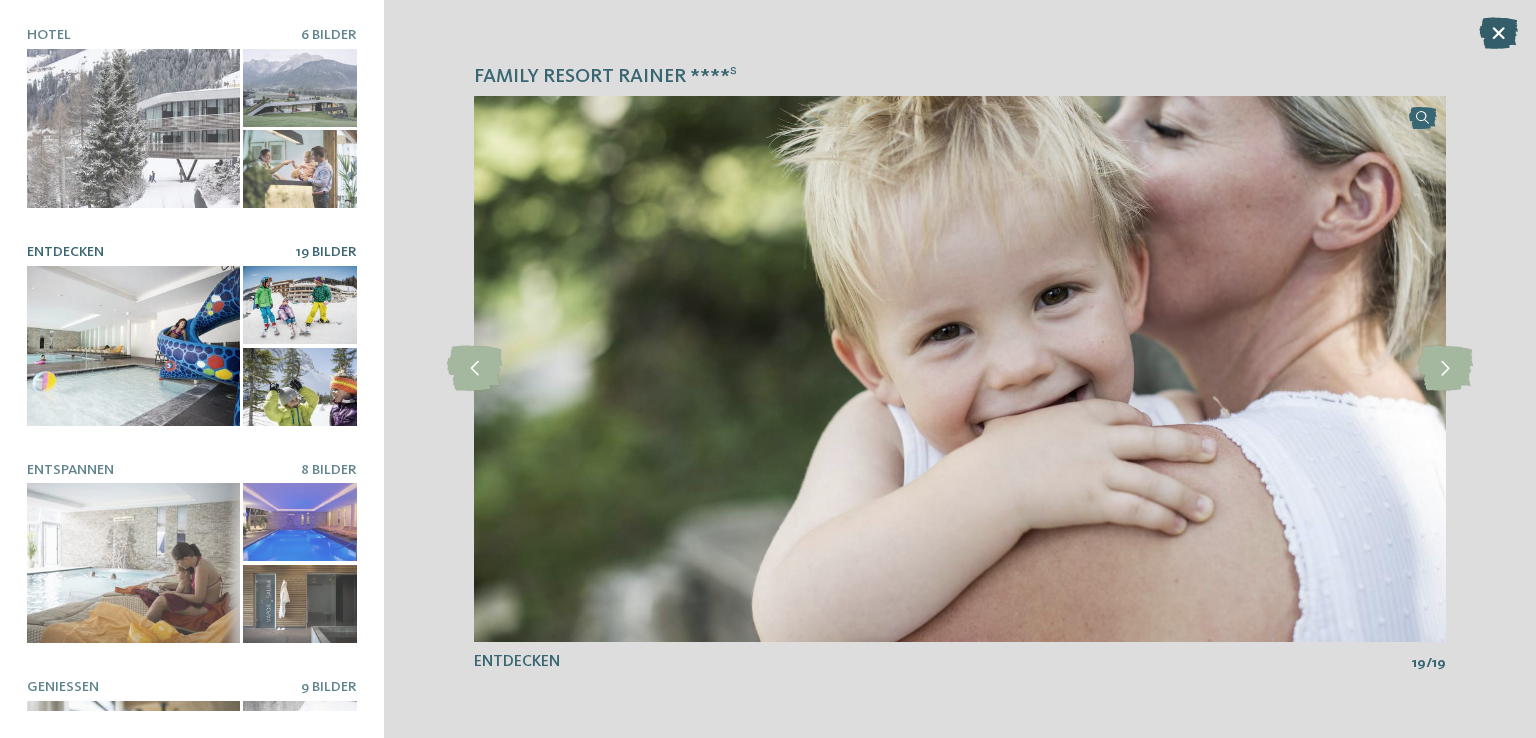 click at bounding box center [1498, 33] 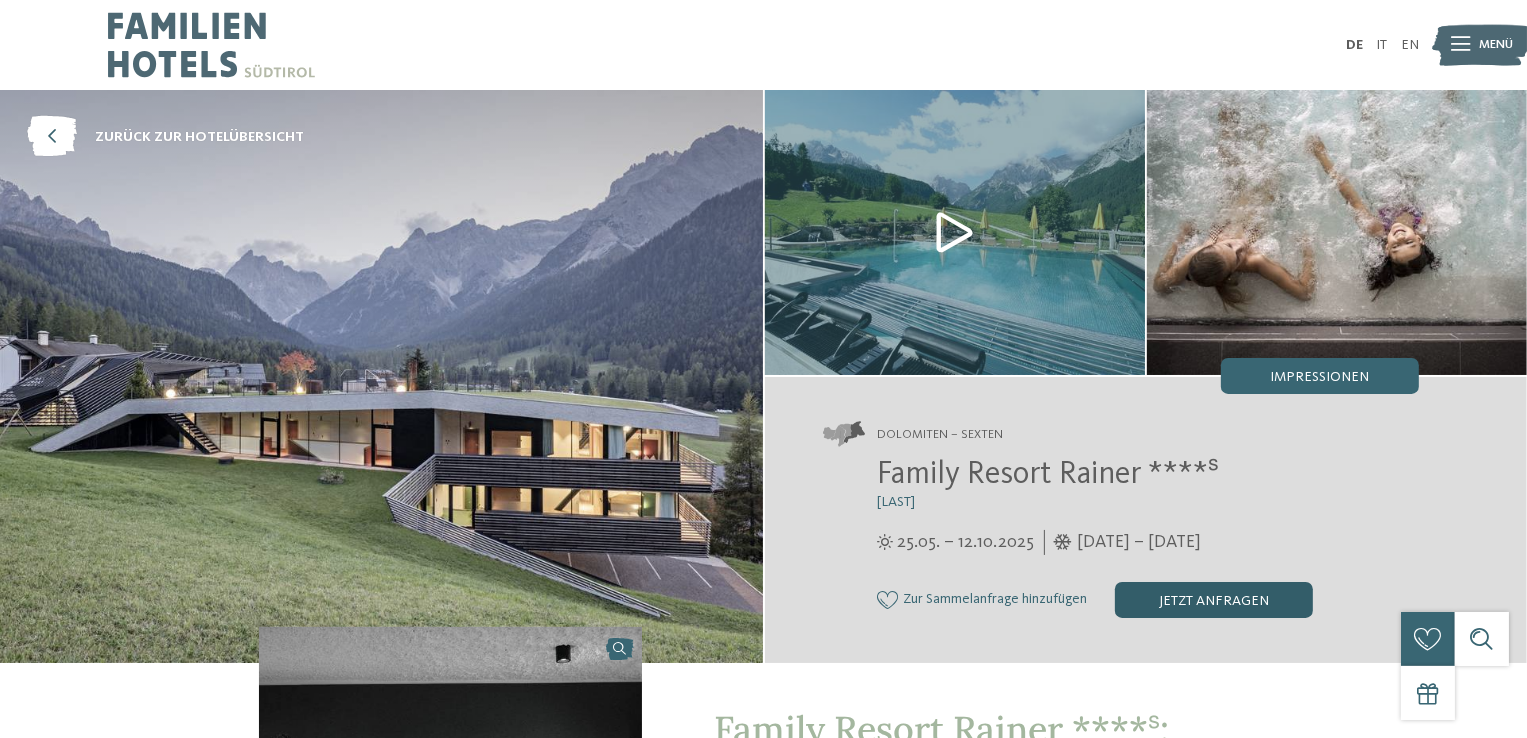 click on "jetzt anfragen" at bounding box center [1214, 600] 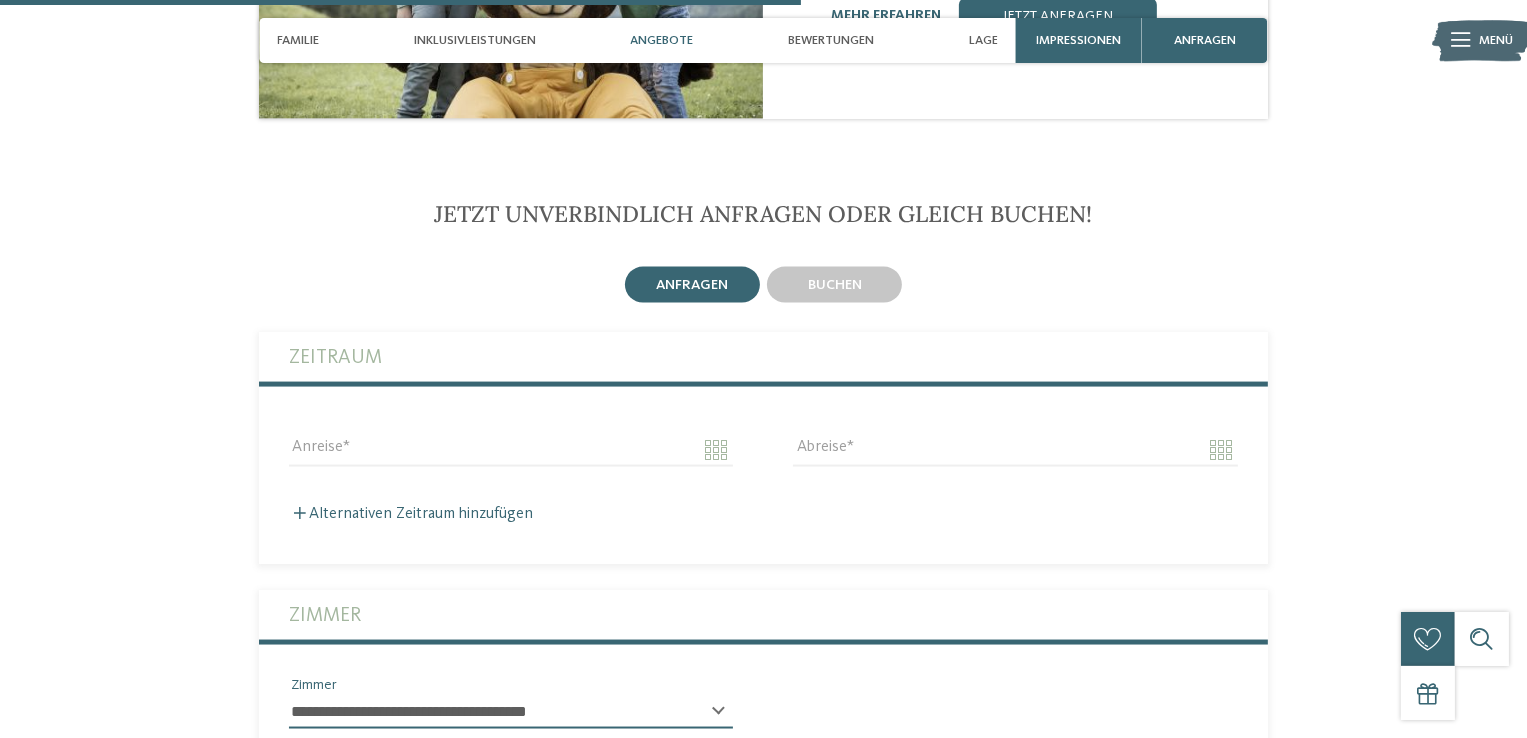 scroll, scrollTop: 2993, scrollLeft: 0, axis: vertical 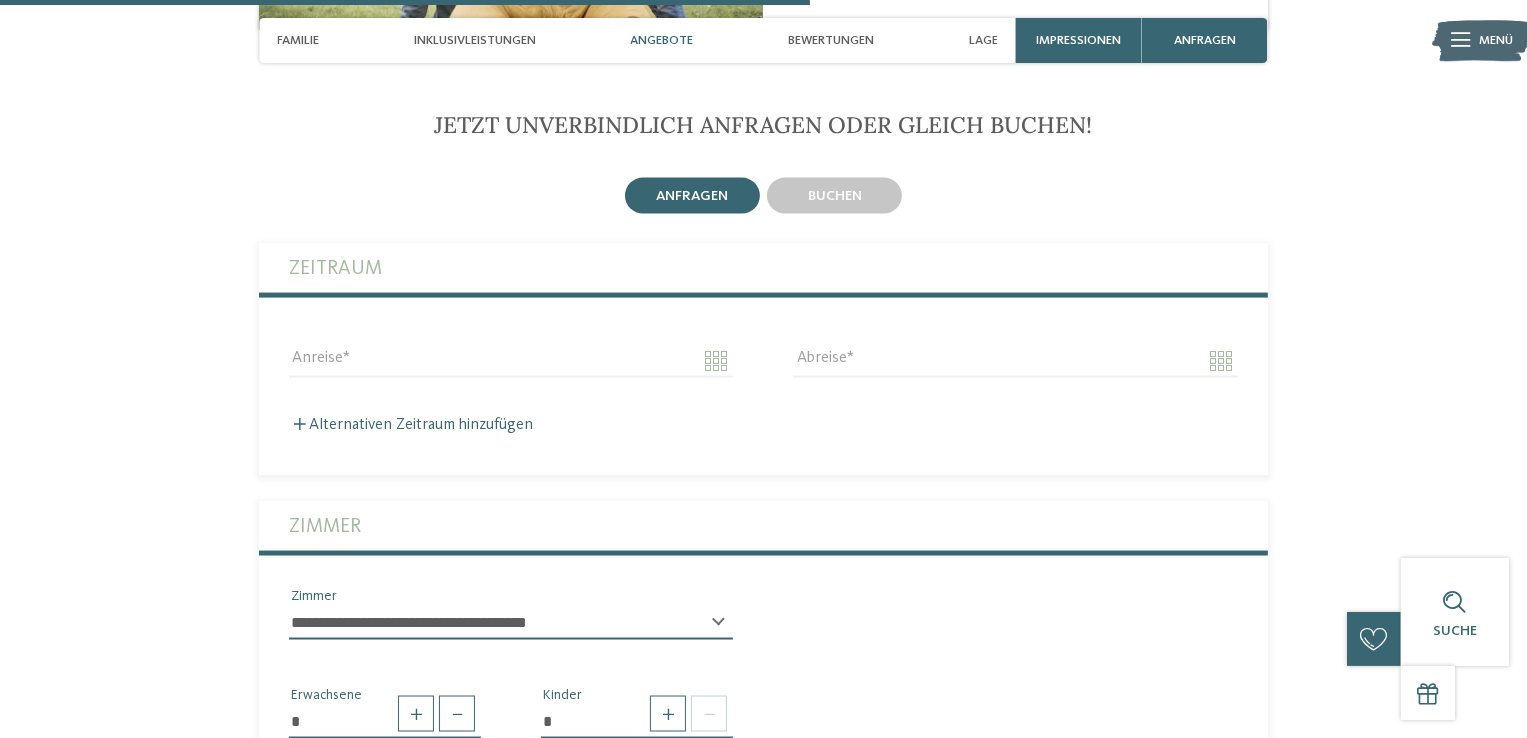 click on "Angebote" at bounding box center [661, 40] 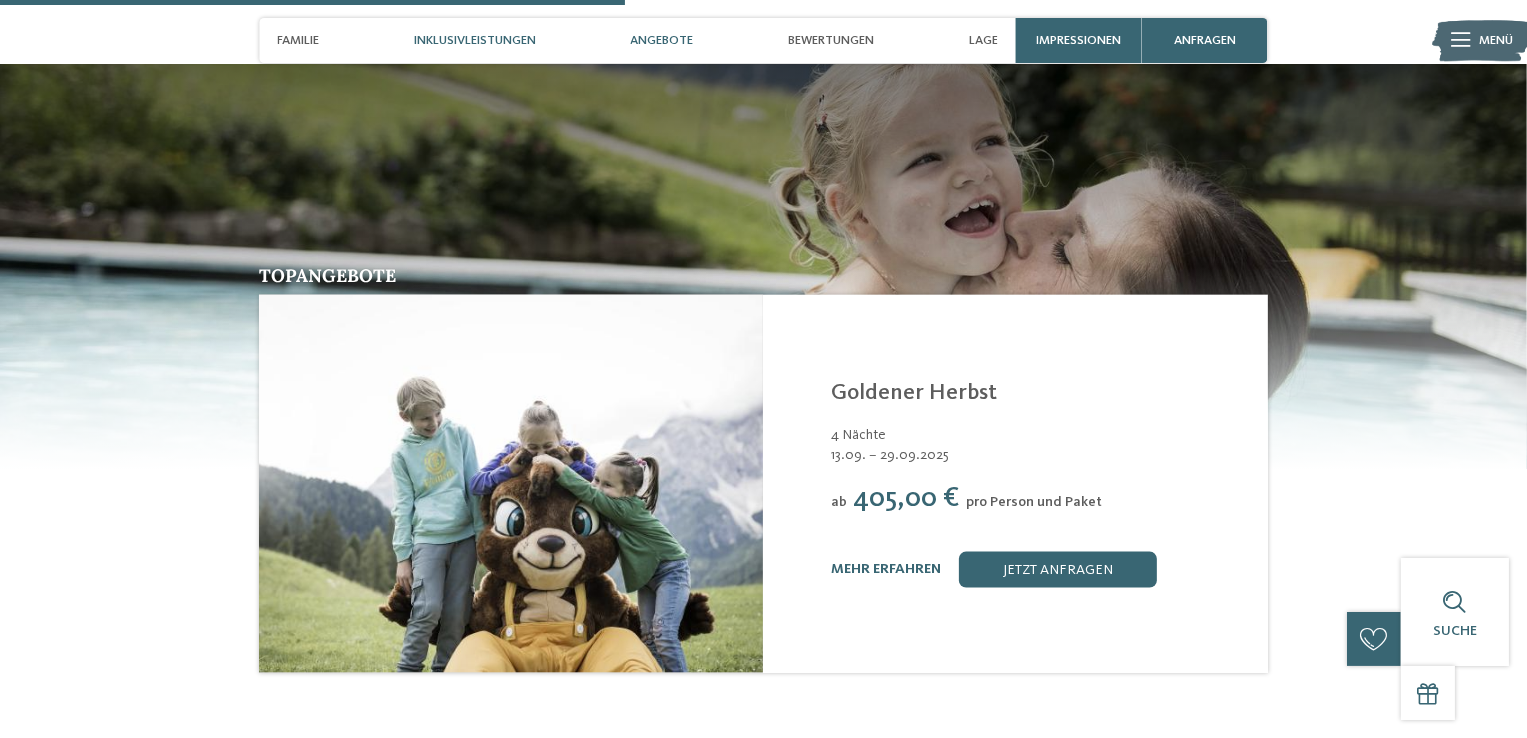 scroll, scrollTop: 2304, scrollLeft: 0, axis: vertical 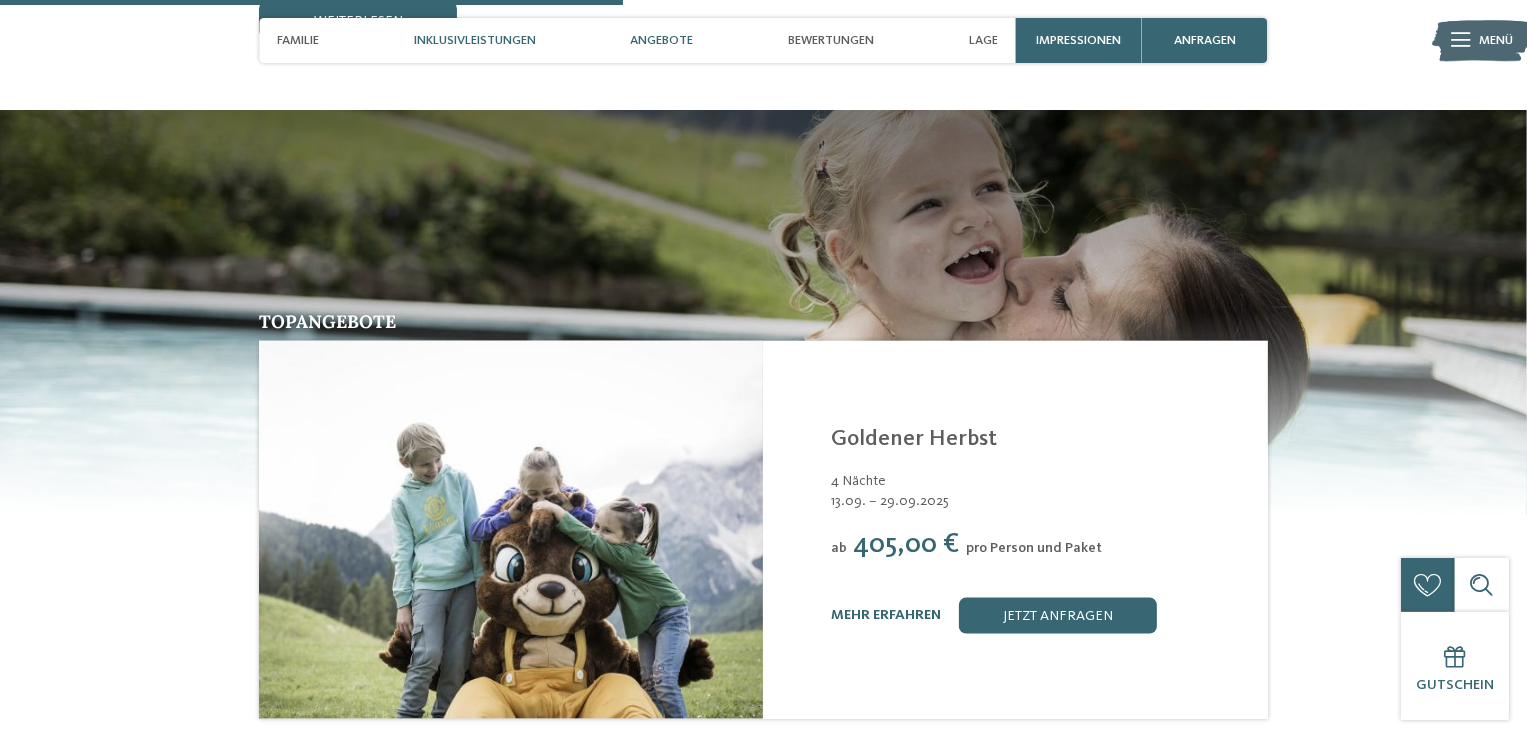 click on "Inklusivleistungen" at bounding box center (475, 40) 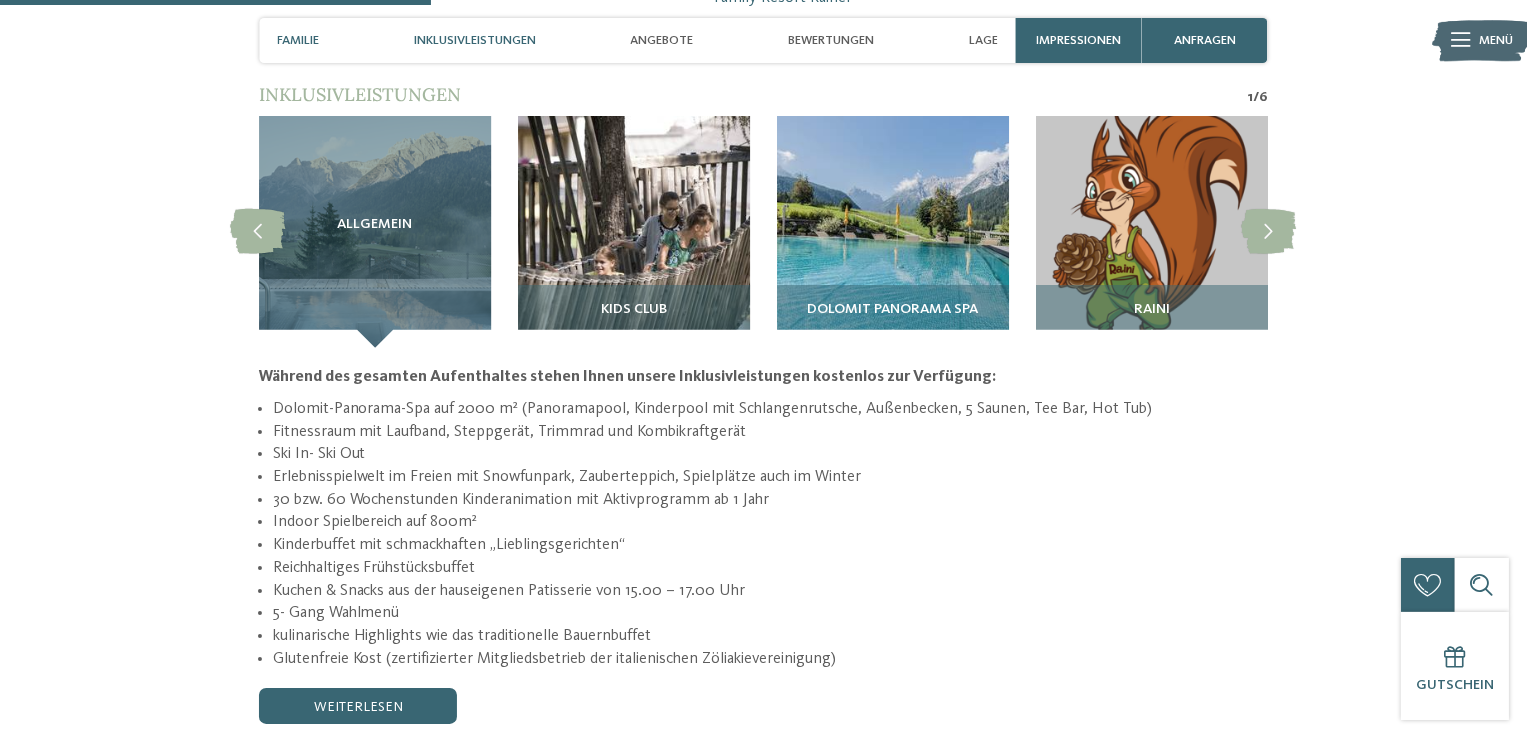 scroll, scrollTop: 1589, scrollLeft: 0, axis: vertical 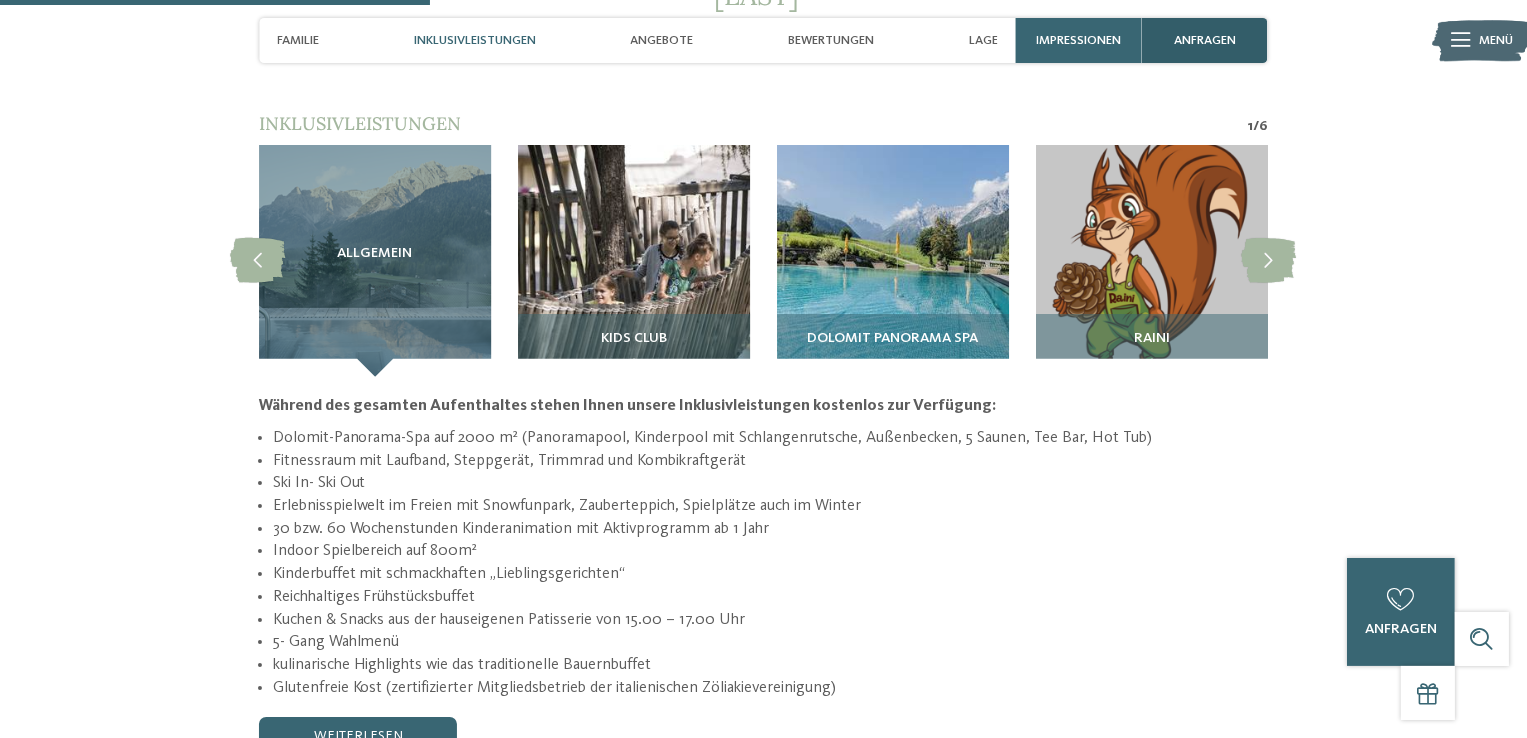 click on "anfragen" at bounding box center (1205, 40) 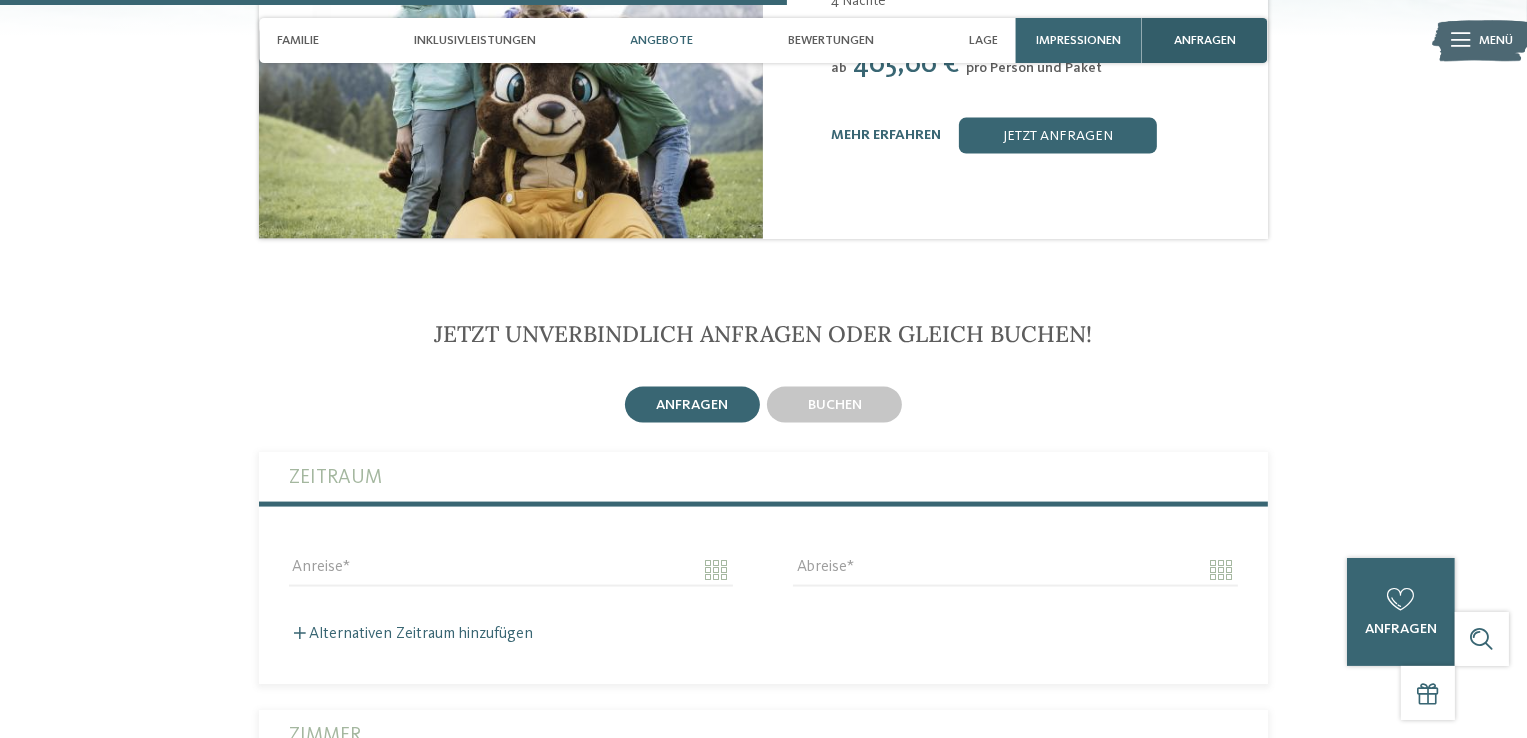 scroll, scrollTop: 2993, scrollLeft: 0, axis: vertical 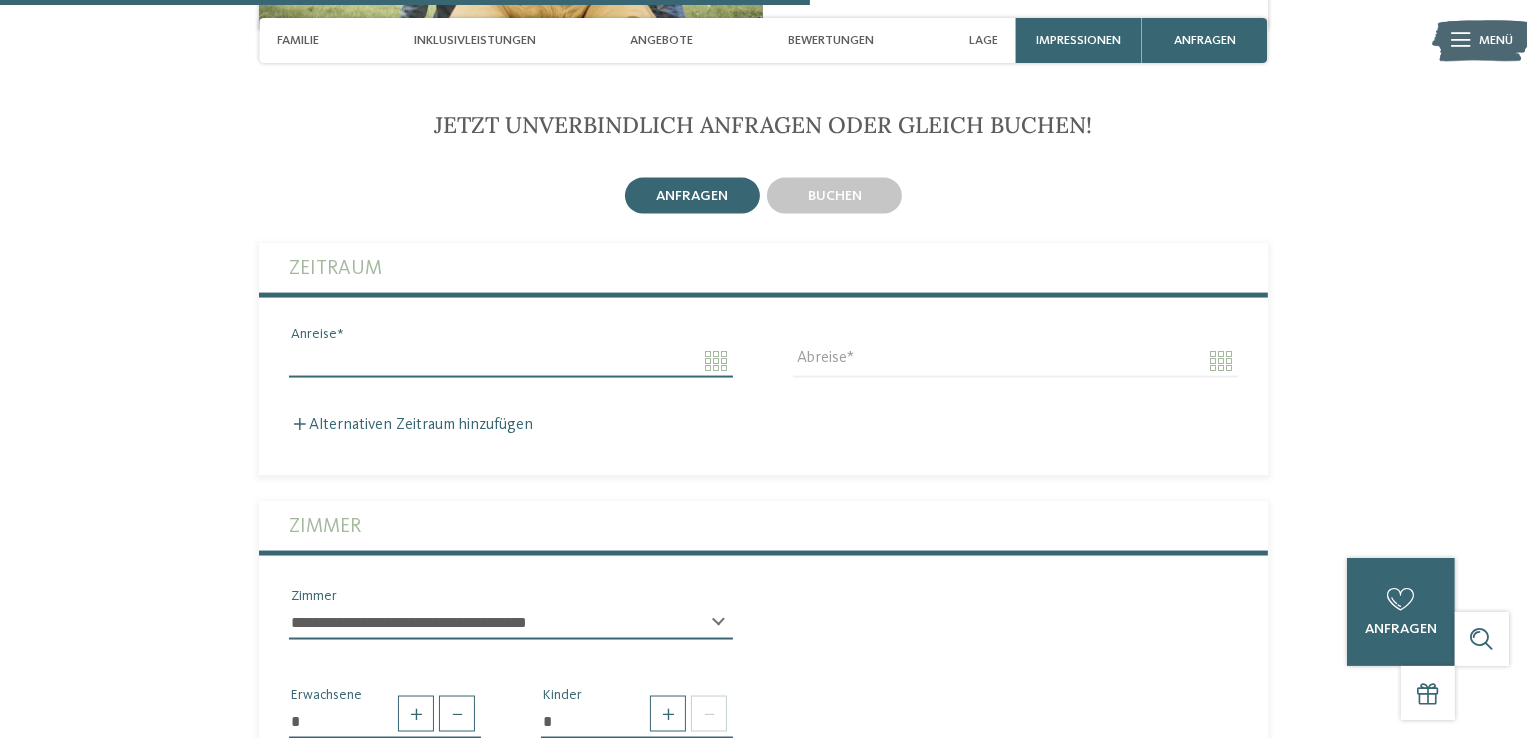 click on "Anreise" at bounding box center (511, 361) 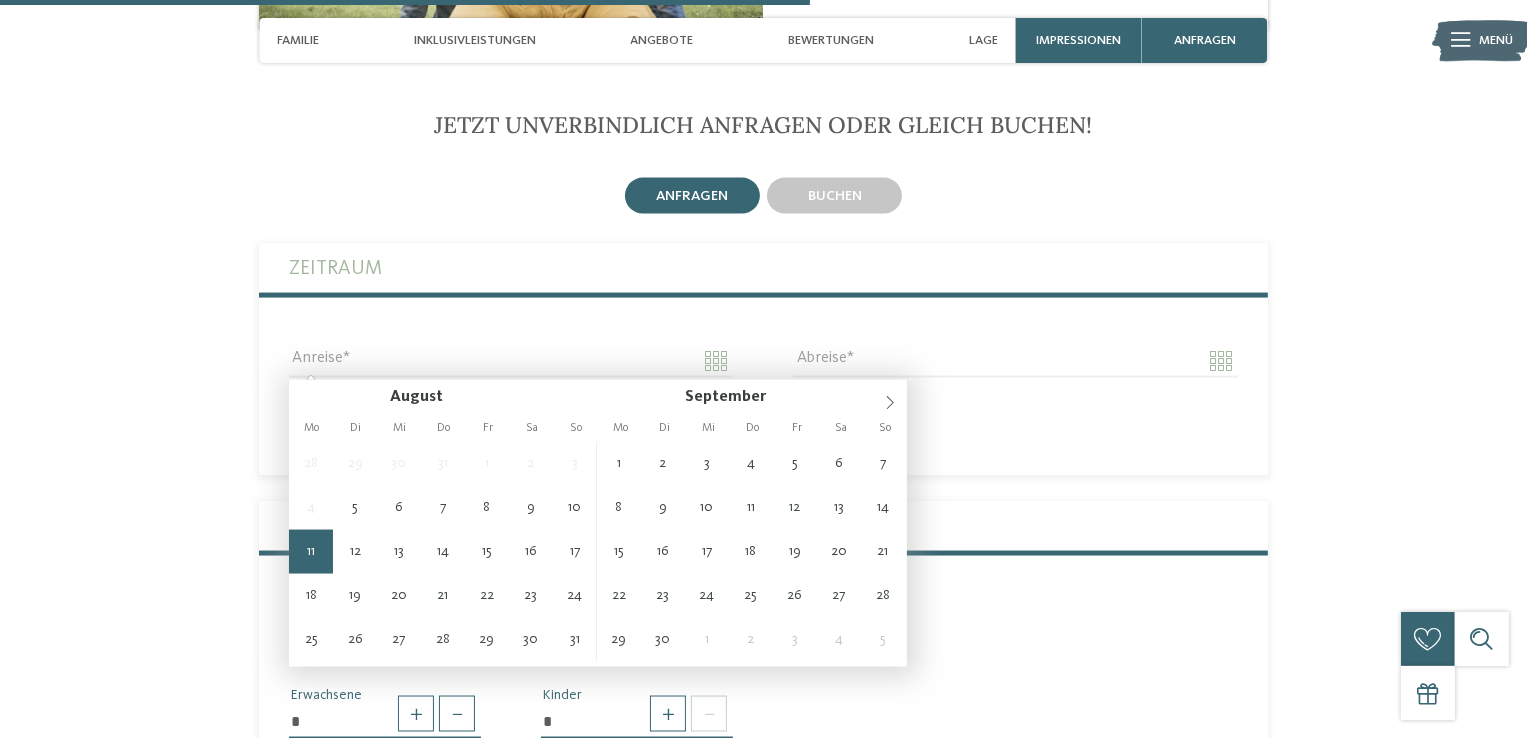 type on "**********" 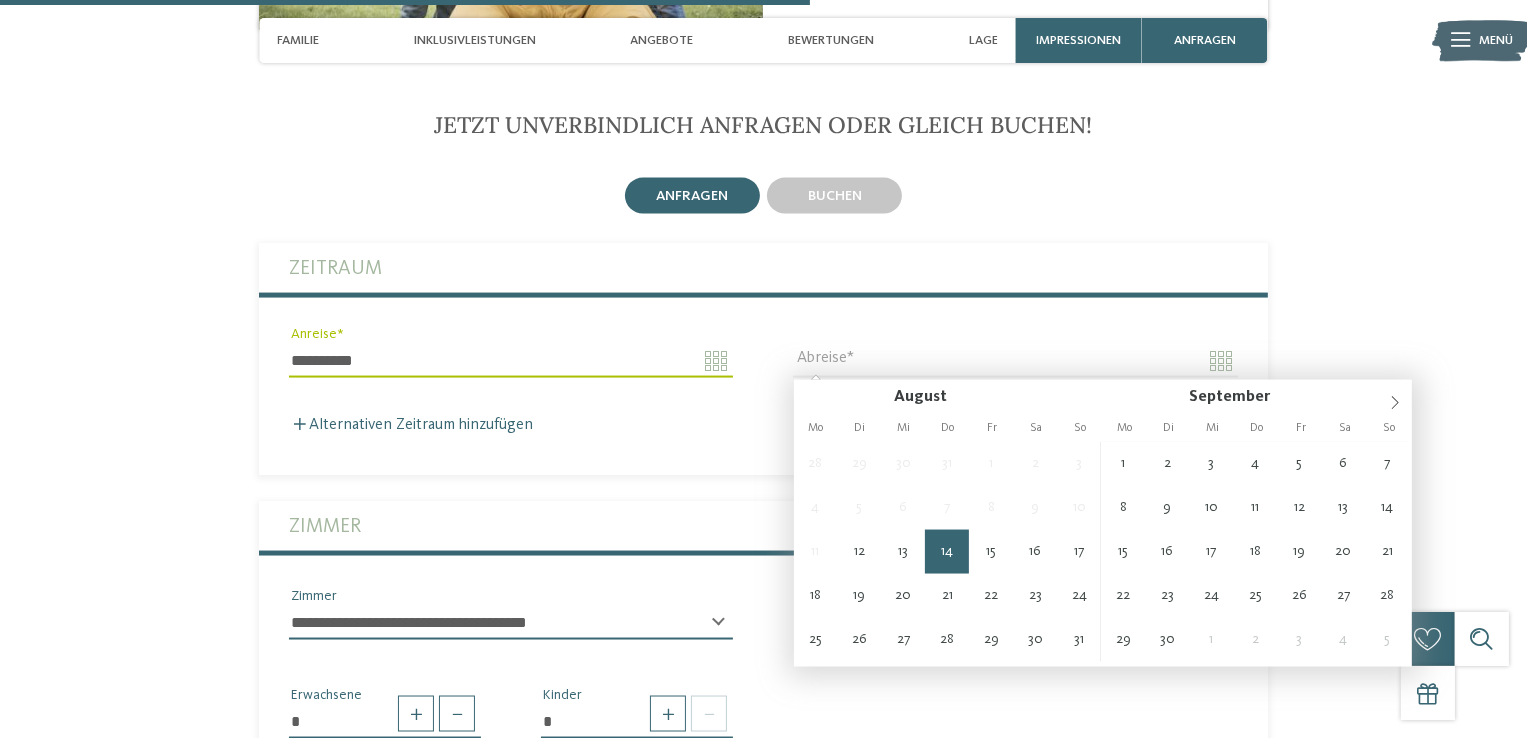 type on "**********" 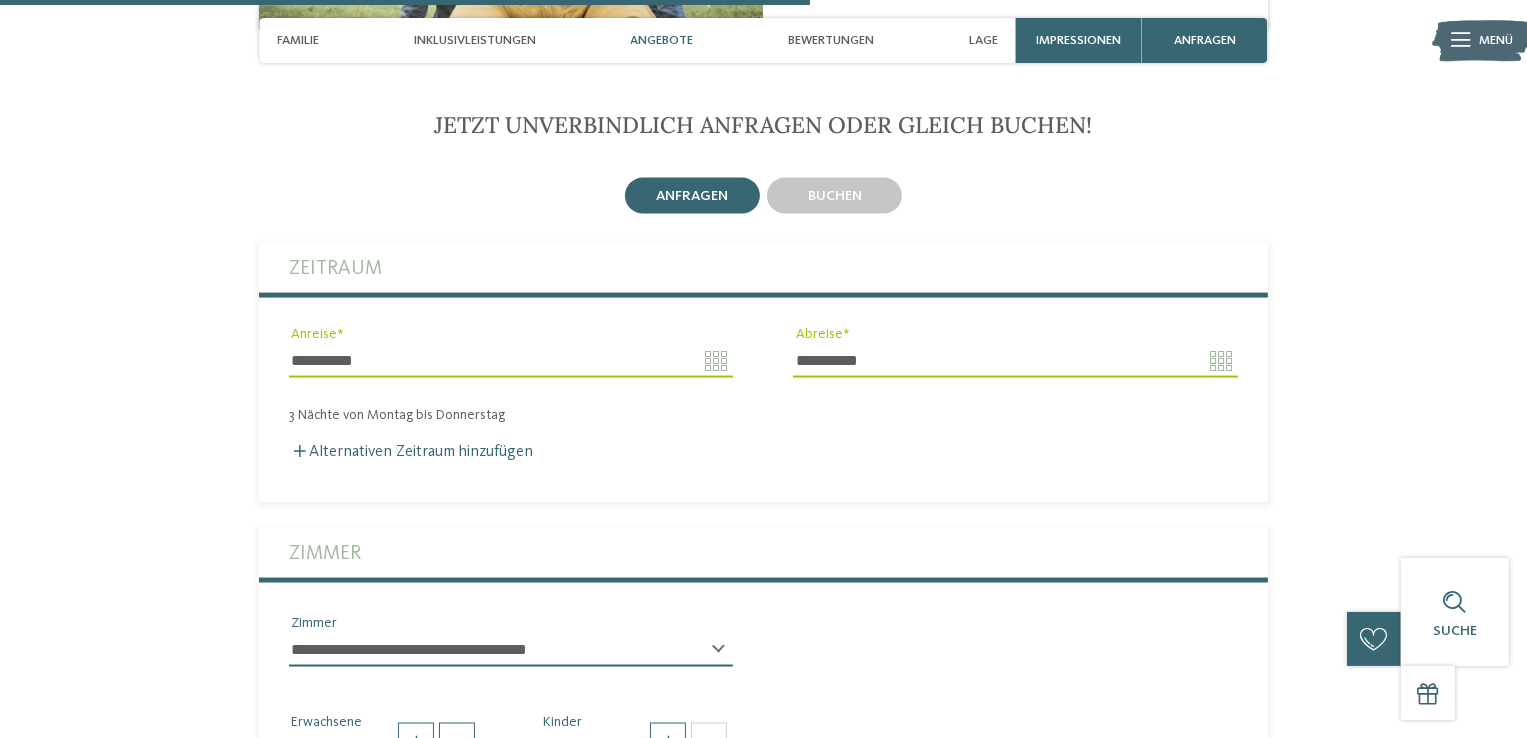 click on "**********" at bounding box center (763, 372) 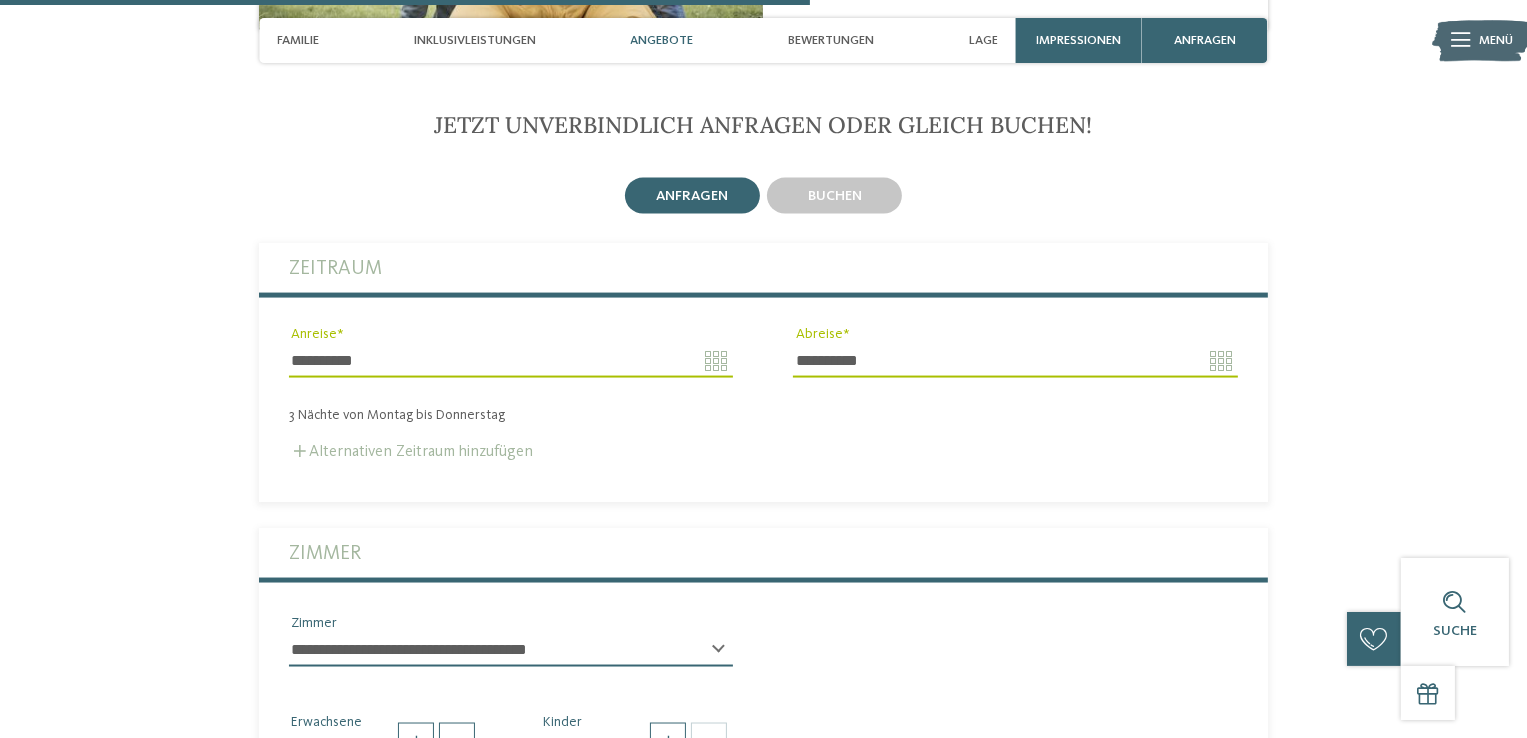 click on "Alternativen Zeitraum hinzufügen" at bounding box center [411, 452] 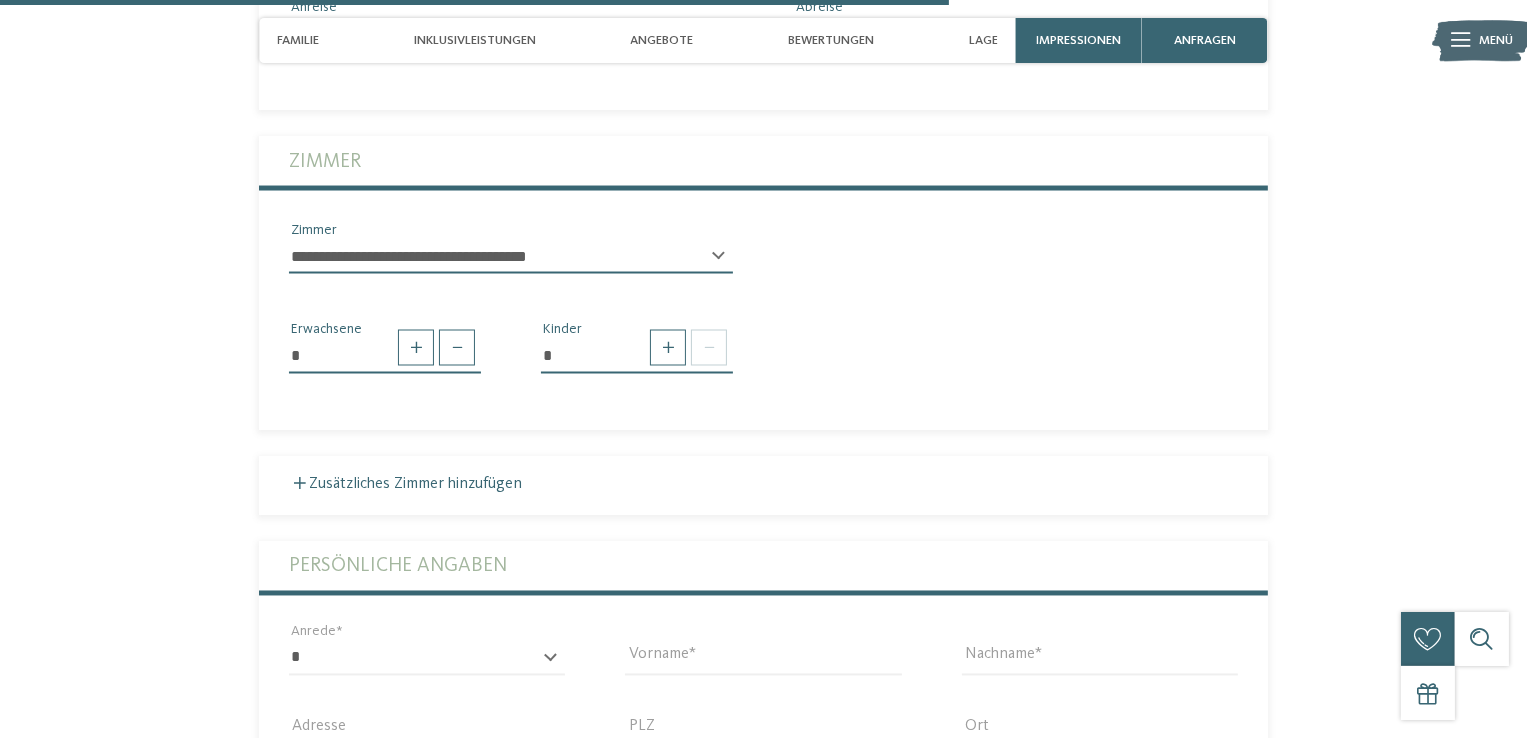 scroll, scrollTop: 3620, scrollLeft: 0, axis: vertical 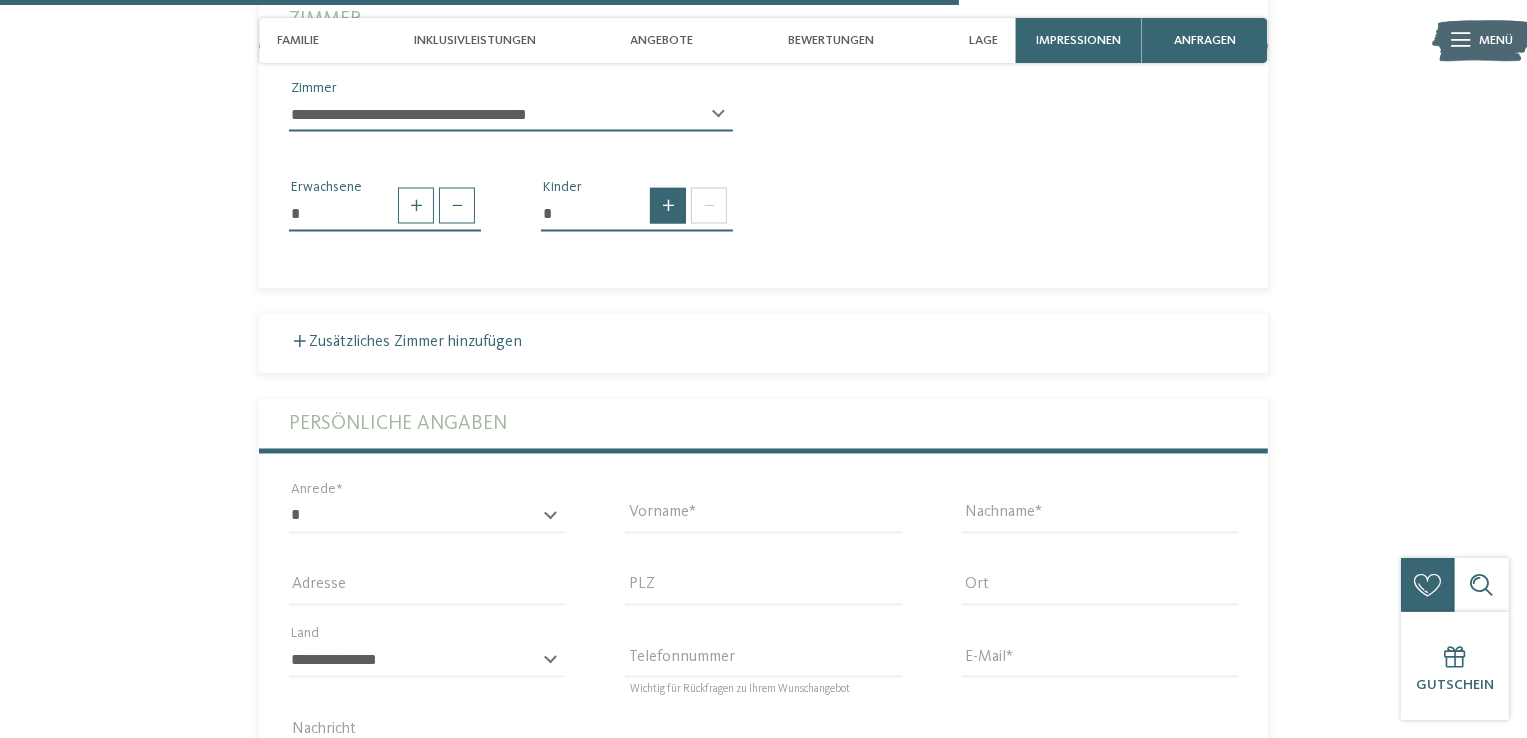 click at bounding box center (668, 206) 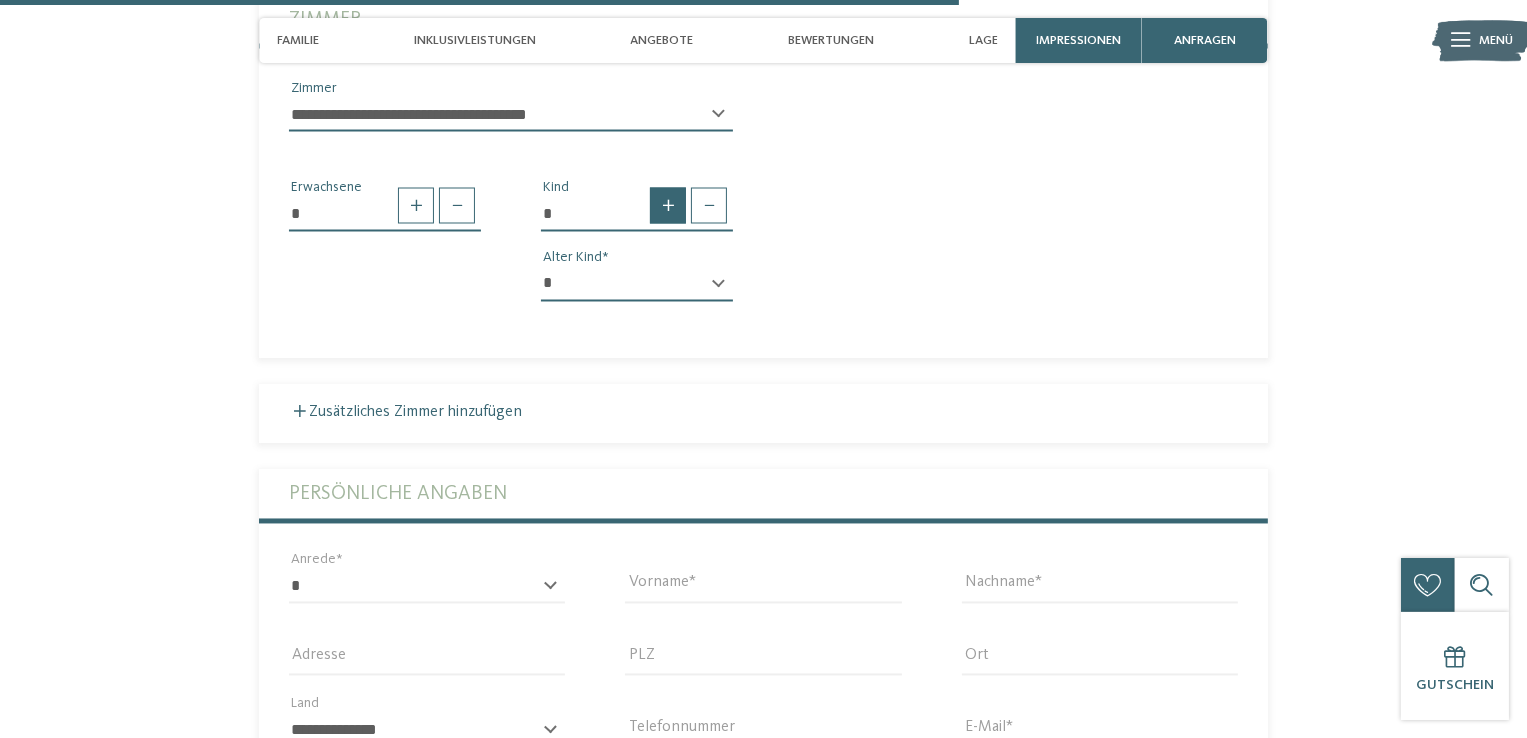 click at bounding box center (668, 206) 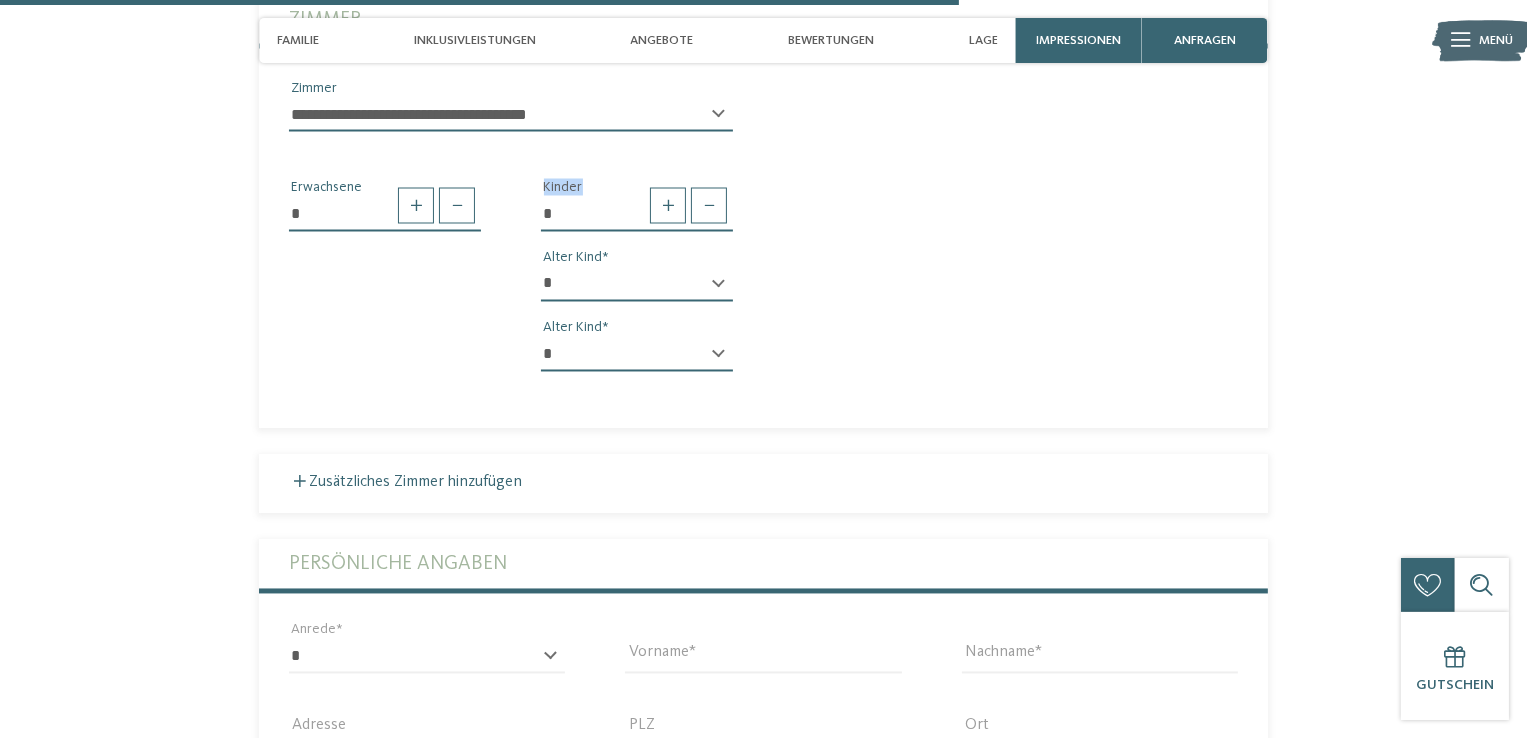click on "* * * * * * * * * * * ** ** ** ** ** ** ** **" at bounding box center (637, 285) 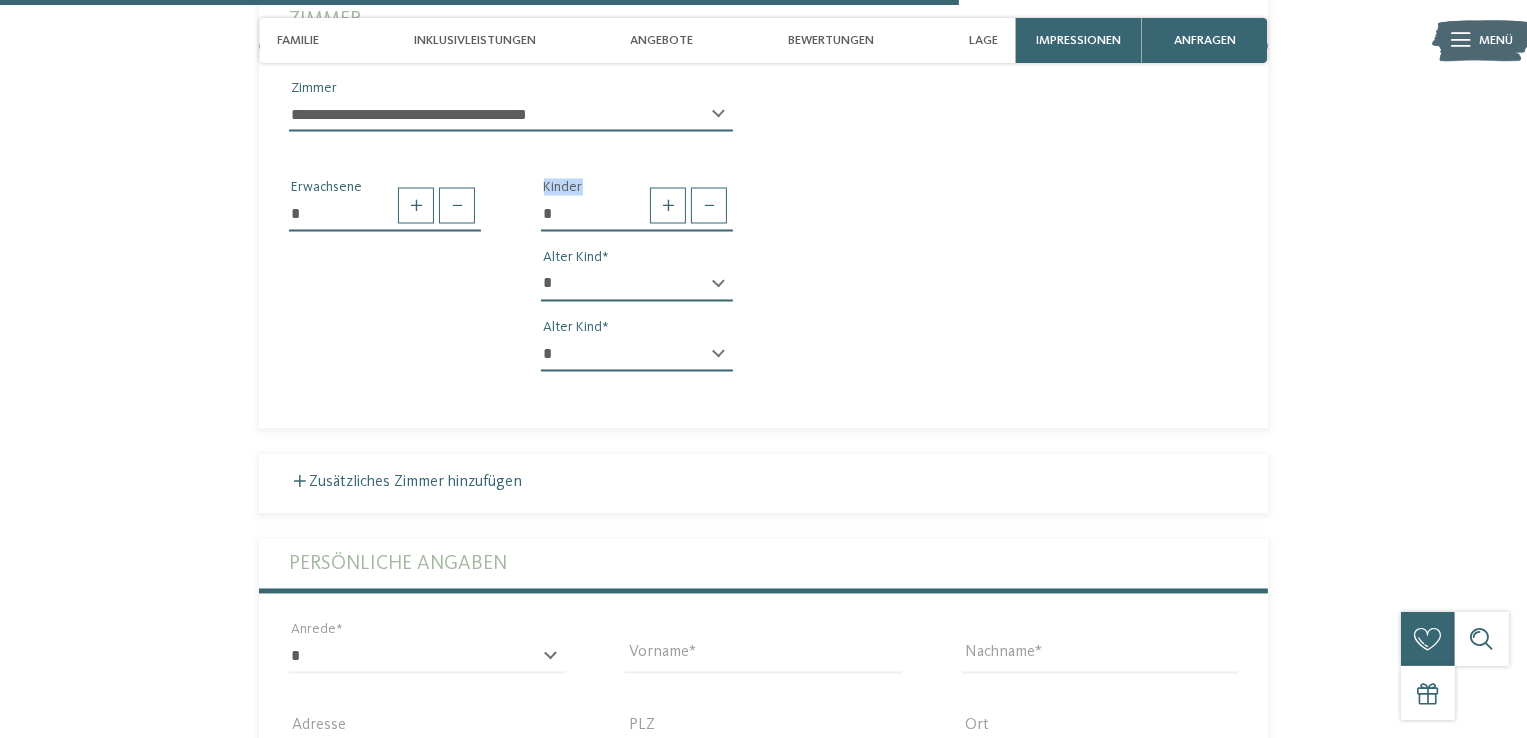 select on "*" 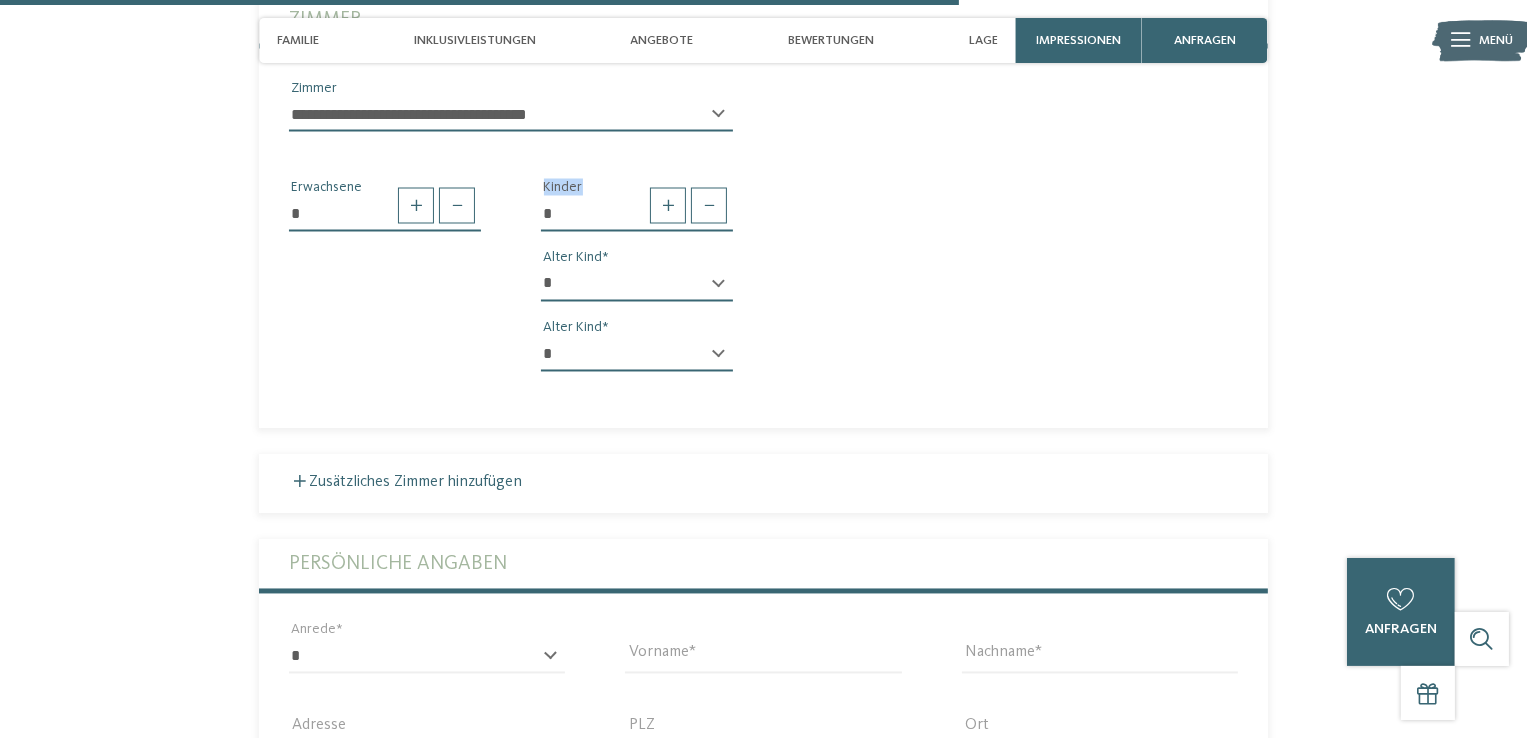 select on "*" 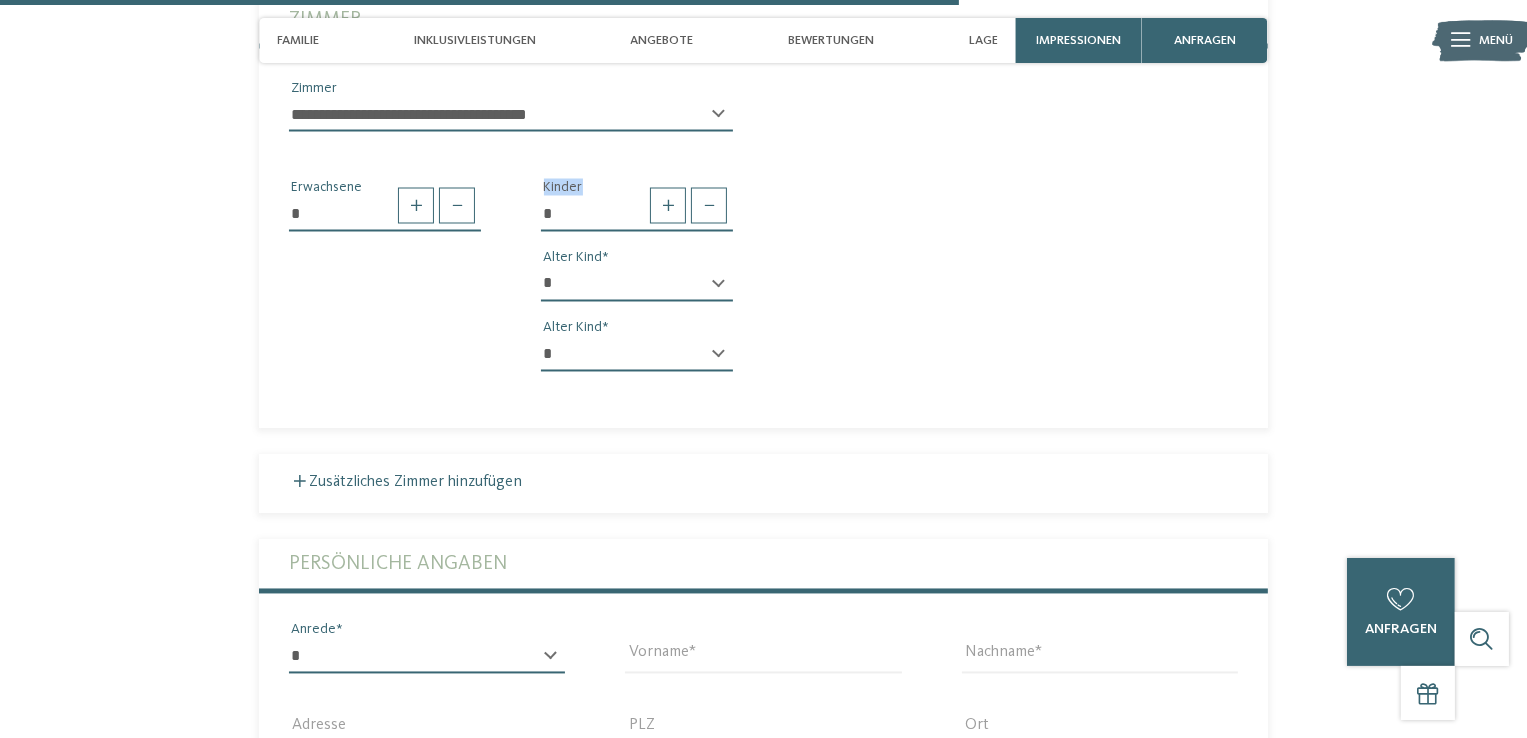click on "* **** **** ******* ******" at bounding box center [427, 657] 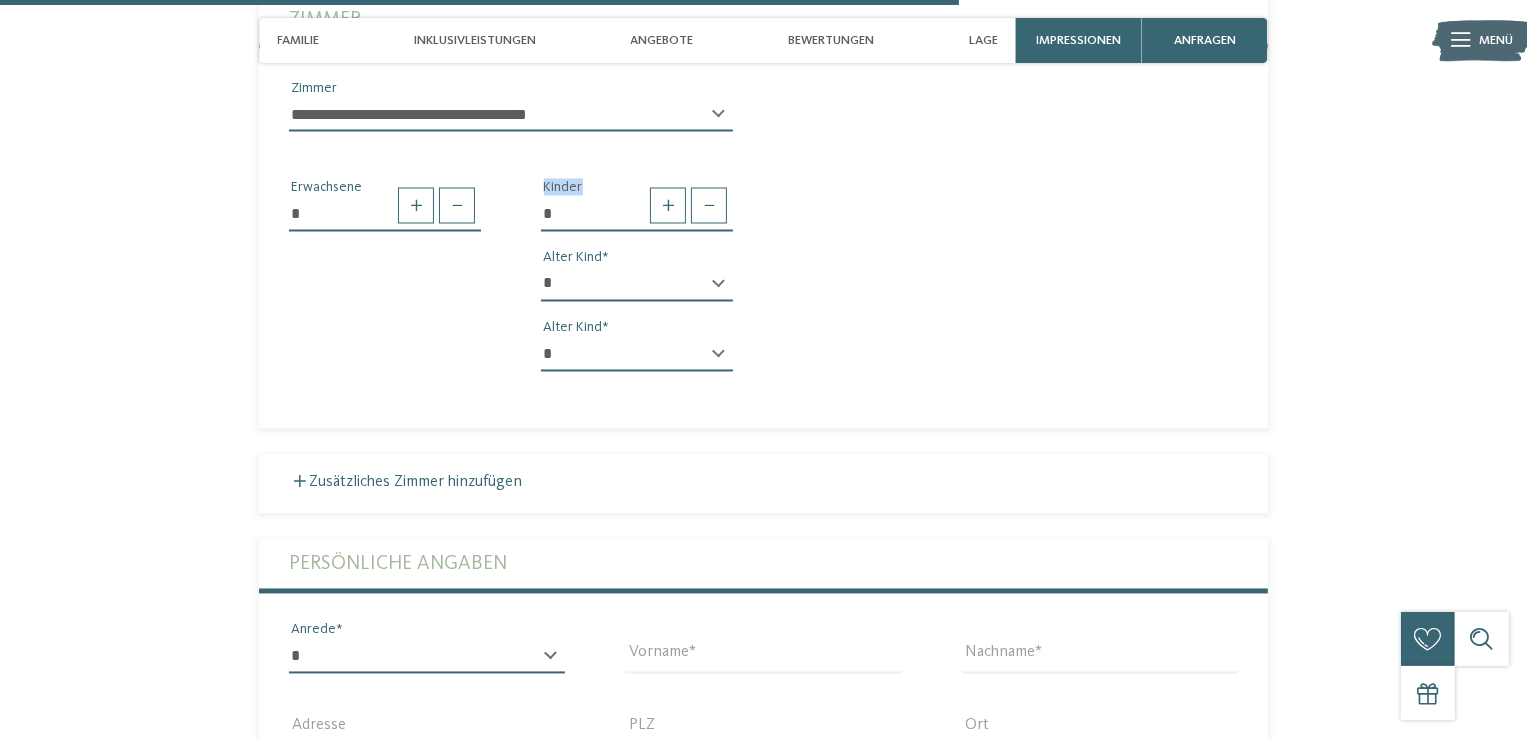 select on "*" 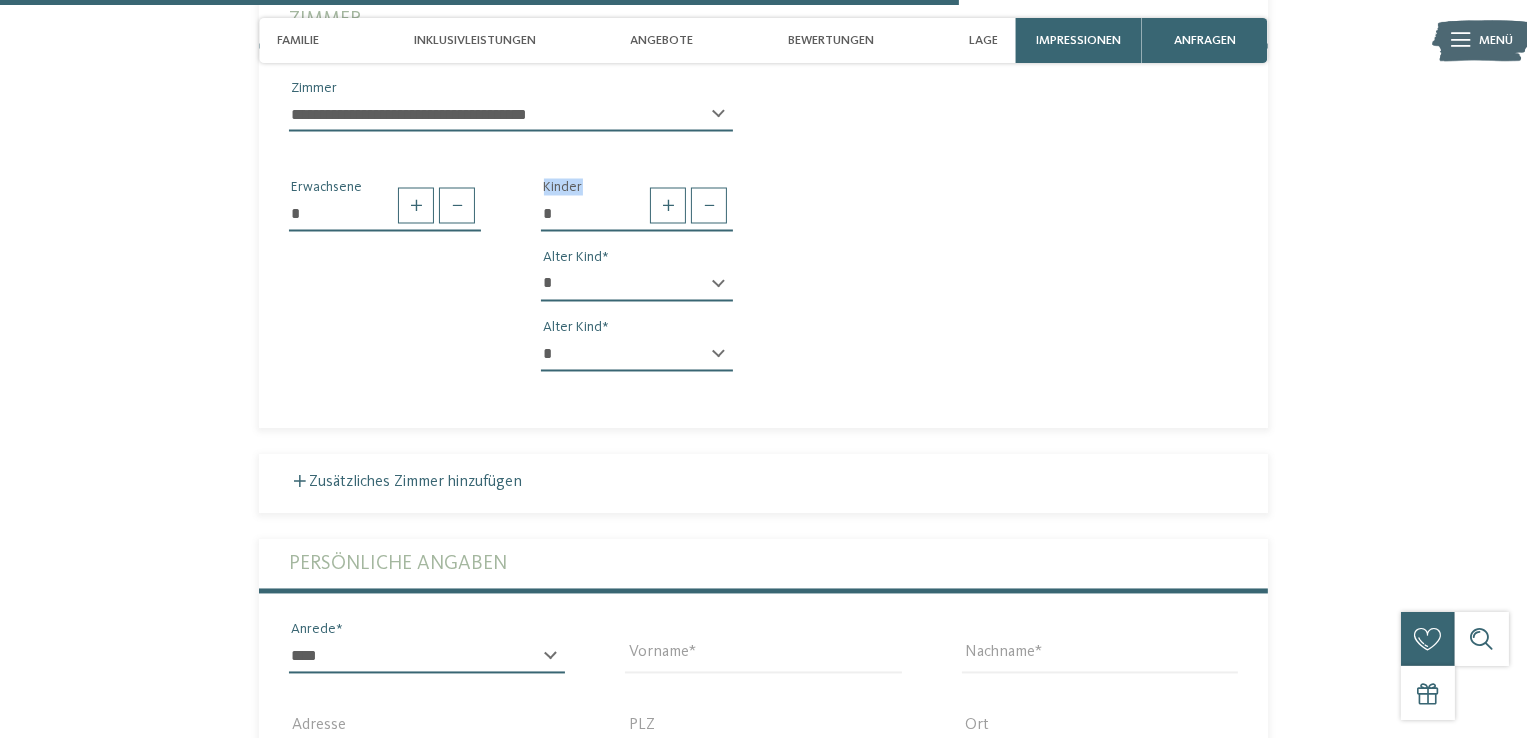 click on "* **** **** ******* ******" at bounding box center [427, 657] 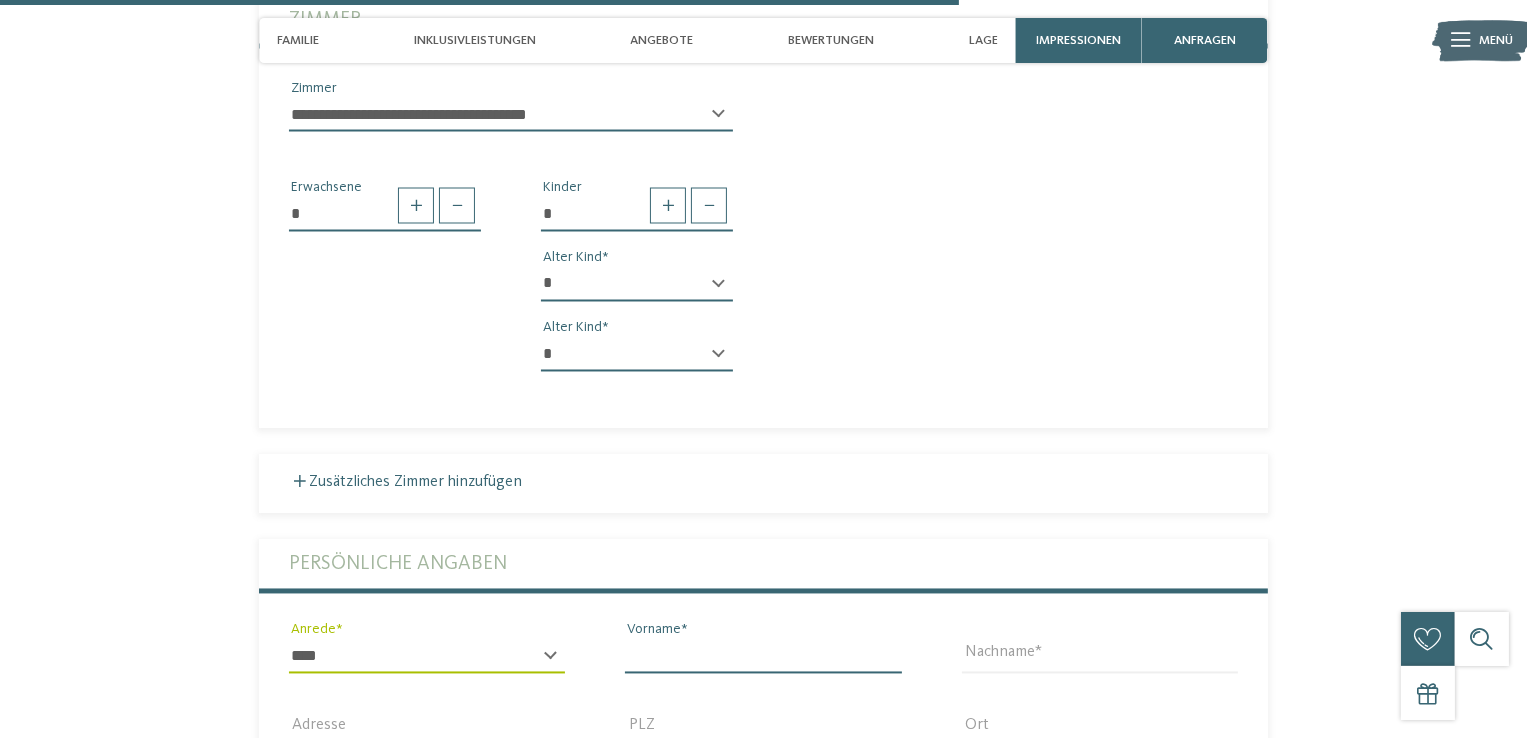 click on "Vorname" at bounding box center (763, 657) 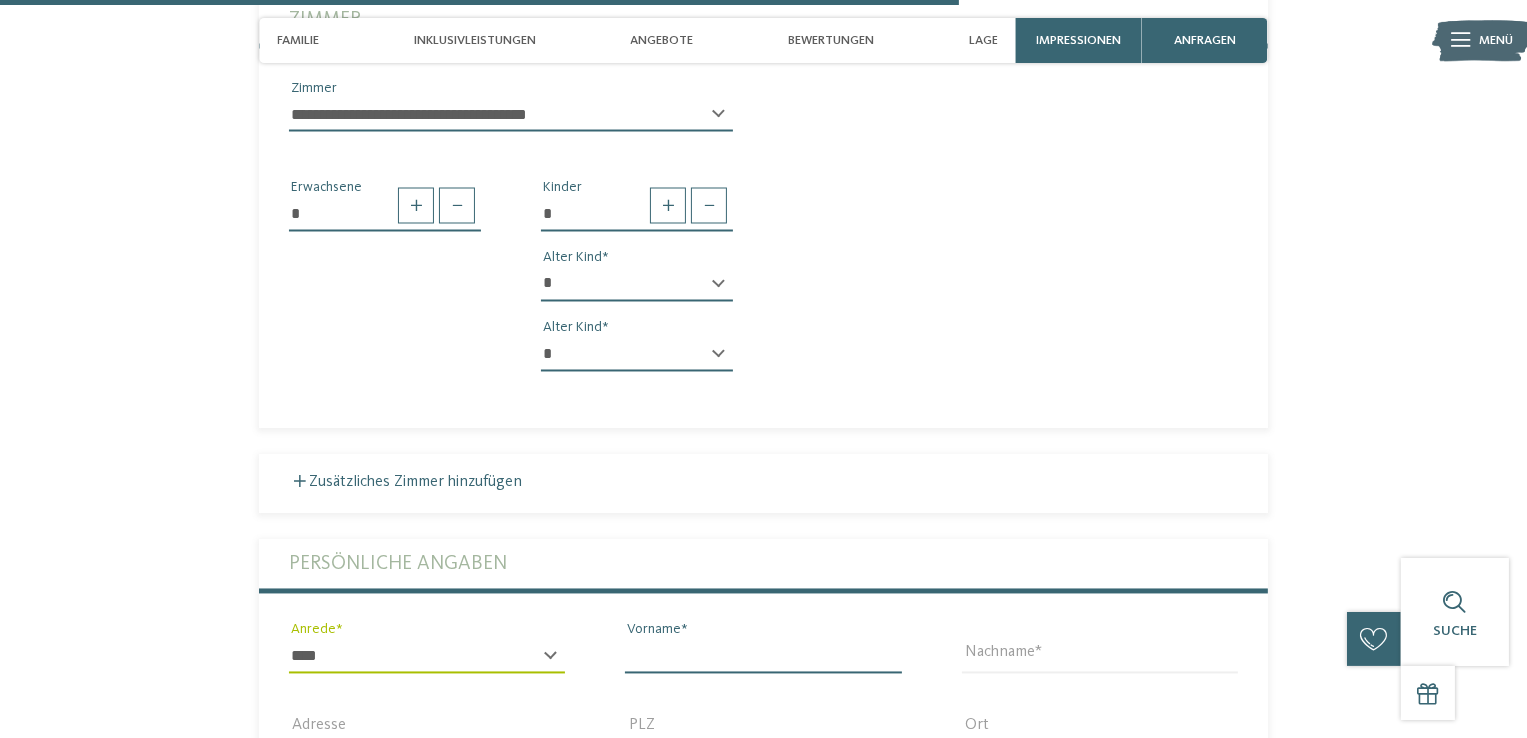 type on "*******" 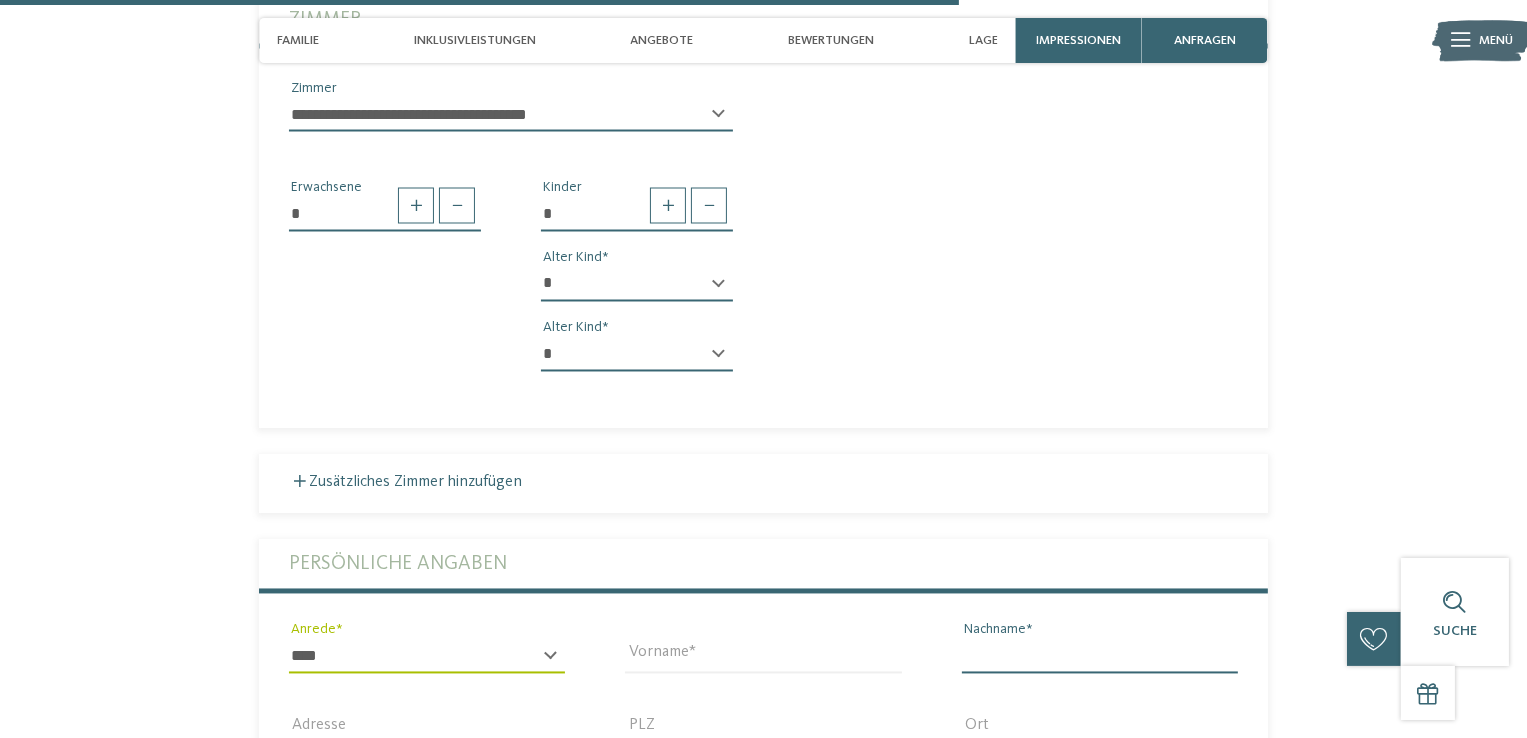 type on "*******" 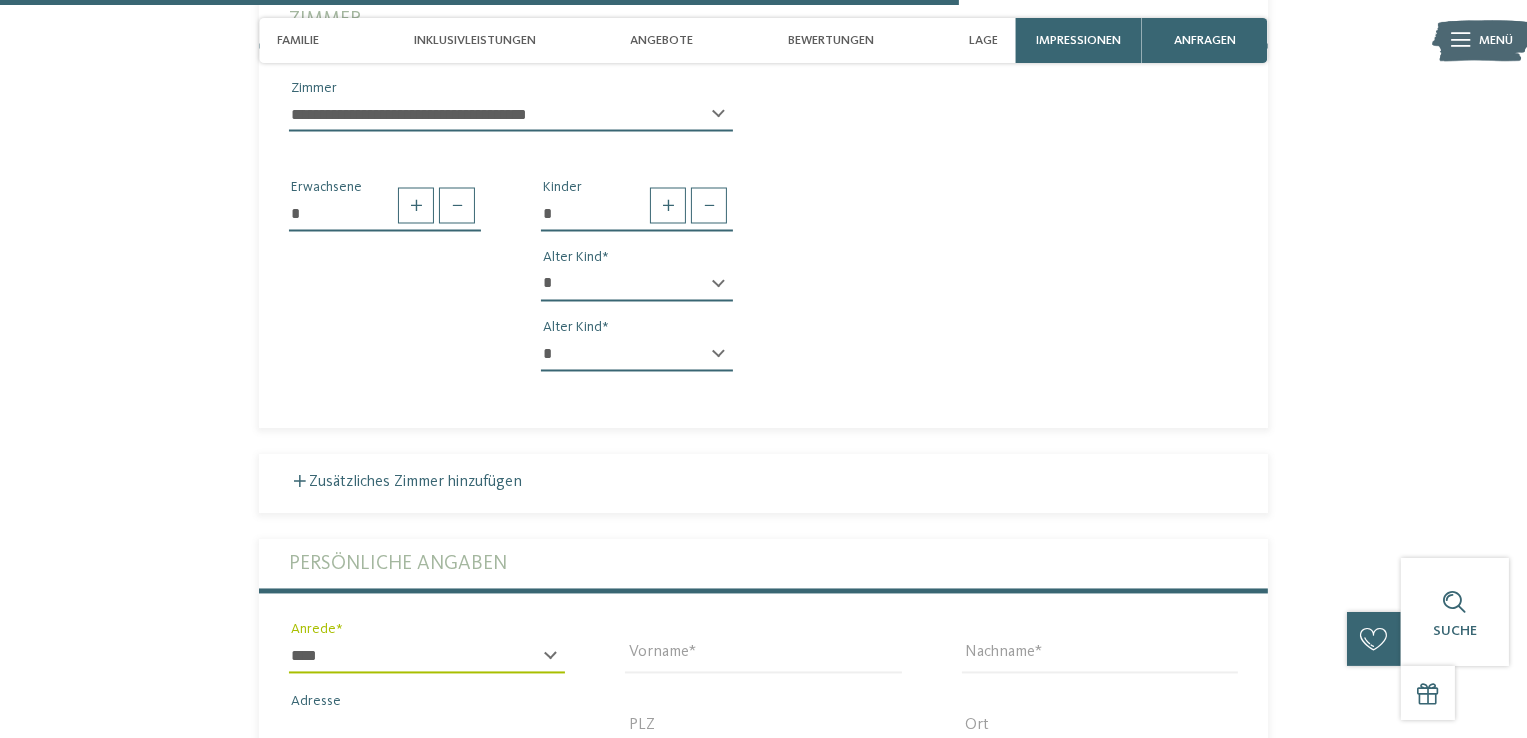 type on "**********" 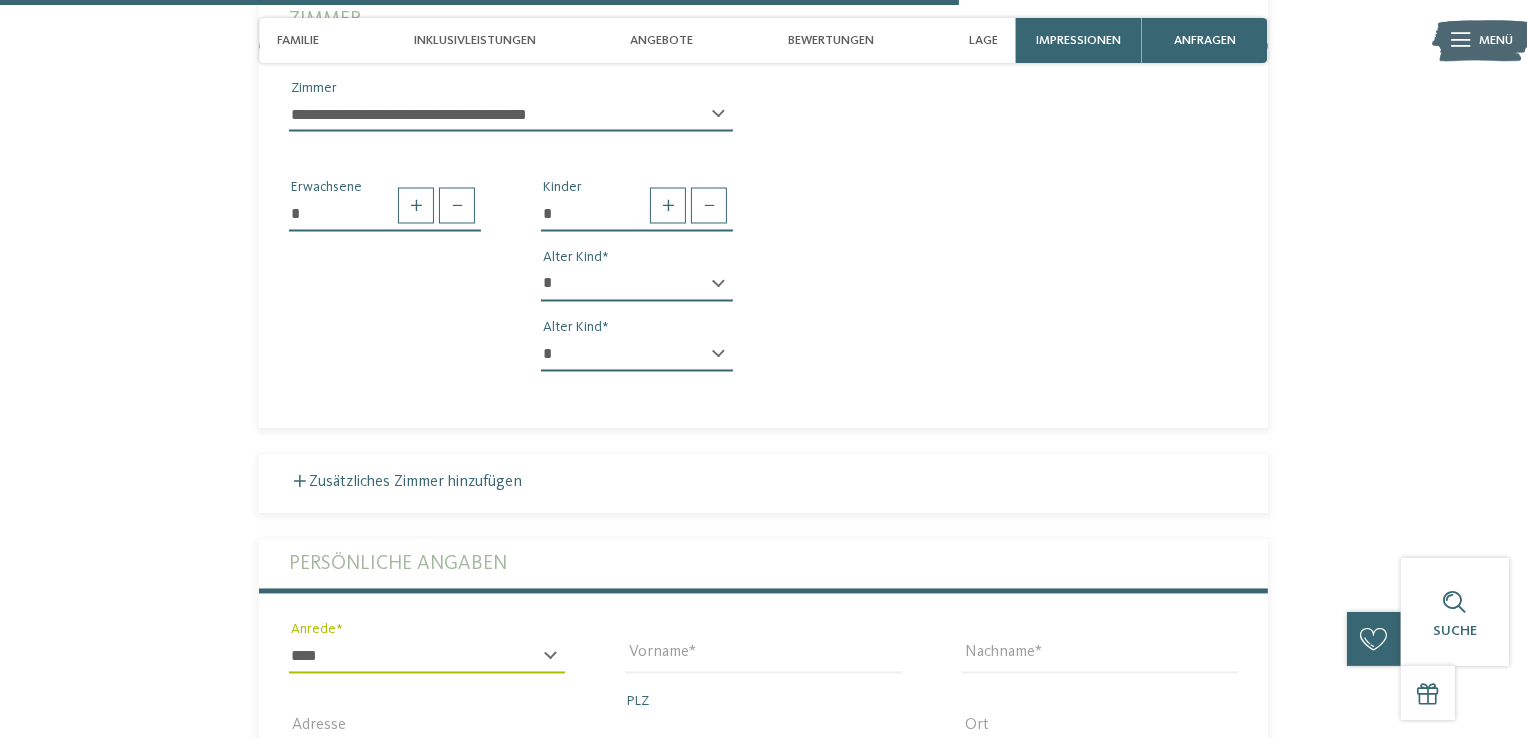 type on "*****" 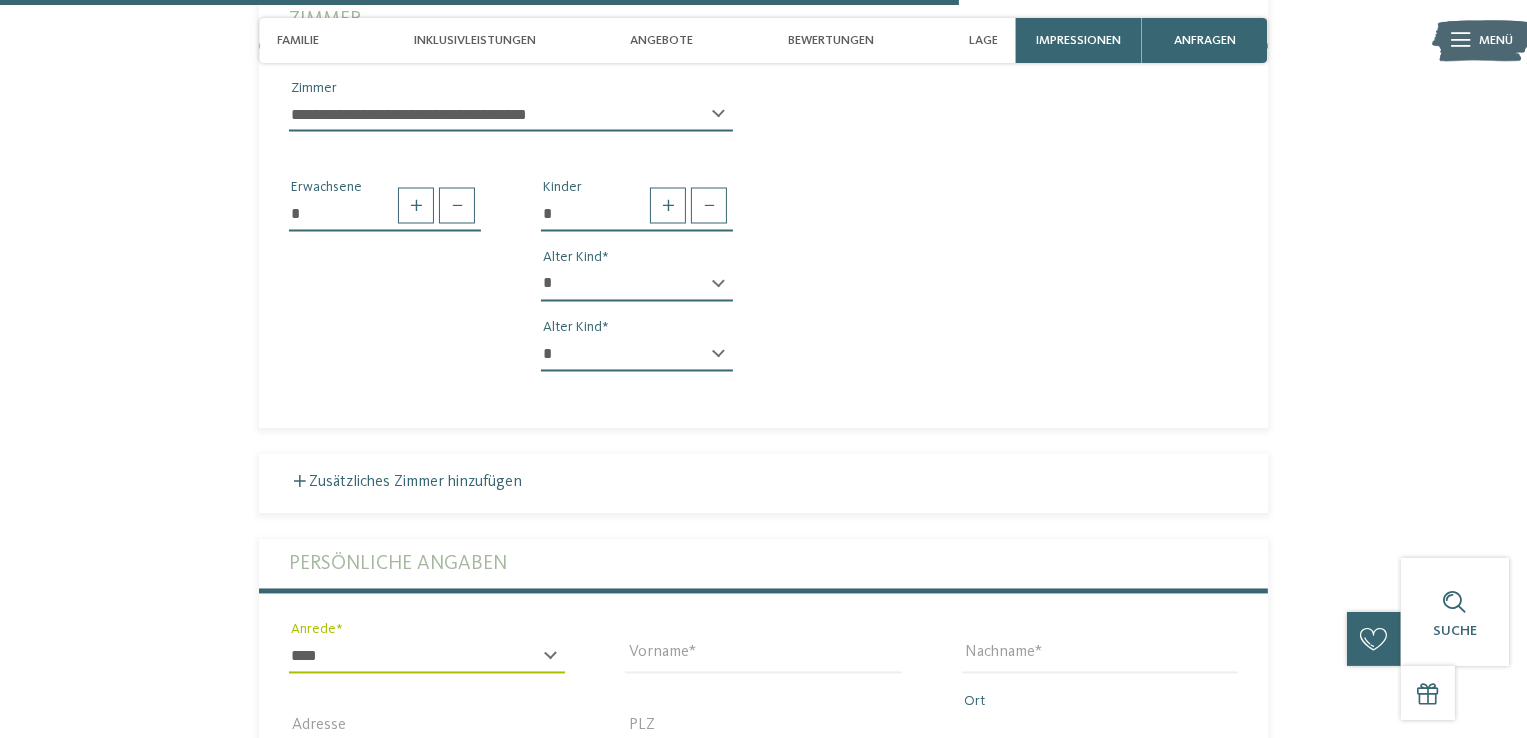 type on "*******" 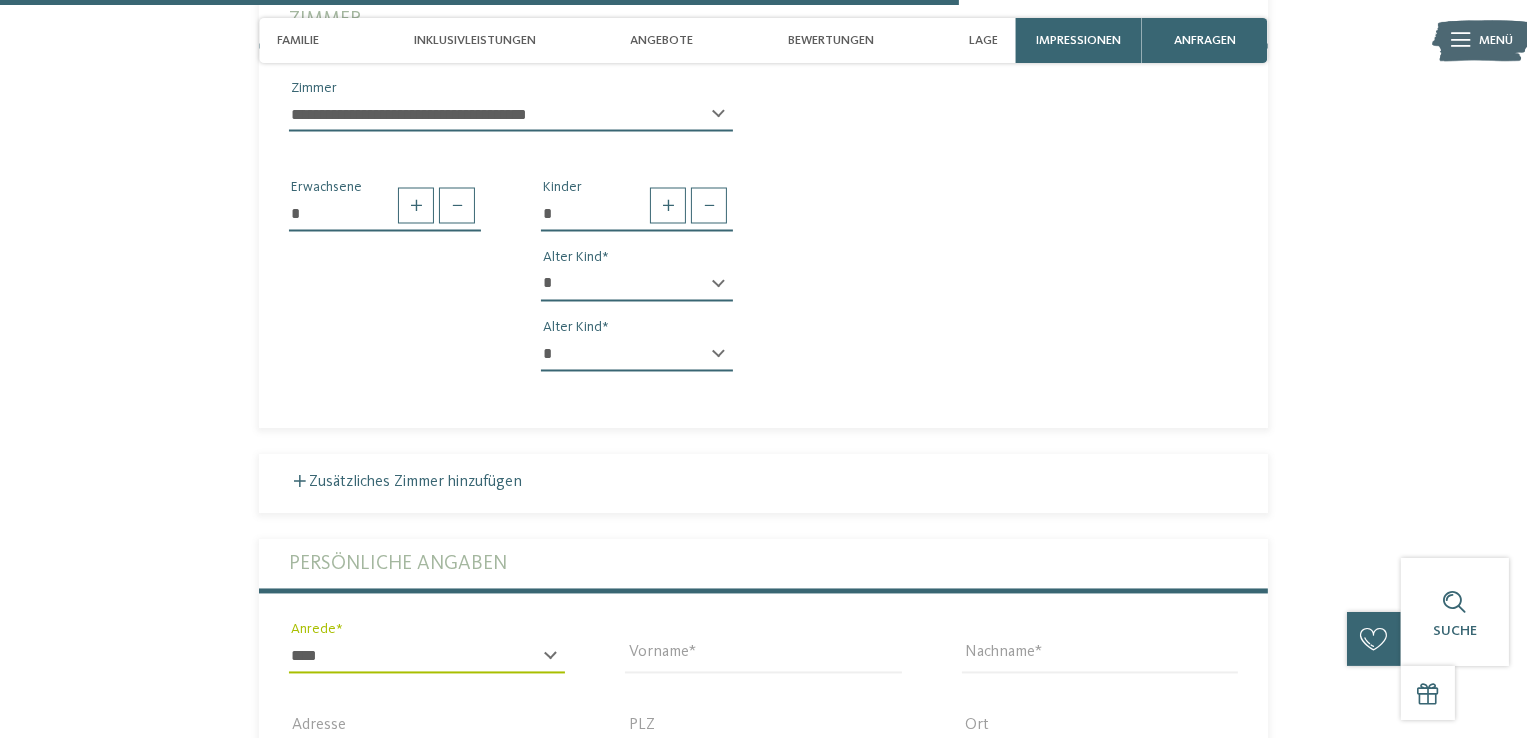 select on "**" 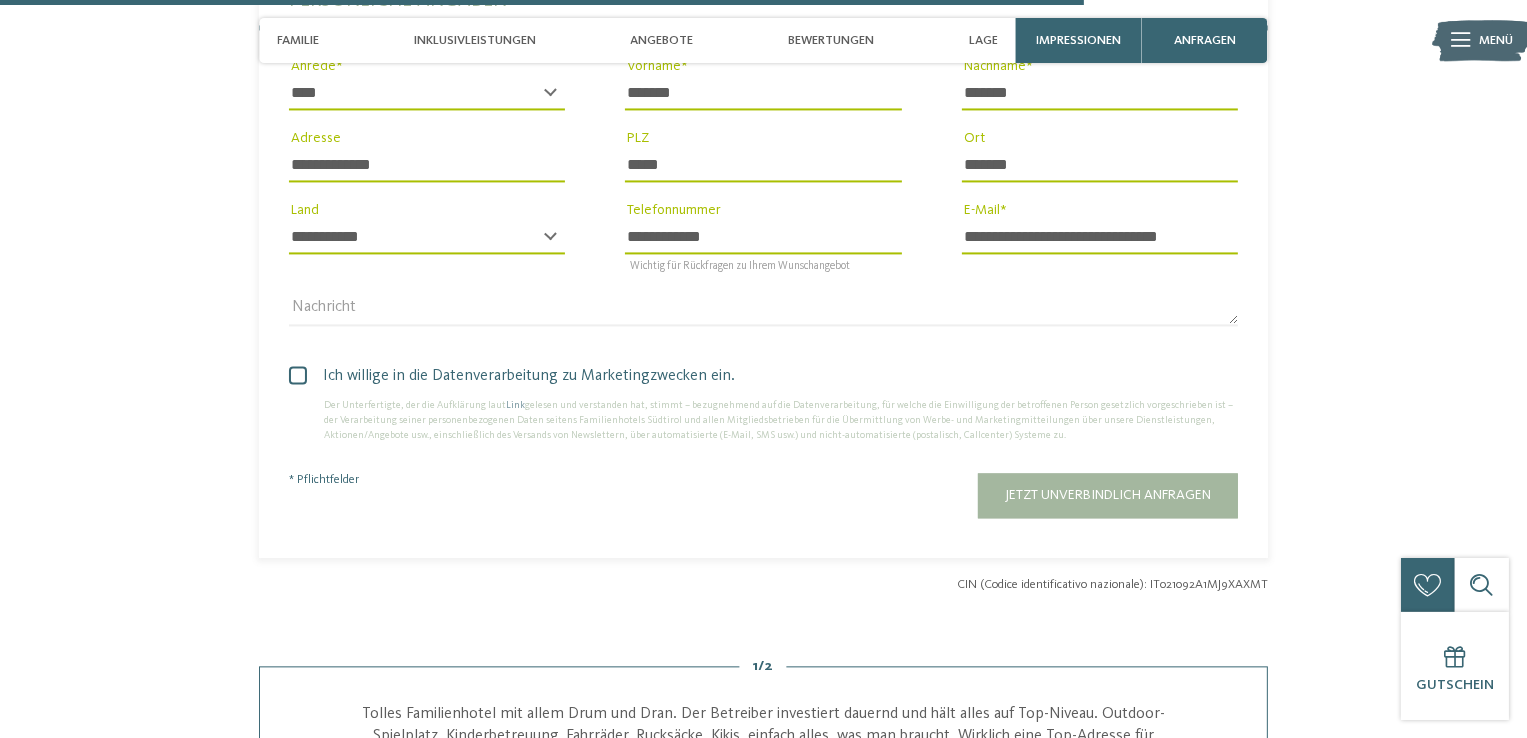 scroll, scrollTop: 4191, scrollLeft: 0, axis: vertical 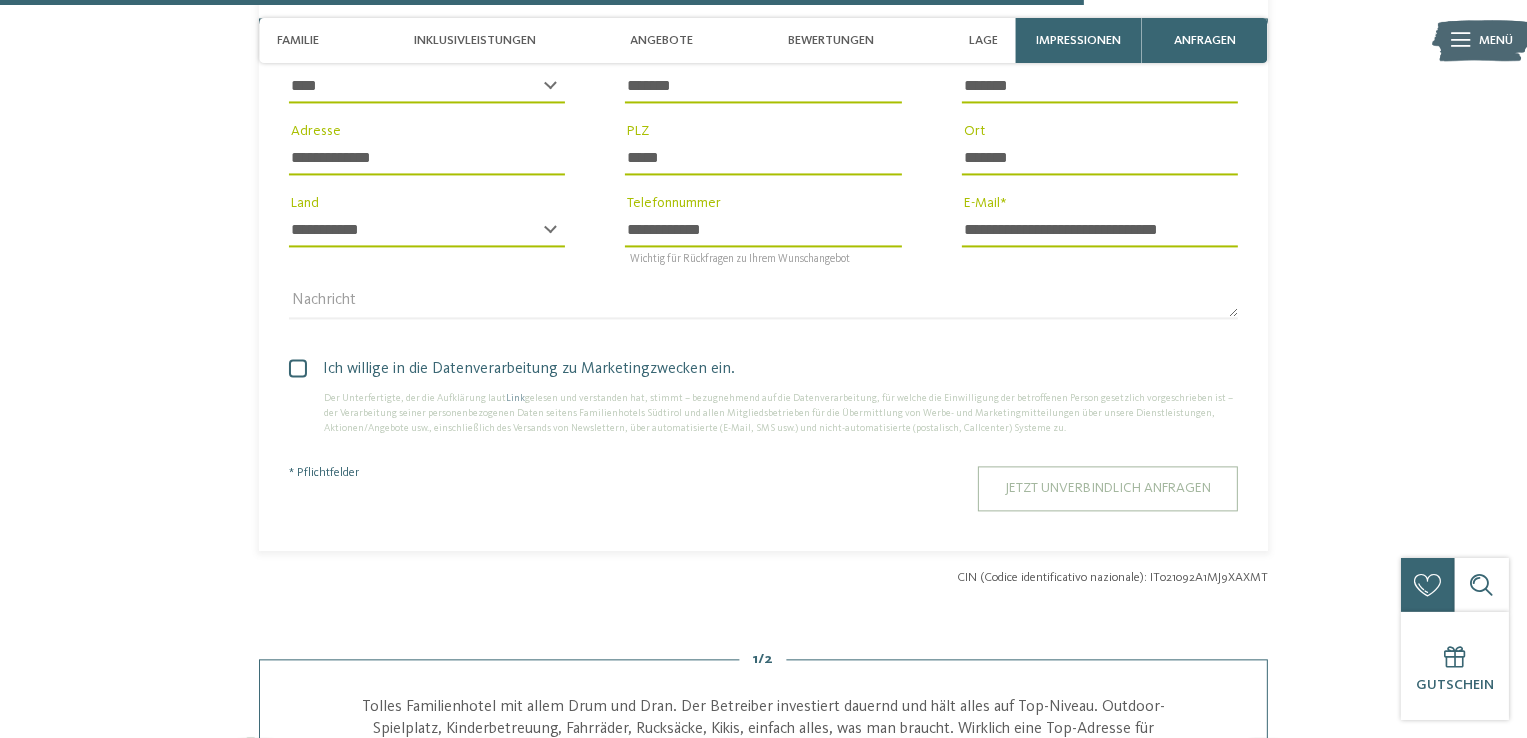 click on "Jetzt unverbindlich anfragen" at bounding box center (1108, 488) 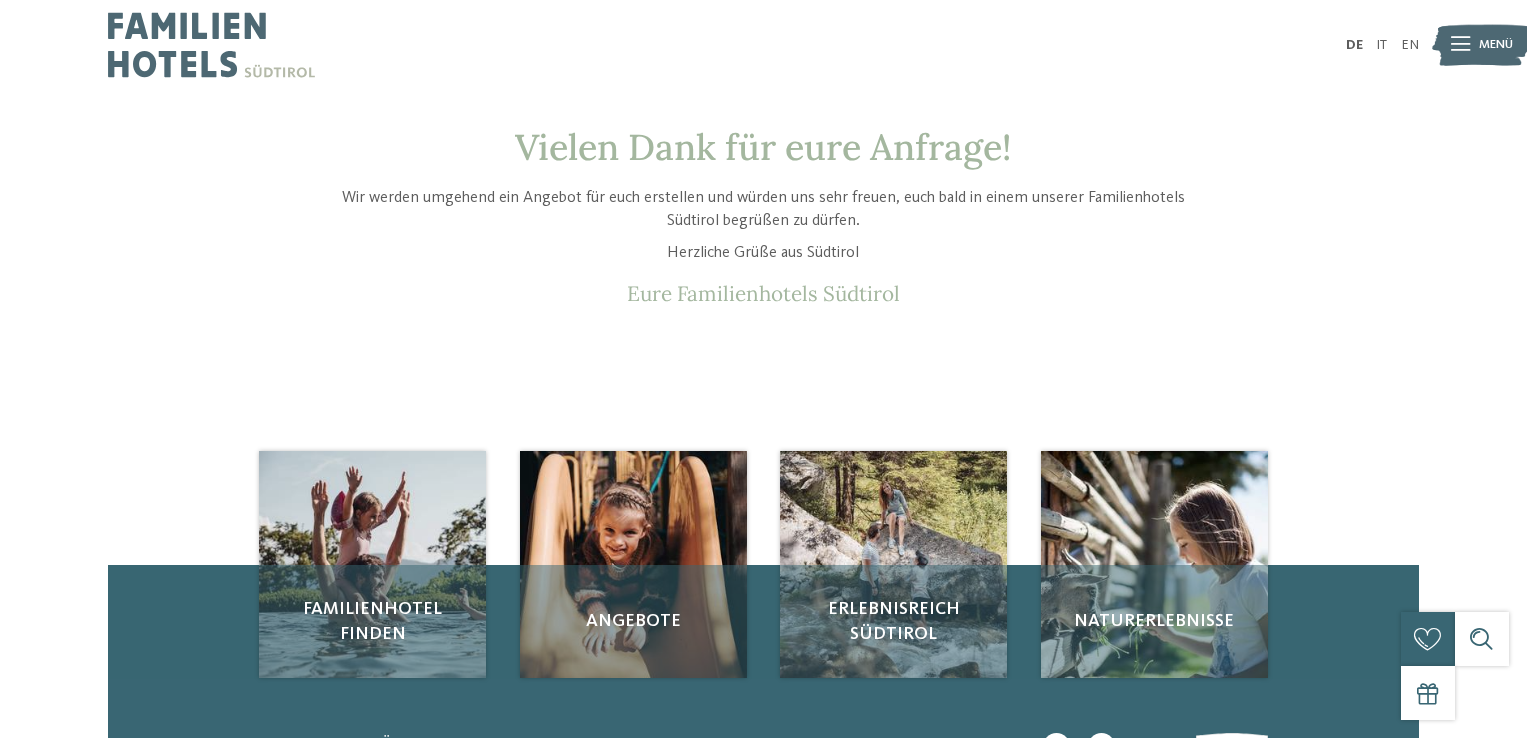 scroll, scrollTop: 0, scrollLeft: 0, axis: both 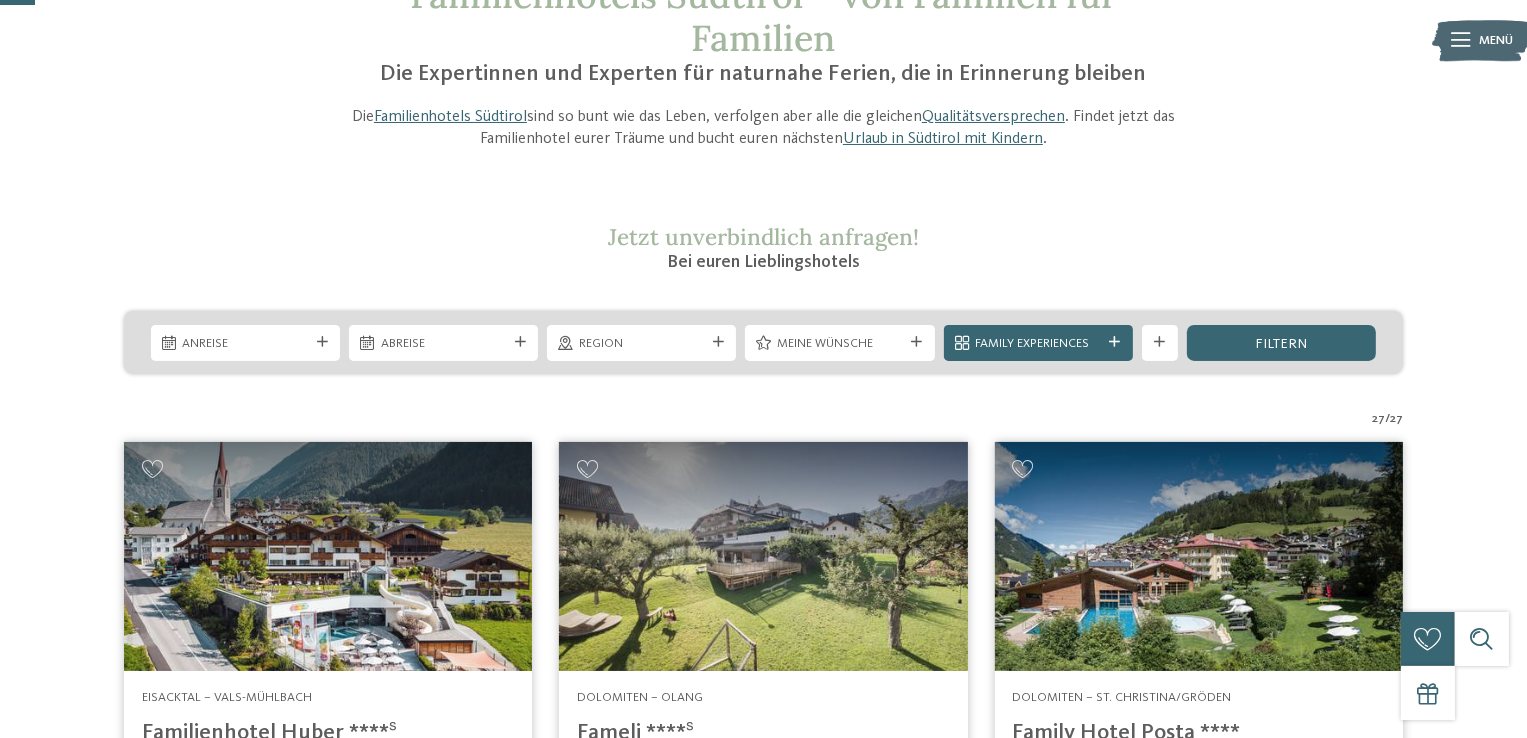 click on "Anreise
Abreise" at bounding box center [763, 342] 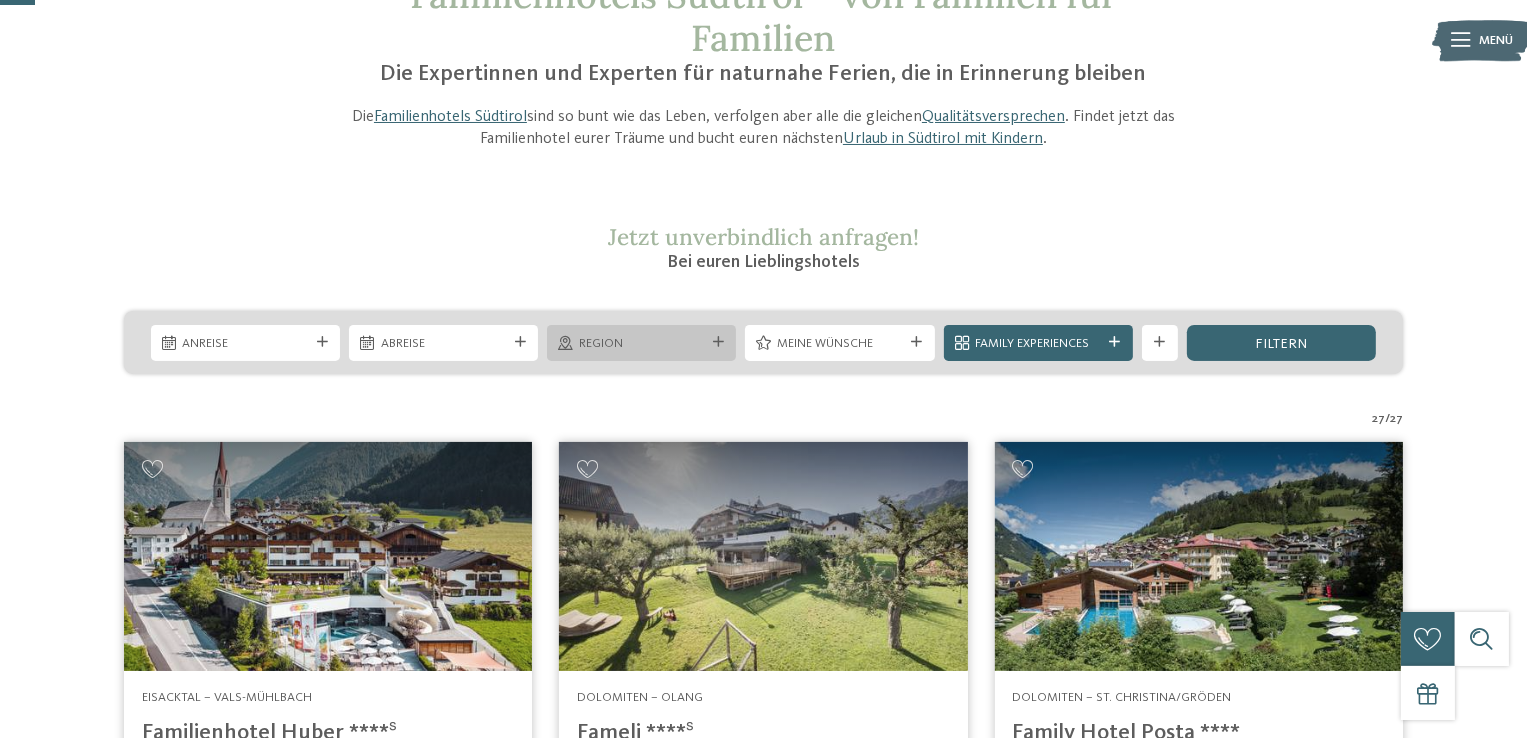 click at bounding box center (718, 342) 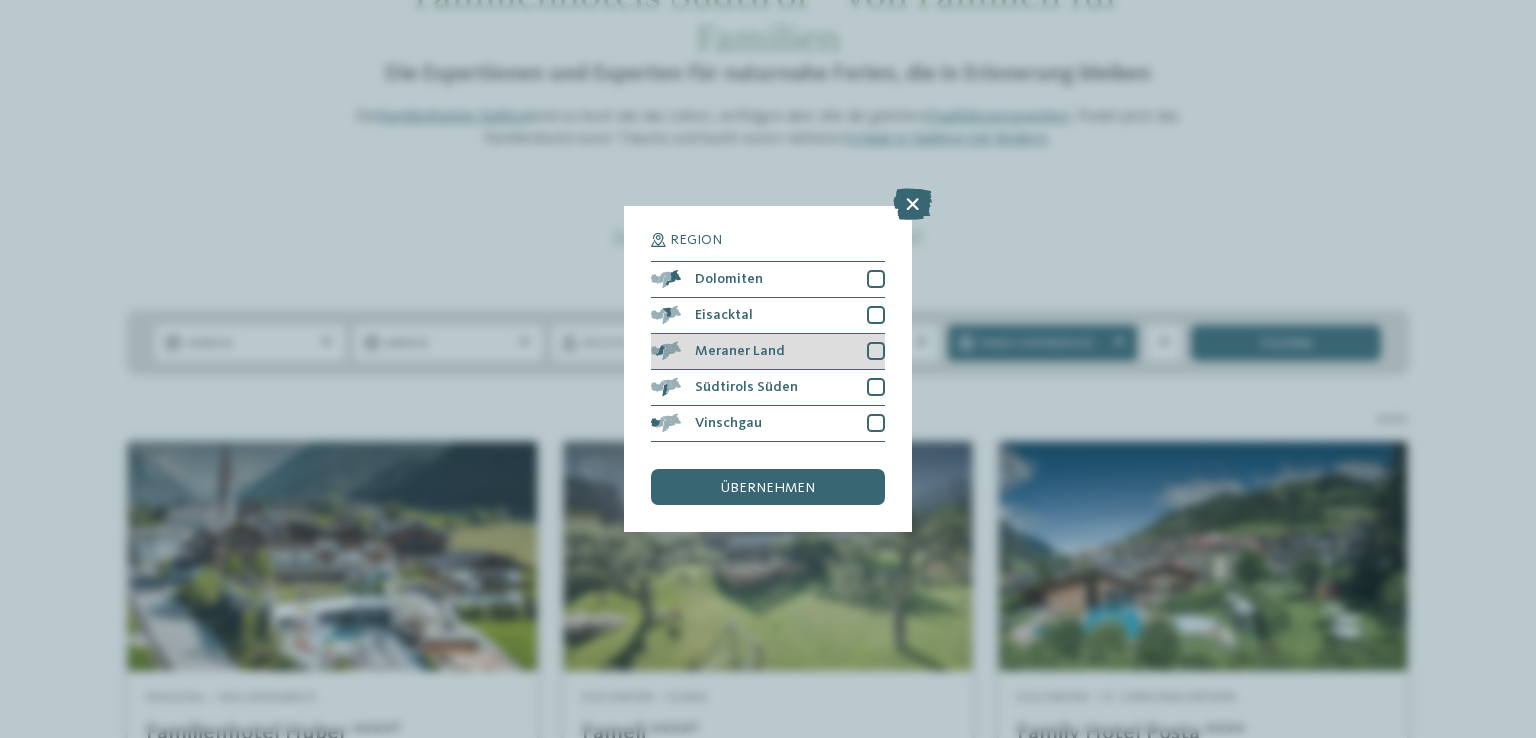 click at bounding box center [876, 351] 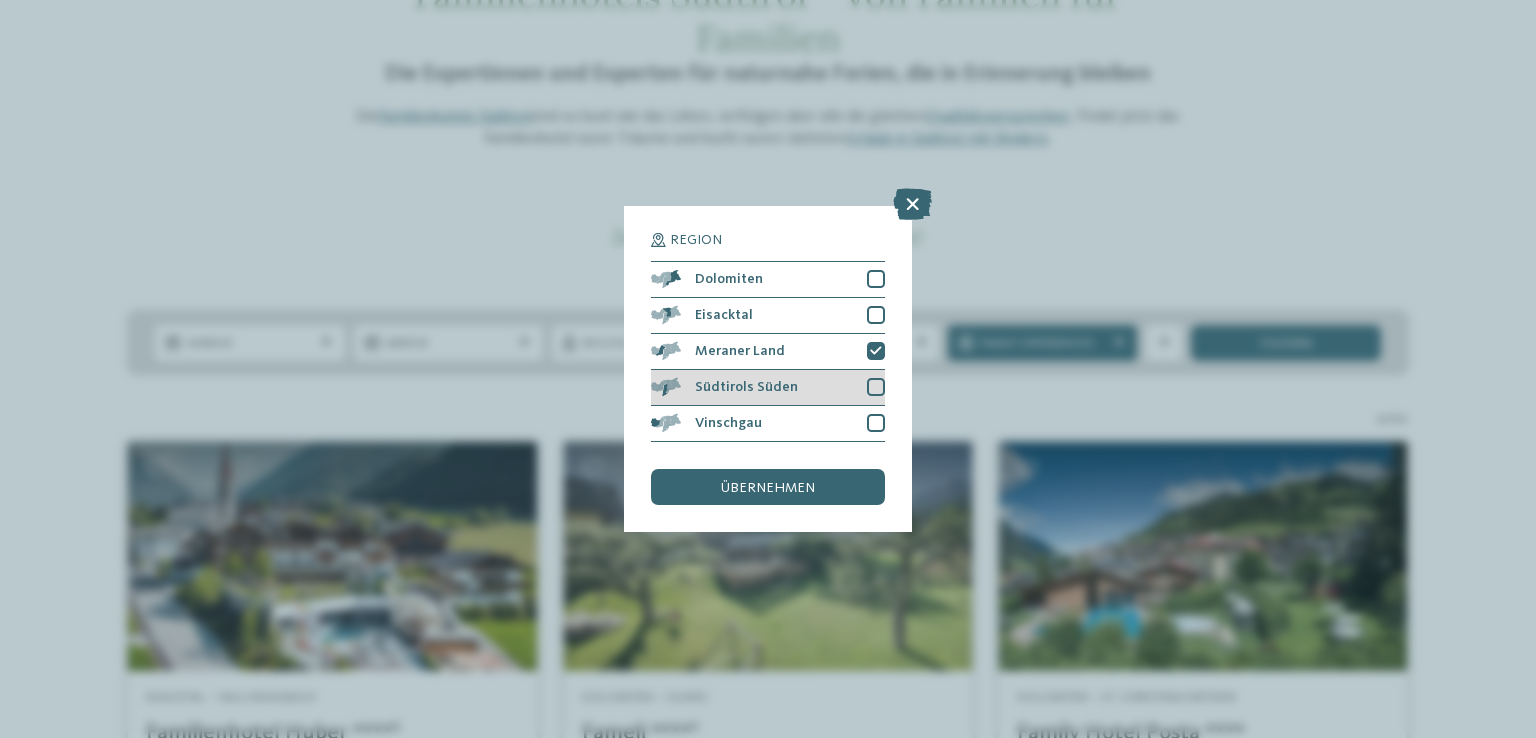 click at bounding box center (876, 387) 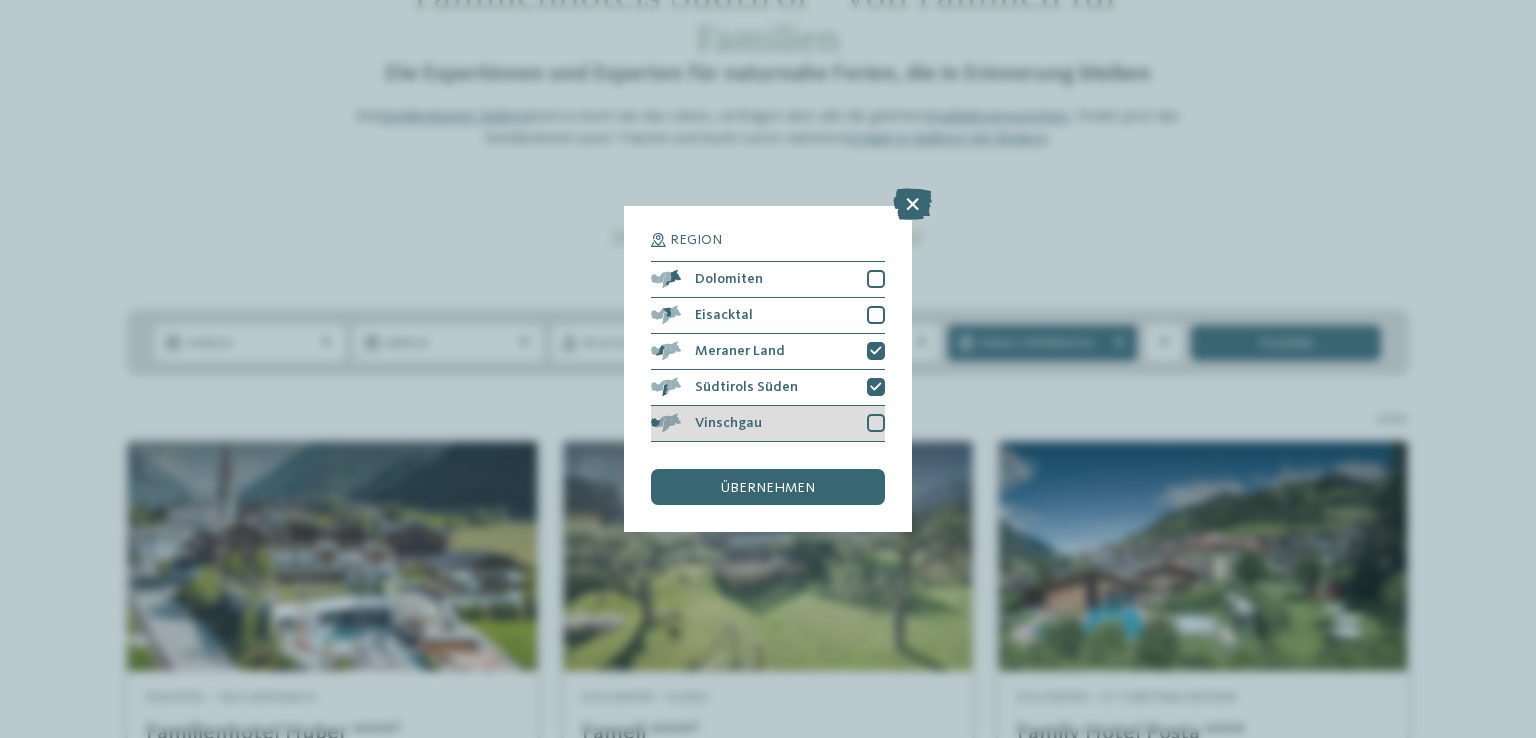 click at bounding box center [876, 423] 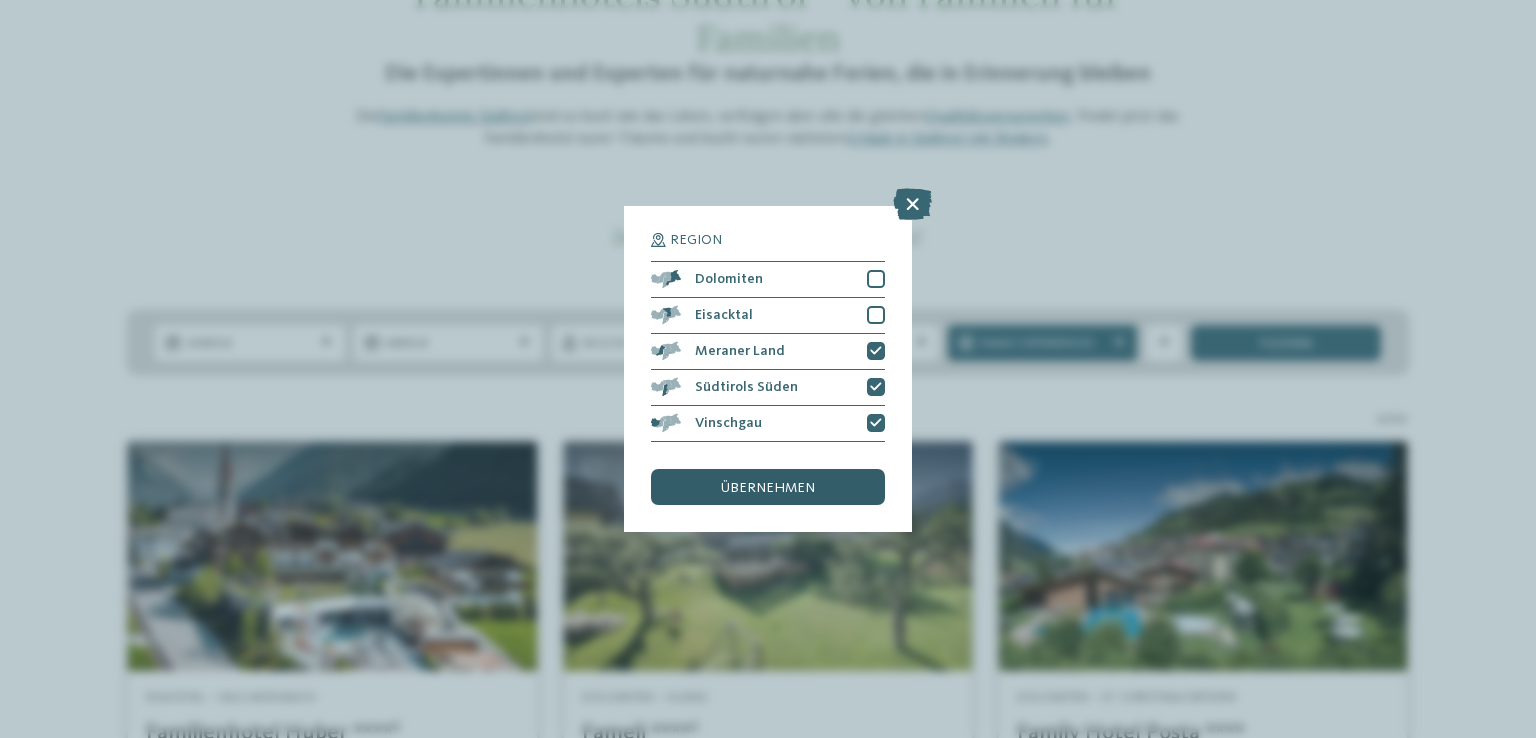 click on "übernehmen" at bounding box center (768, 487) 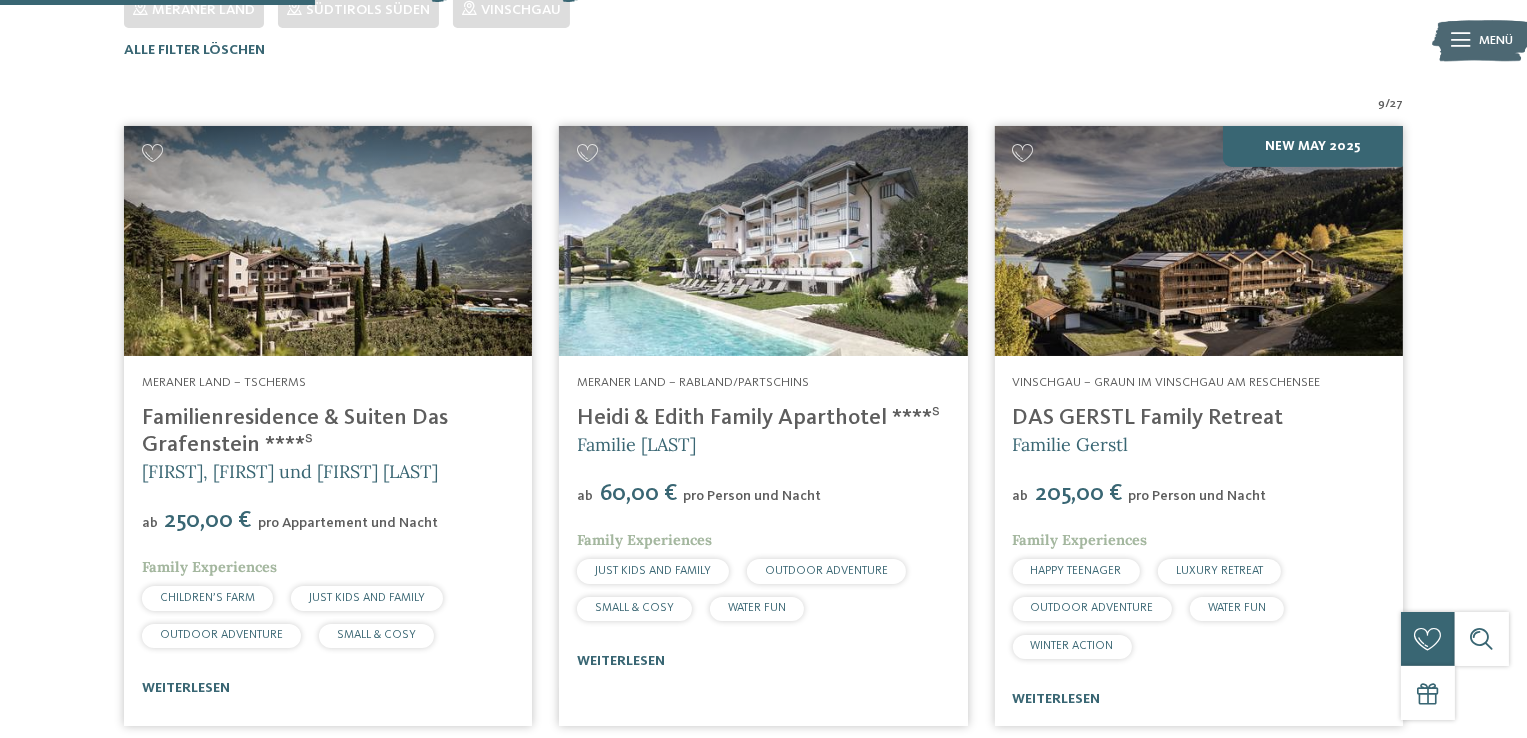 scroll, scrollTop: 579, scrollLeft: 0, axis: vertical 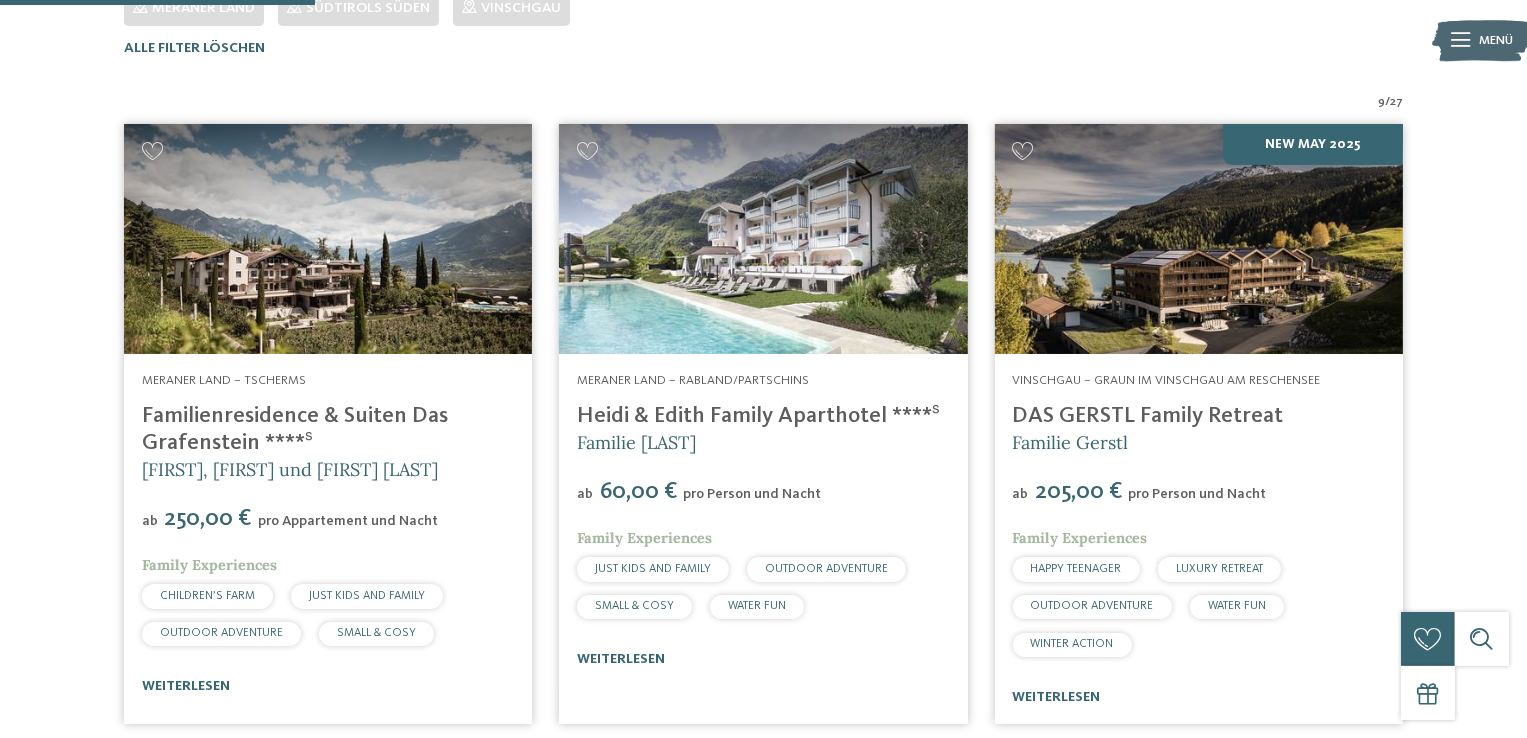 click at bounding box center [763, 239] 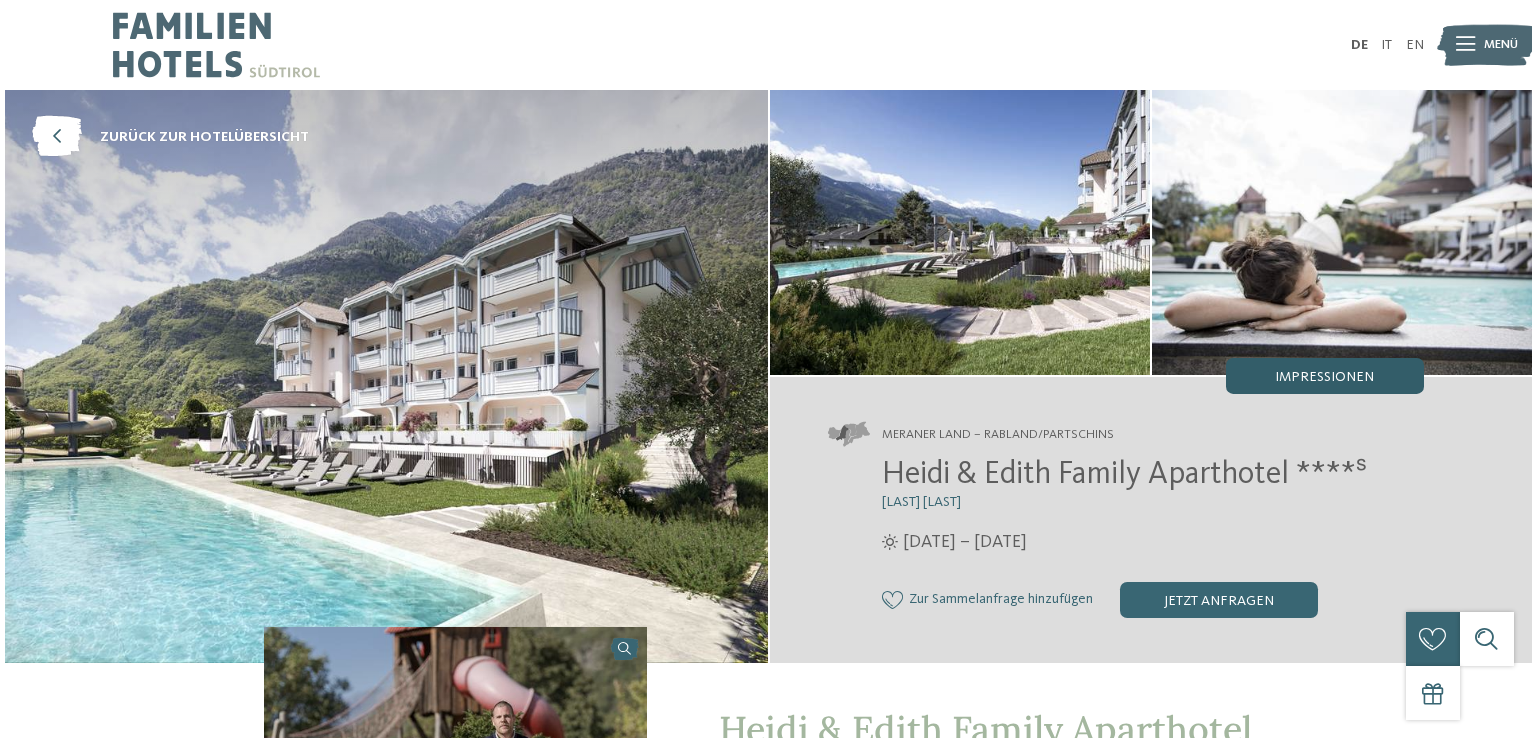 scroll, scrollTop: 0, scrollLeft: 0, axis: both 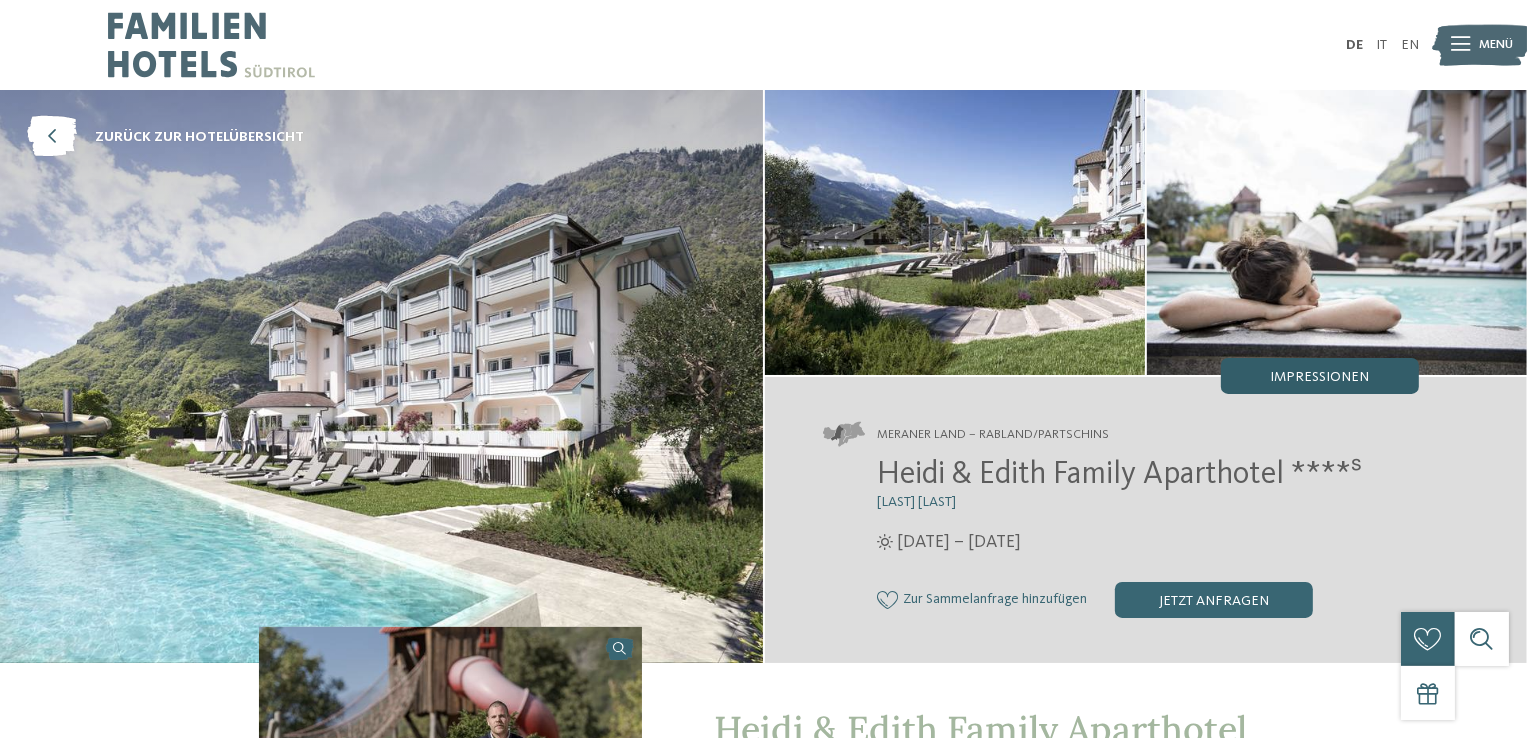 click on "Impressionen" at bounding box center (1319, 377) 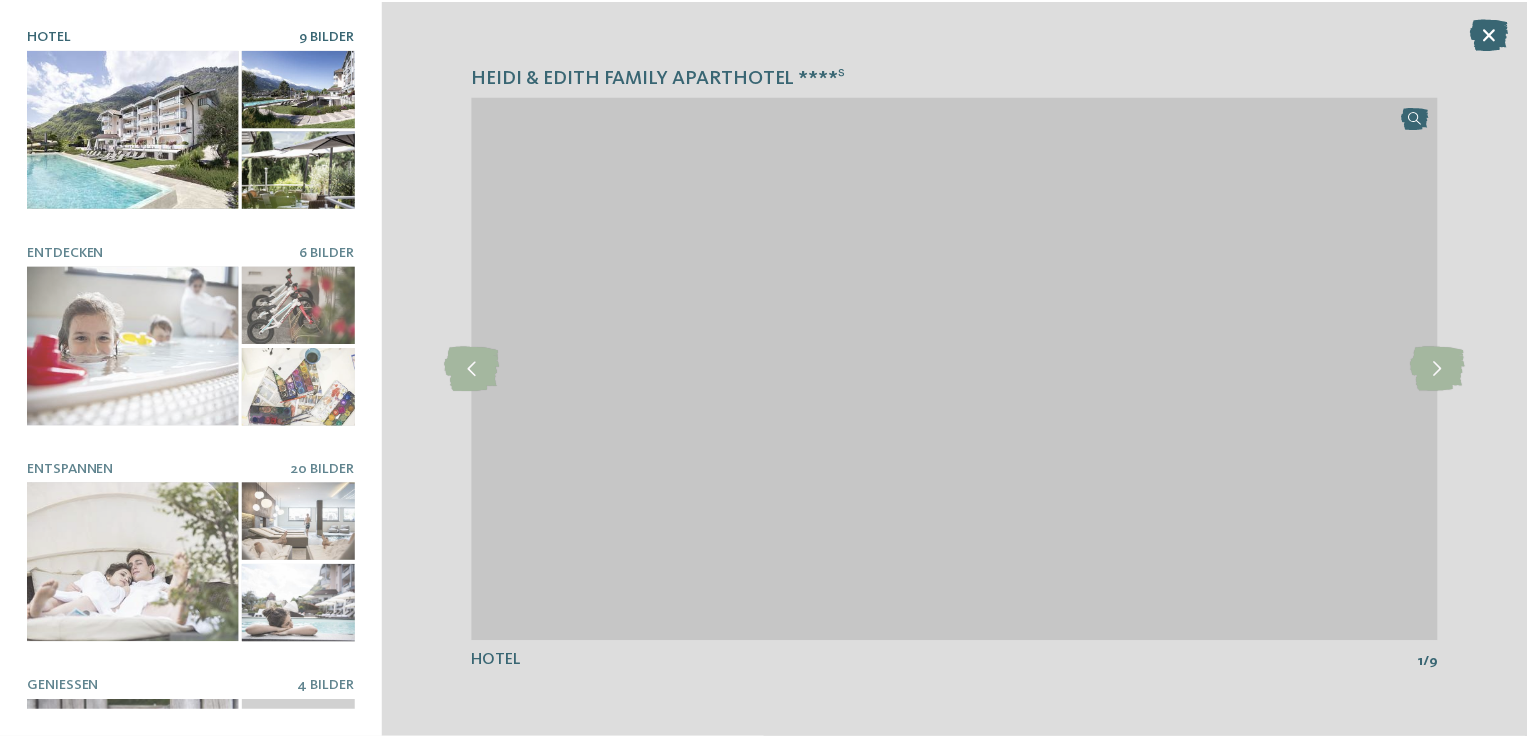 scroll, scrollTop: 0, scrollLeft: 0, axis: both 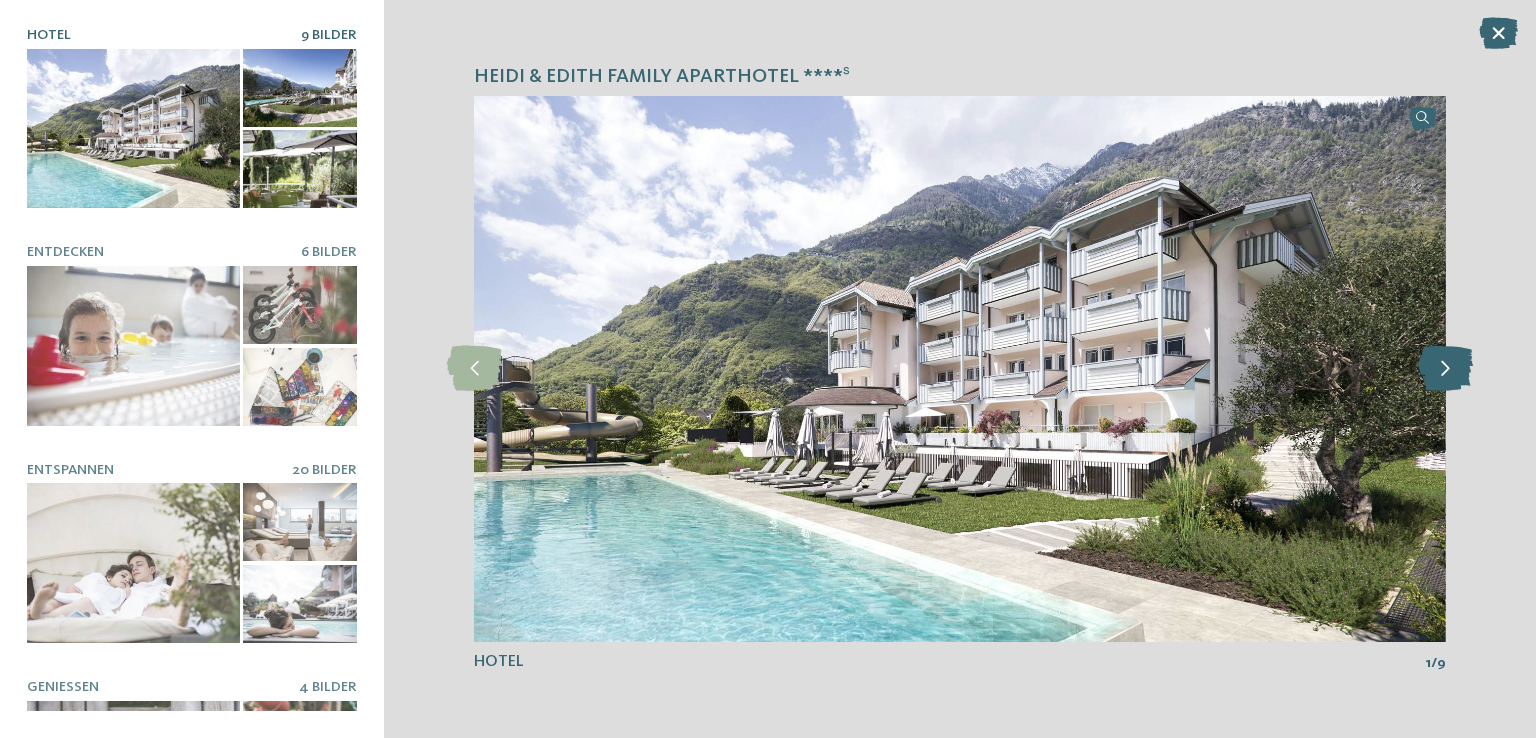 click at bounding box center (1445, 368) 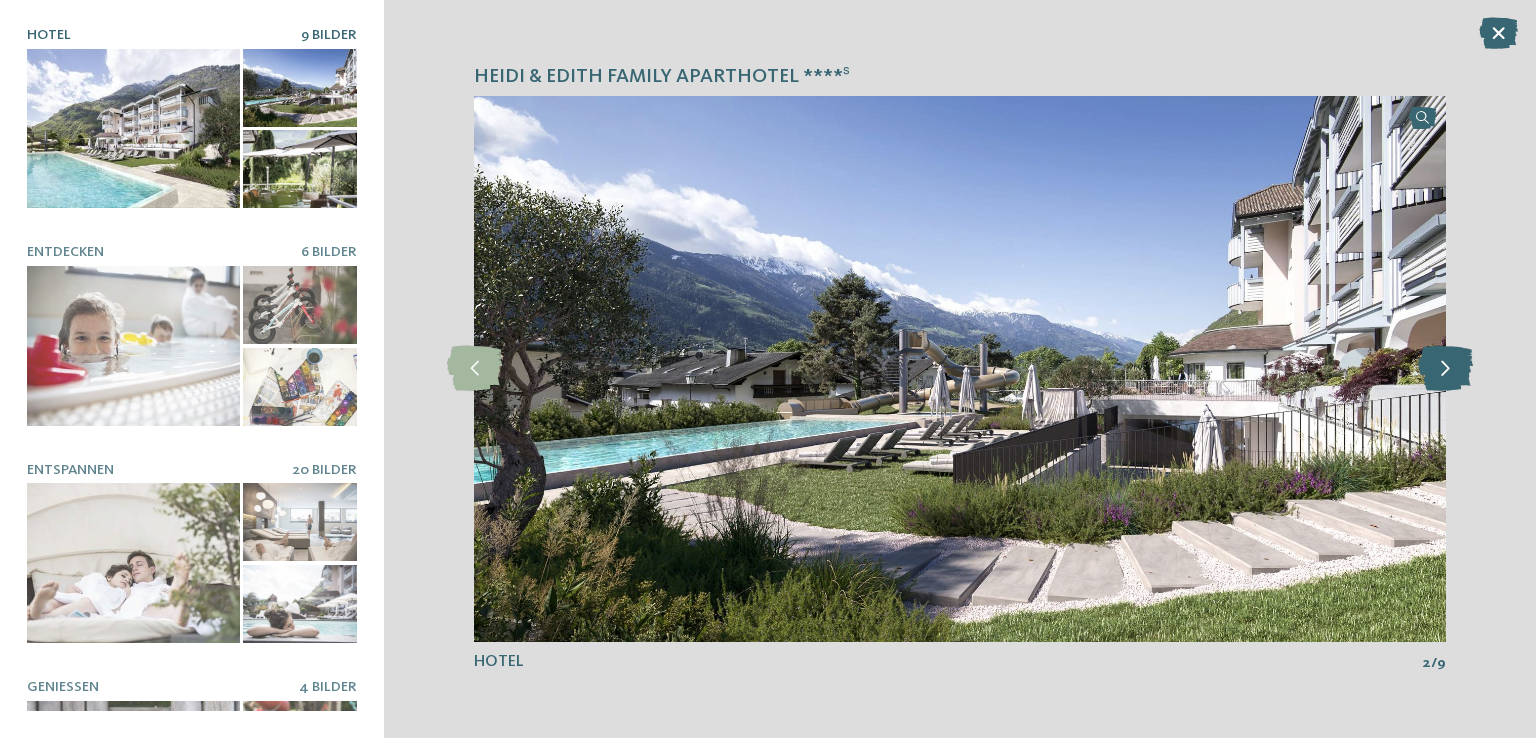 click at bounding box center [1445, 368] 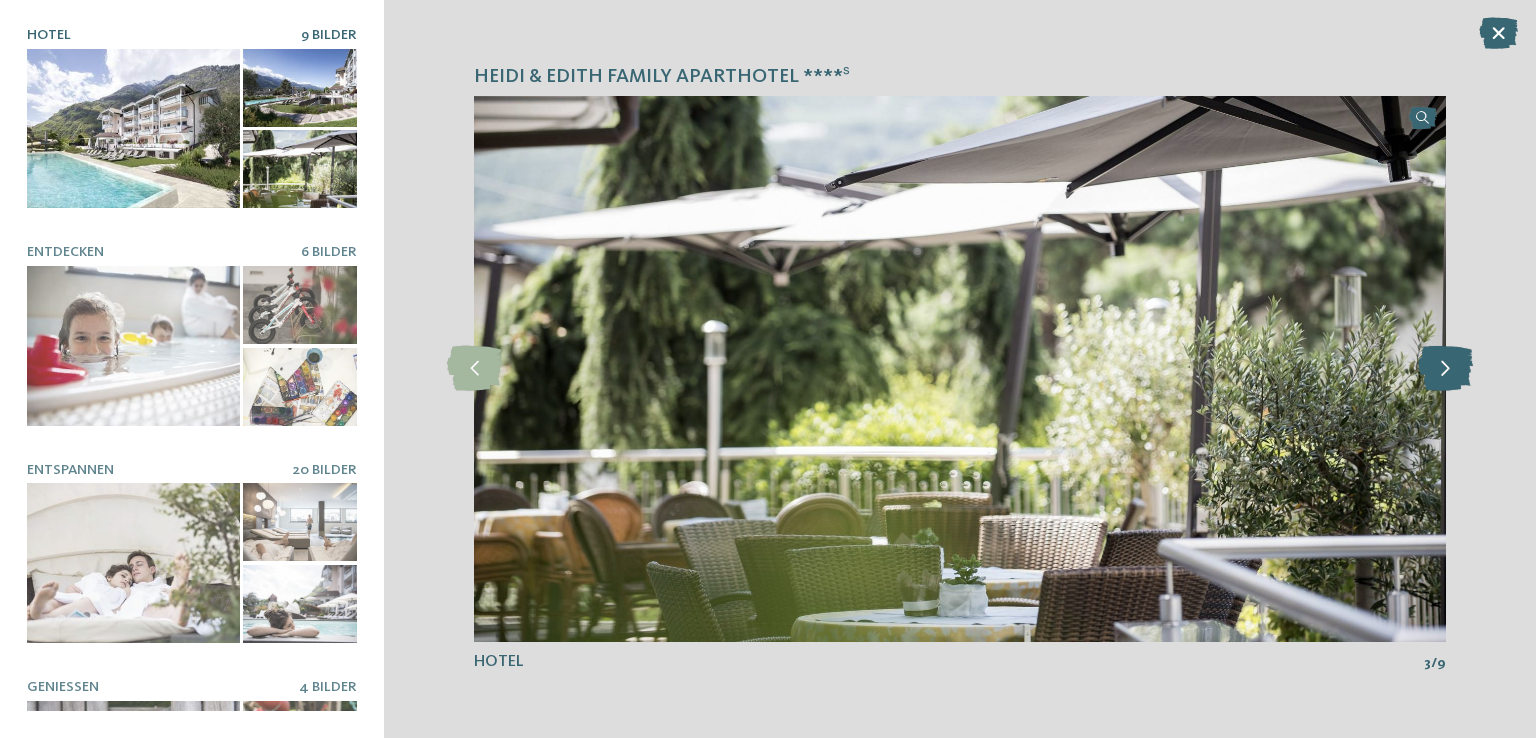 click at bounding box center (1445, 368) 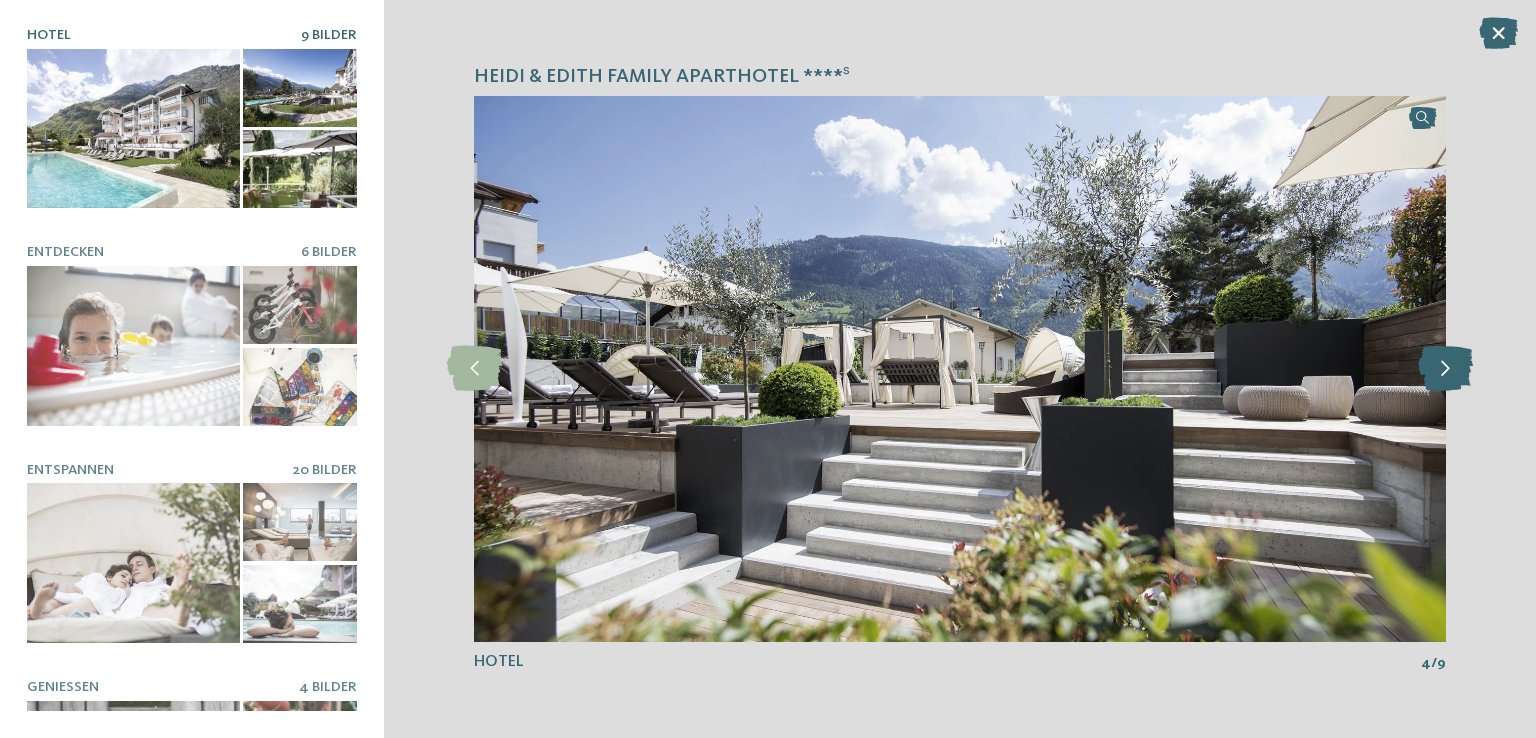 click at bounding box center (1445, 368) 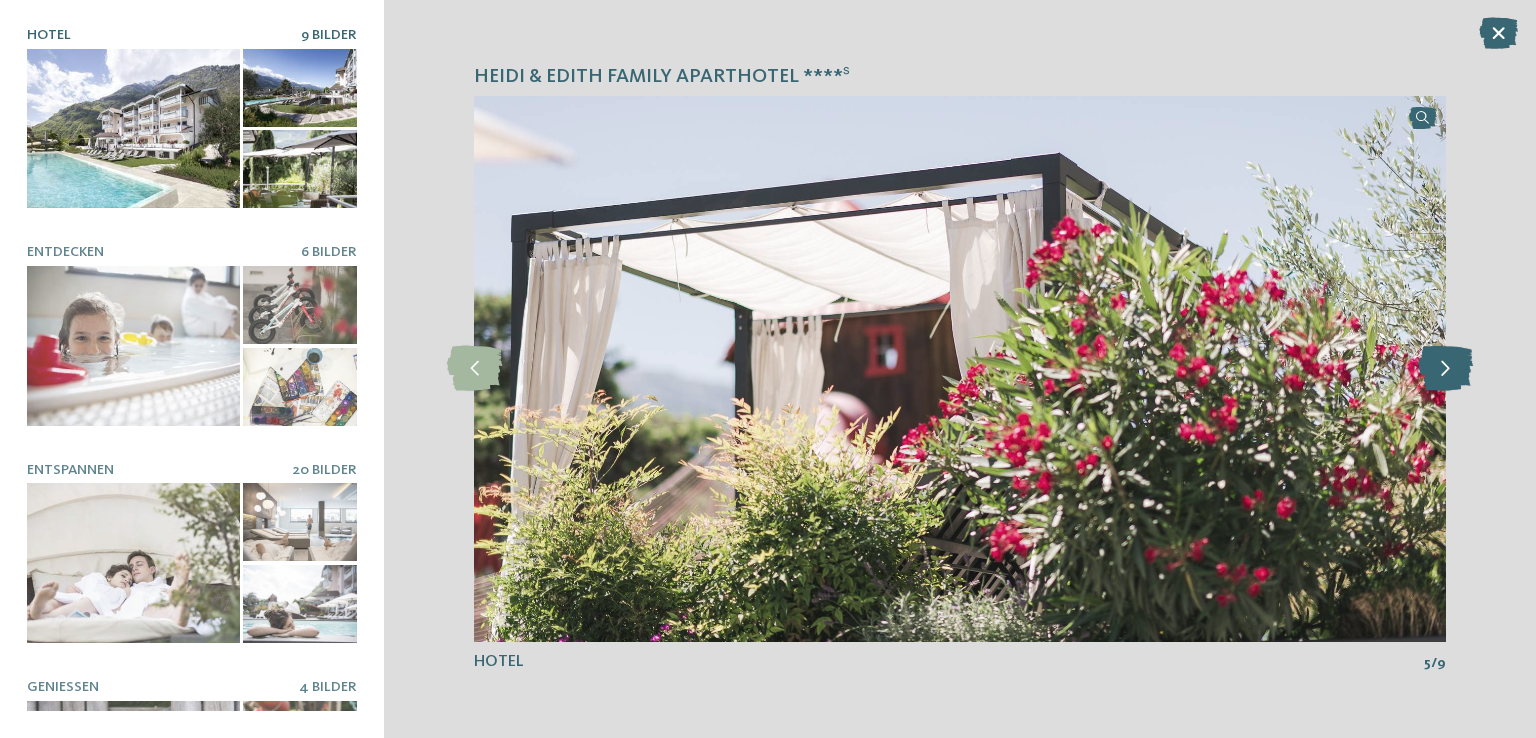 click at bounding box center [1445, 368] 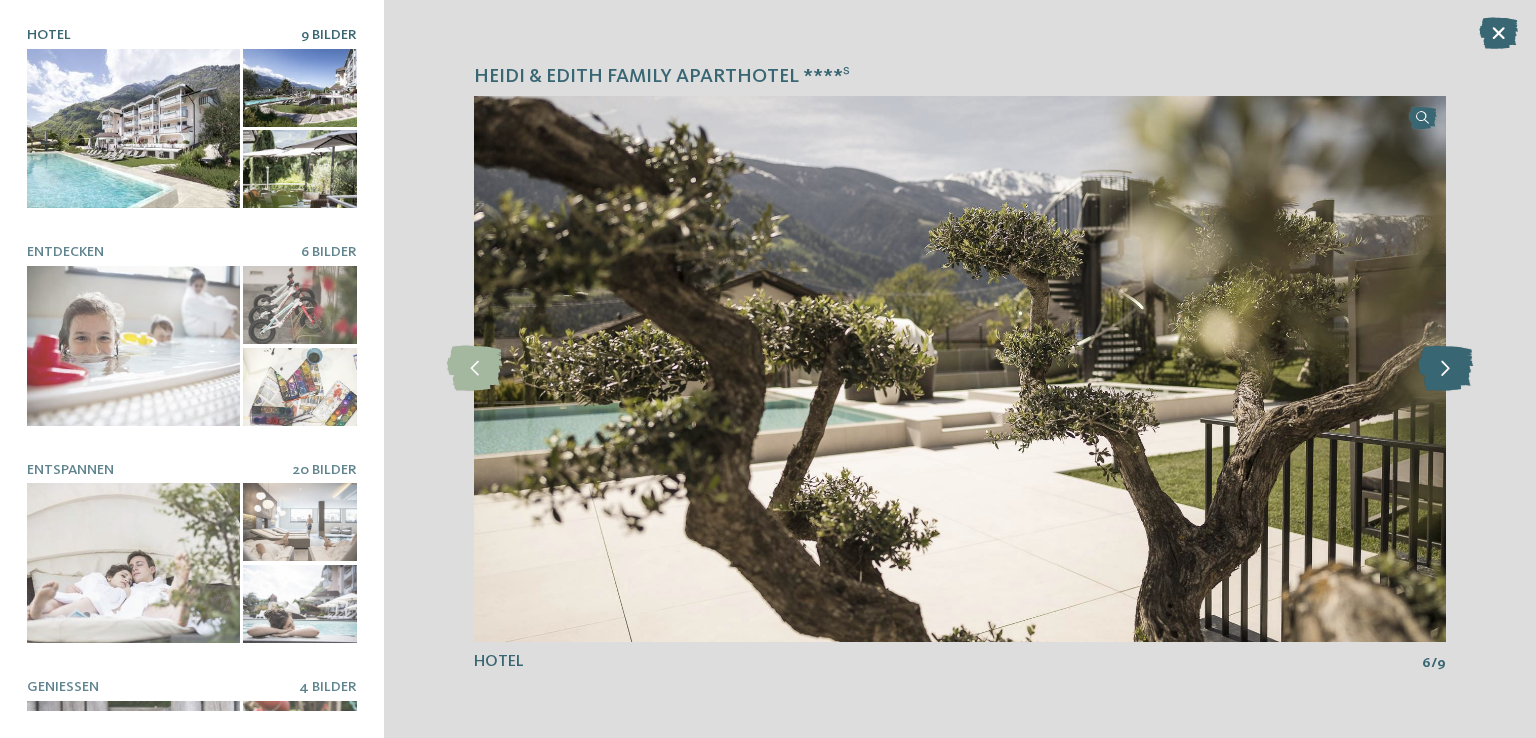 click at bounding box center (1445, 368) 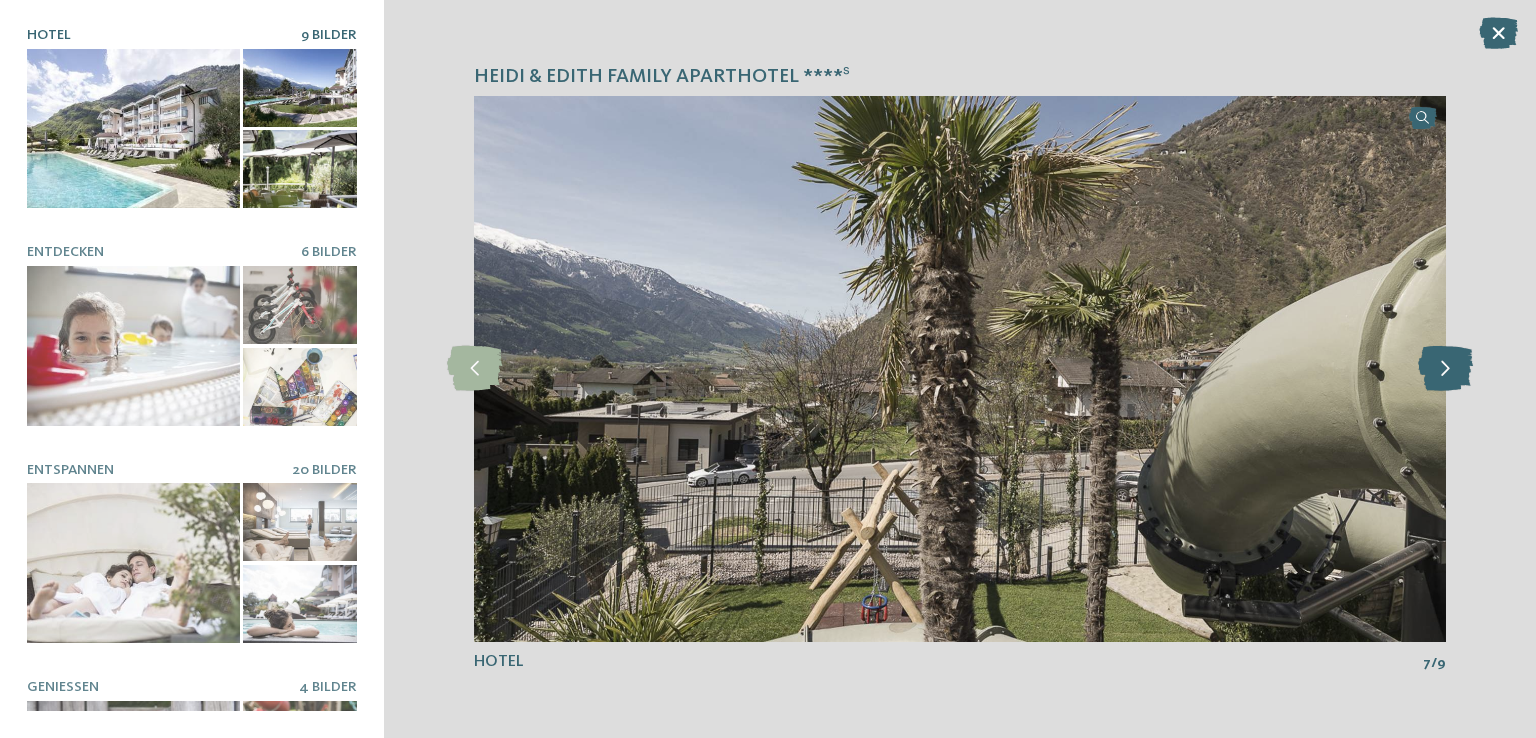 click at bounding box center [1445, 368] 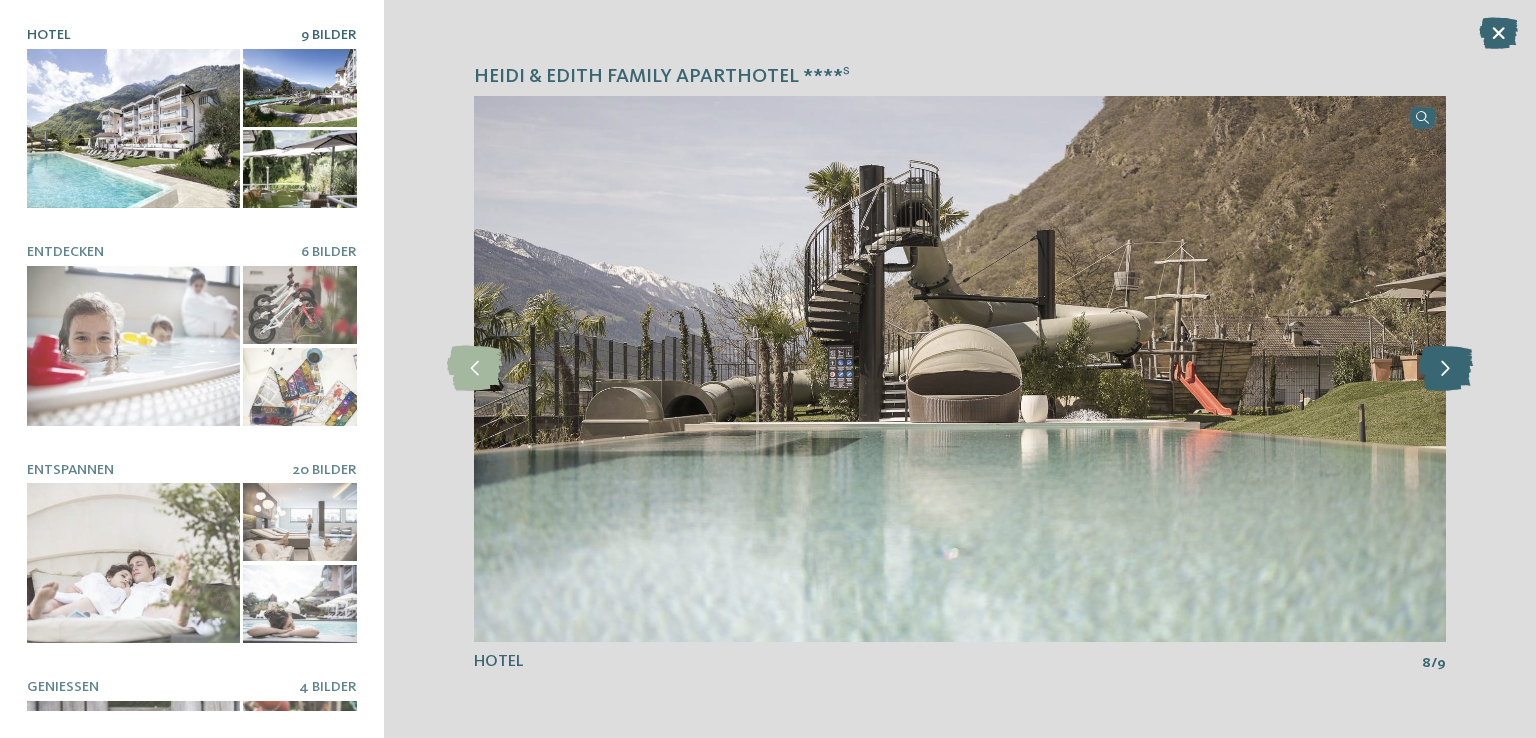 click at bounding box center (1445, 368) 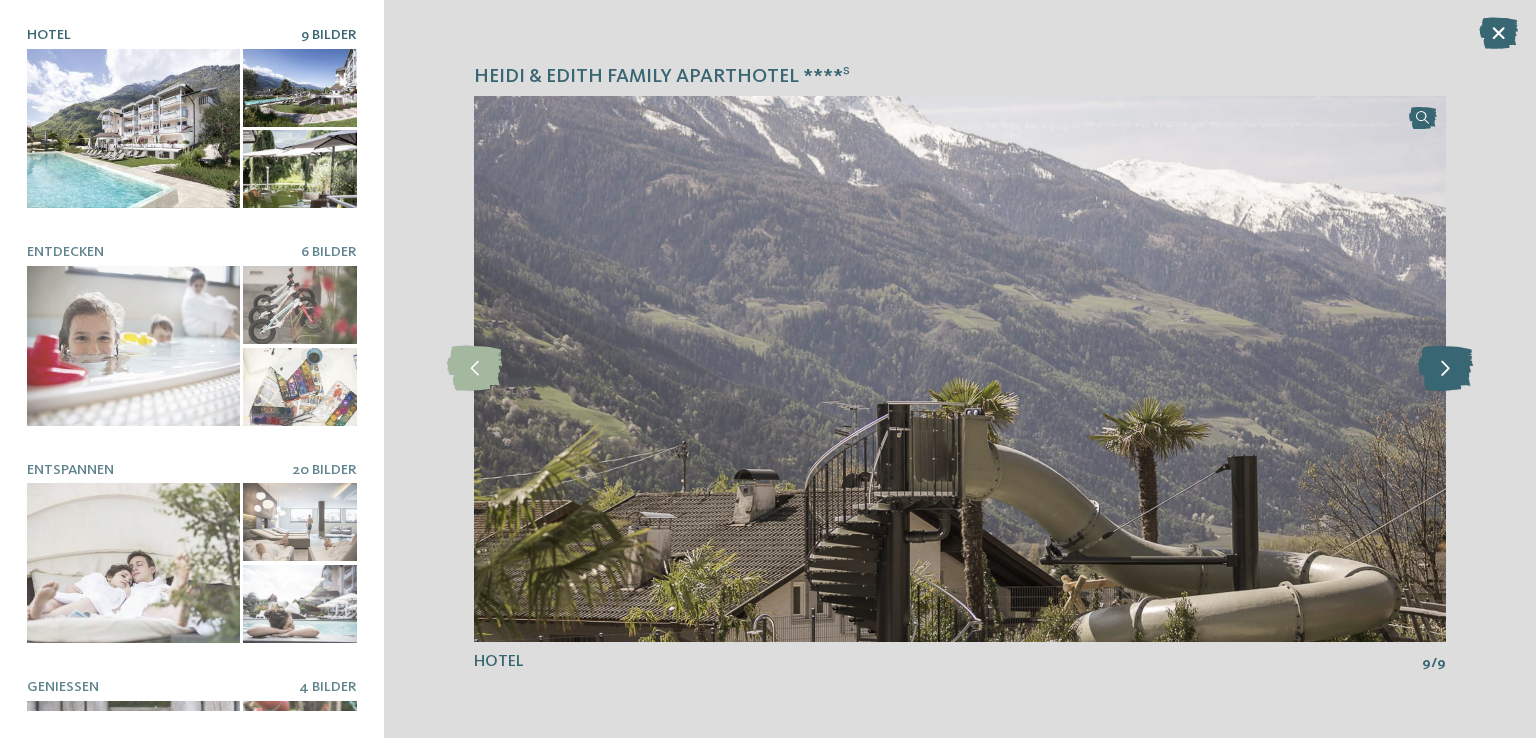 click at bounding box center (1445, 368) 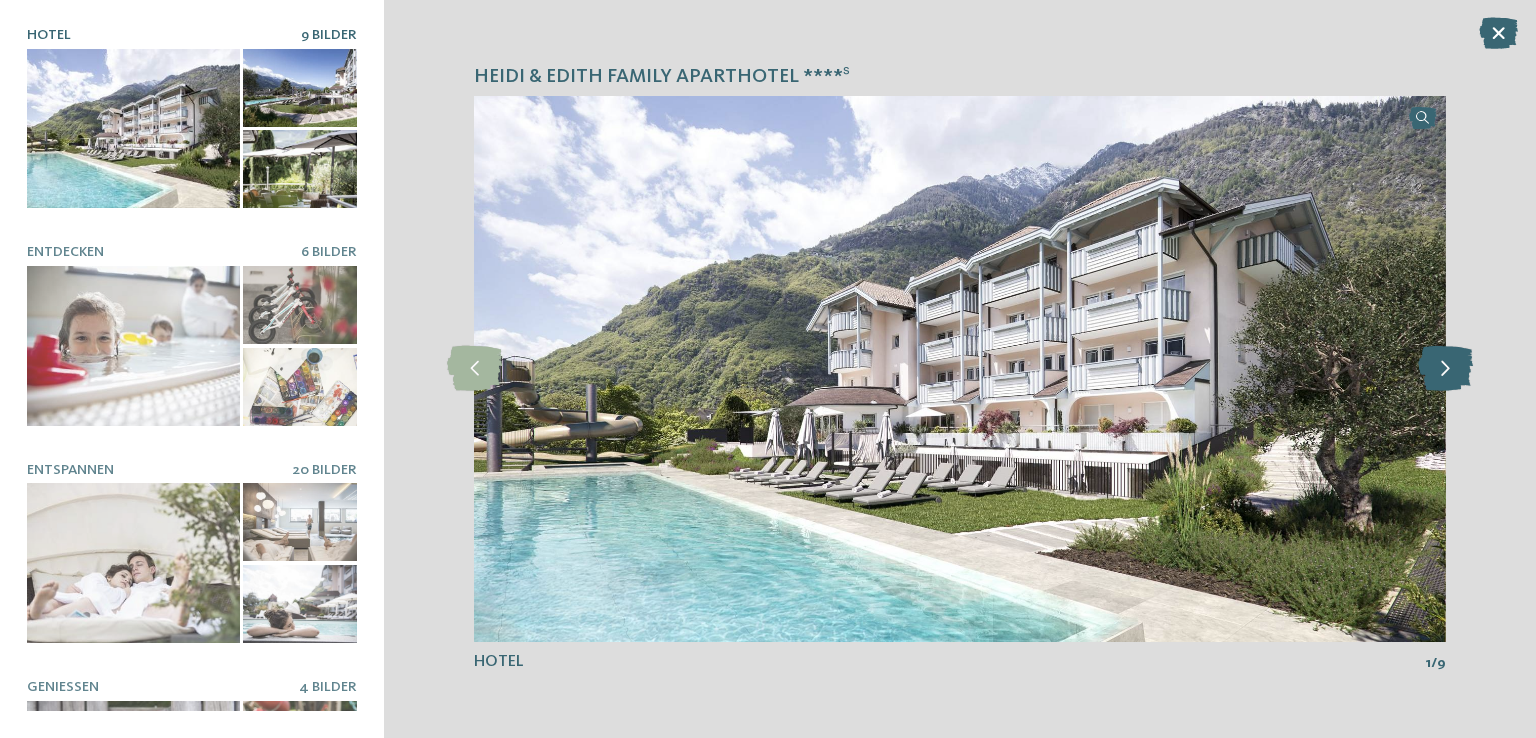 click at bounding box center [1445, 368] 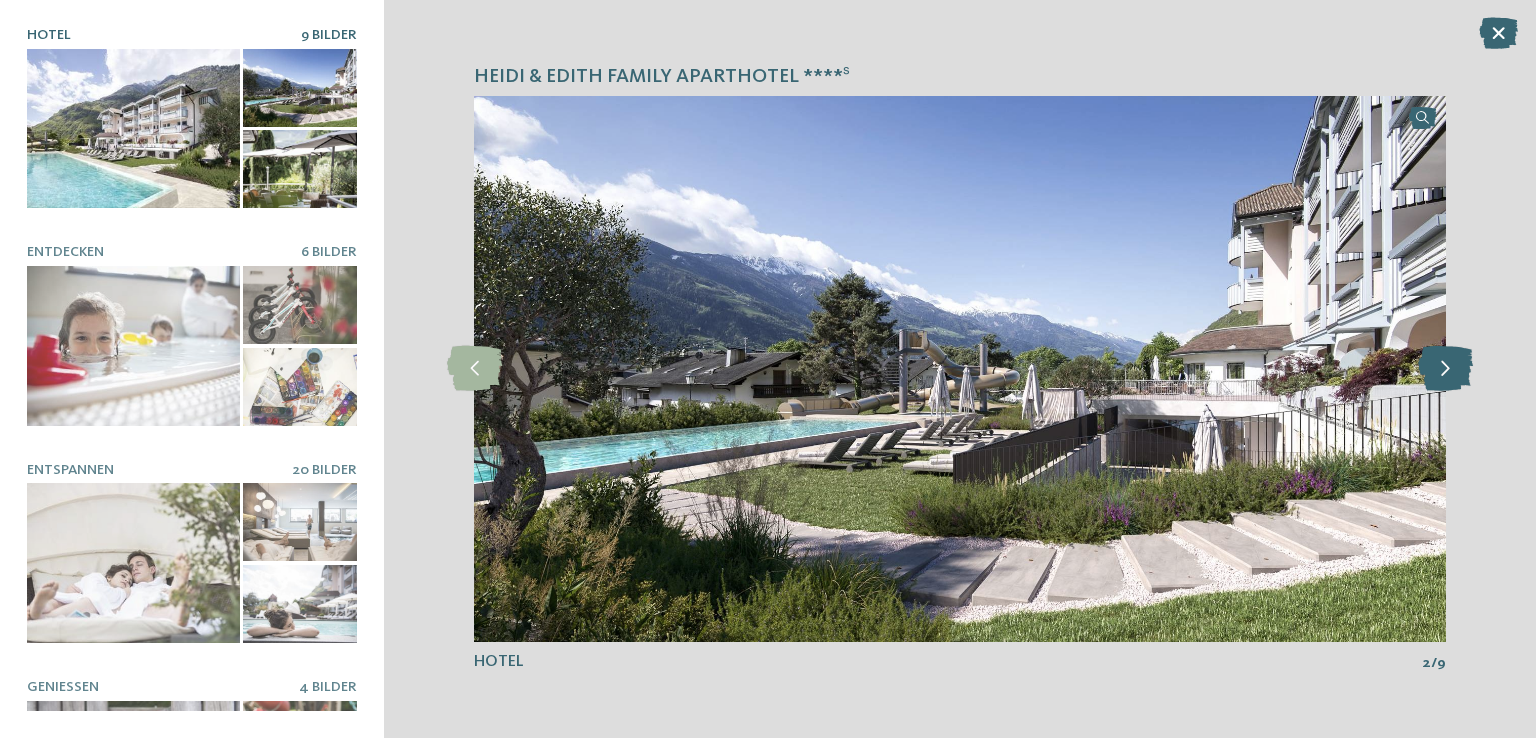 click at bounding box center (1445, 368) 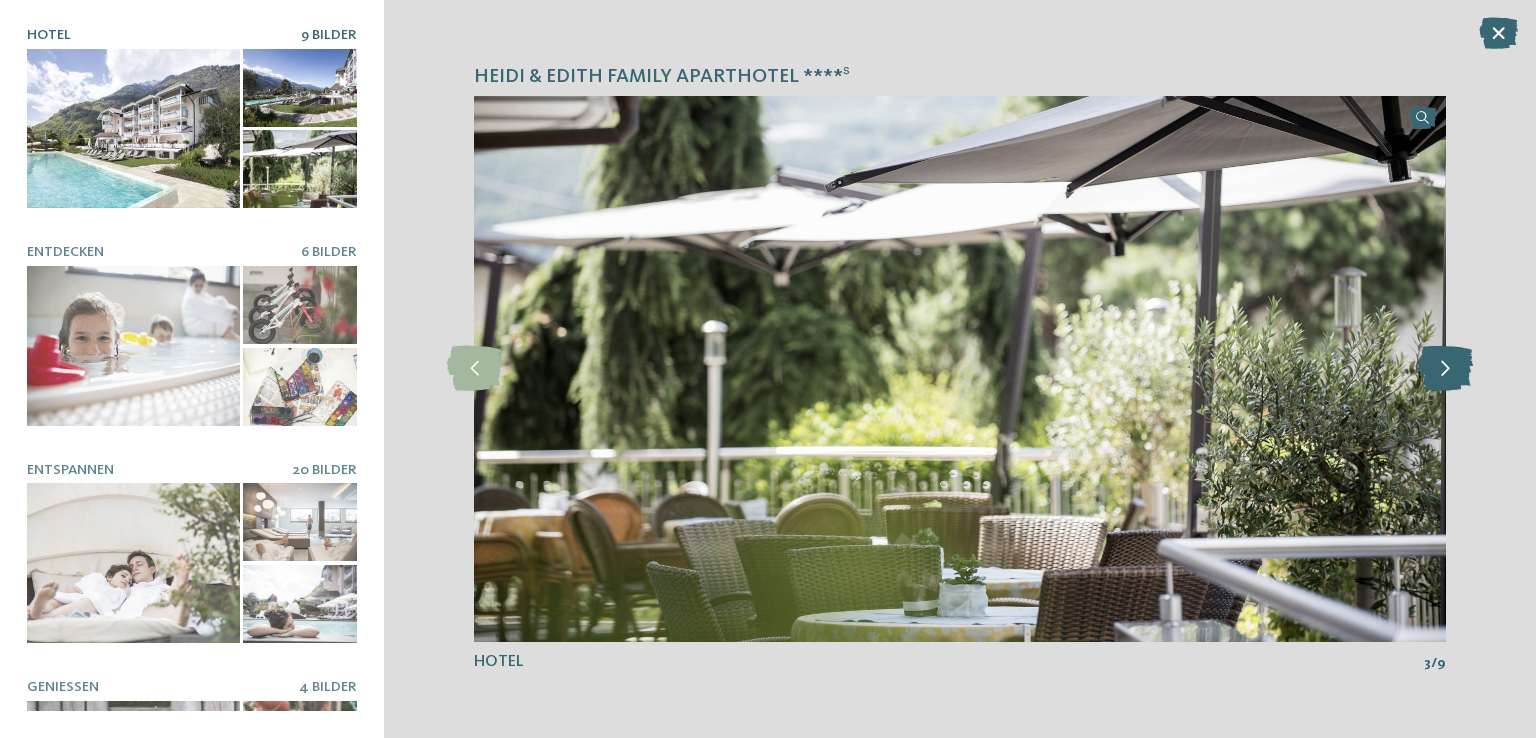 click at bounding box center [1445, 368] 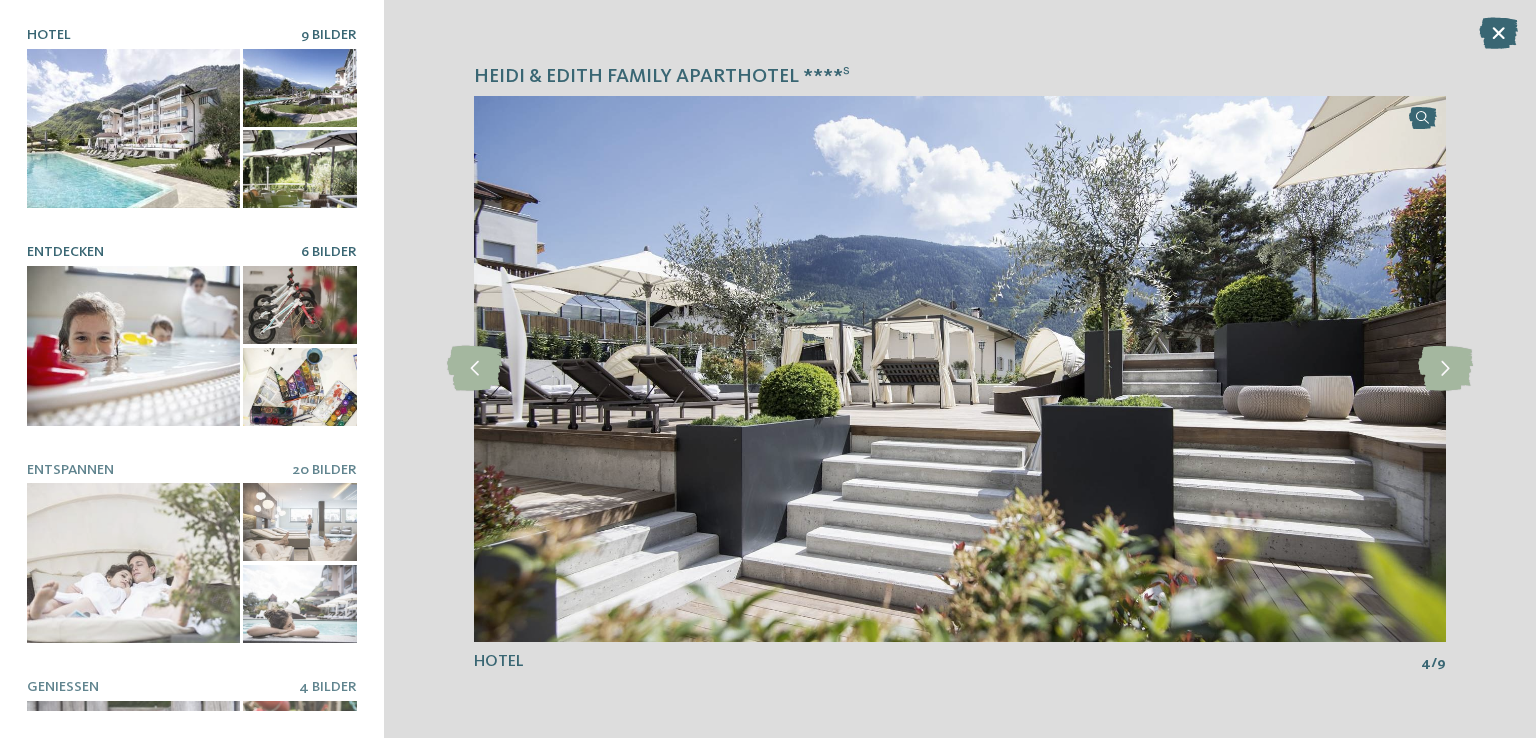 click at bounding box center (133, 346) 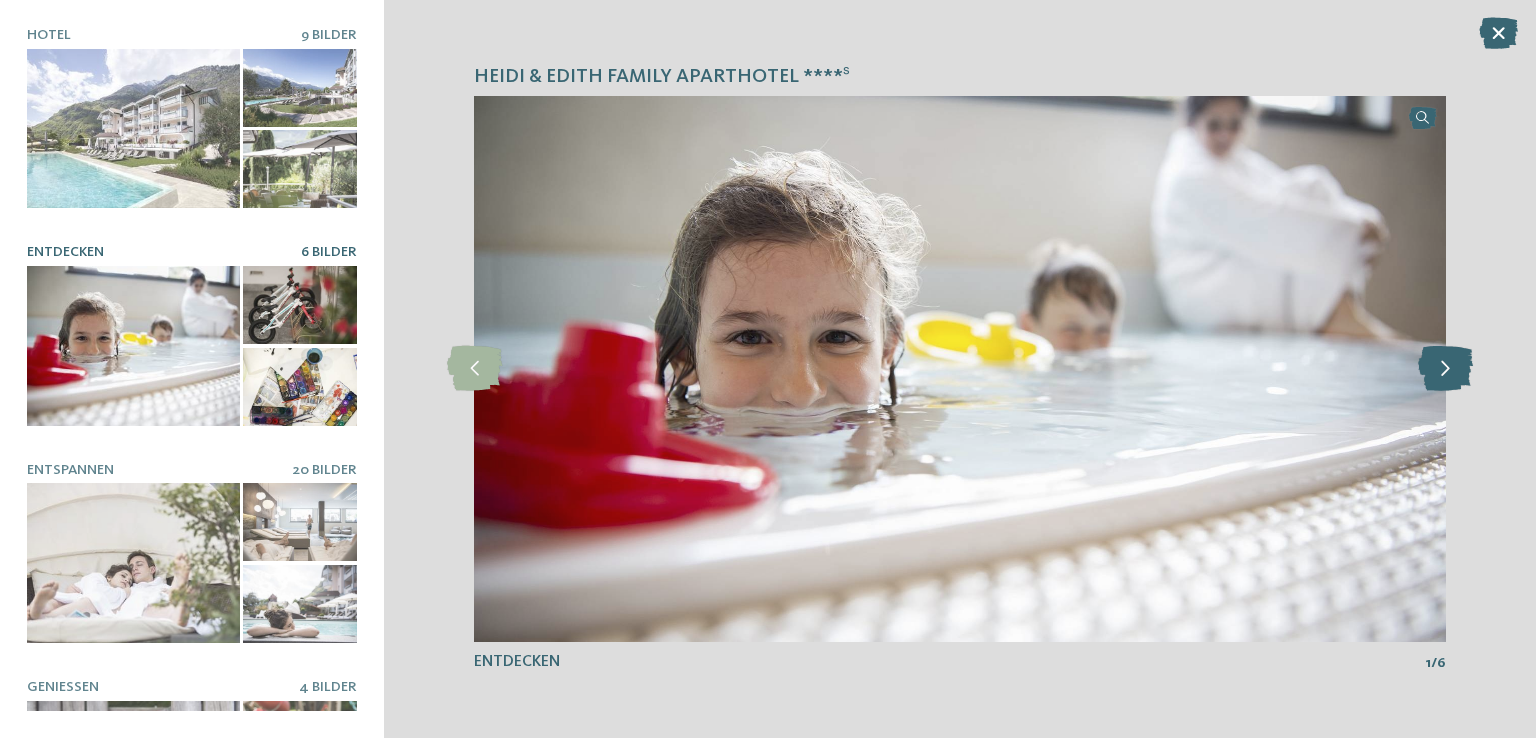 click at bounding box center (1445, 368) 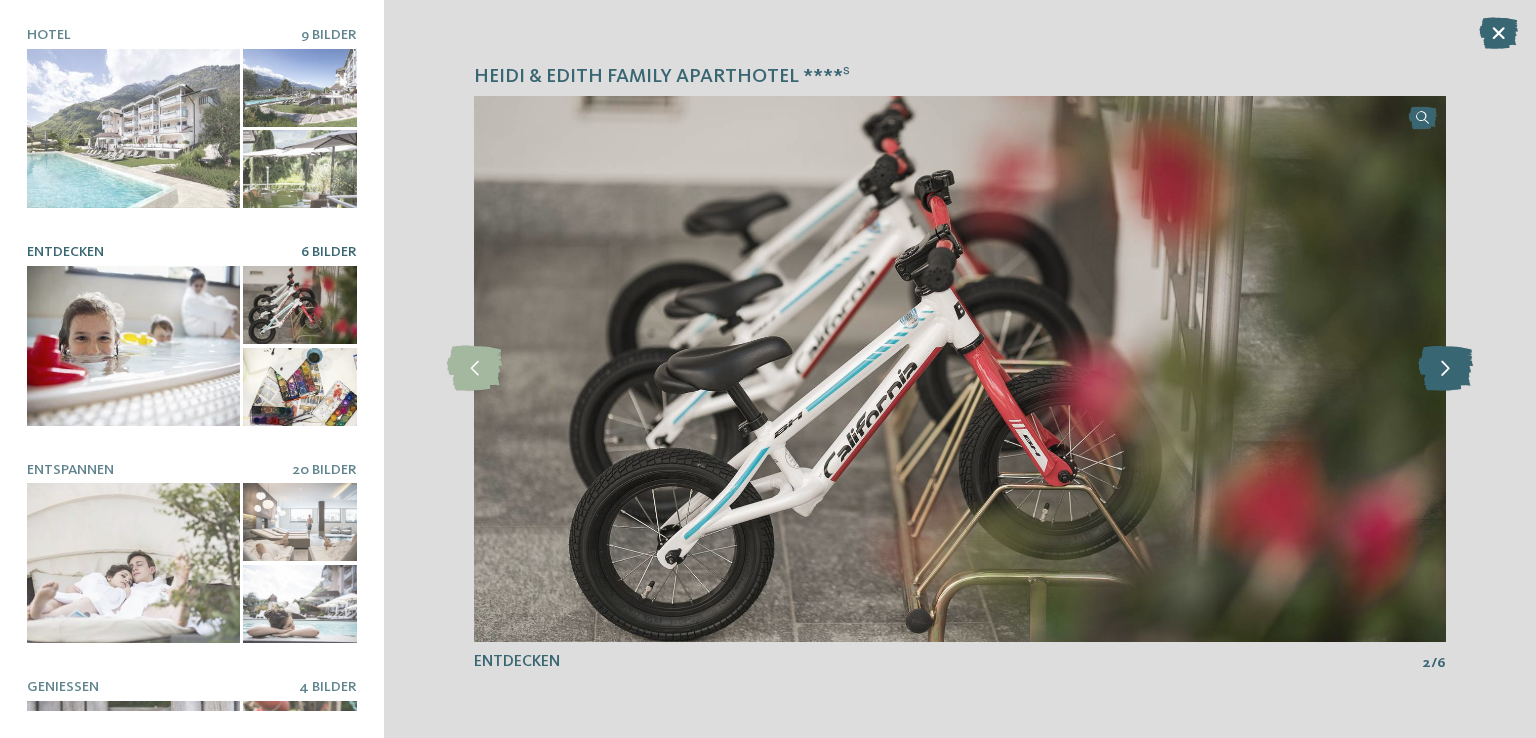 click at bounding box center [1445, 368] 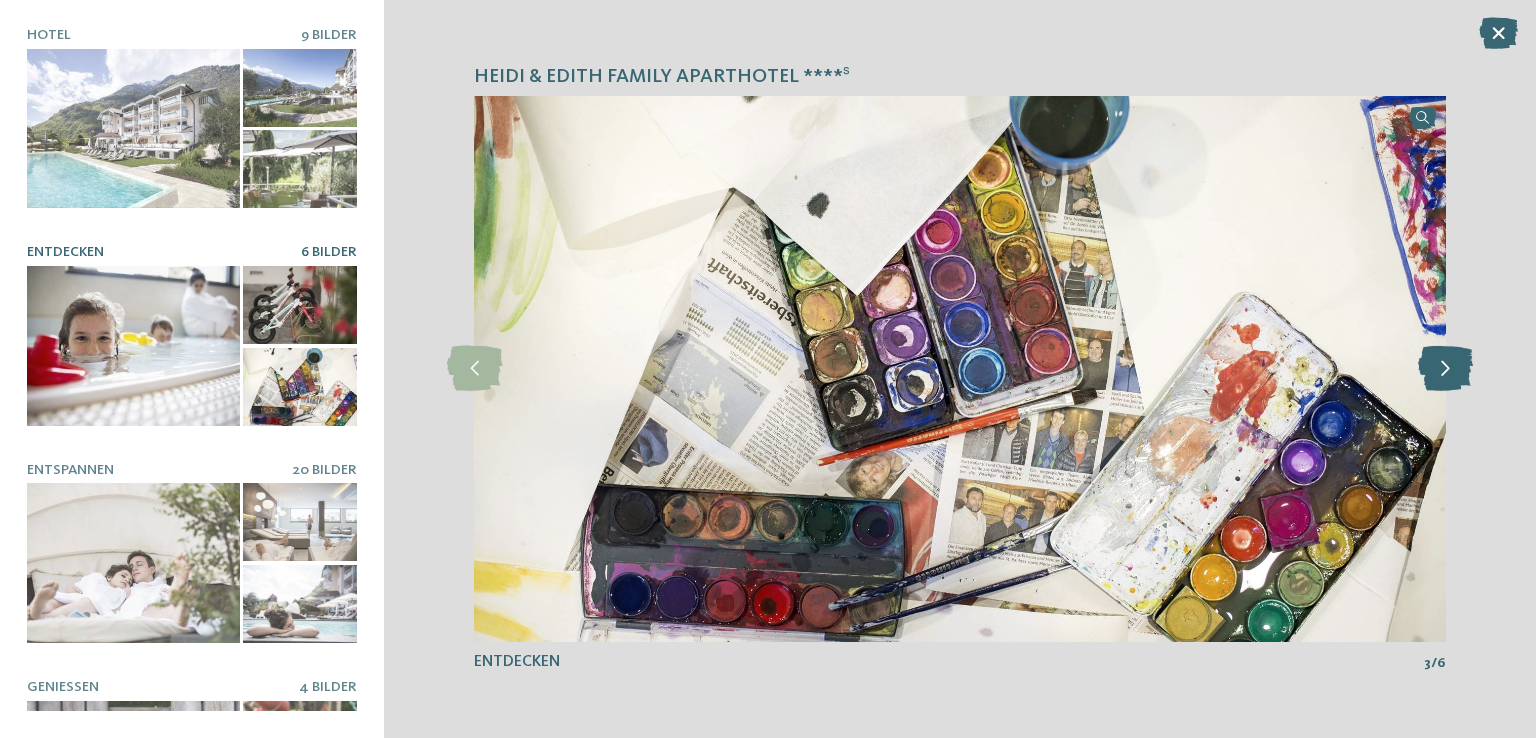 click at bounding box center (1445, 368) 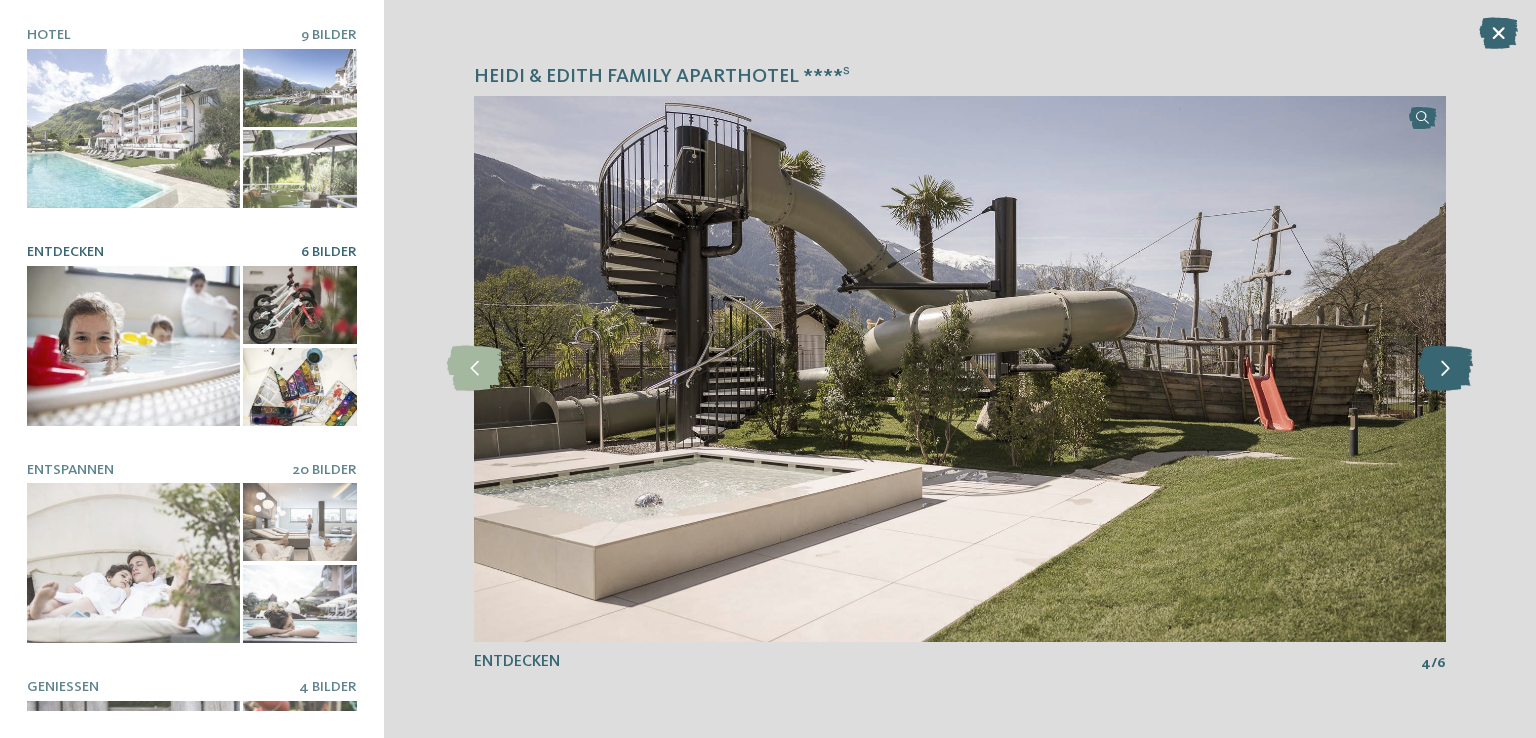 click at bounding box center [1445, 368] 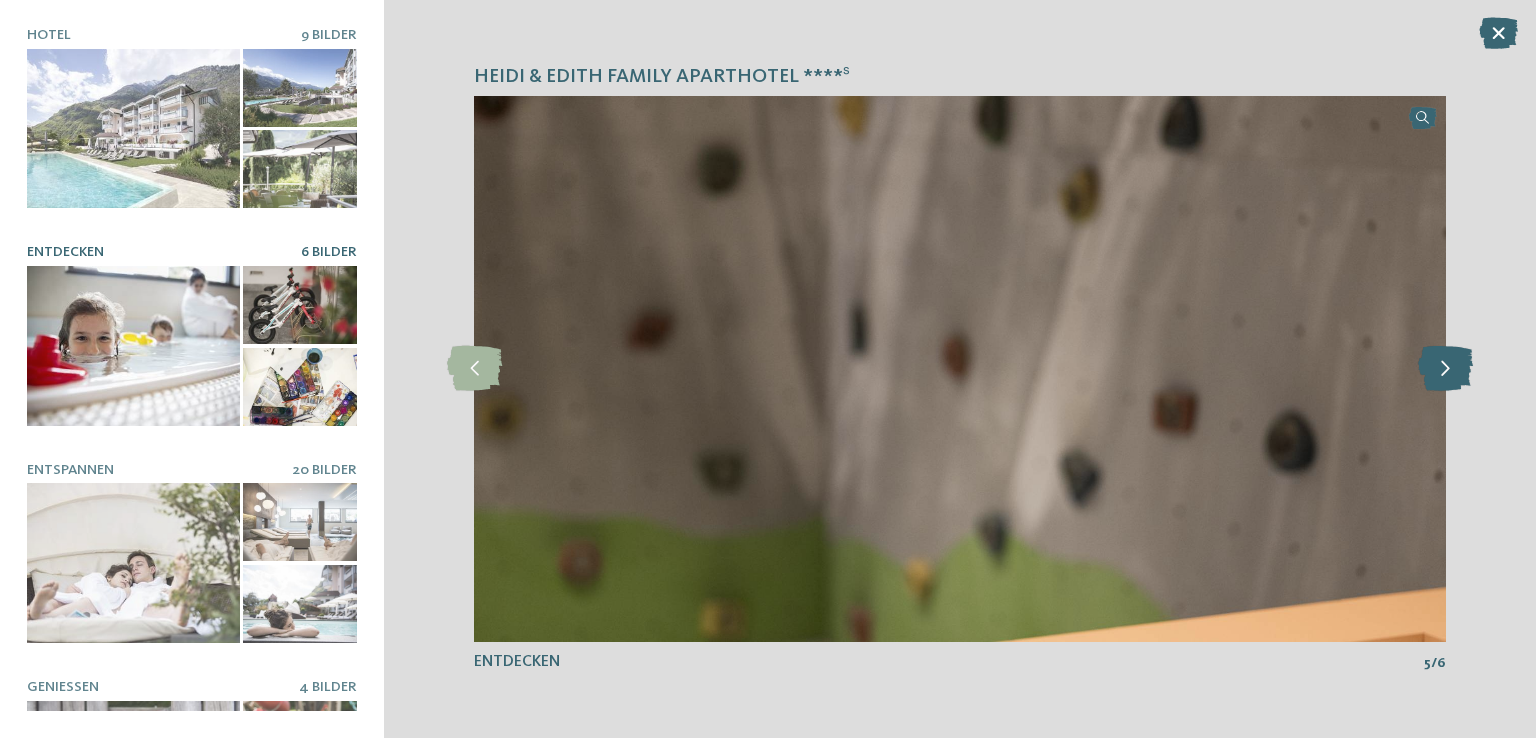 click at bounding box center [1445, 368] 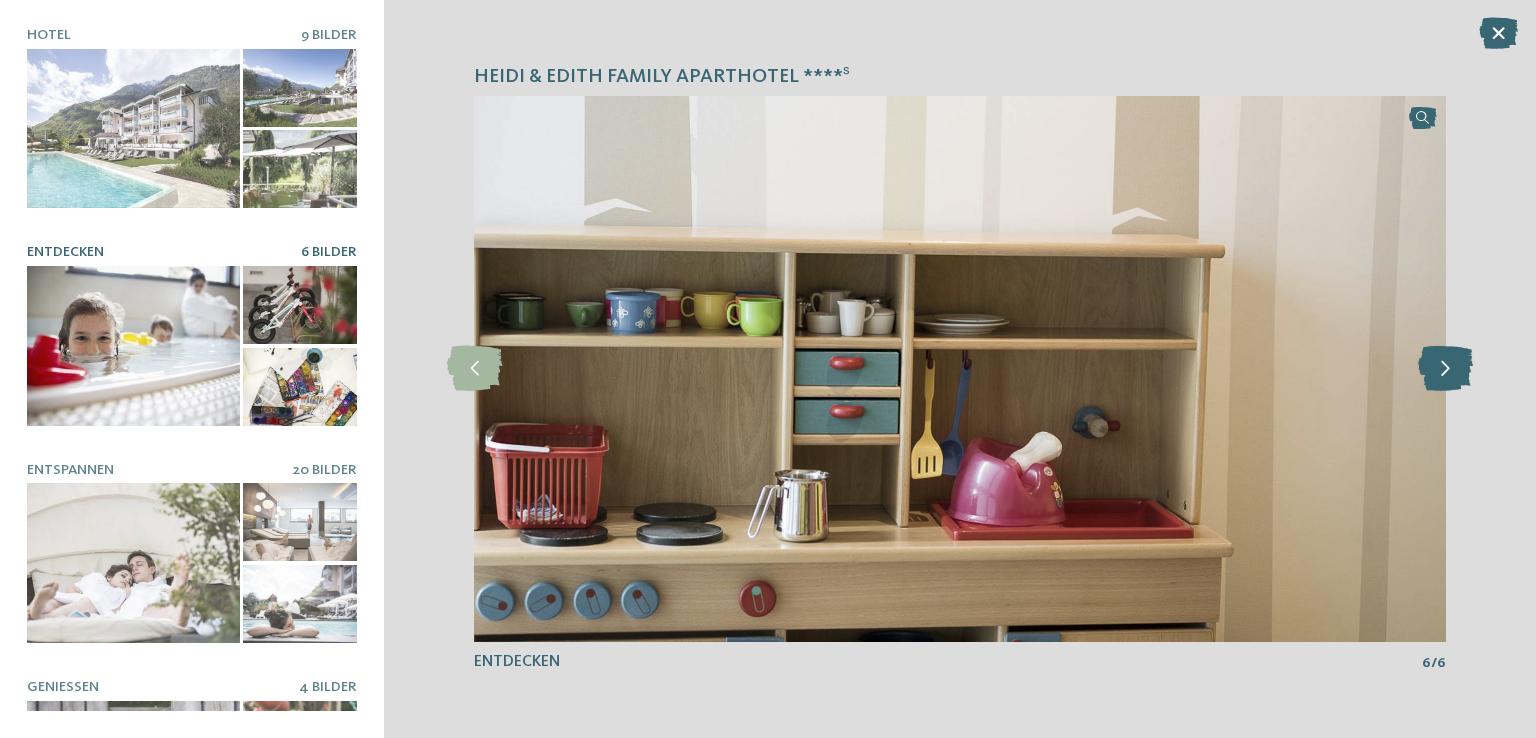 click at bounding box center (1445, 368) 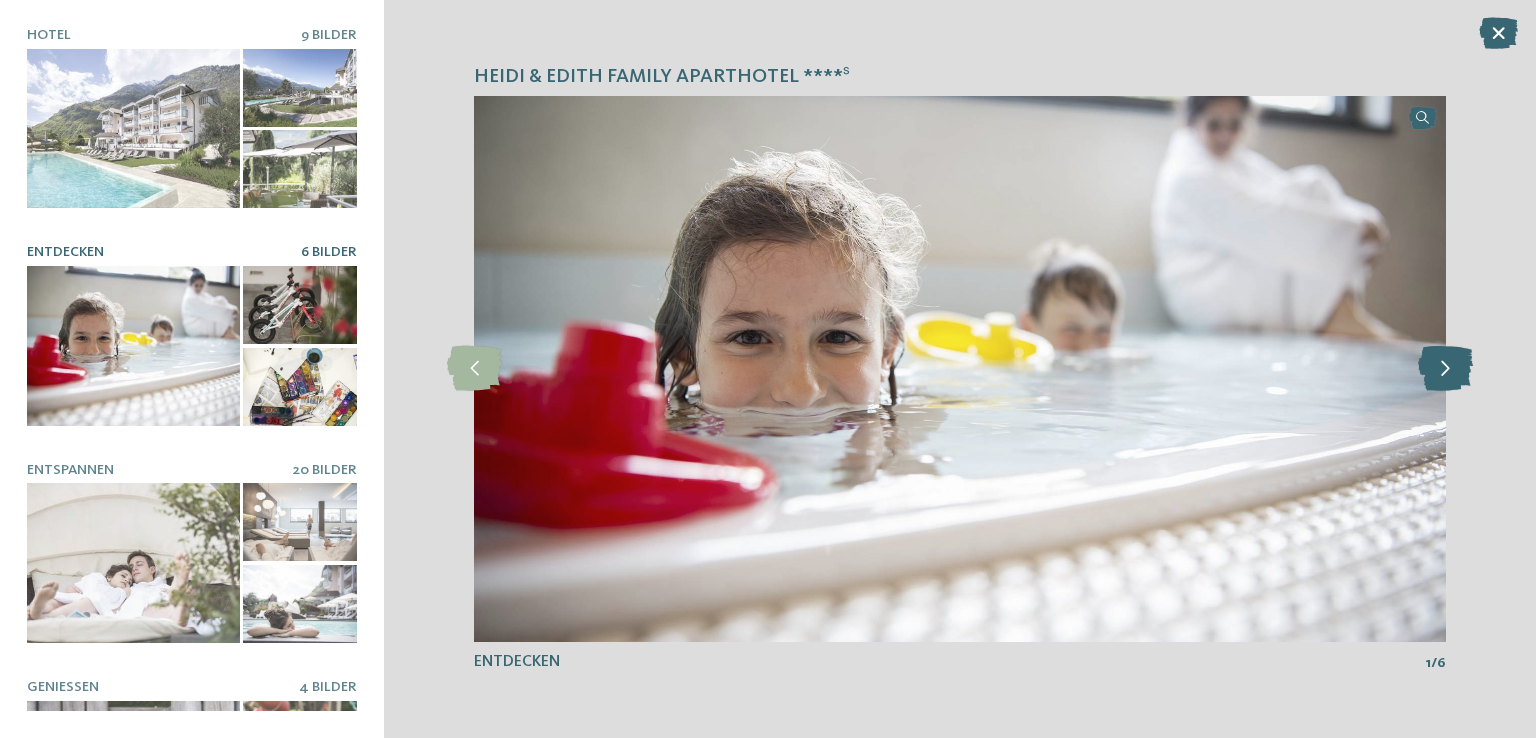click at bounding box center (1445, 368) 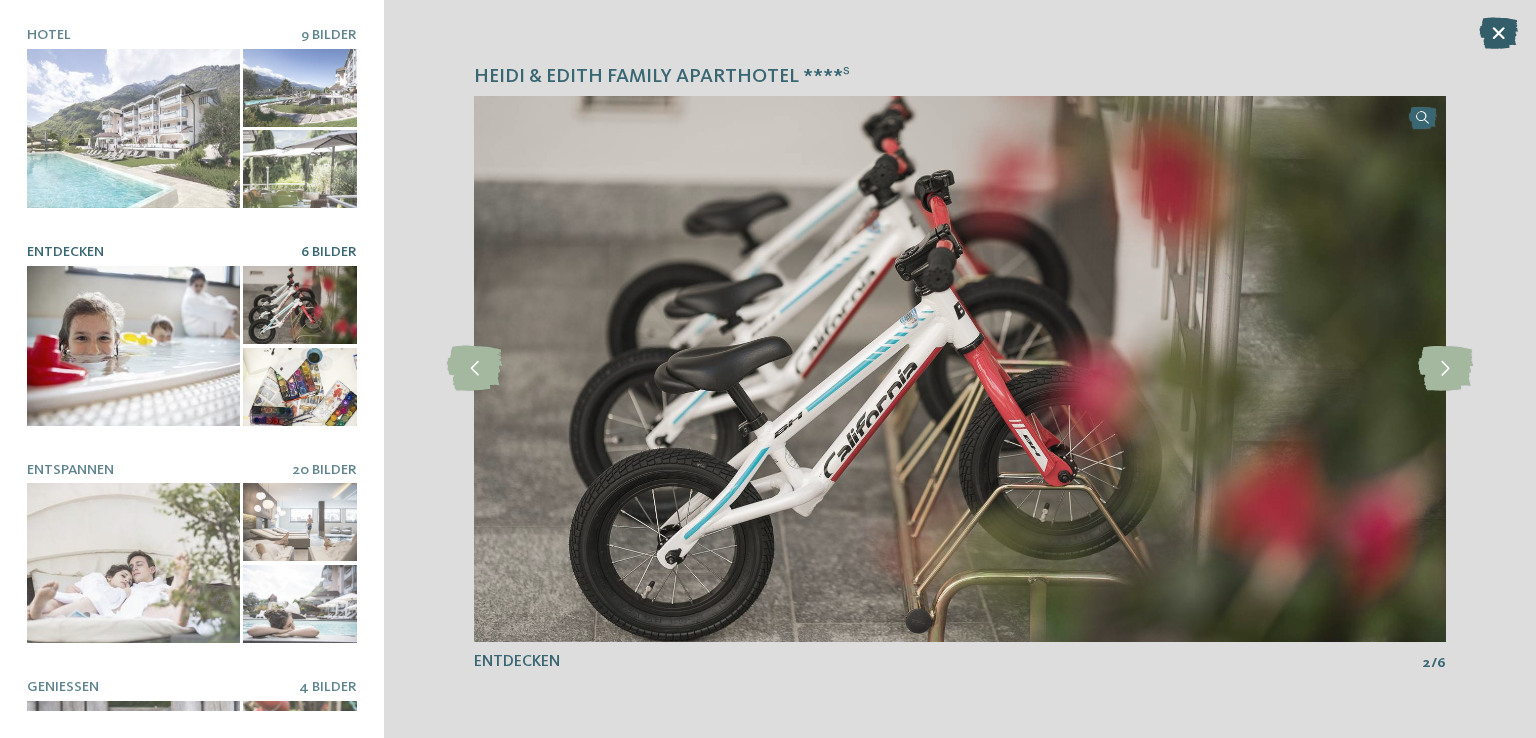 click at bounding box center (1498, 33) 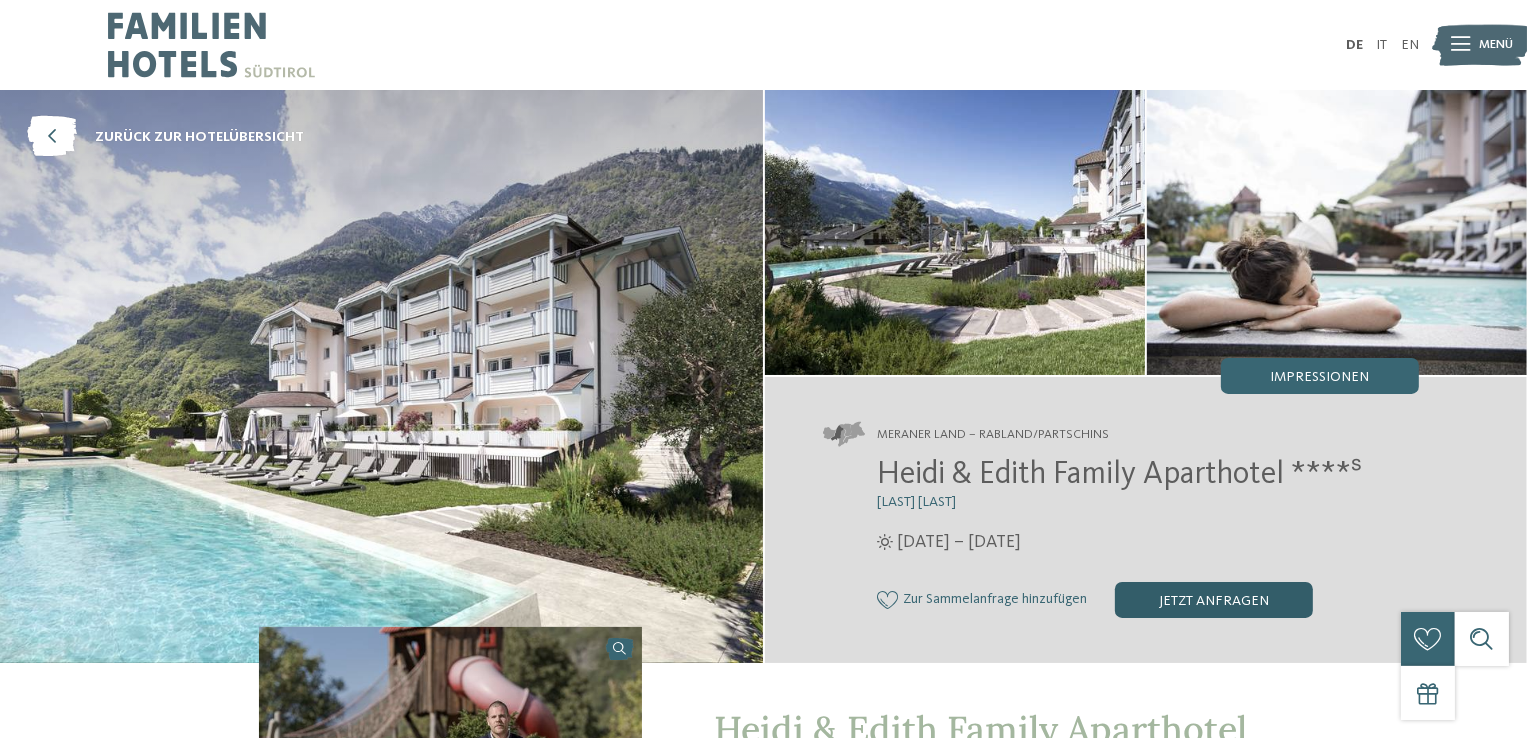 click on "jetzt anfragen" at bounding box center (1214, 600) 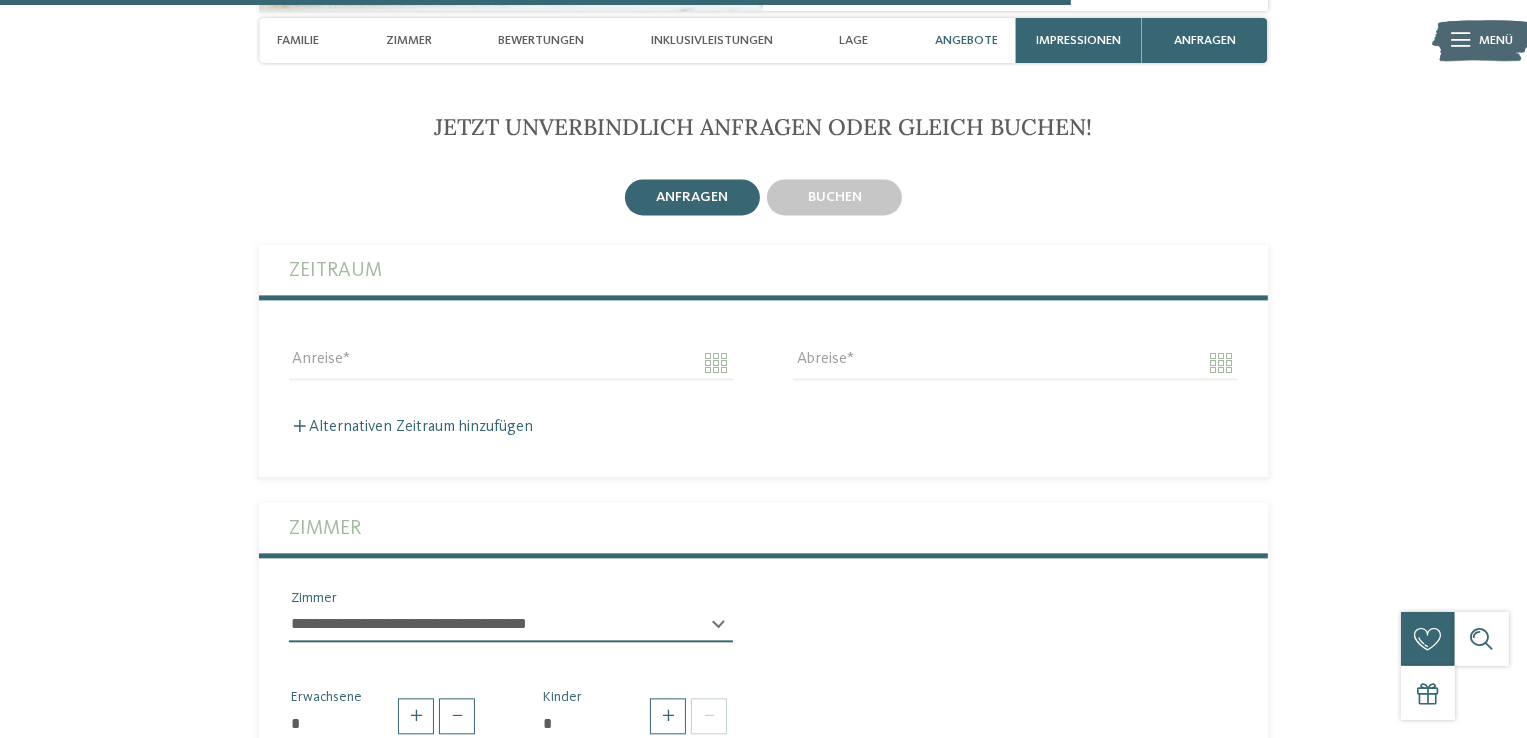 scroll, scrollTop: 4372, scrollLeft: 0, axis: vertical 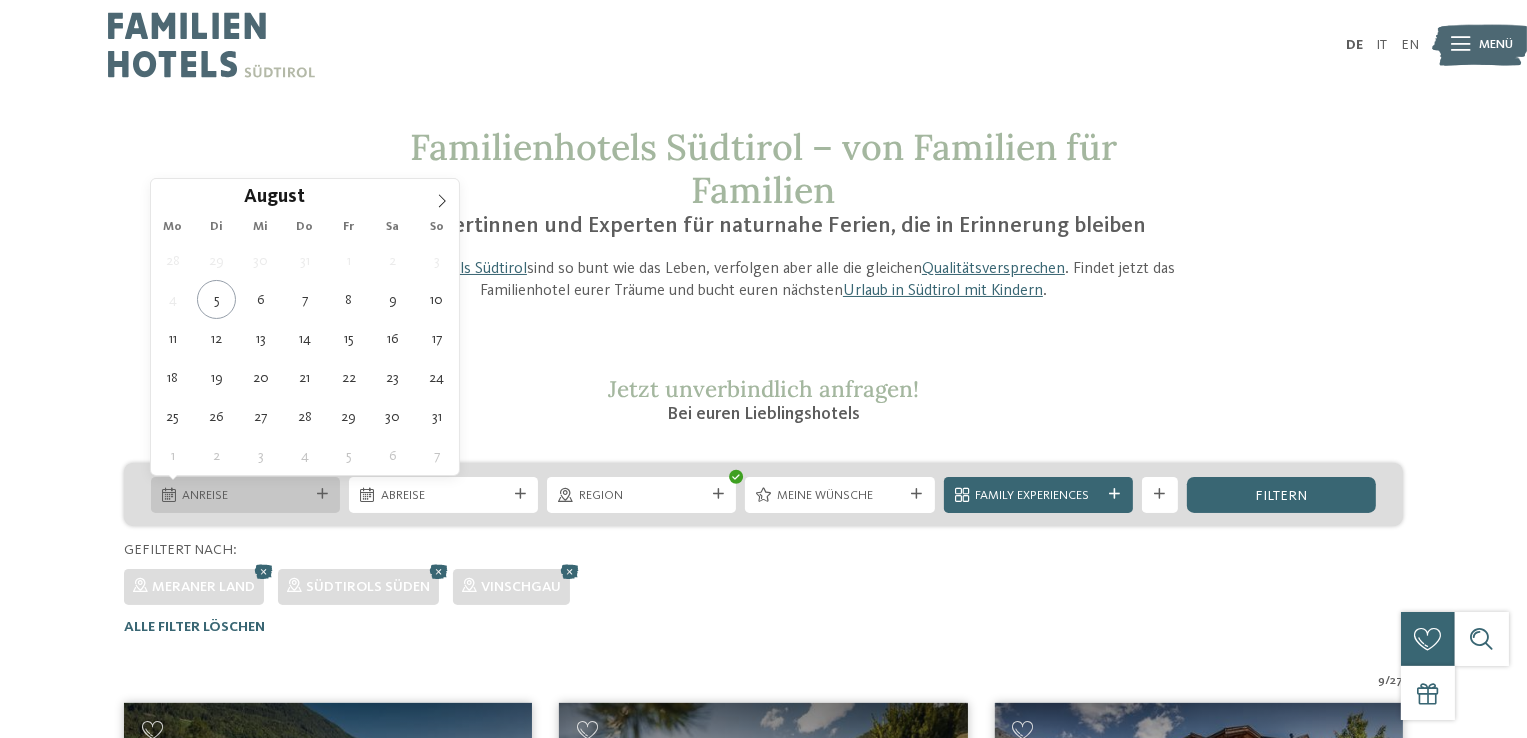 click on "Anreise" at bounding box center [245, 496] 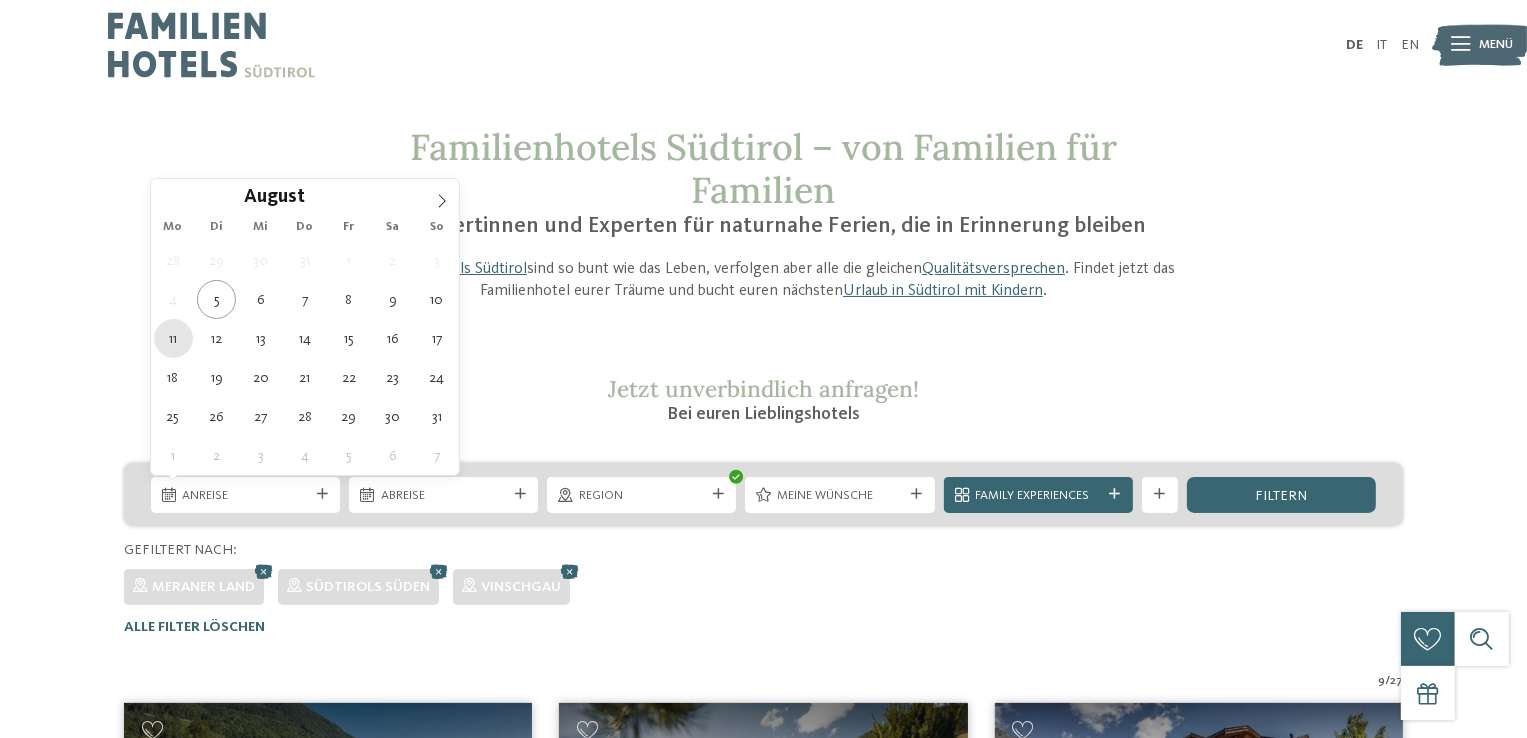 type on "11.08.2025" 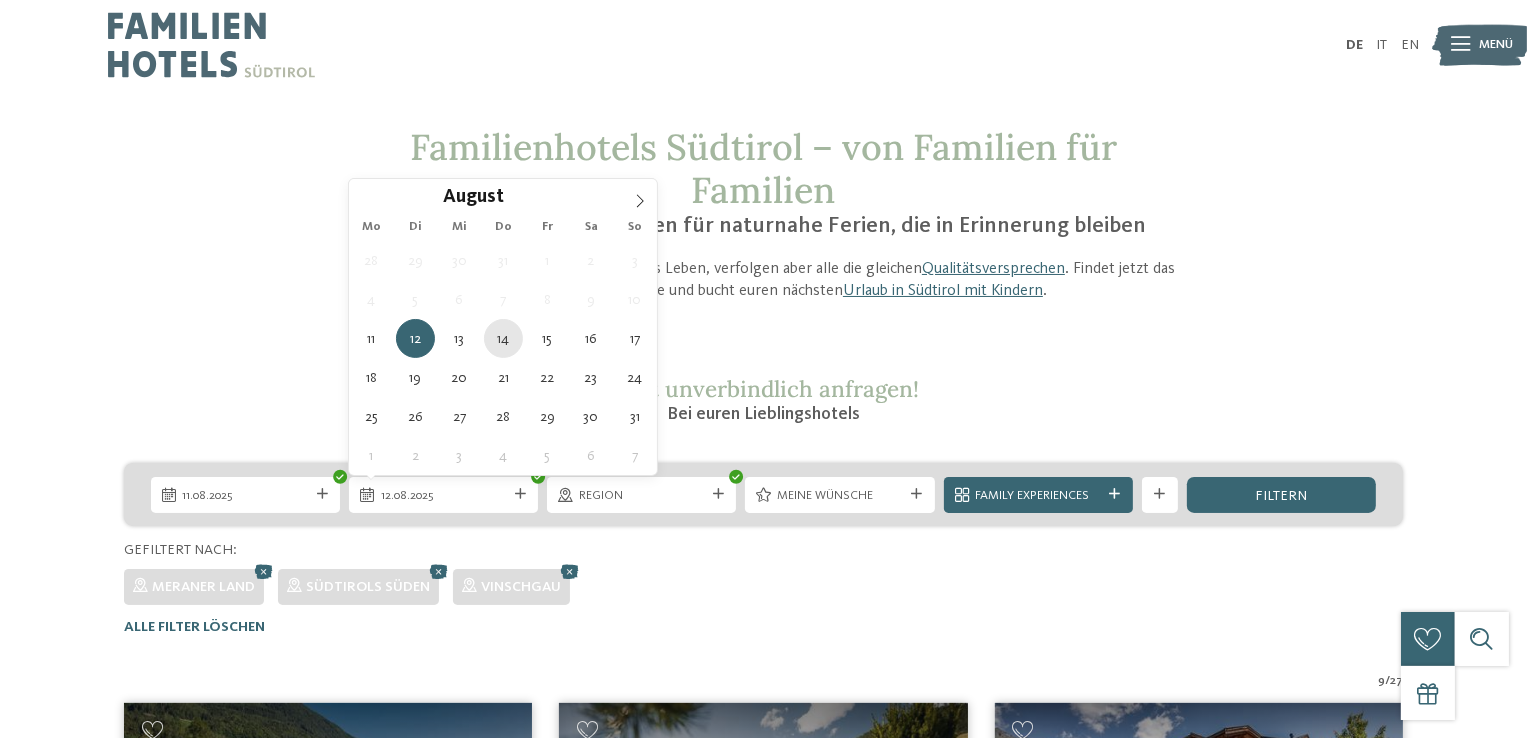 type on "14.08.2025" 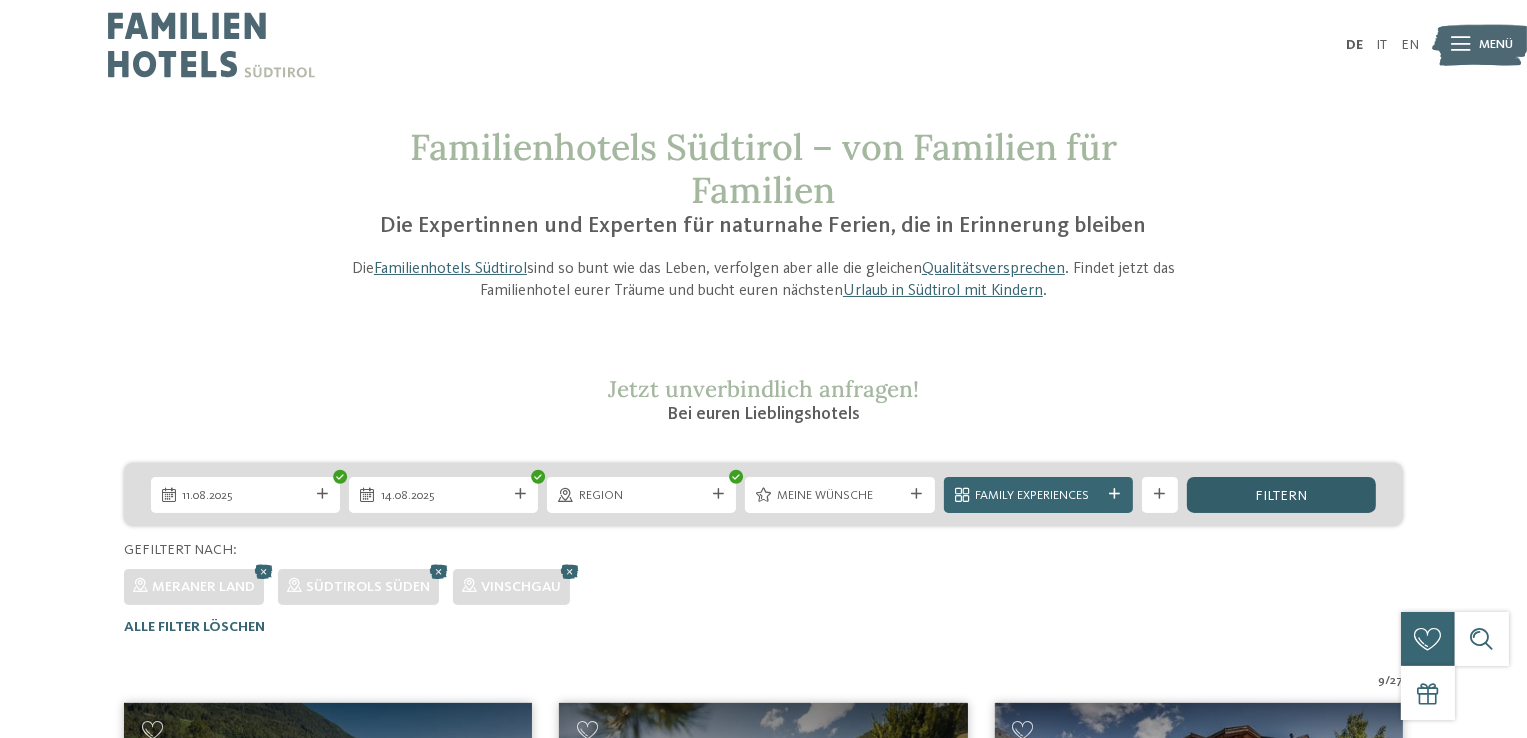 click on "filtern" at bounding box center [1281, 496] 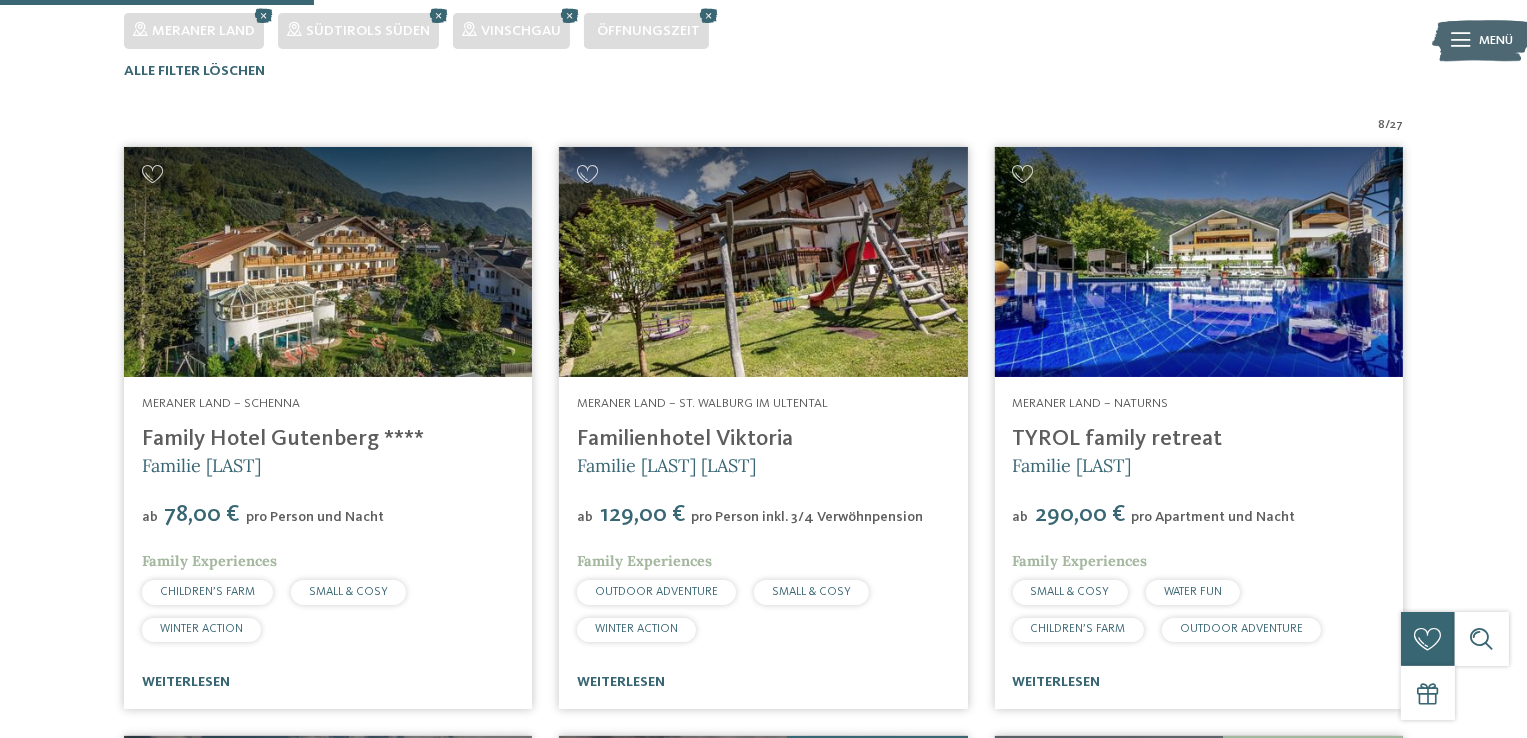scroll, scrollTop: 579, scrollLeft: 0, axis: vertical 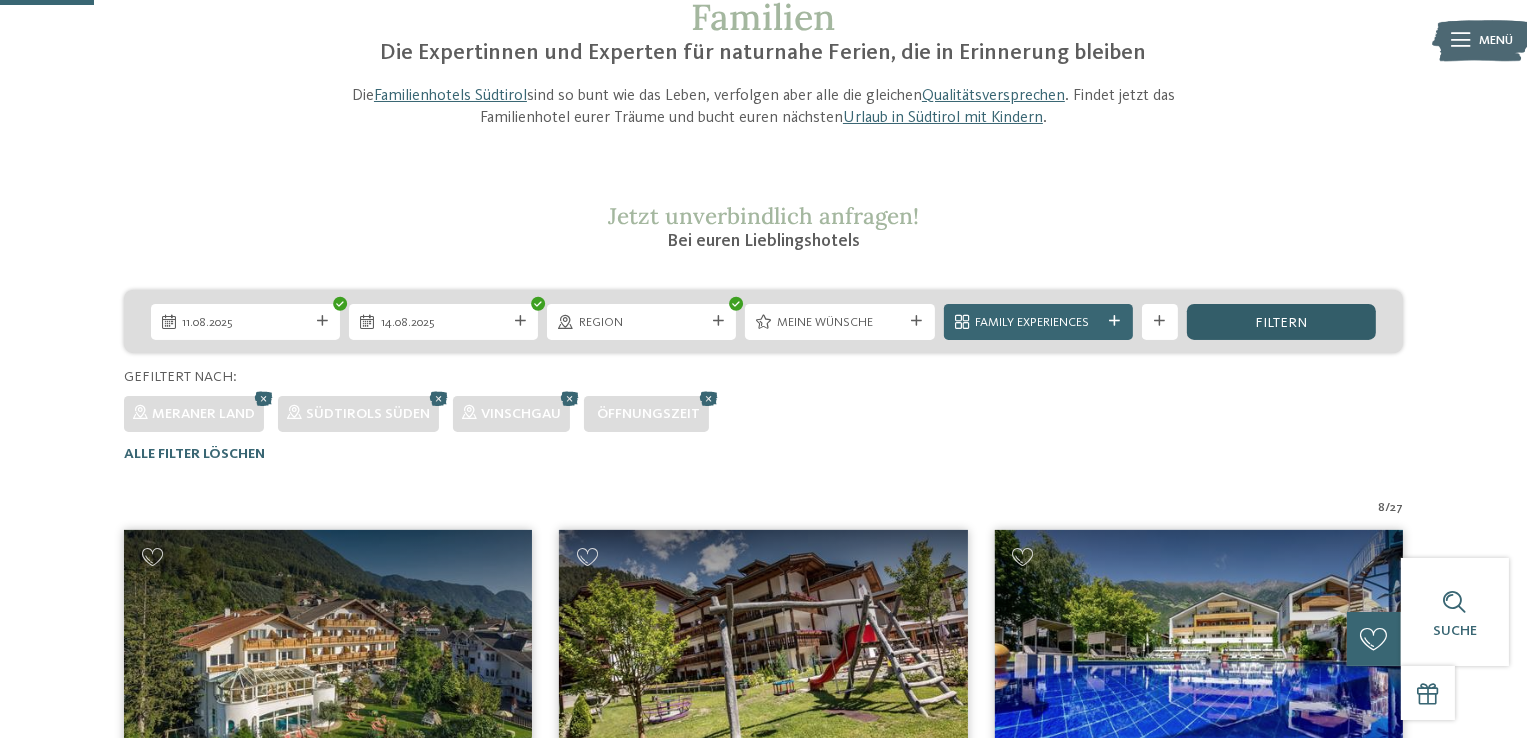 click on "filtern" at bounding box center [1281, 322] 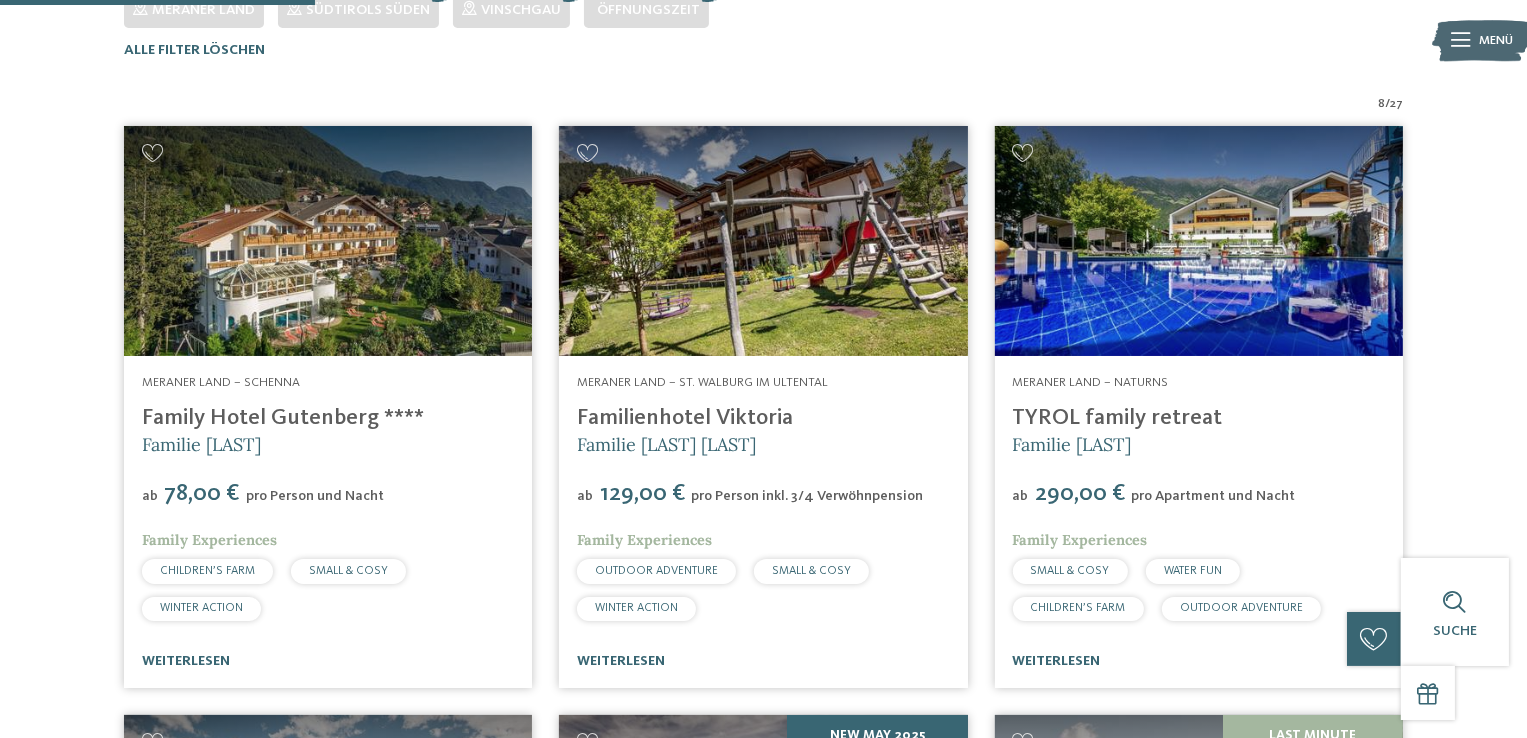 scroll, scrollTop: 579, scrollLeft: 0, axis: vertical 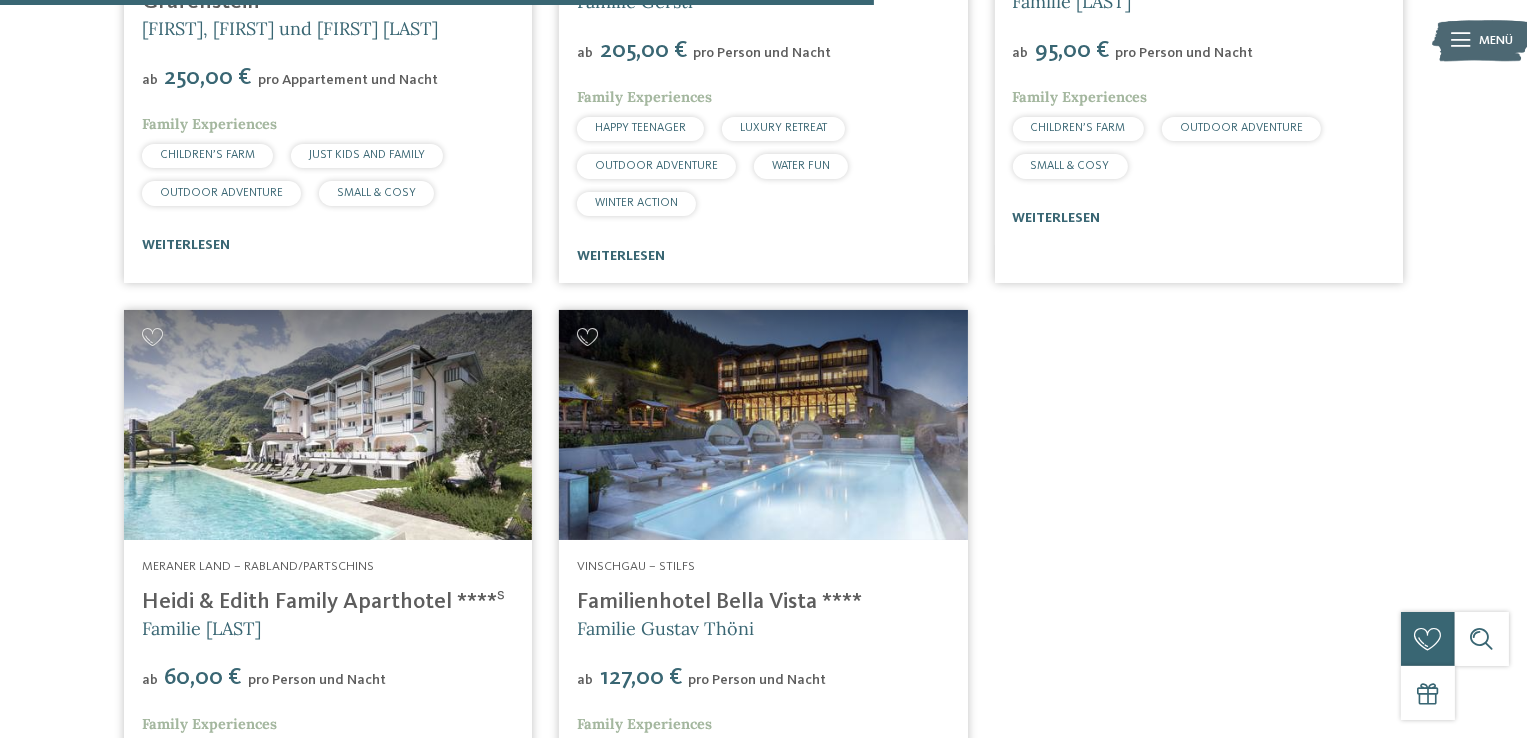 click at bounding box center (328, 425) 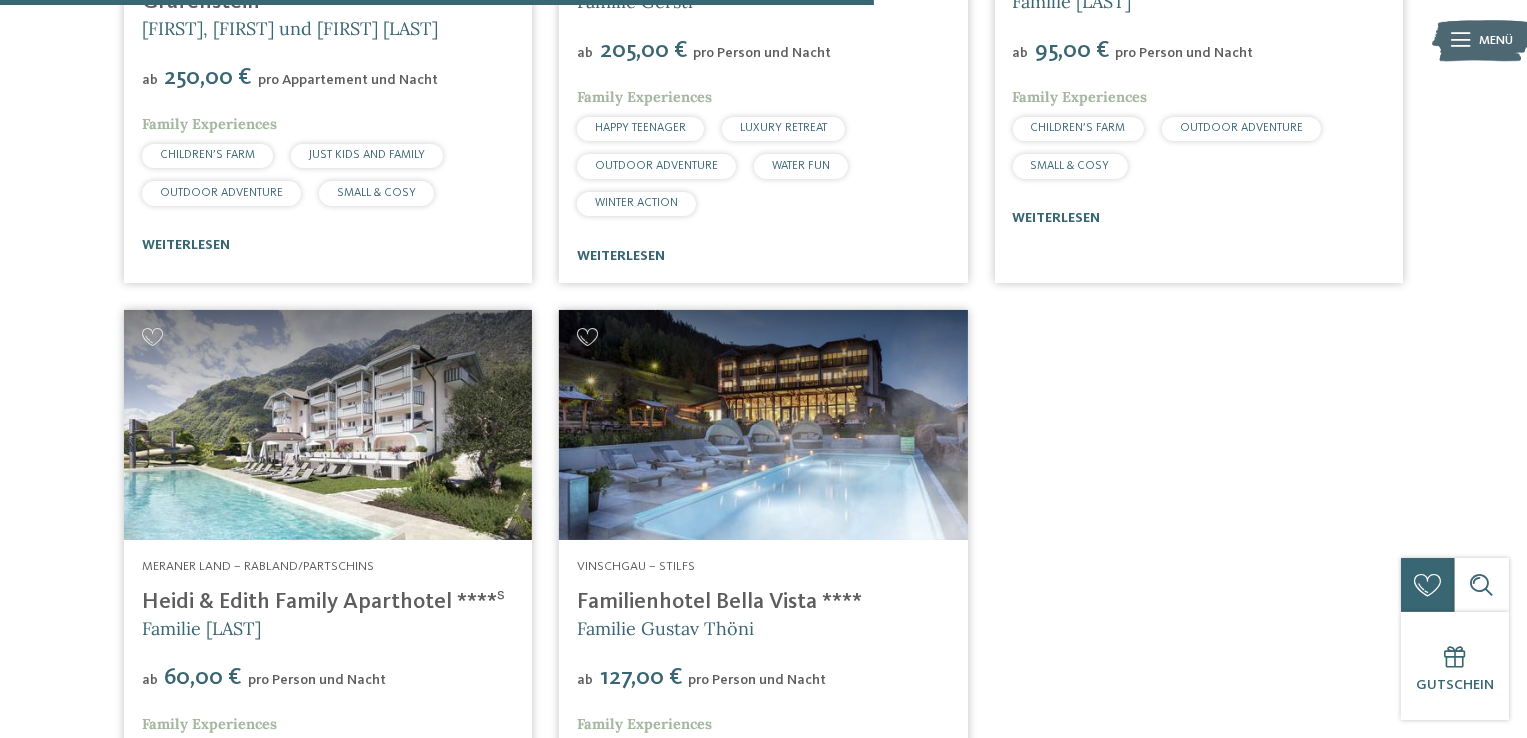 click at bounding box center (763, 425) 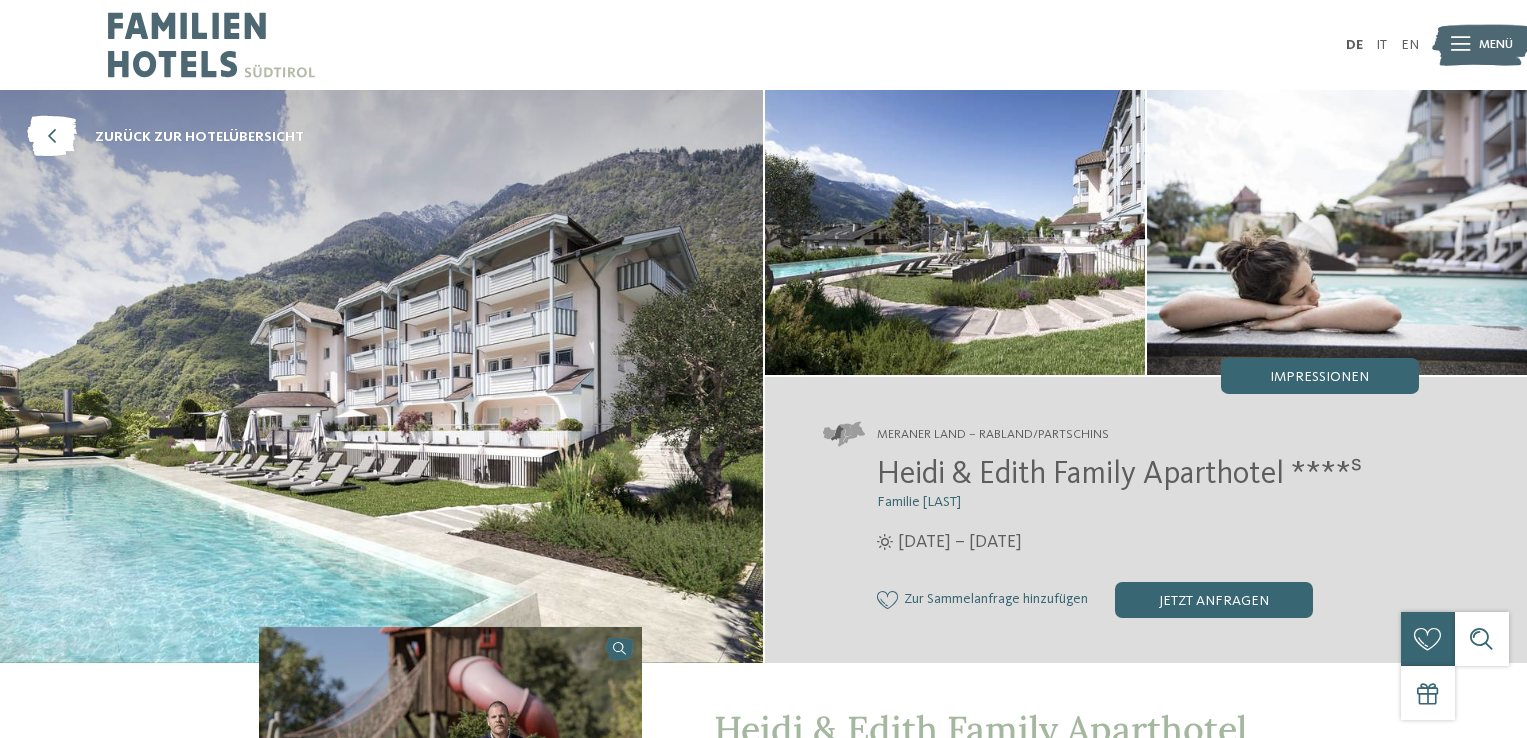 click on "Zur Sammelanfrage hinzufügen" at bounding box center (996, 600) 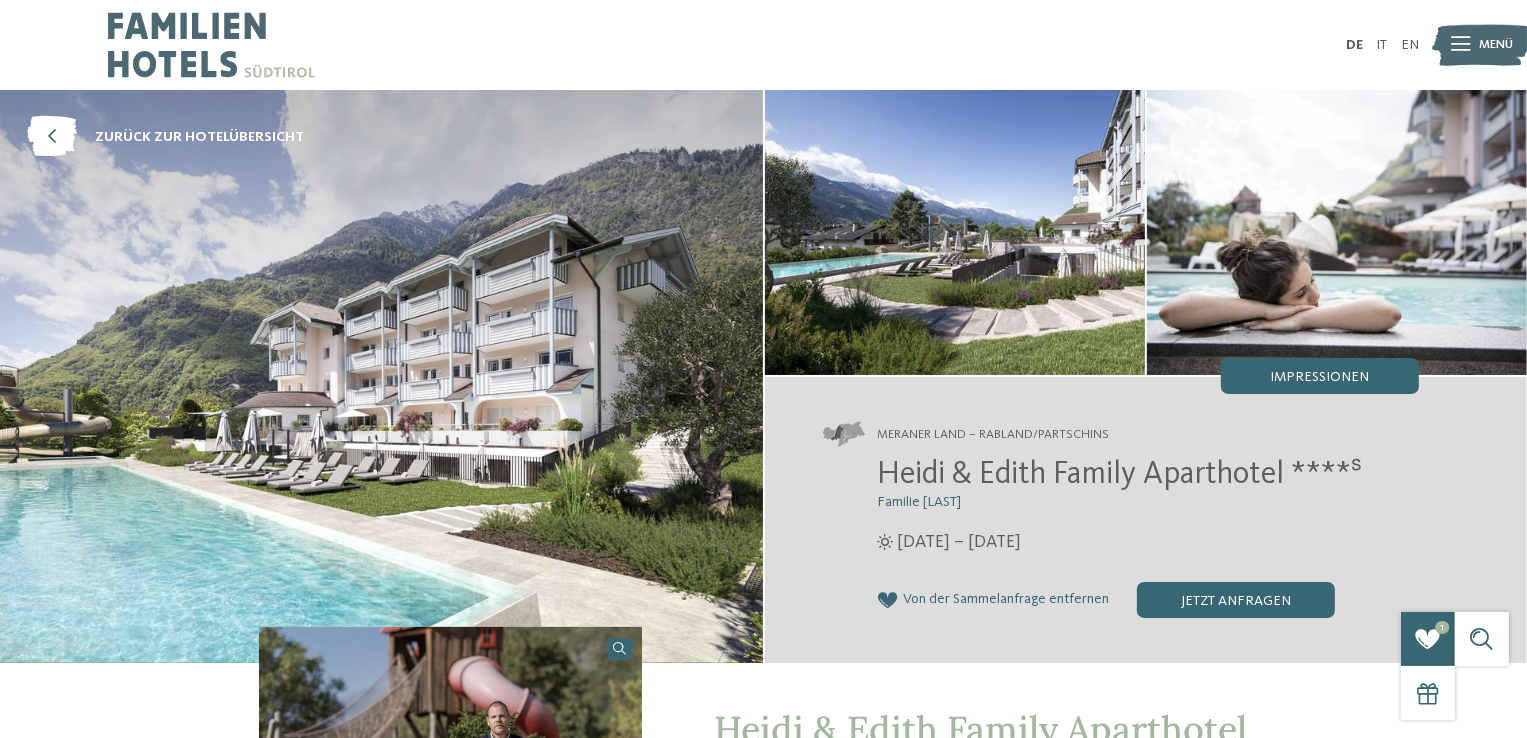 scroll, scrollTop: 0, scrollLeft: 0, axis: both 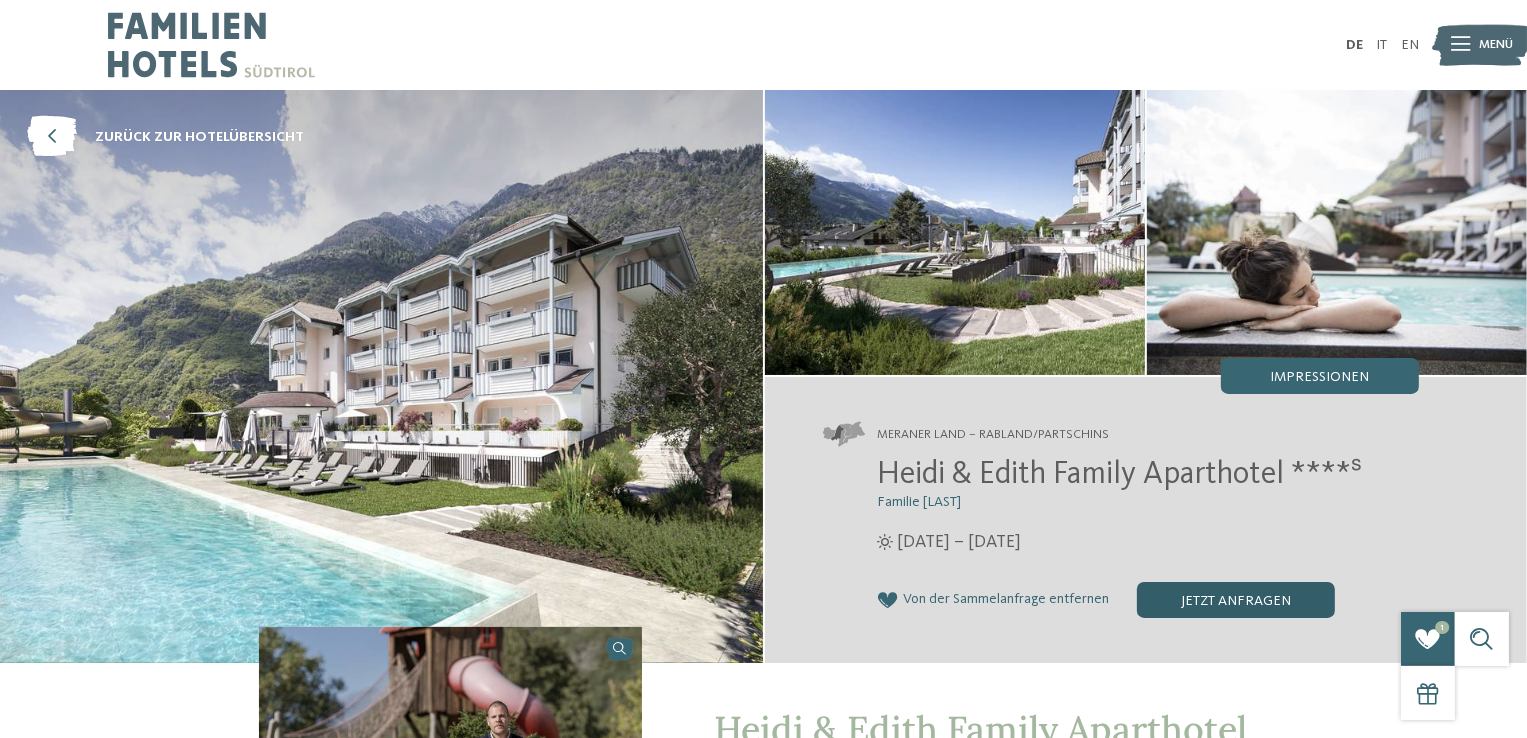 click on "jetzt anfragen" at bounding box center (1236, 600) 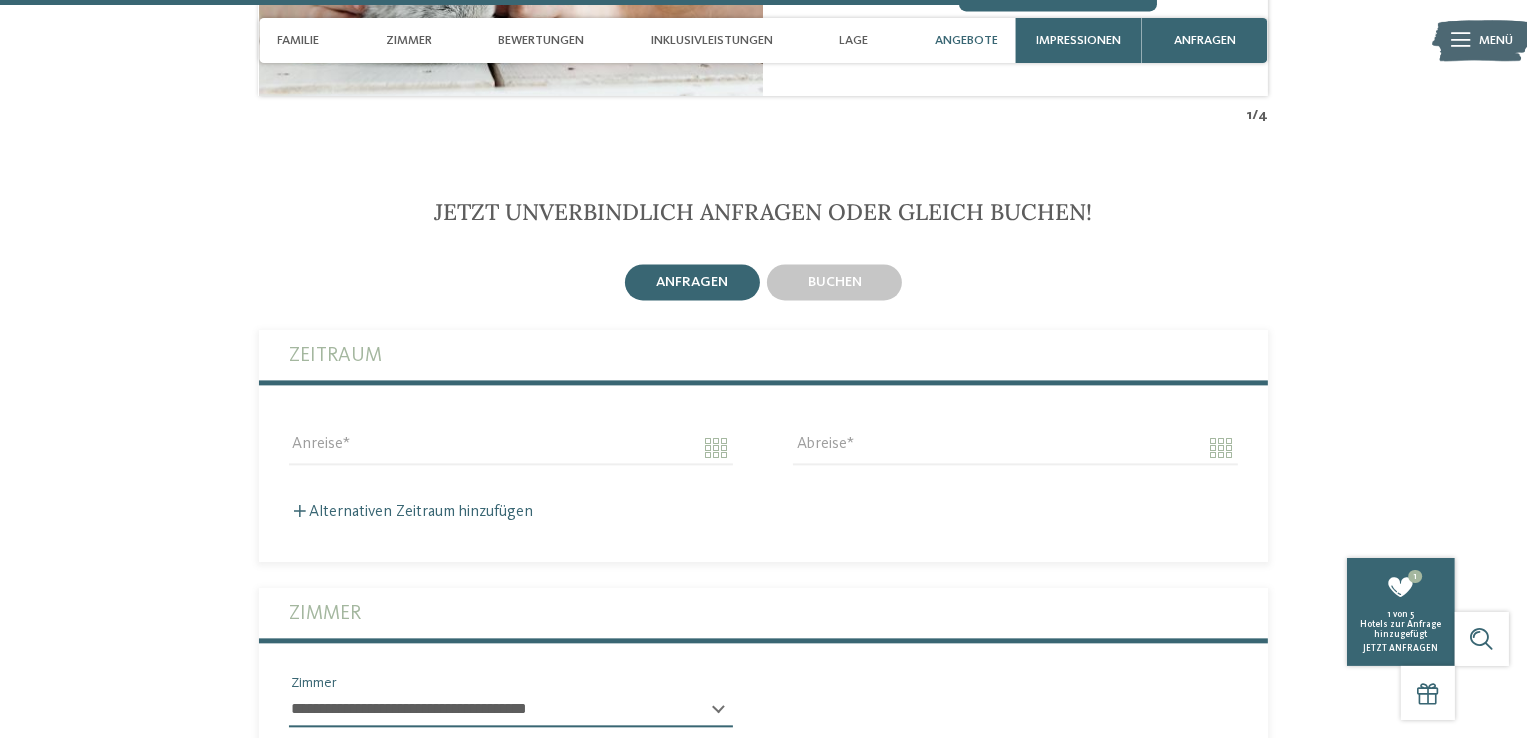 scroll, scrollTop: 4372, scrollLeft: 0, axis: vertical 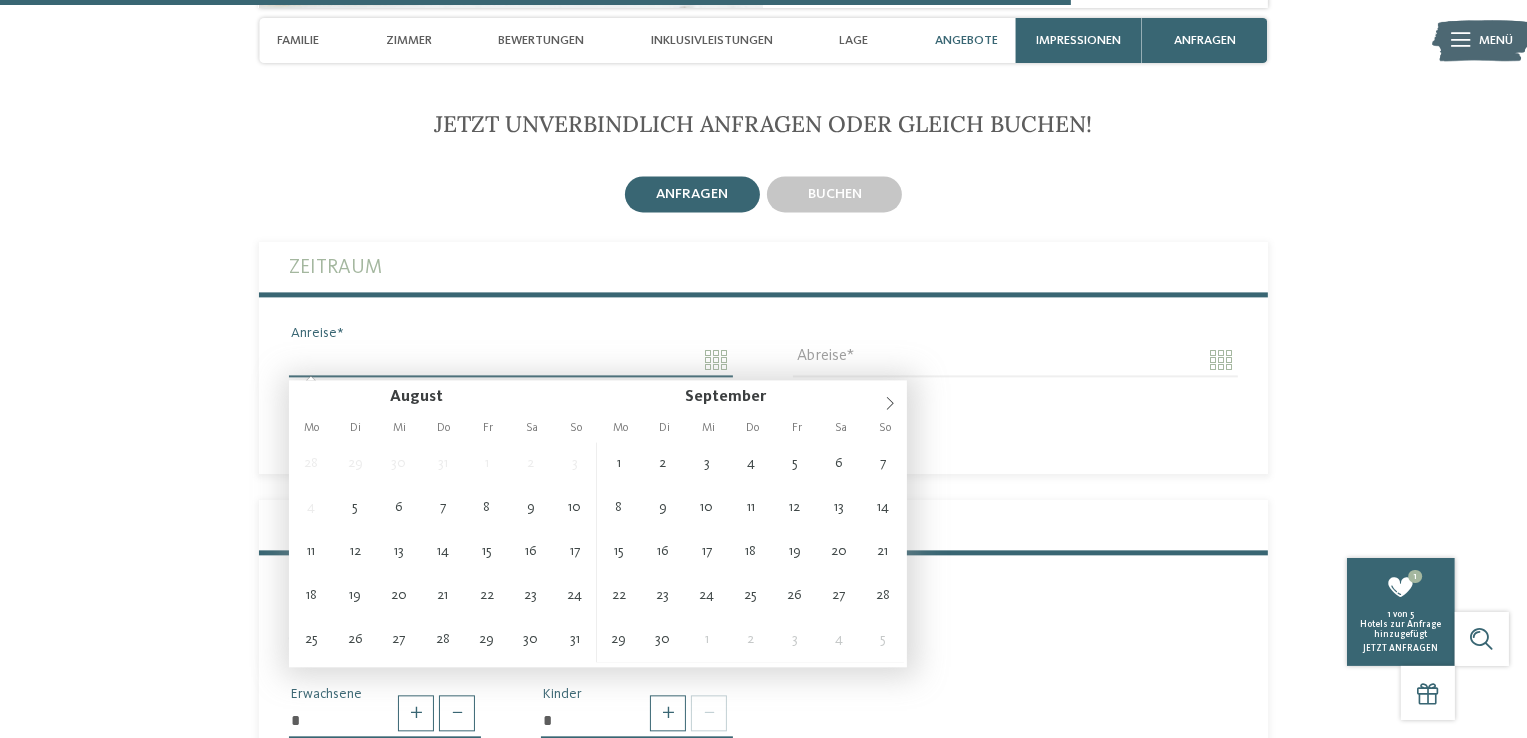 click on "Anreise" at bounding box center [511, 360] 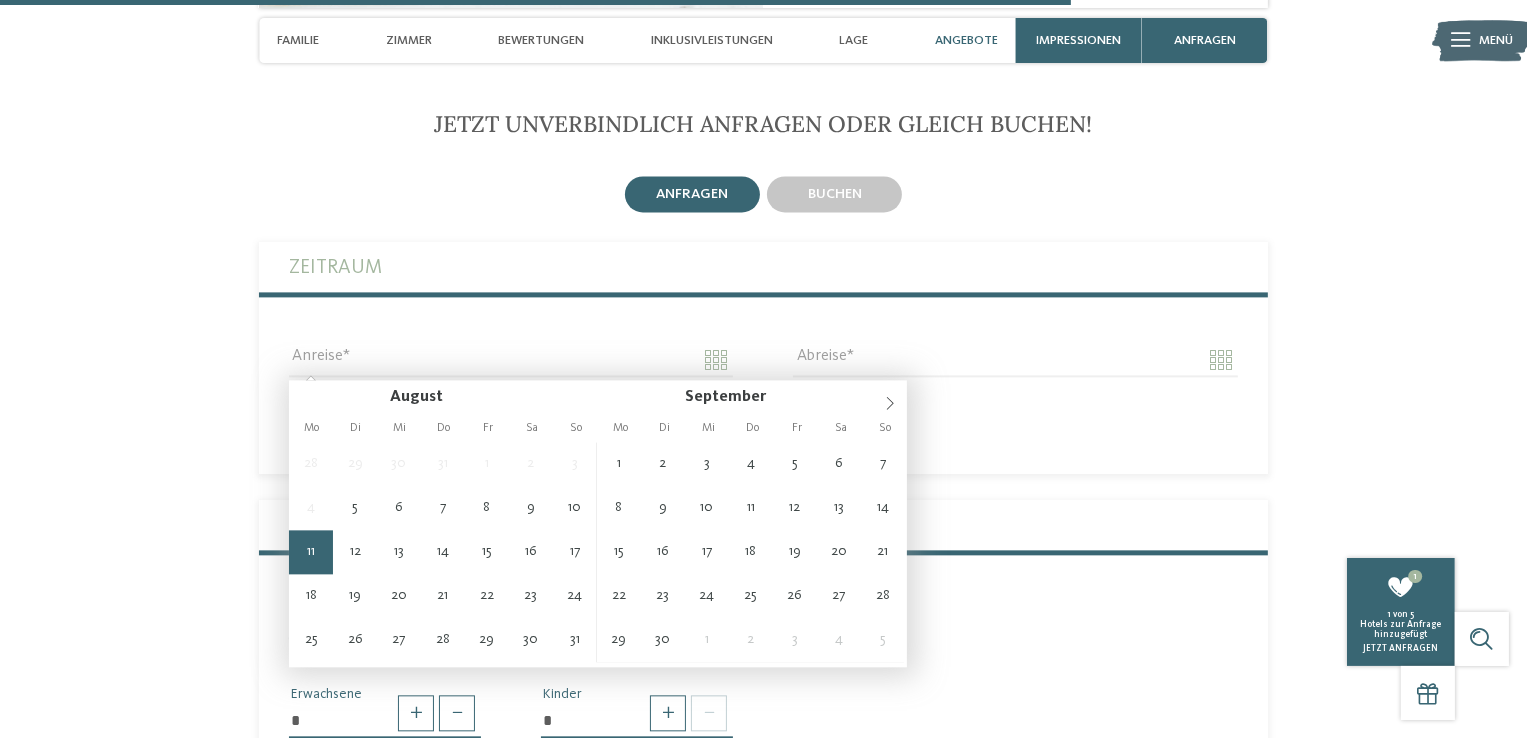 type on "**********" 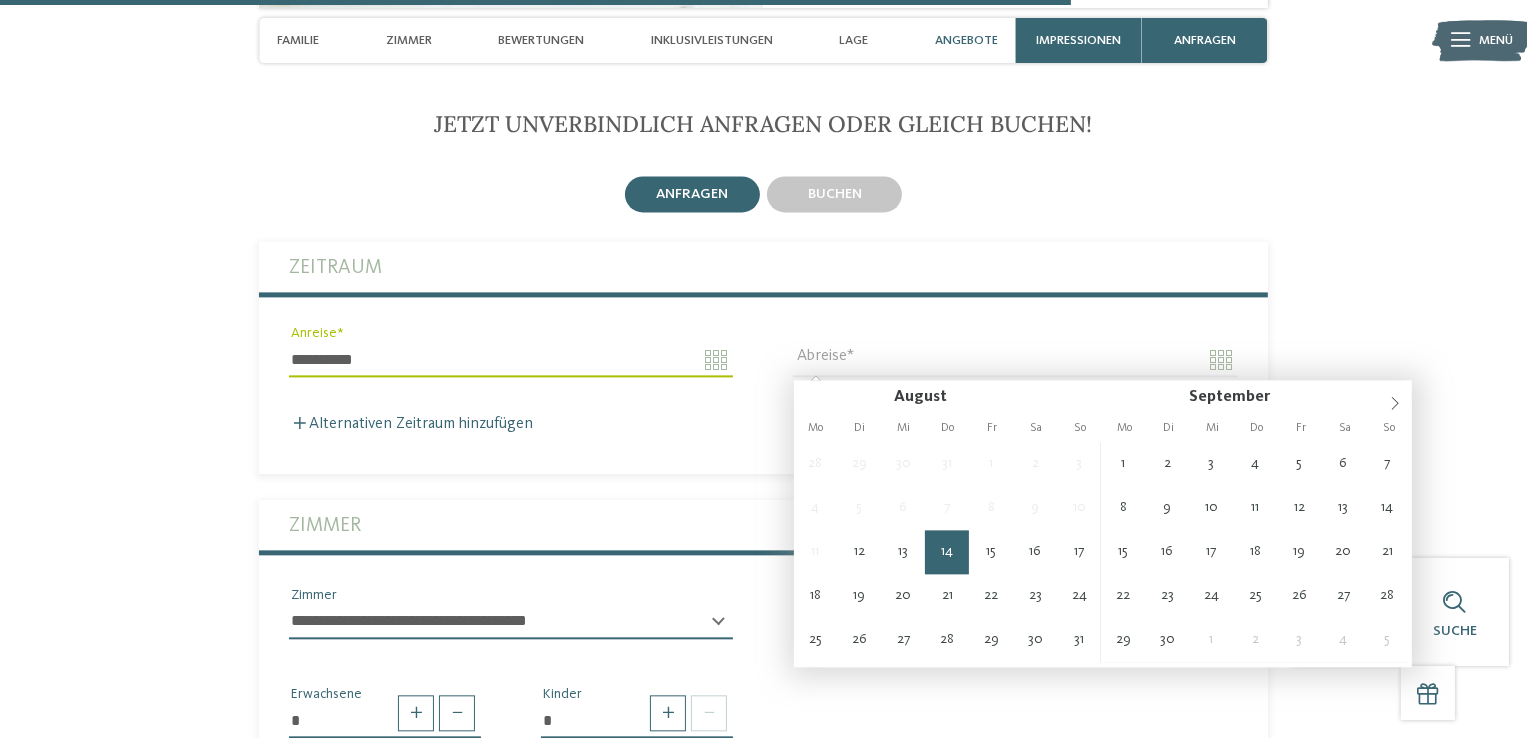 type on "**********" 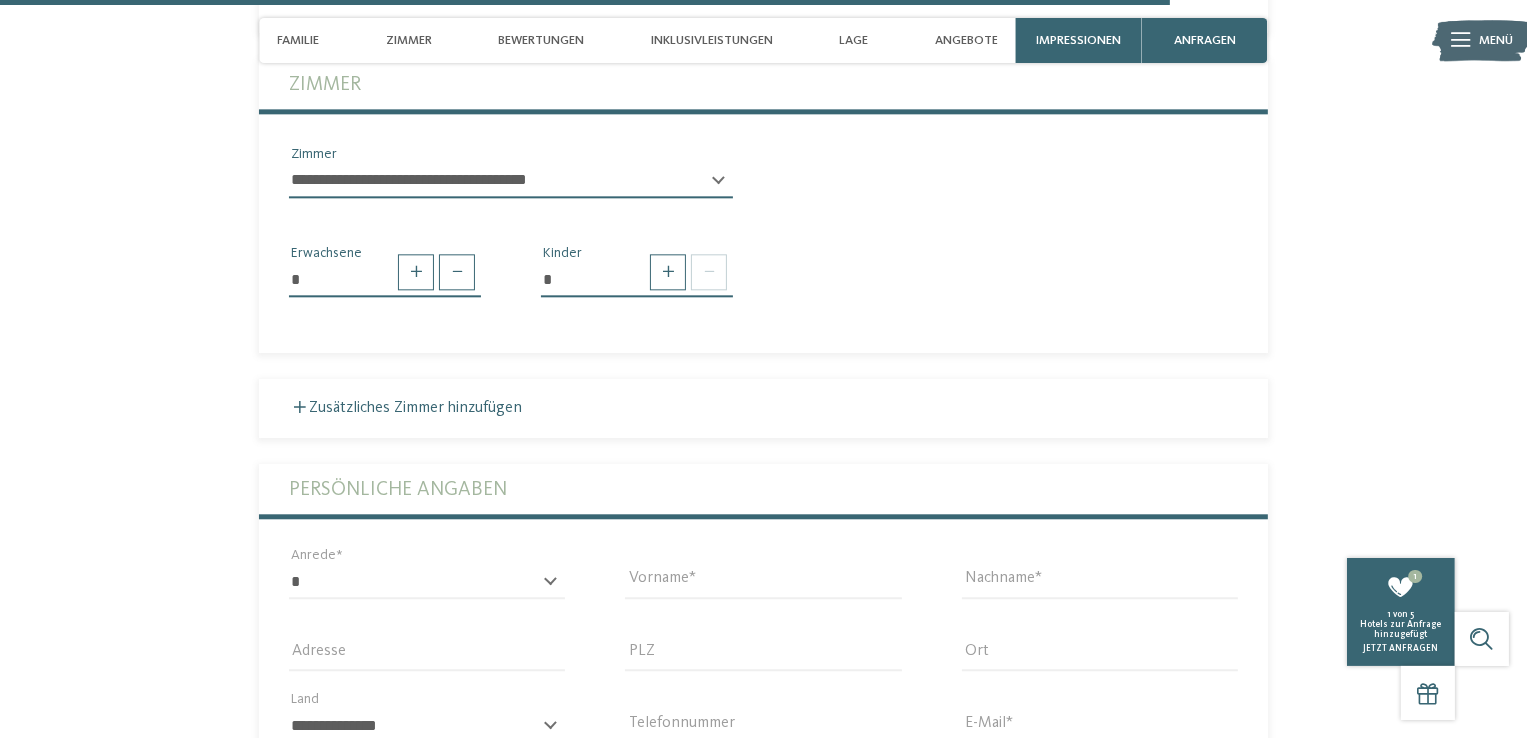 scroll, scrollTop: 4863, scrollLeft: 0, axis: vertical 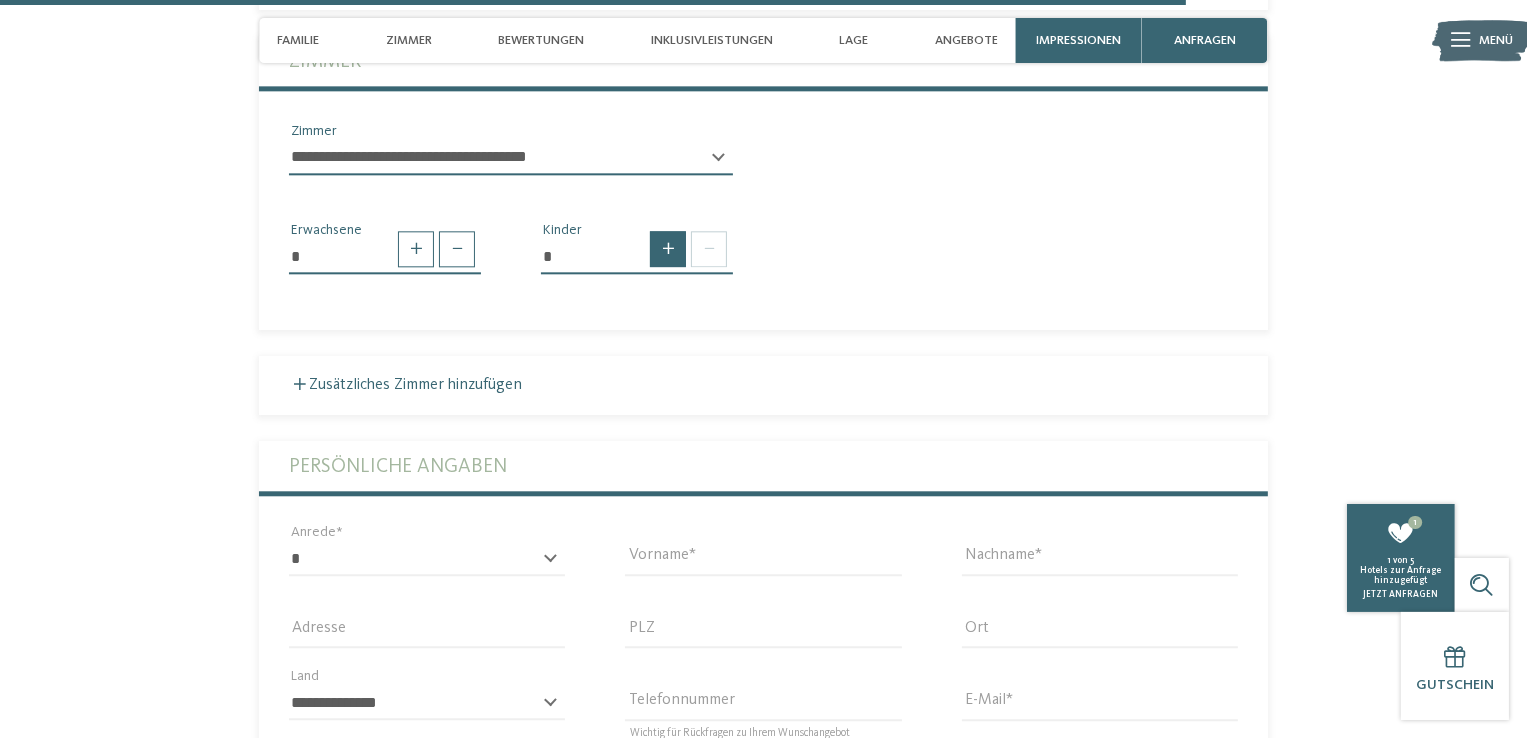 click at bounding box center (668, 249) 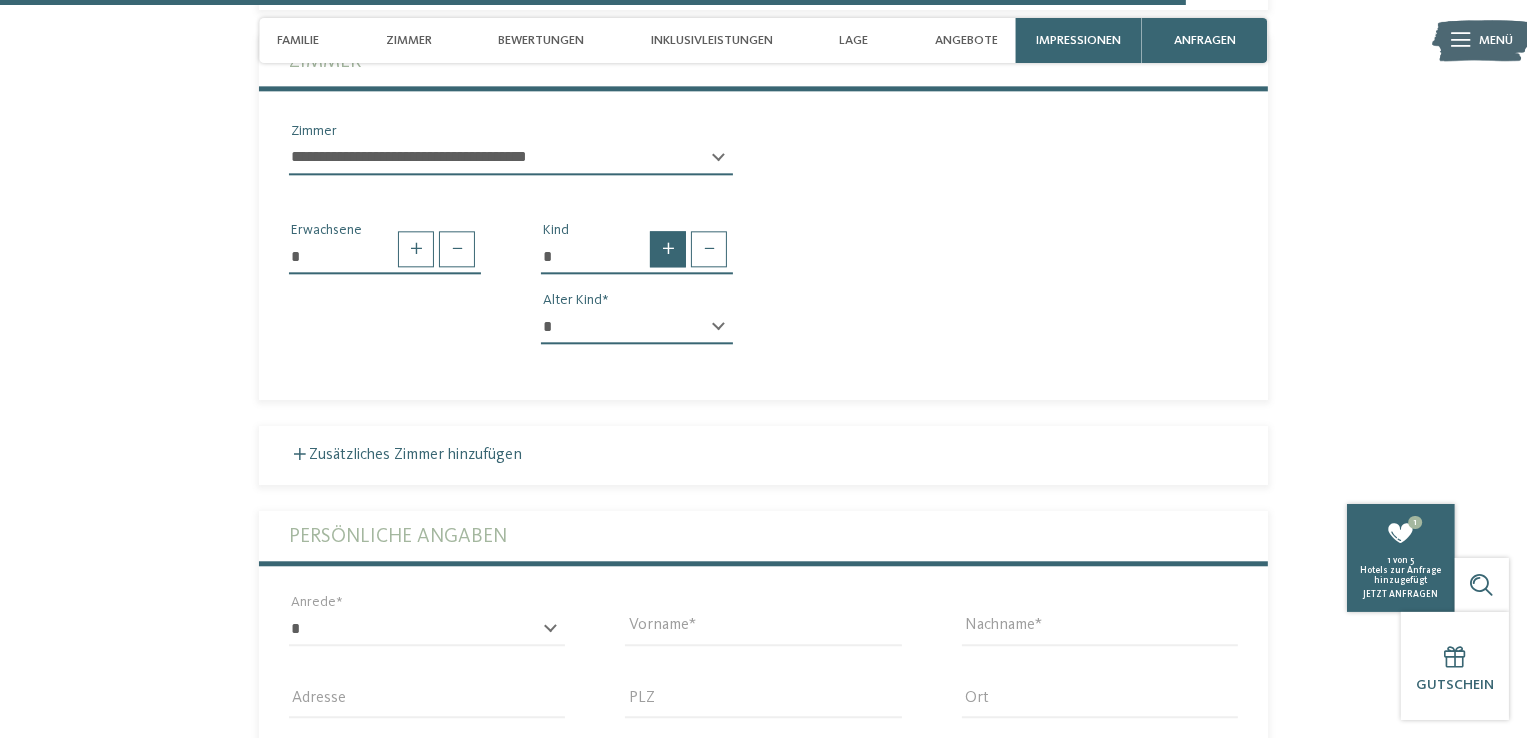 click at bounding box center [668, 249] 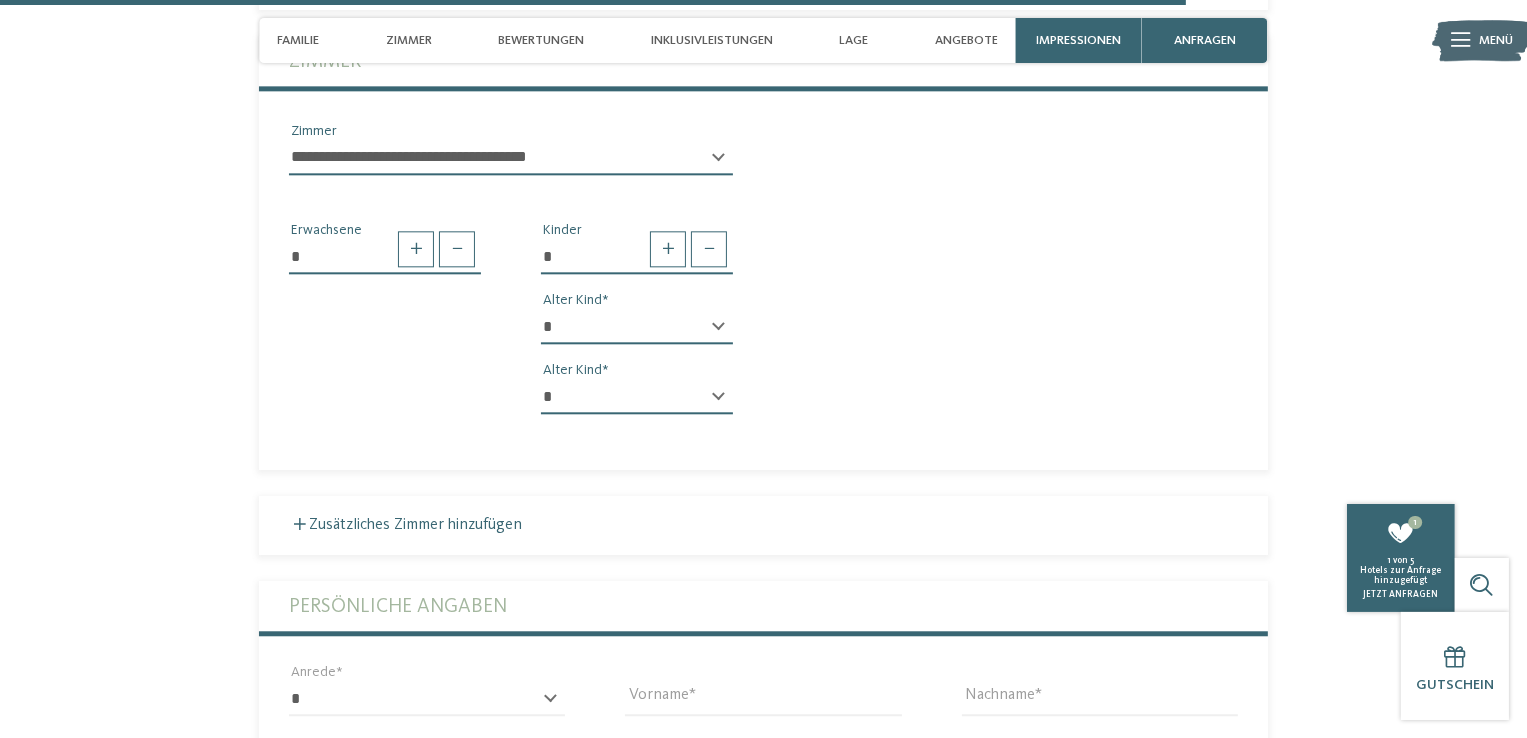 click on "* * * * * * * * * * * ** ** ** ** ** ** ** **     Alter Kind" at bounding box center [637, 335] 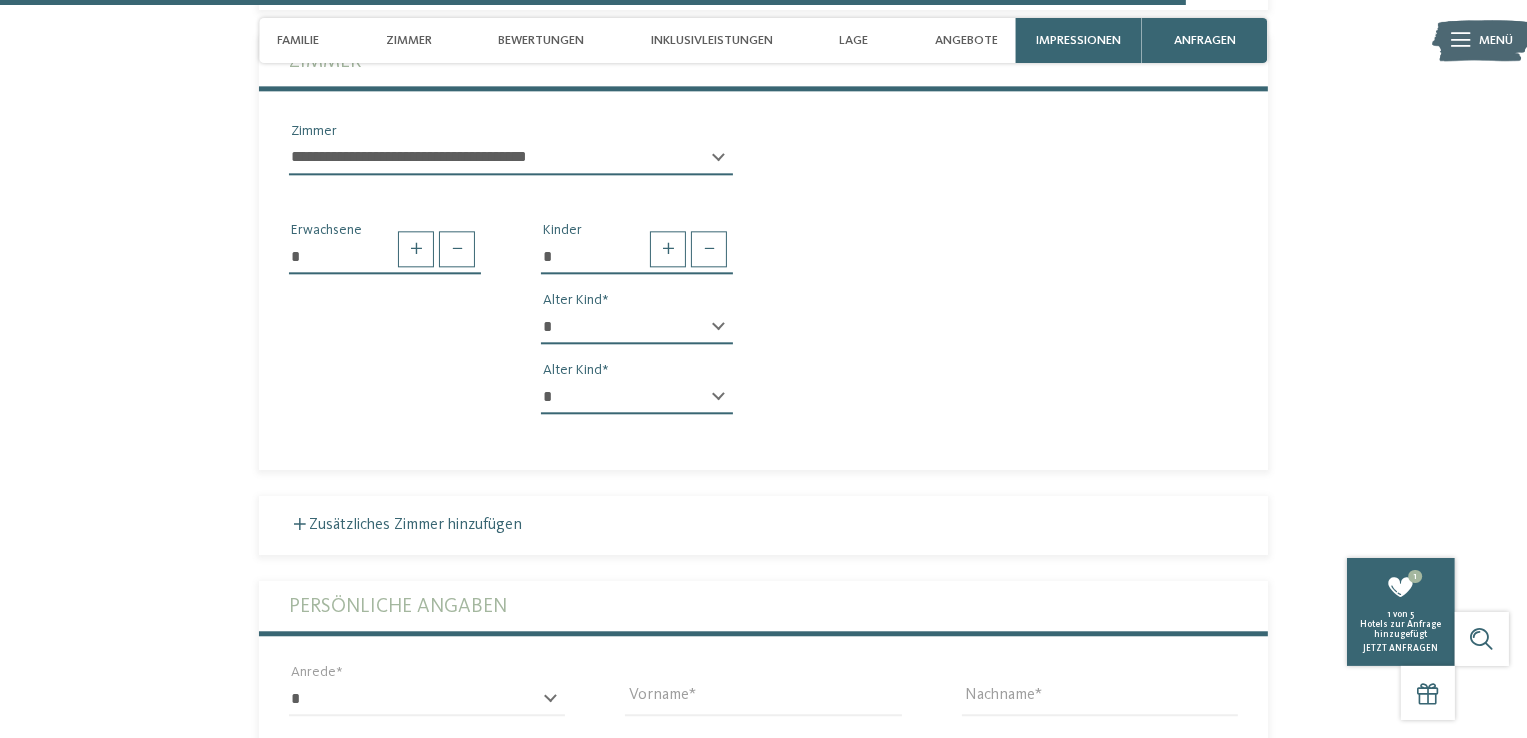 select on "*" 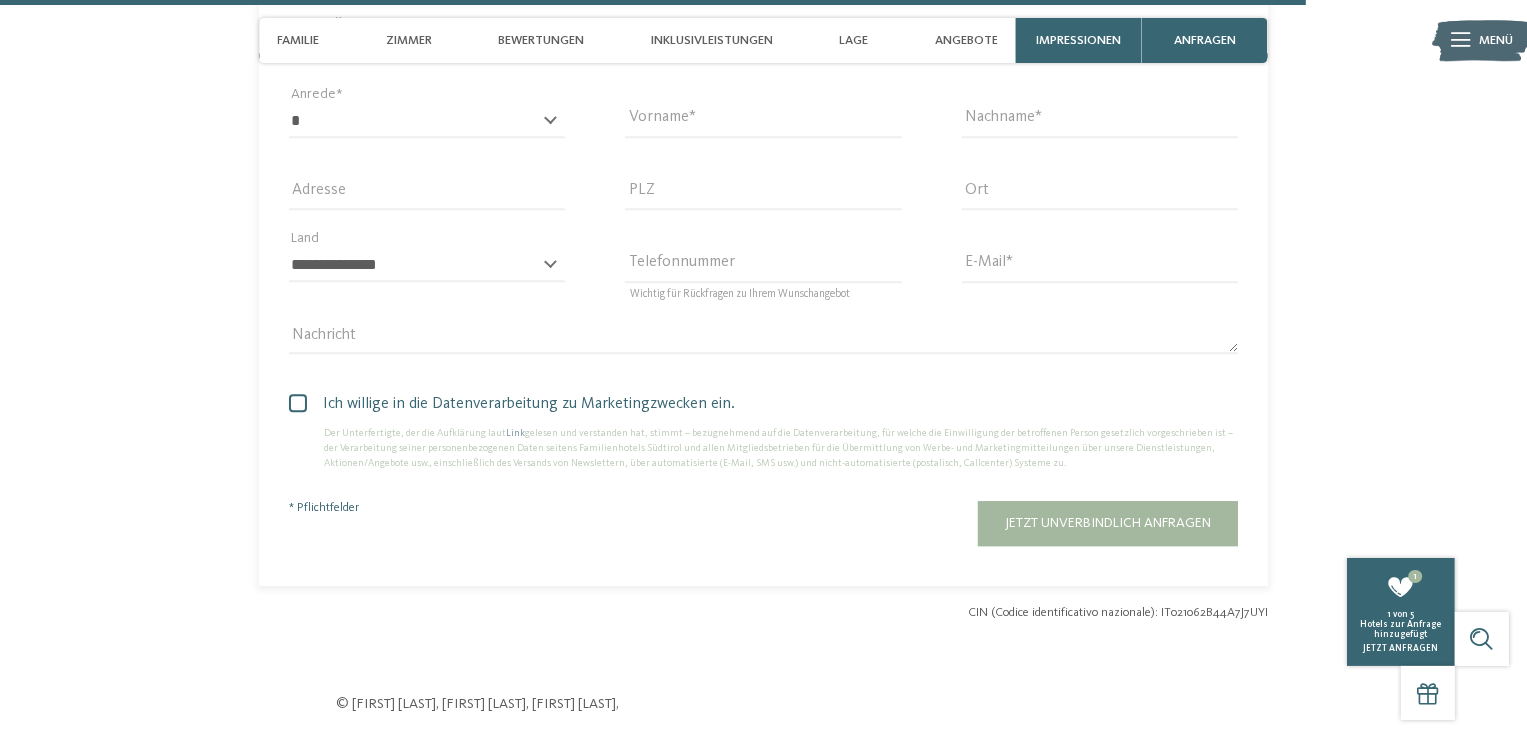 scroll, scrollTop: 5472, scrollLeft: 0, axis: vertical 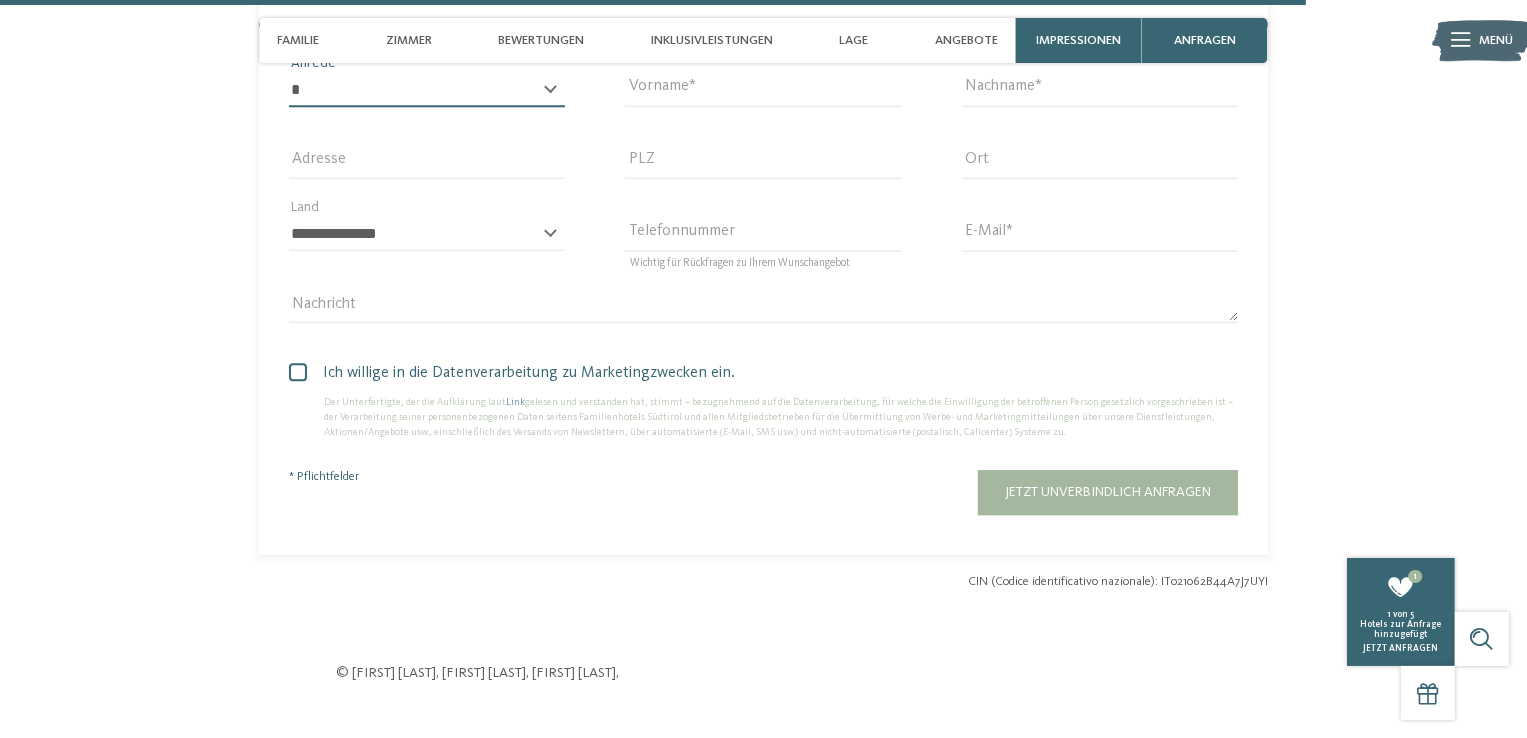 click on "* **** **** ******* ******" at bounding box center (427, 90) 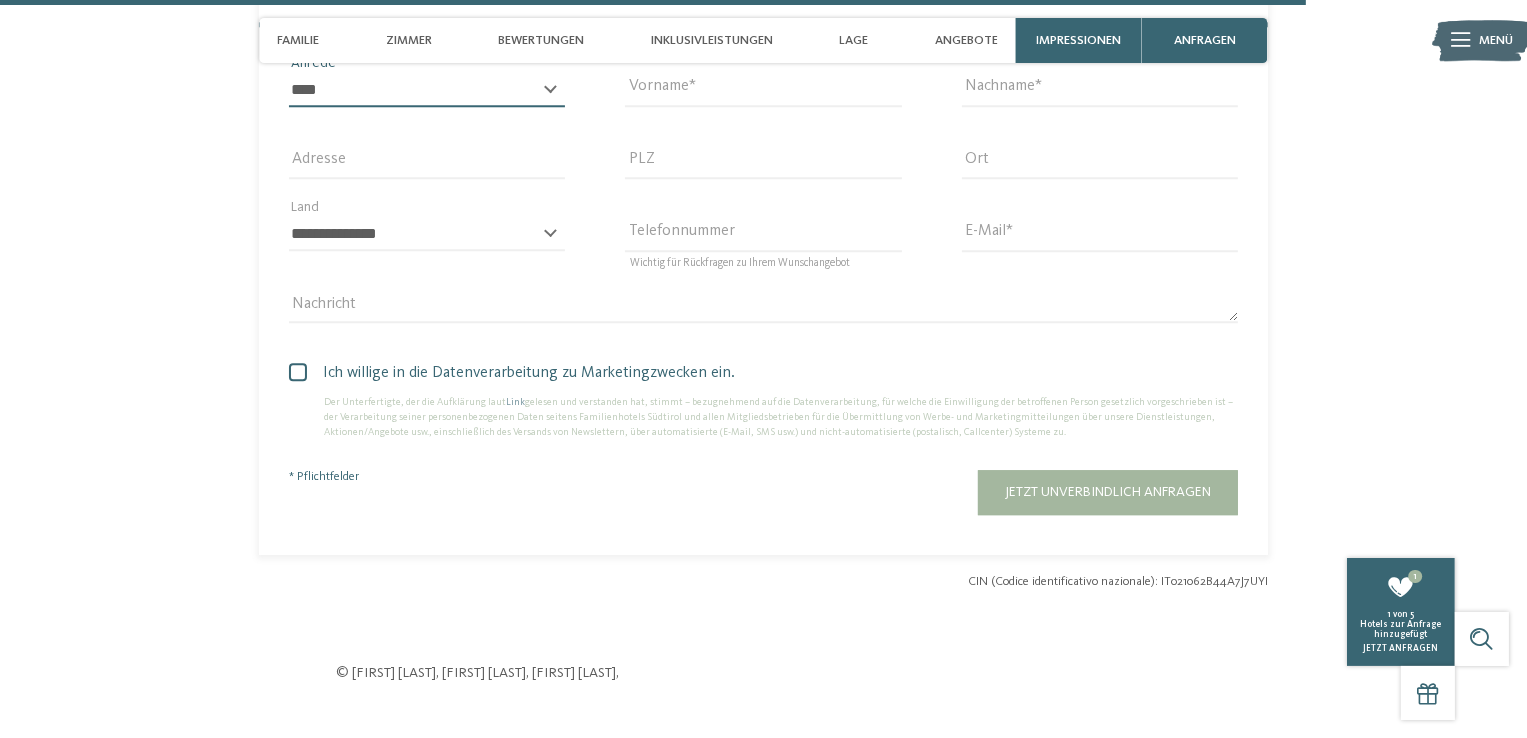 click on "* **** **** ******* ******" at bounding box center [427, 90] 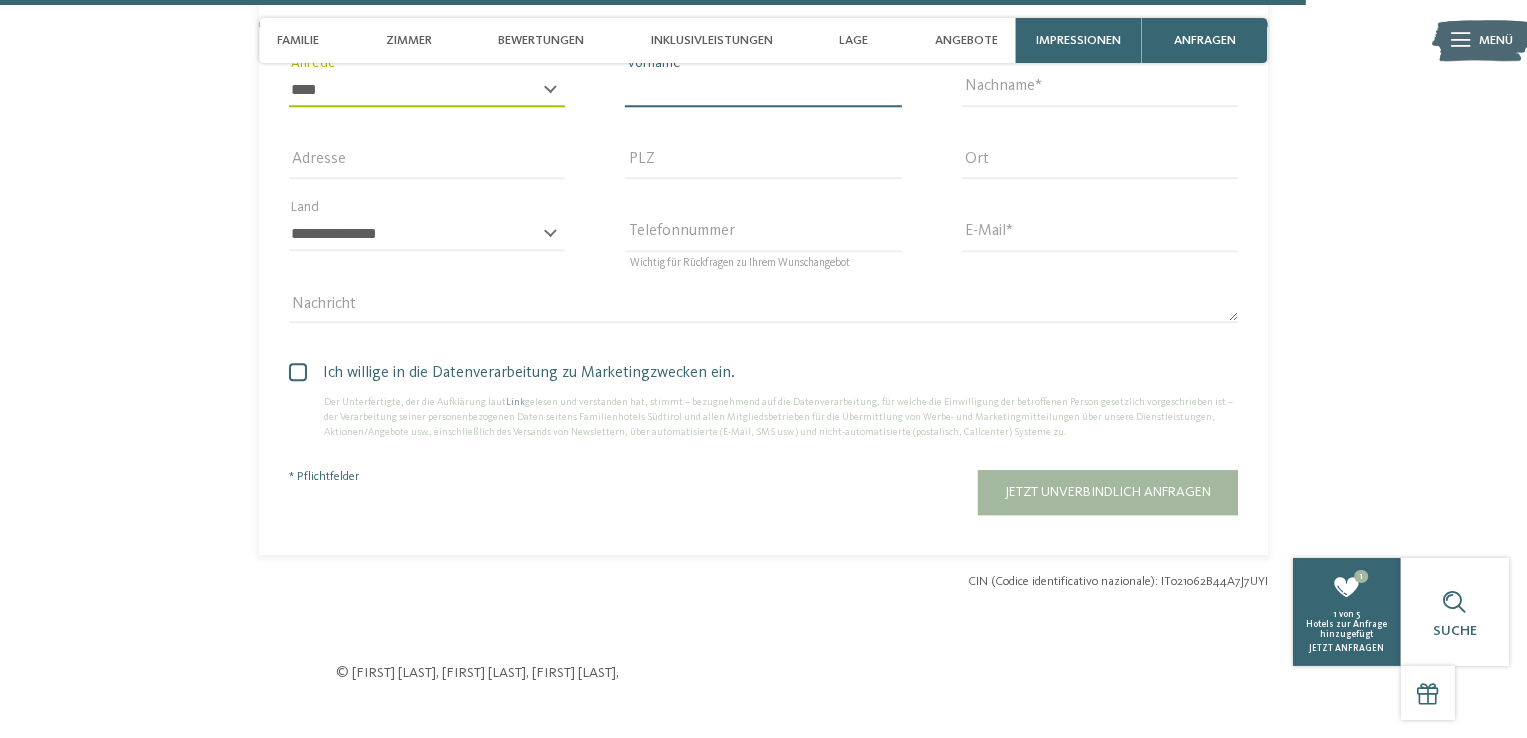 click on "Vorname" at bounding box center [763, 90] 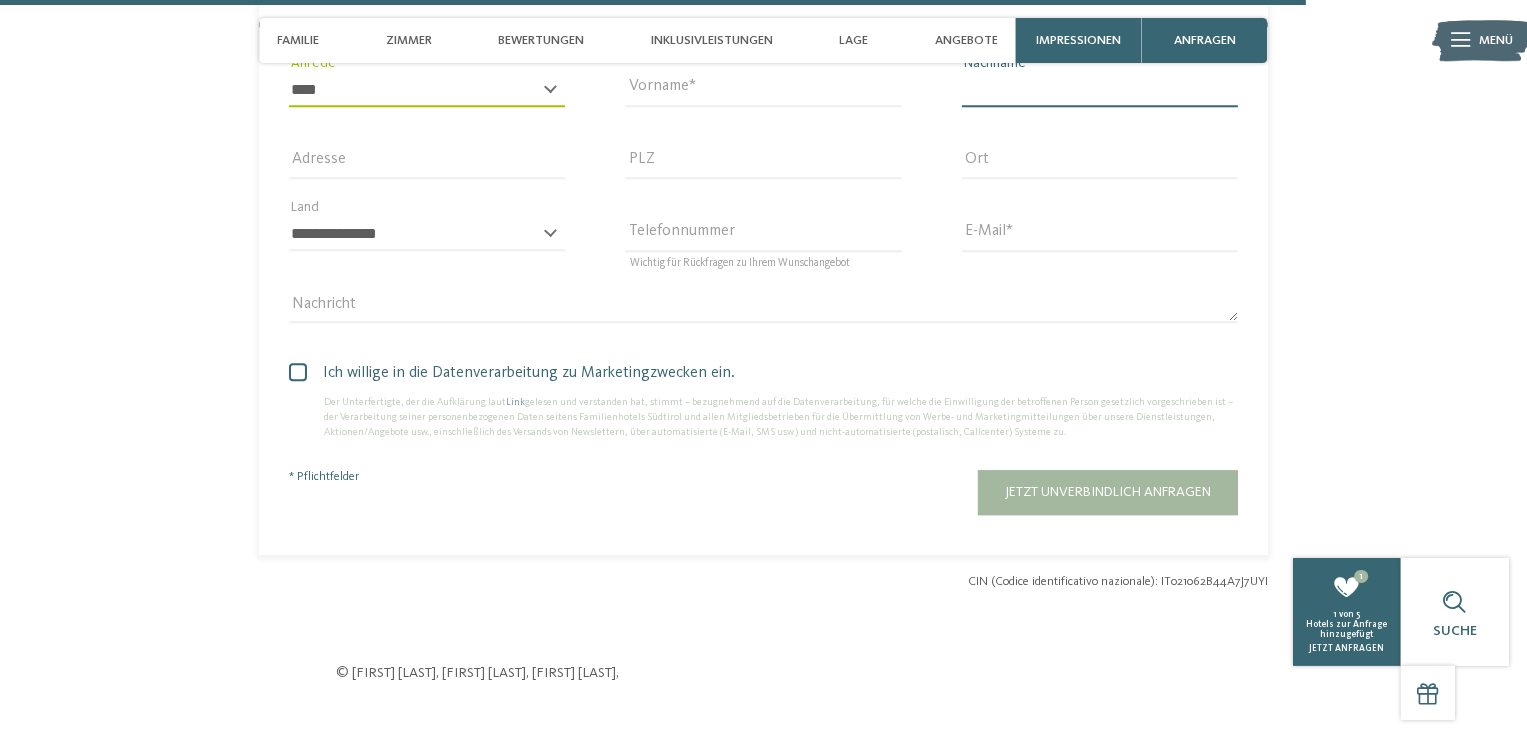 type on "*******" 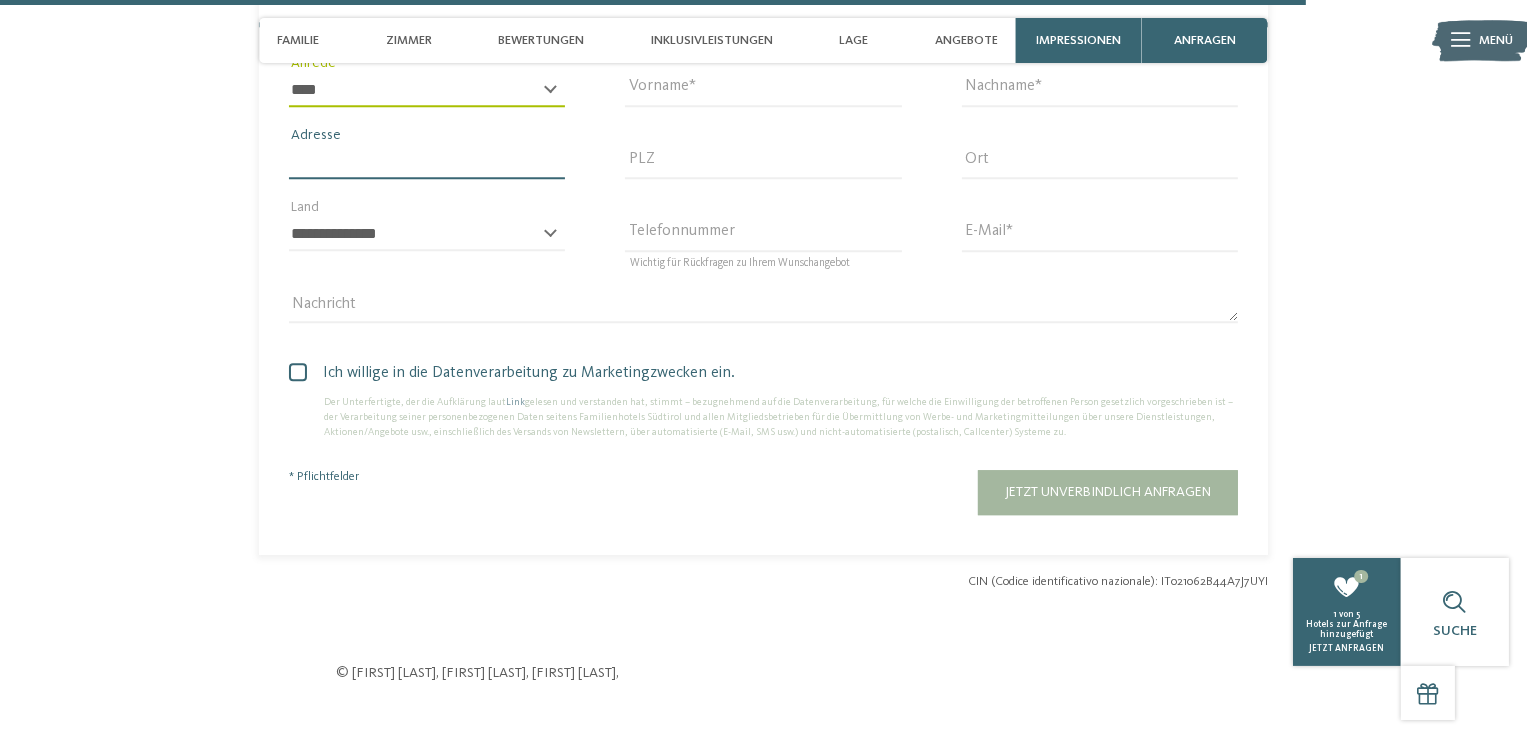 type on "**********" 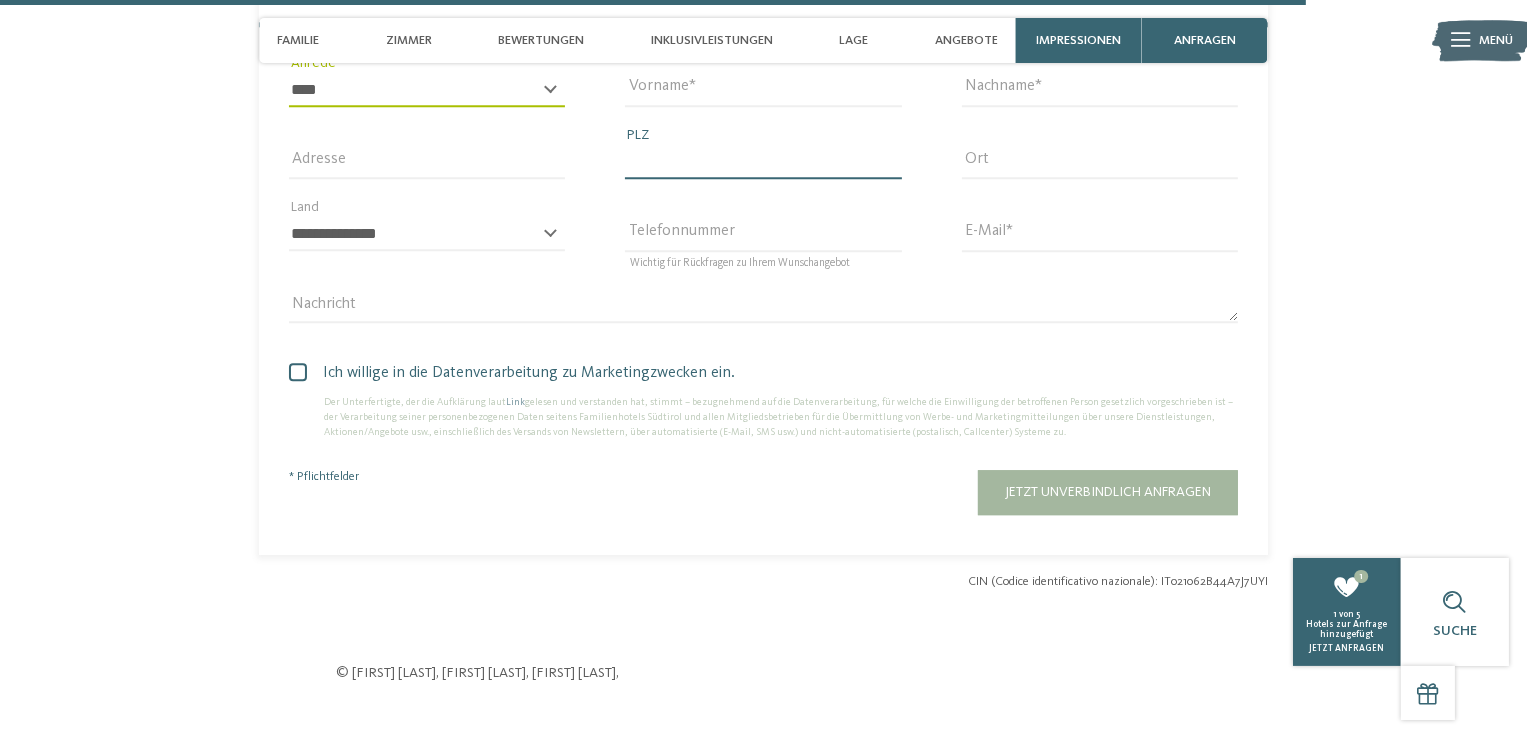 type on "*****" 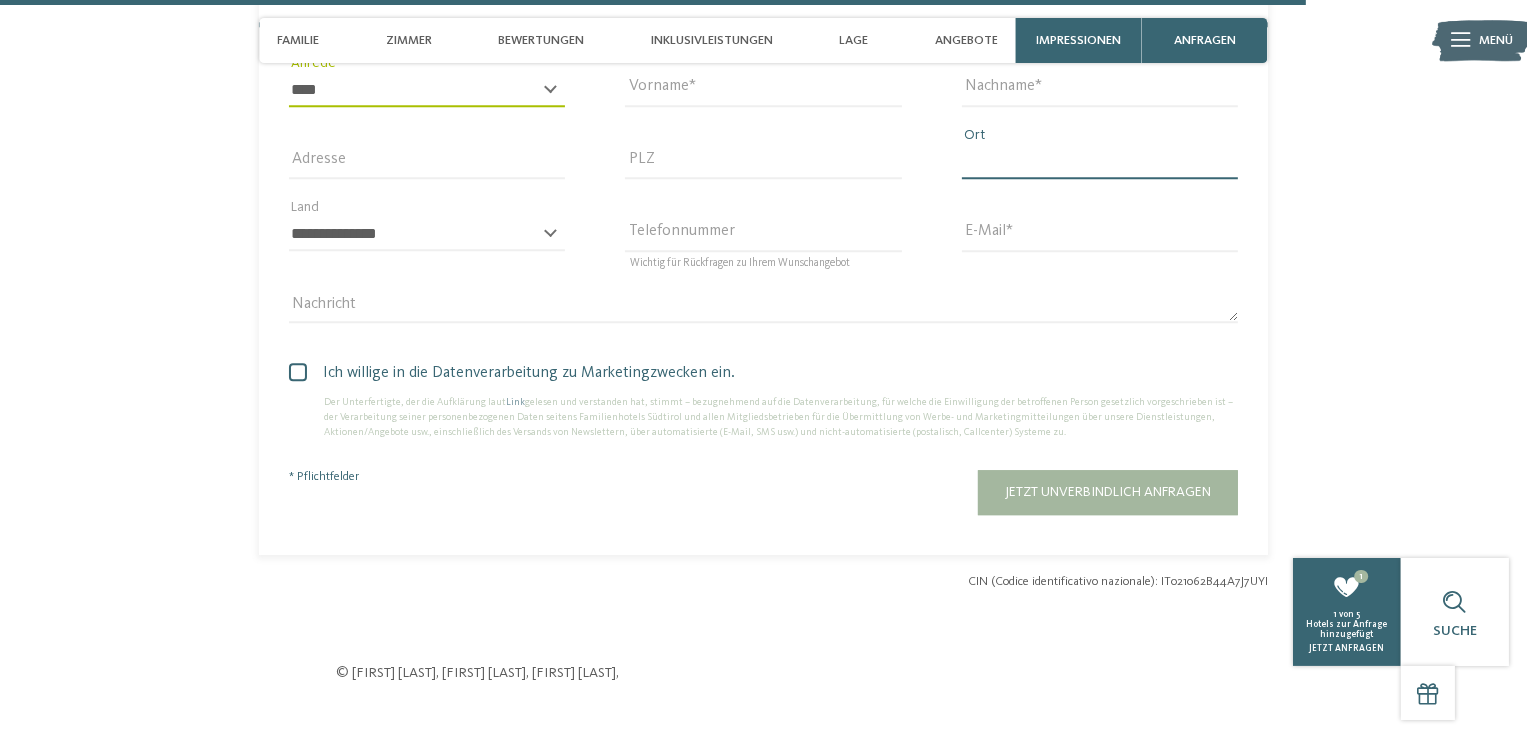 type on "*******" 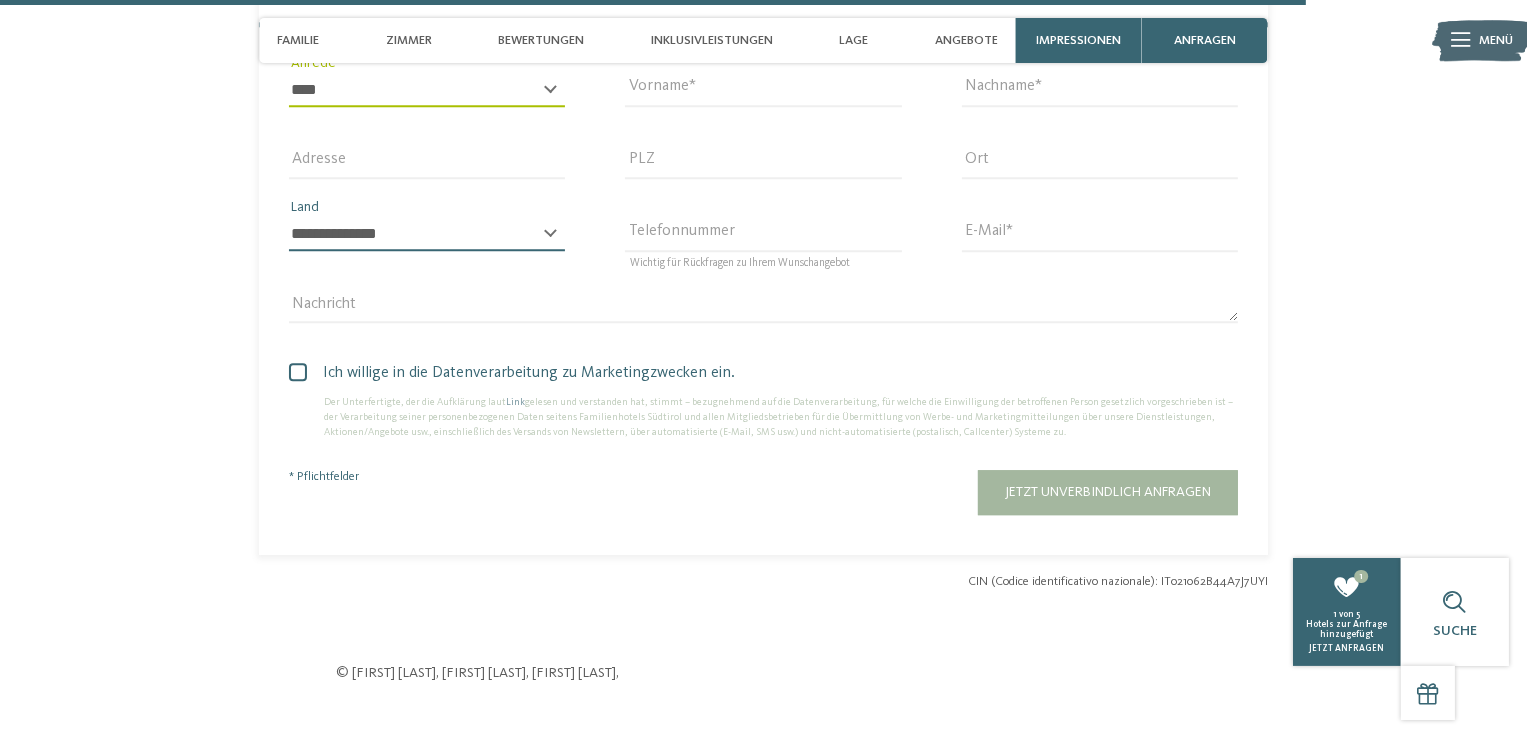 select on "**" 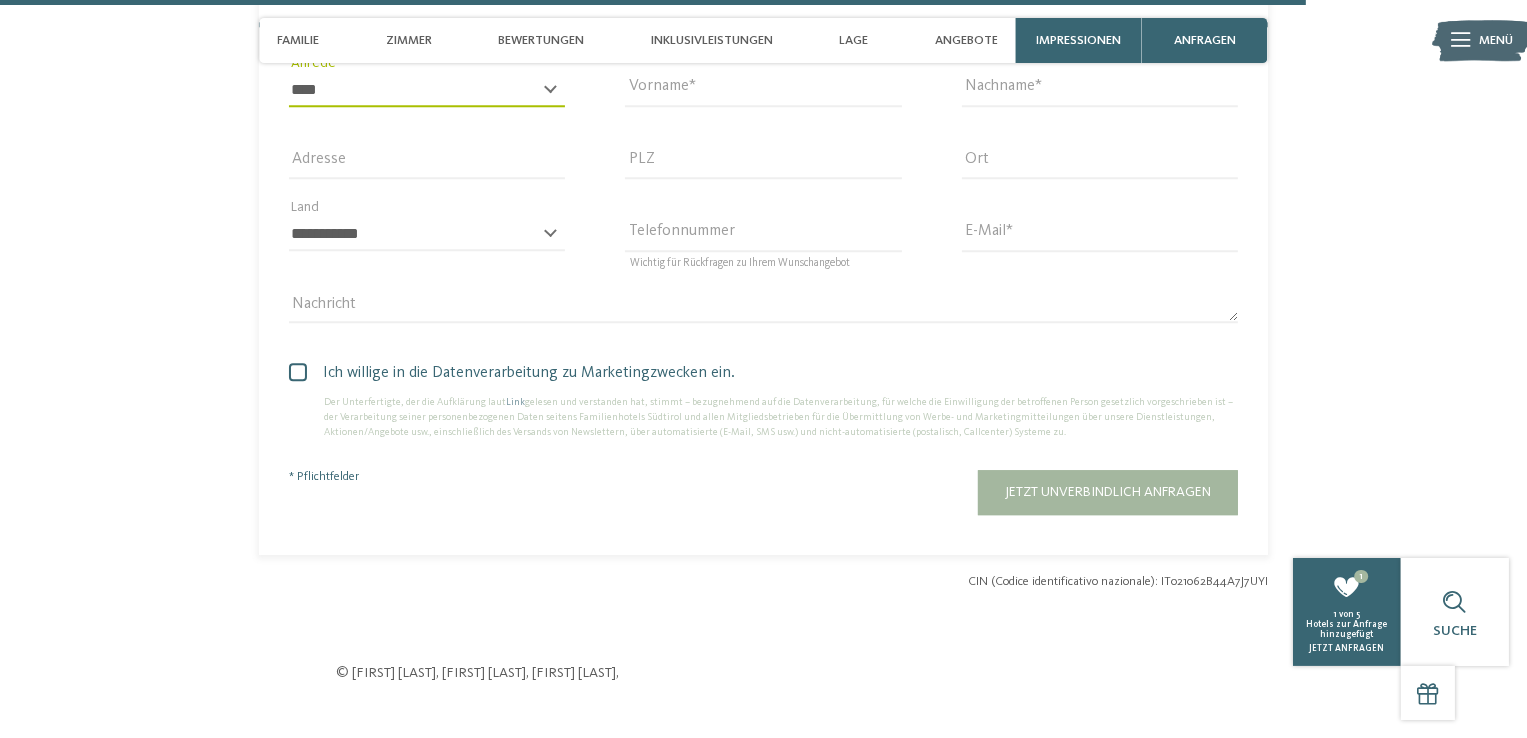 type on "**********" 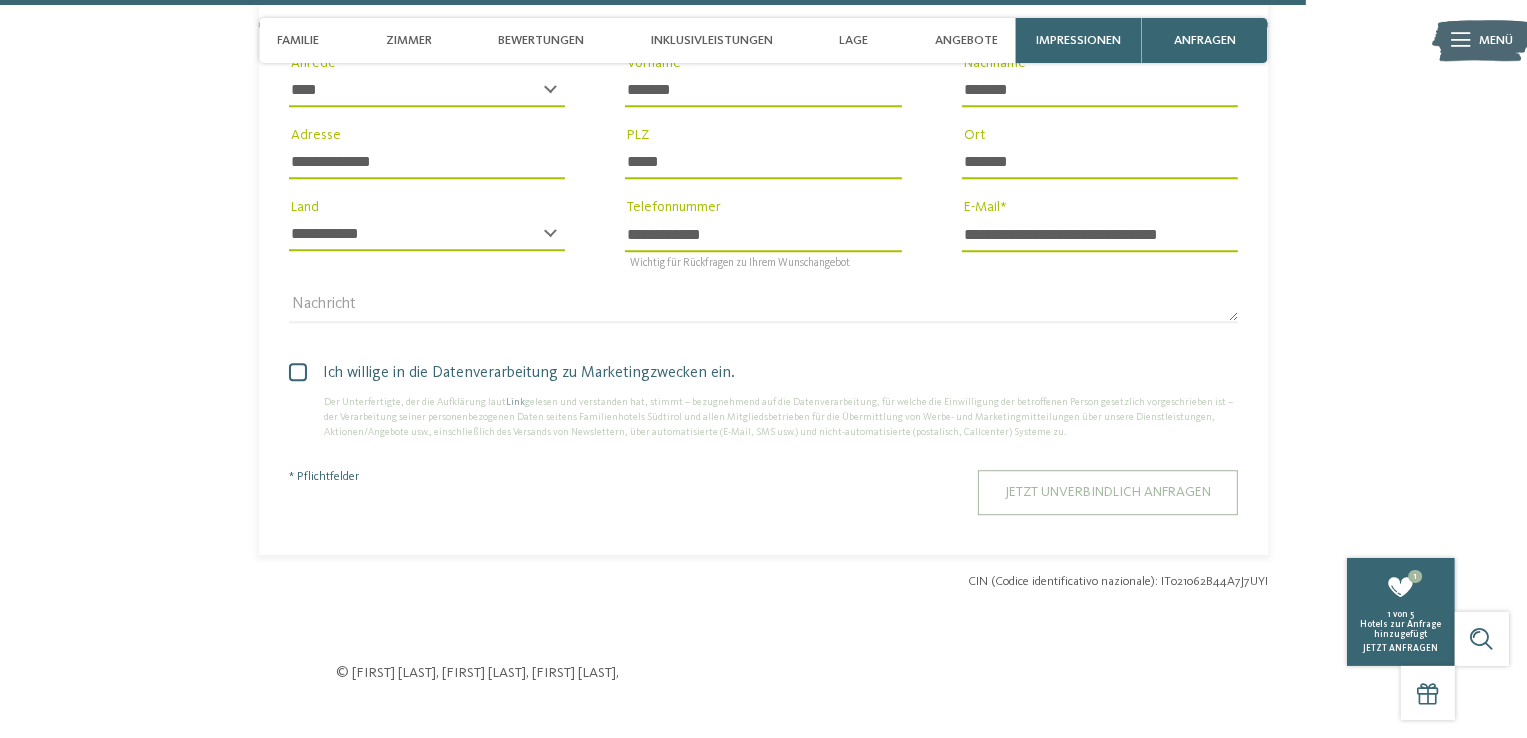 click on "Jetzt unverbindlich anfragen" at bounding box center (1108, 492) 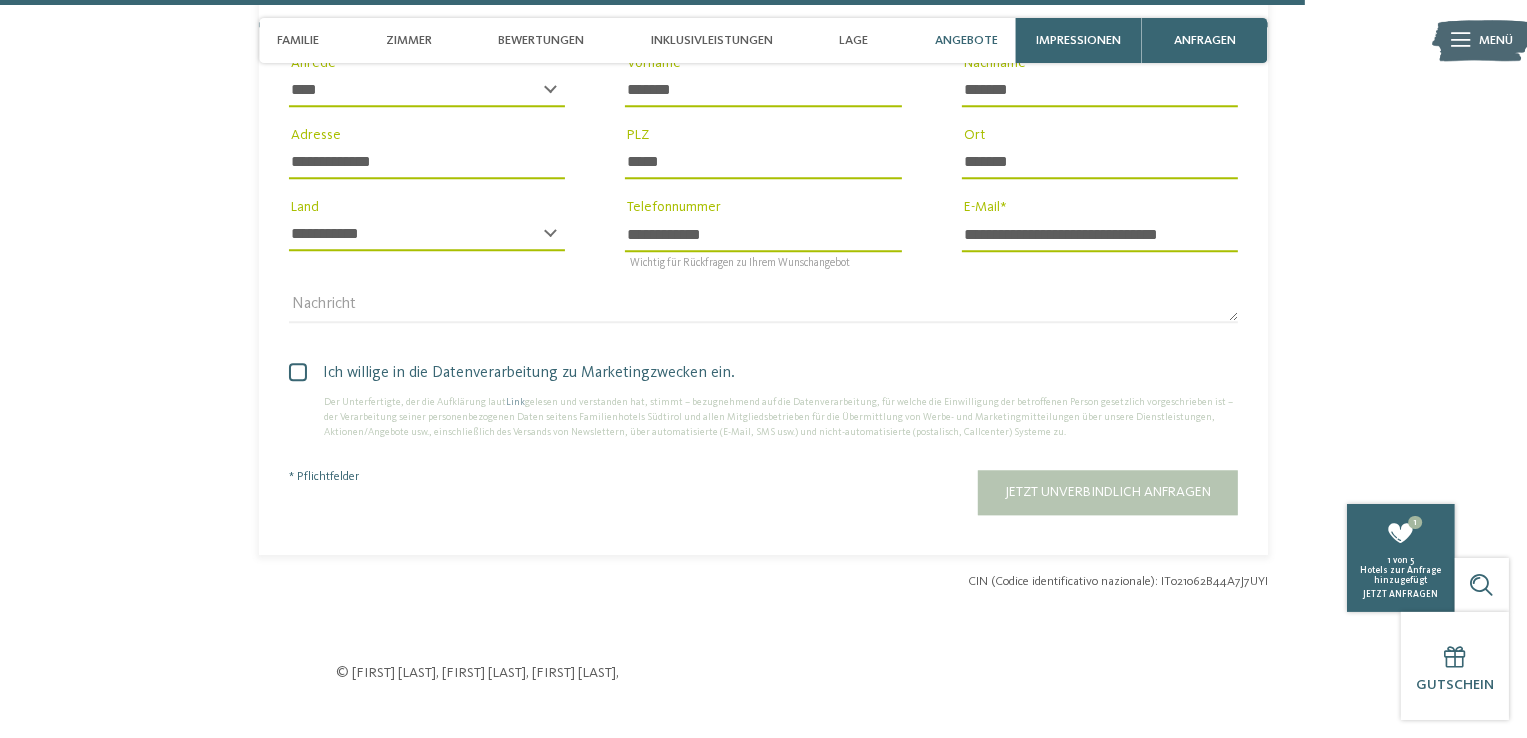 scroll, scrollTop: 5469, scrollLeft: 0, axis: vertical 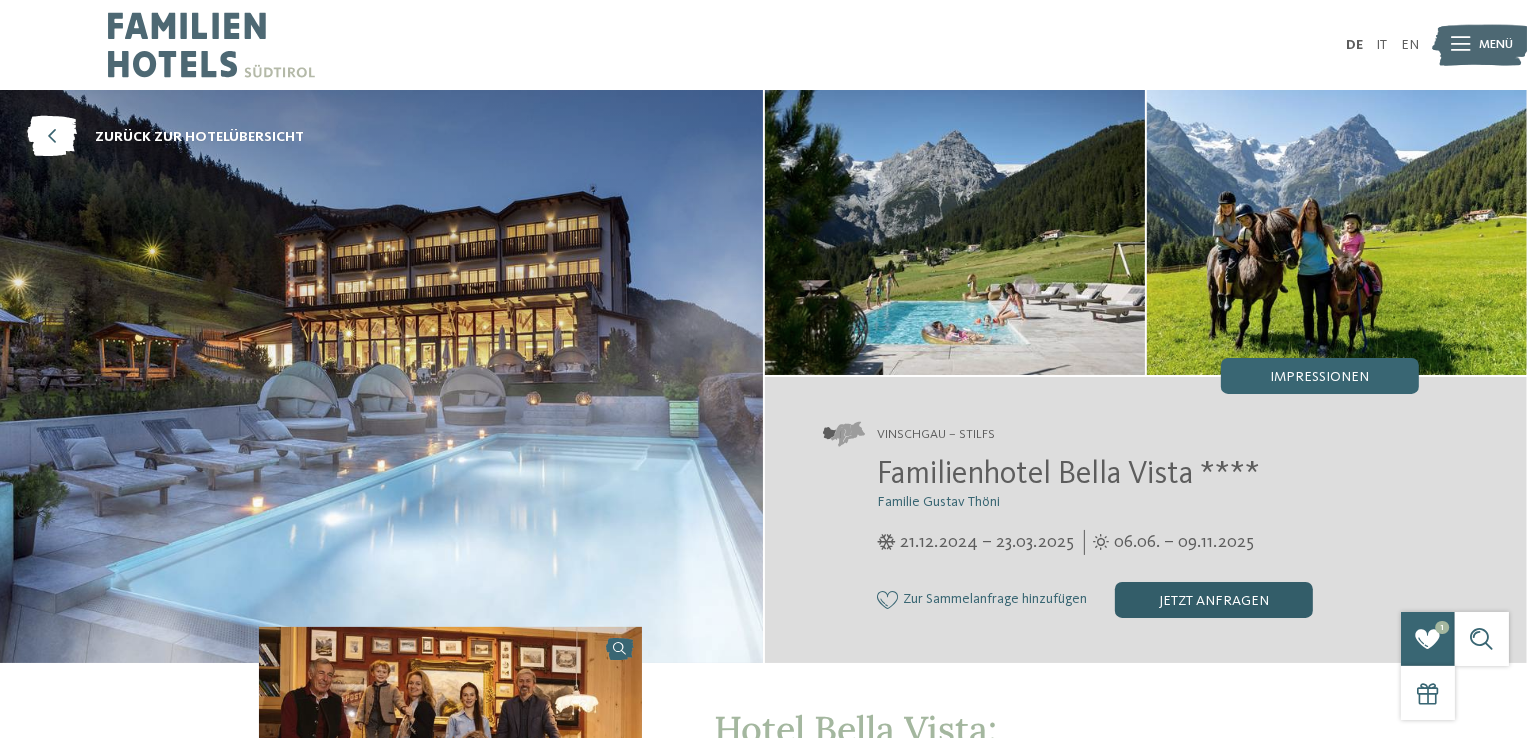 click on "jetzt anfragen" at bounding box center (1214, 600) 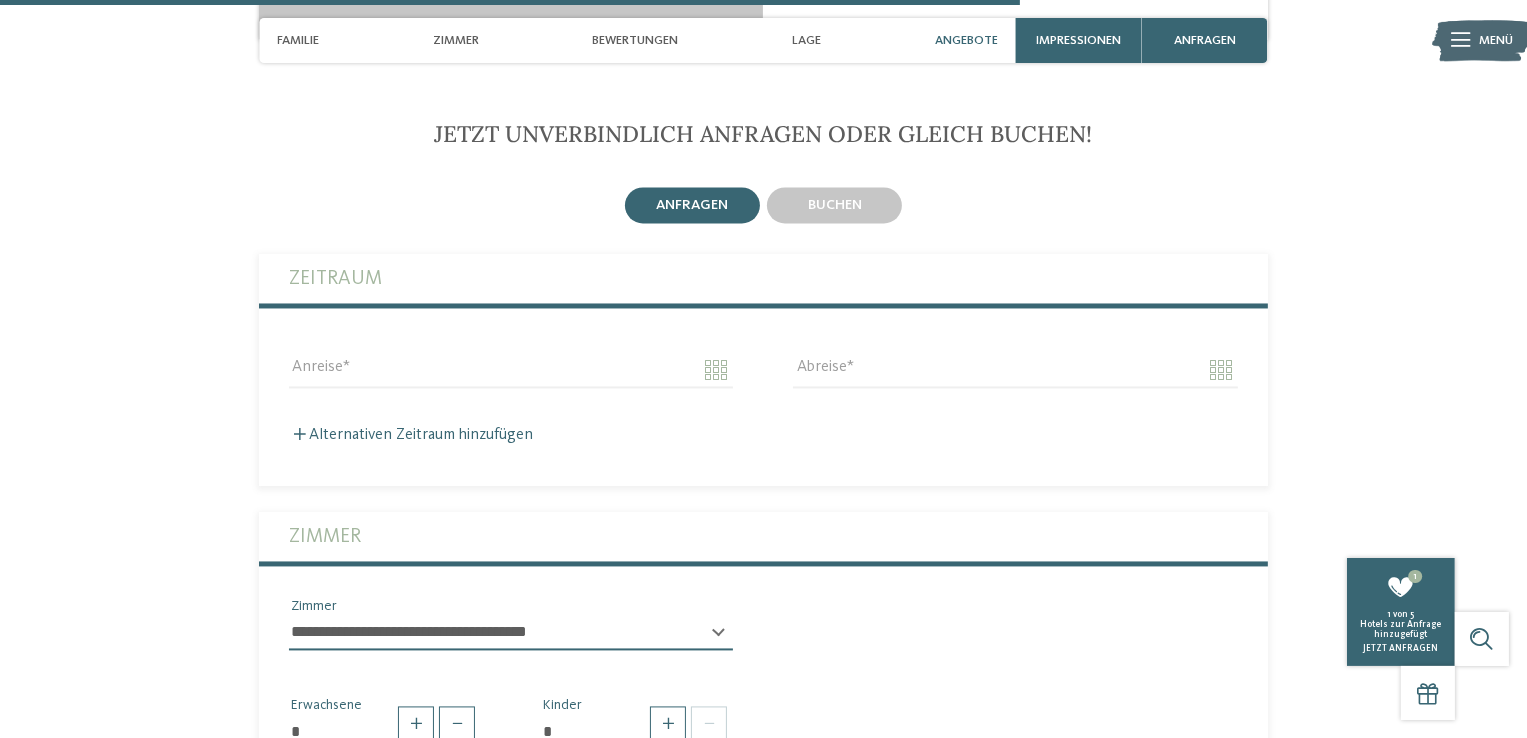 scroll, scrollTop: 3765, scrollLeft: 0, axis: vertical 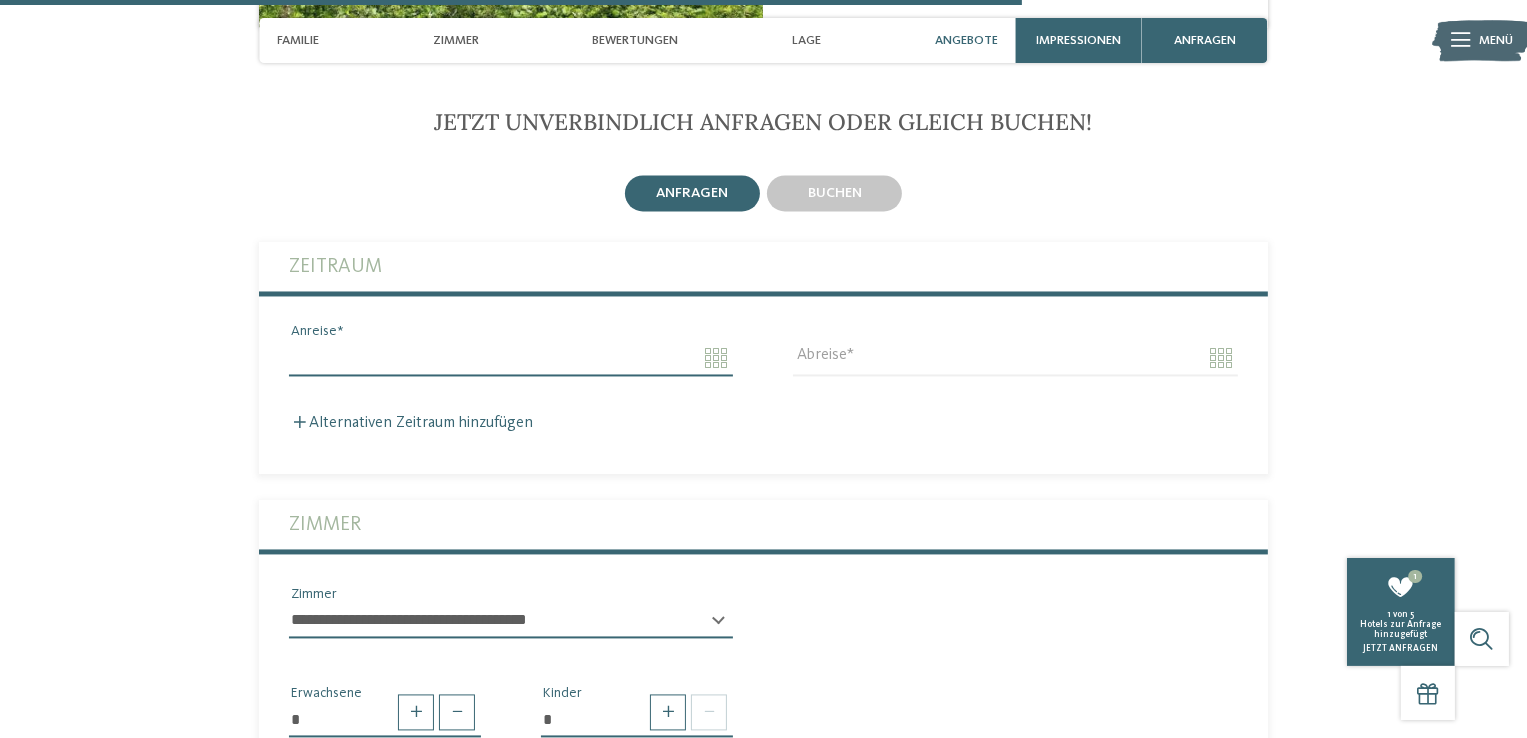 click on "Anreise" at bounding box center (511, 359) 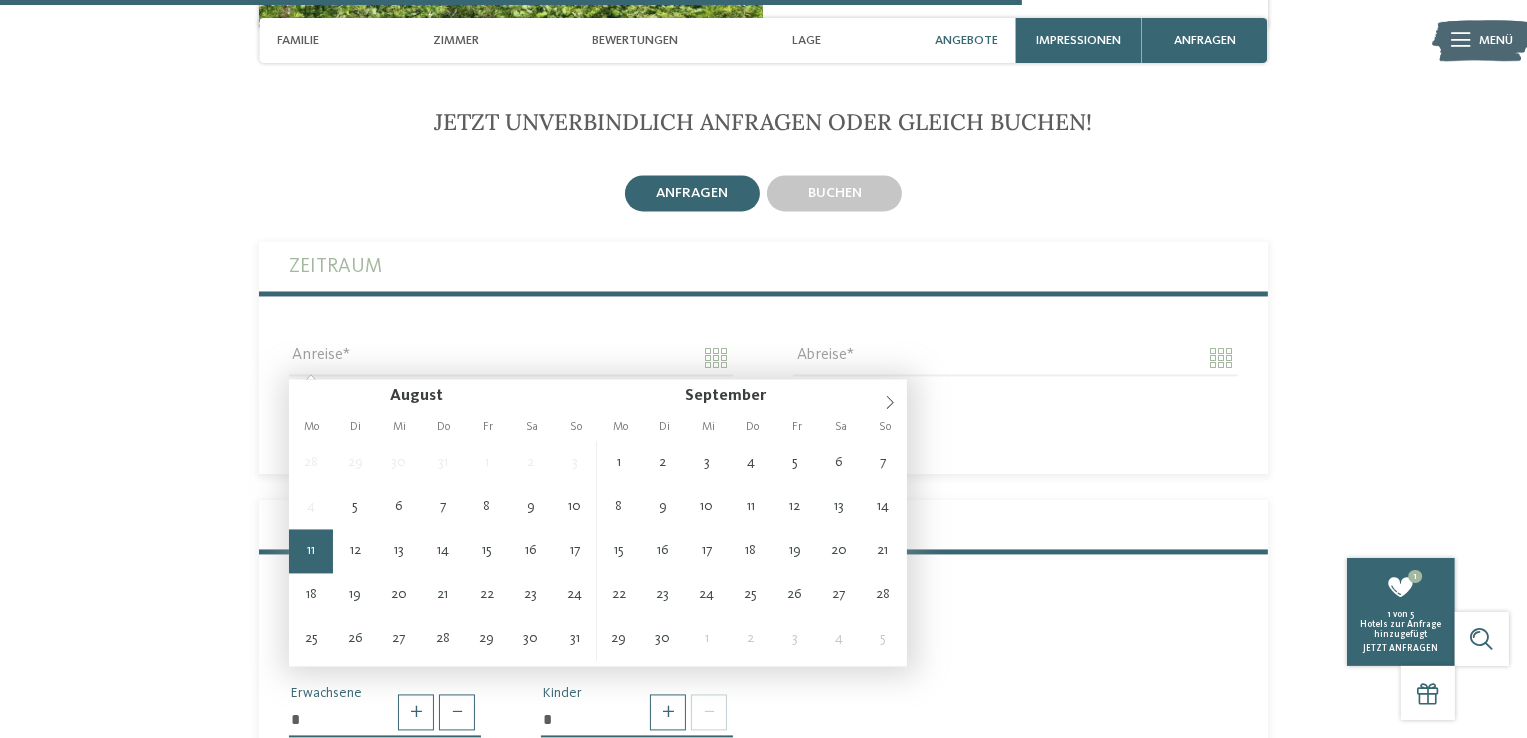 type on "**********" 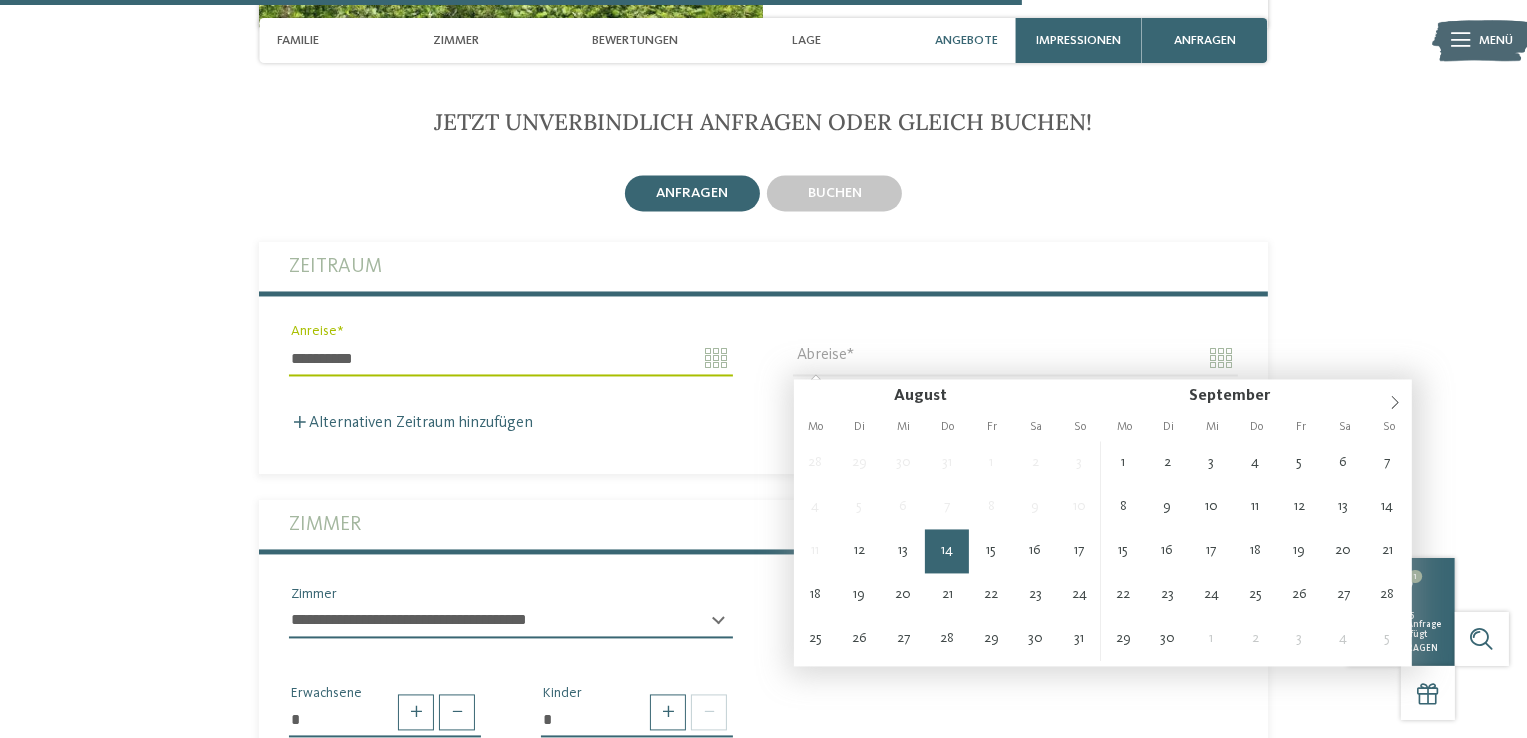 type on "**********" 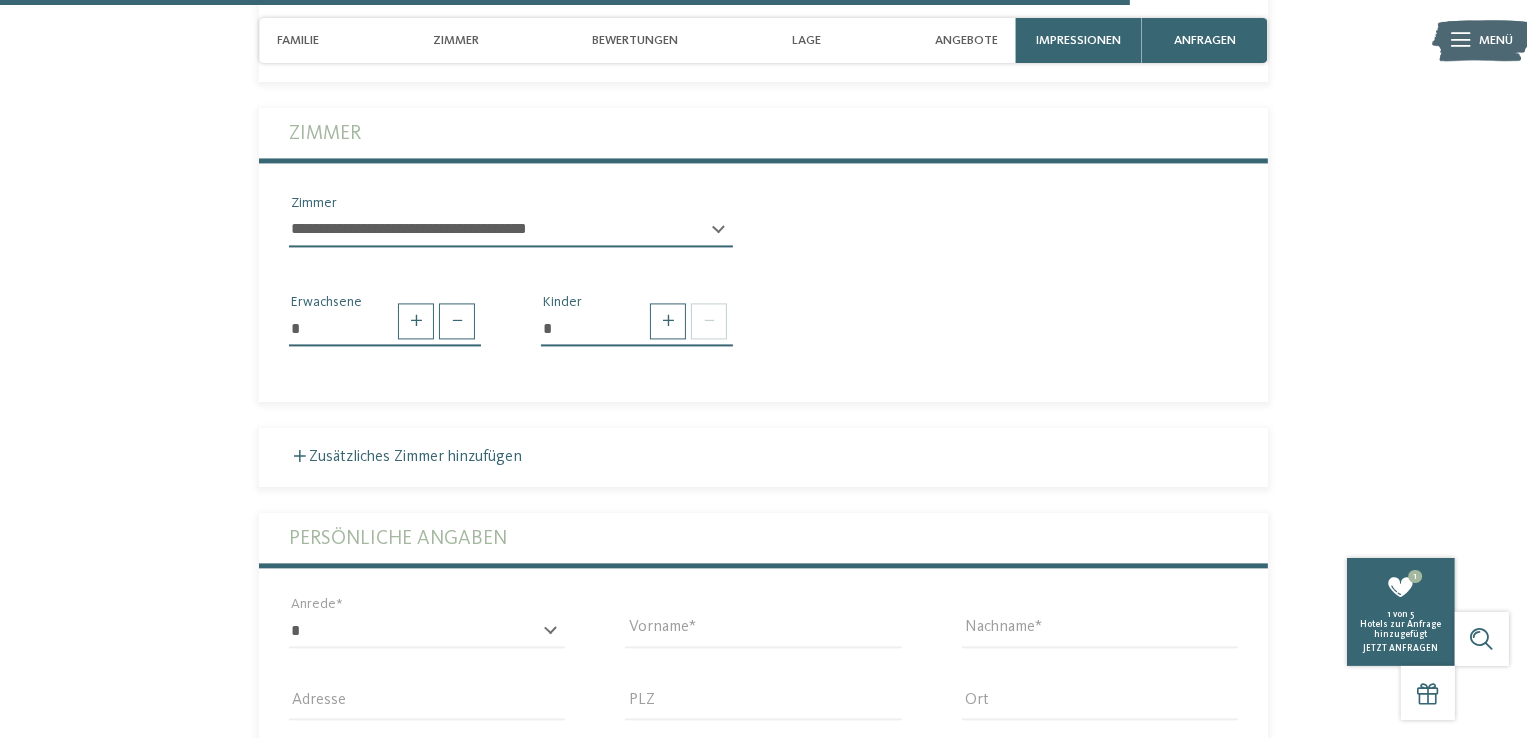 scroll, scrollTop: 4197, scrollLeft: 0, axis: vertical 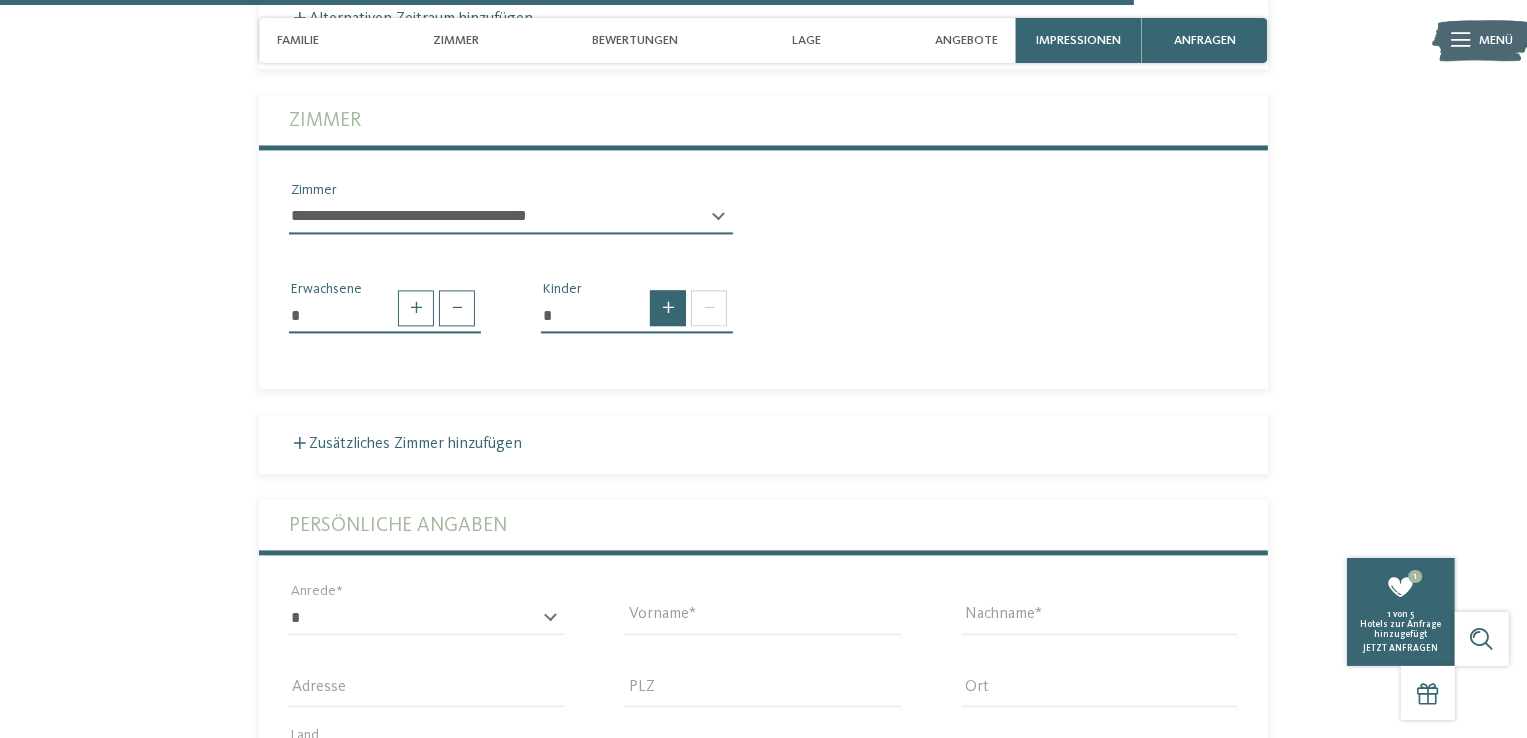 click at bounding box center [668, 308] 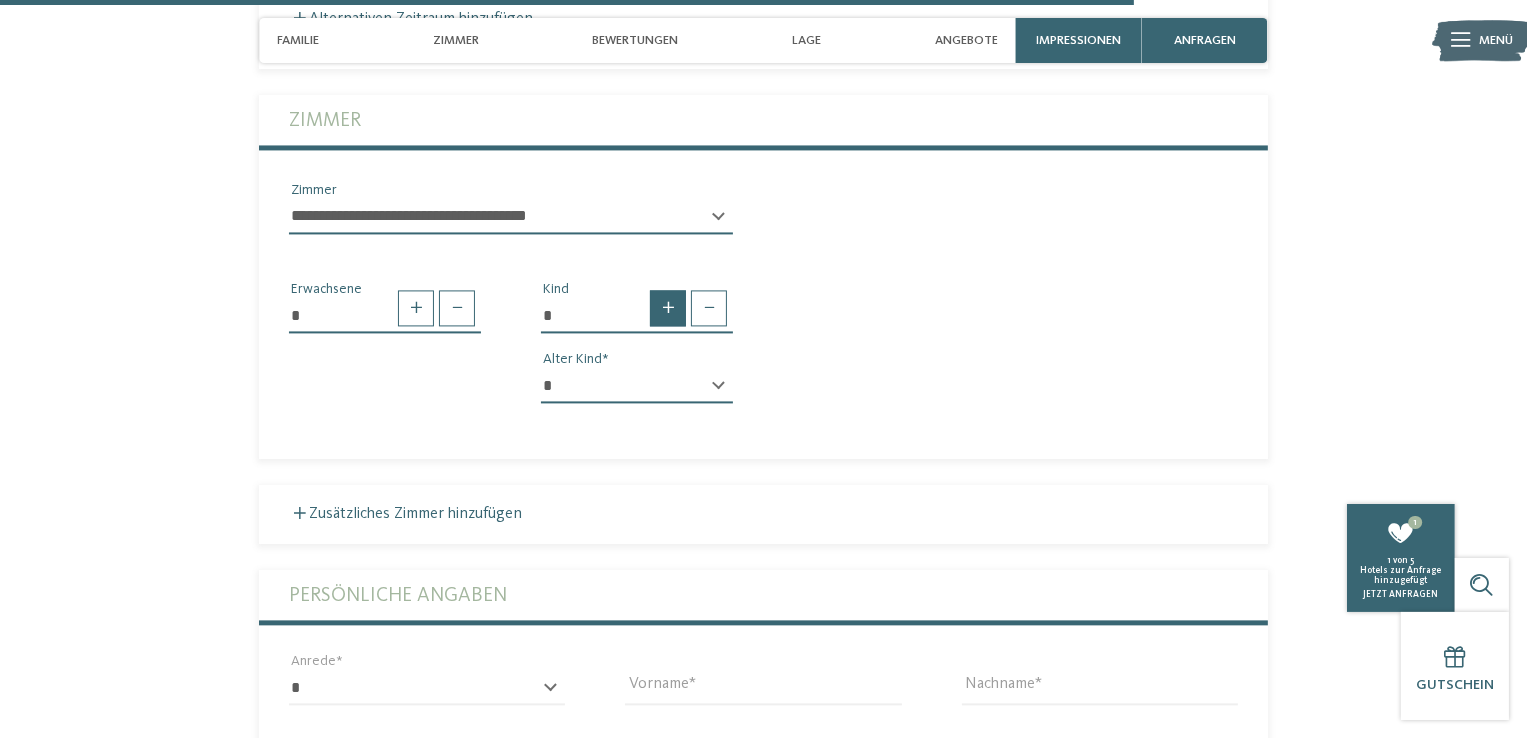 click at bounding box center (668, 308) 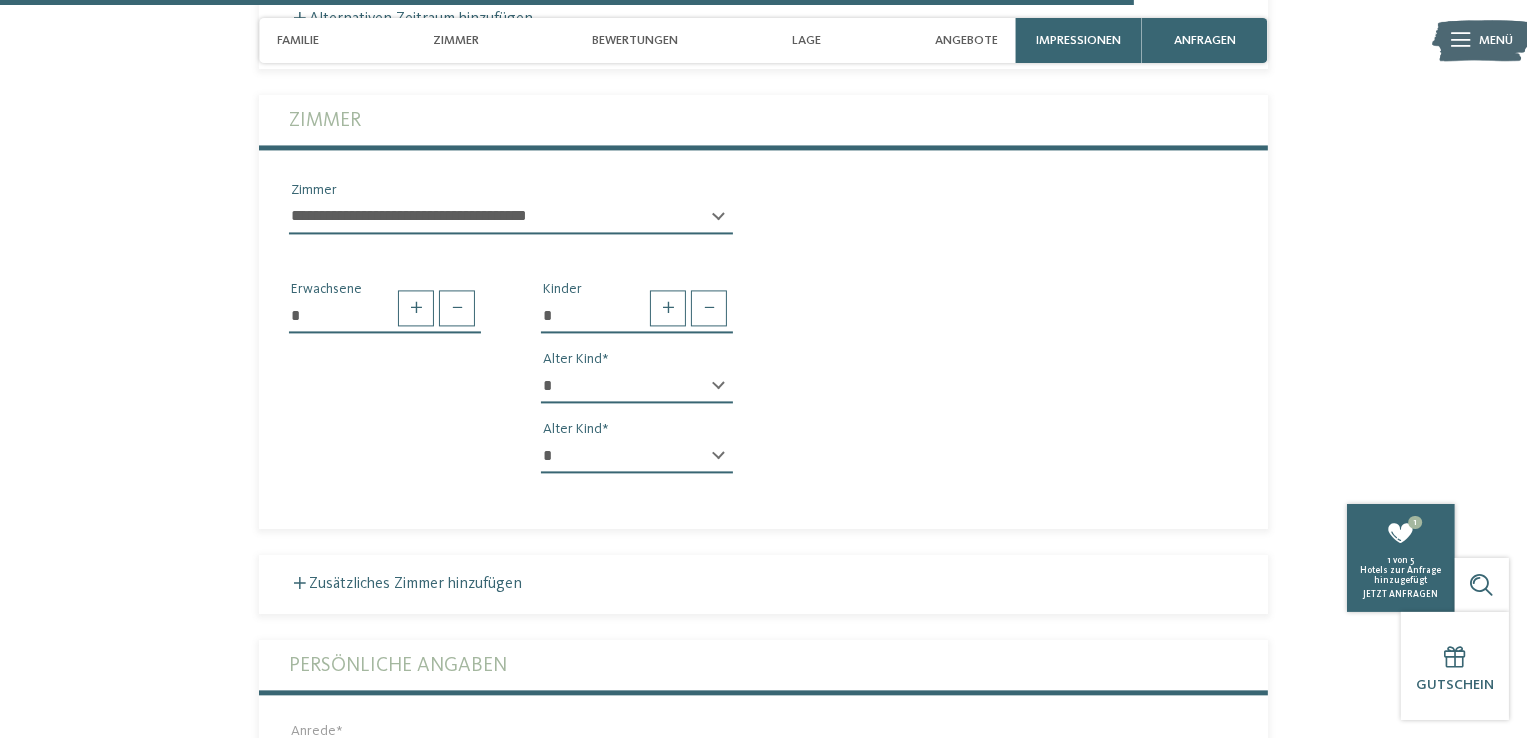 click on "* * * * * * * * * * * ** ** ** ** ** ** ** **     Alter Kind" at bounding box center (637, 394) 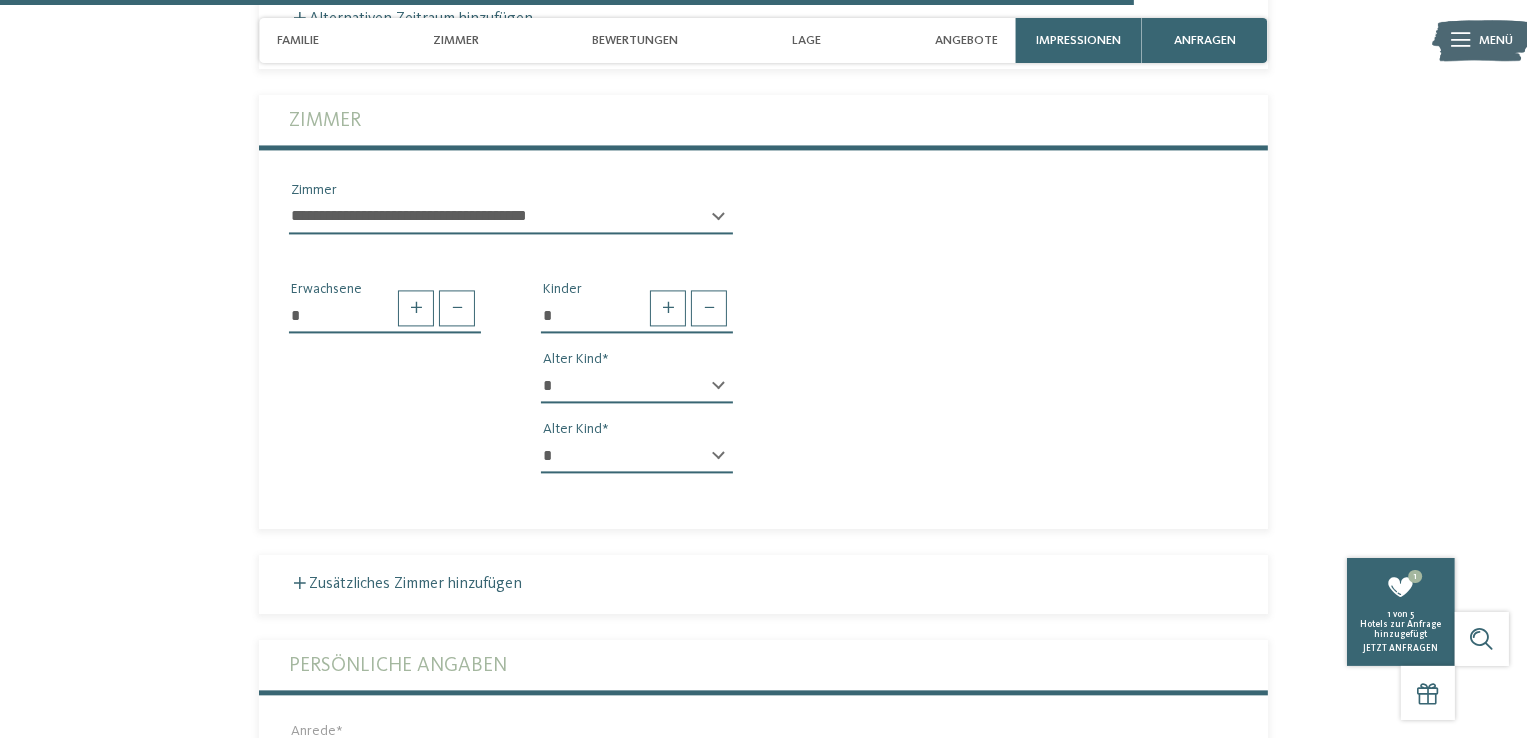 click on "* * * * * * * * * * * ** ** ** ** ** ** ** **" at bounding box center (637, 386) 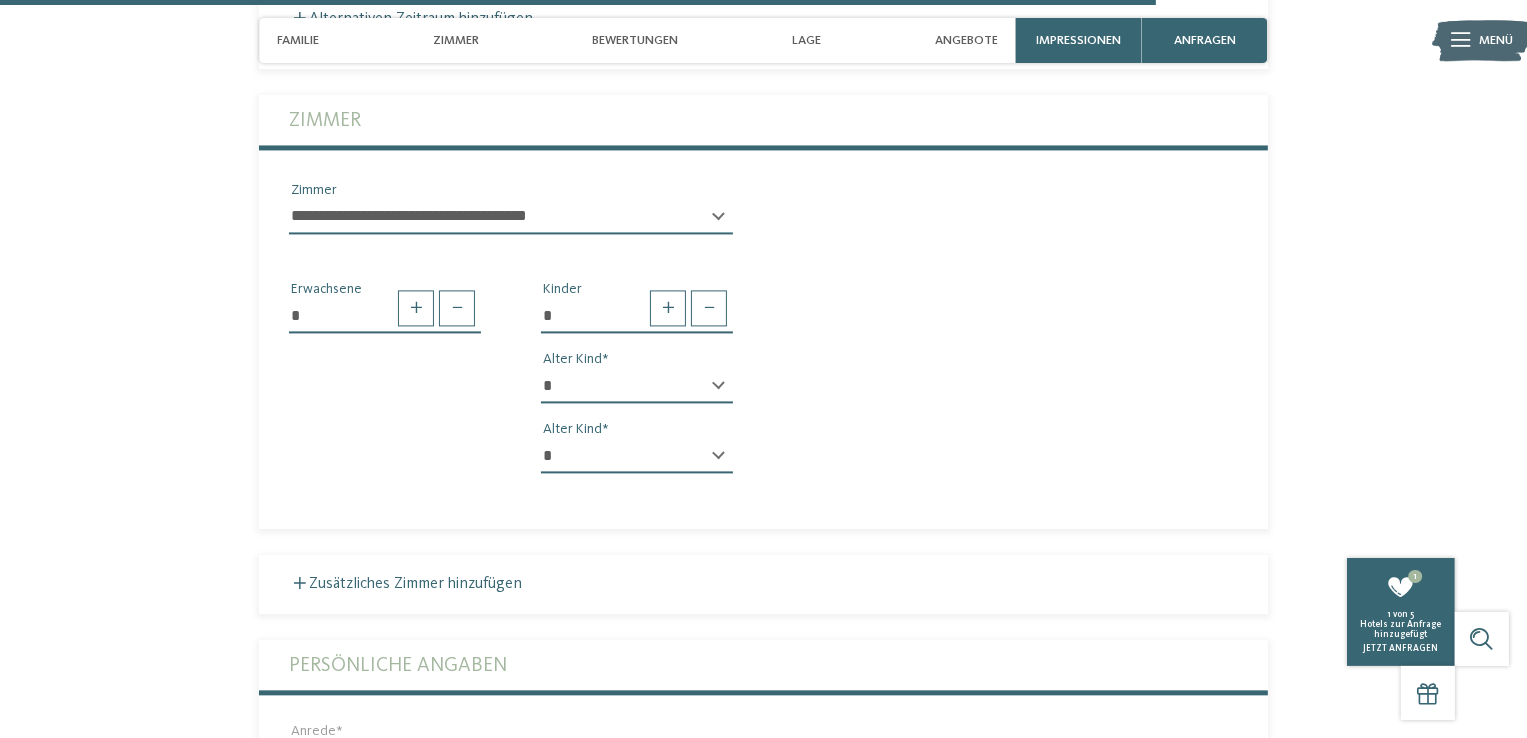 scroll, scrollTop: 4412, scrollLeft: 0, axis: vertical 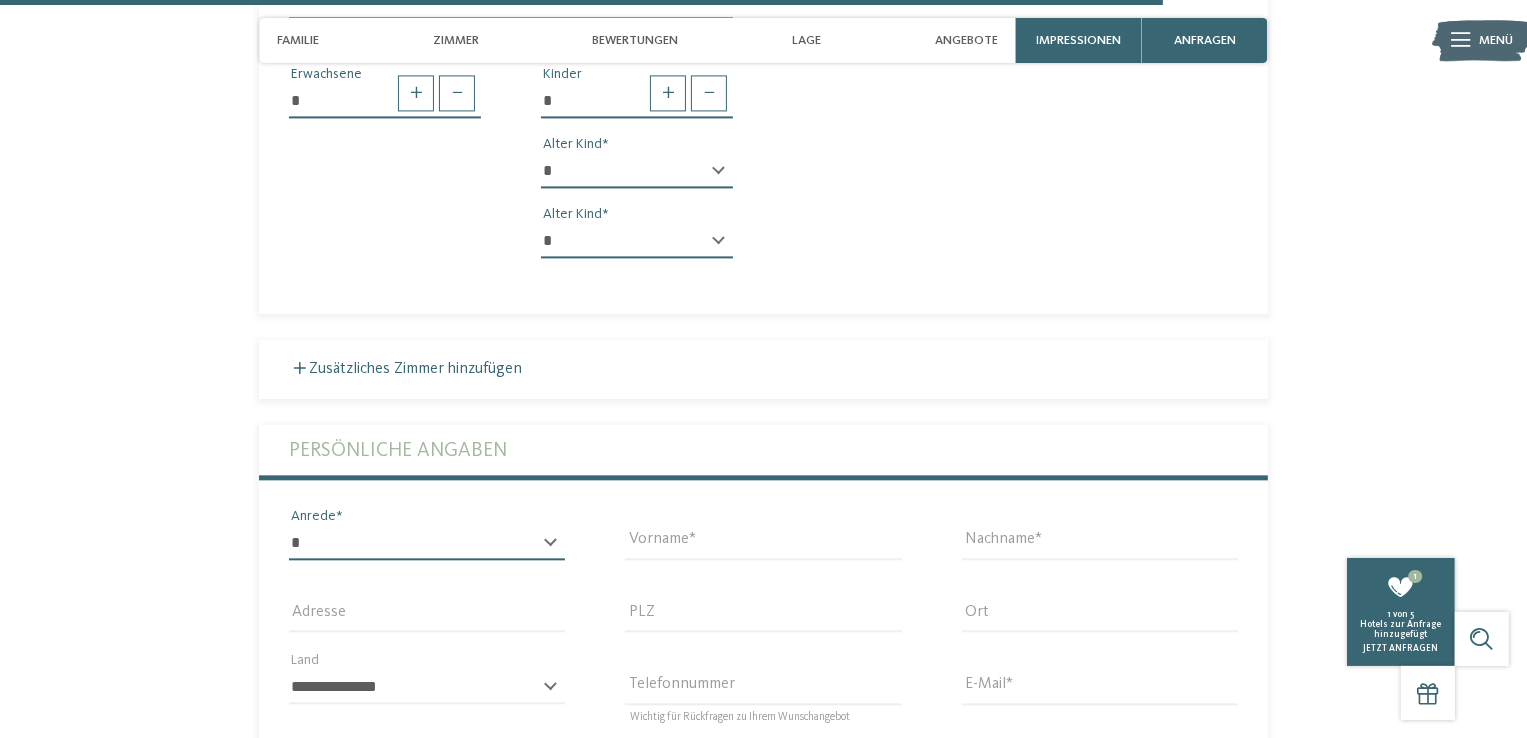 click on "* **** **** ******* ******" at bounding box center (427, 543) 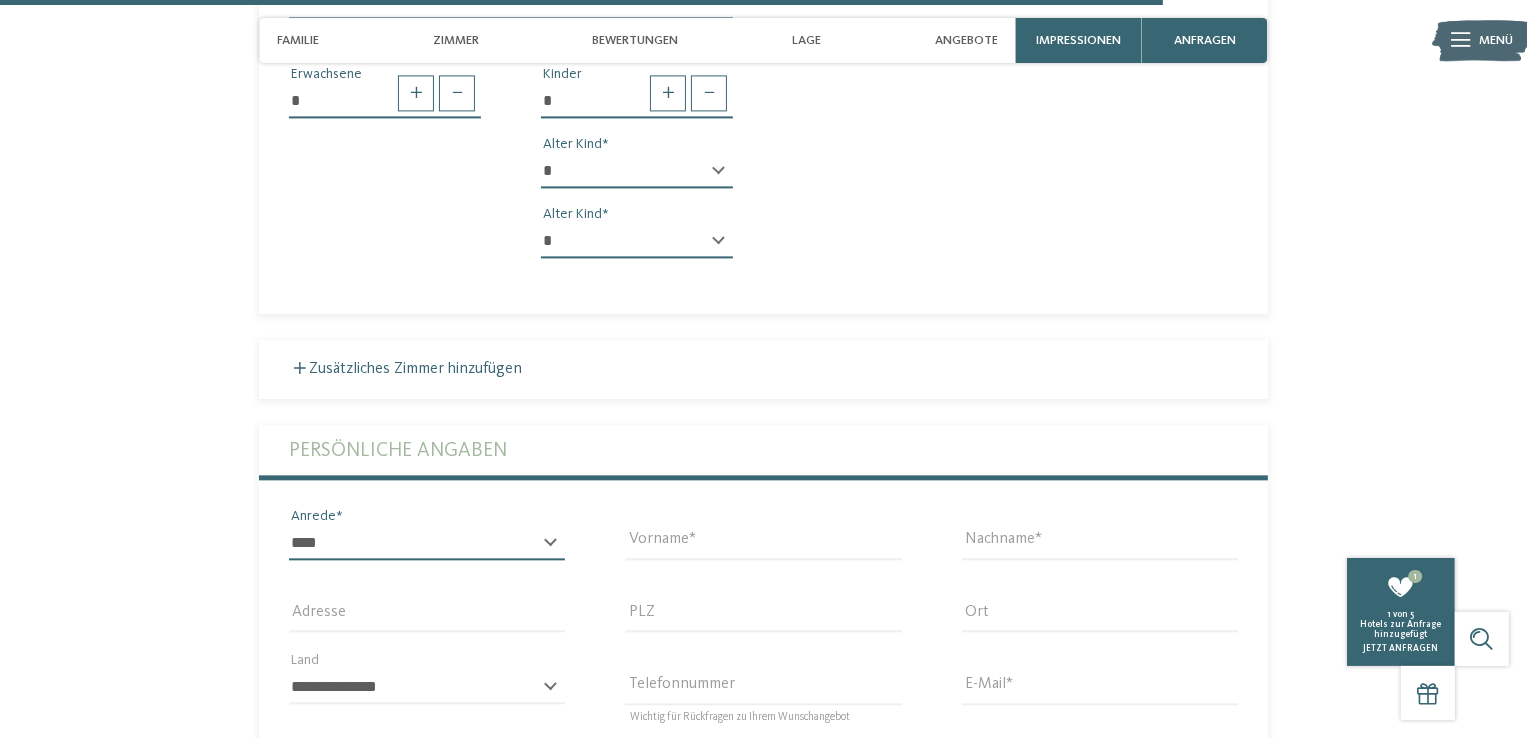 click on "* **** **** ******* ******" at bounding box center (427, 543) 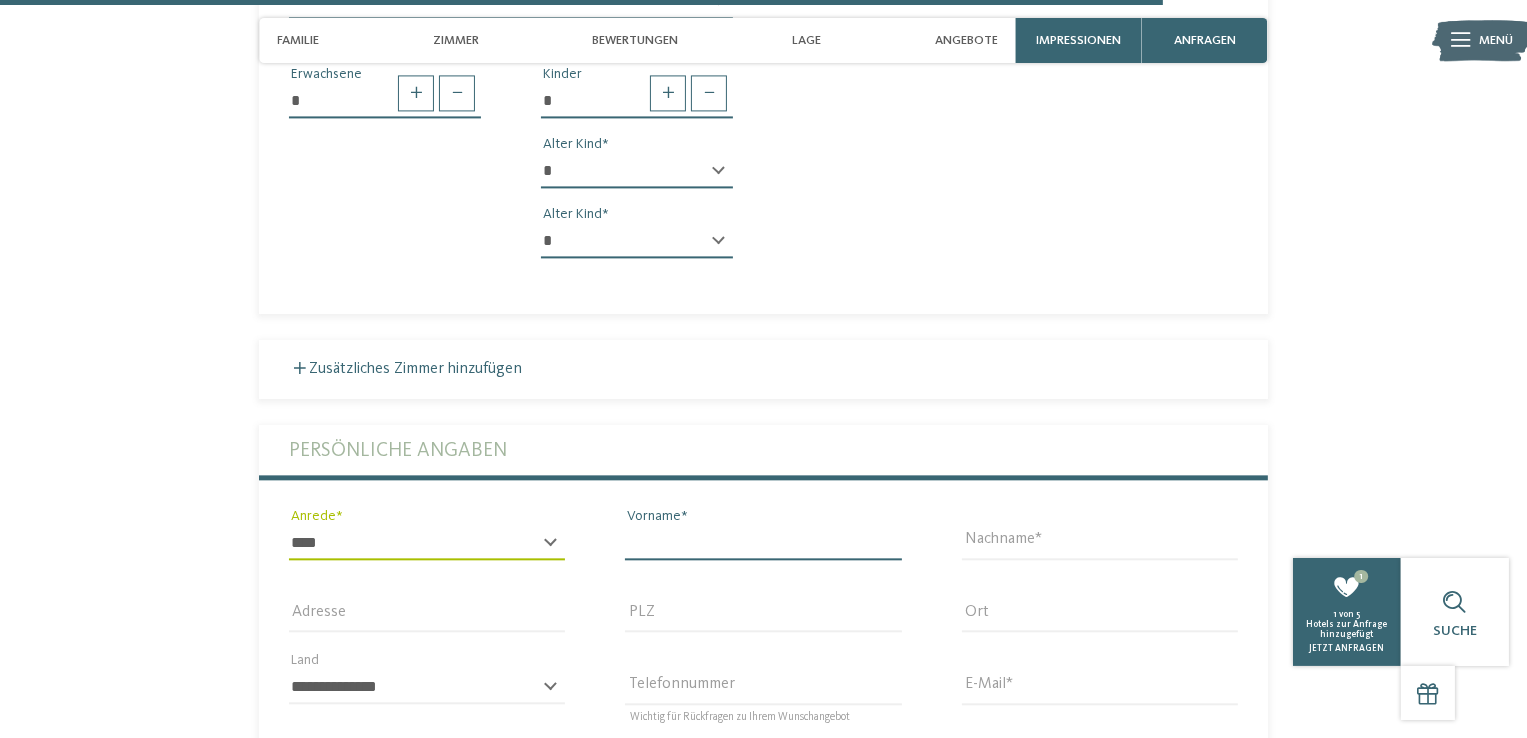 click on "Vorname" at bounding box center (763, 543) 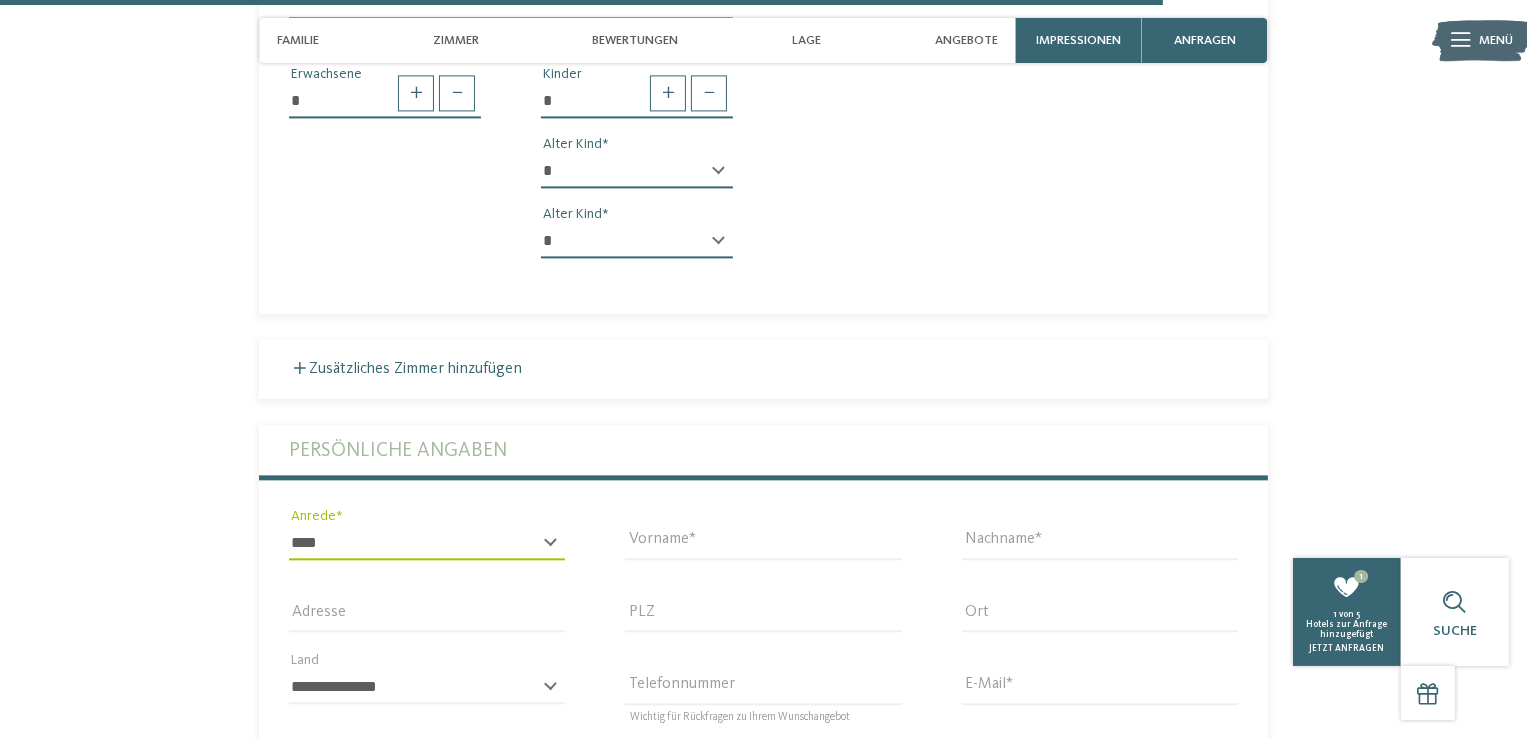 type on "*******" 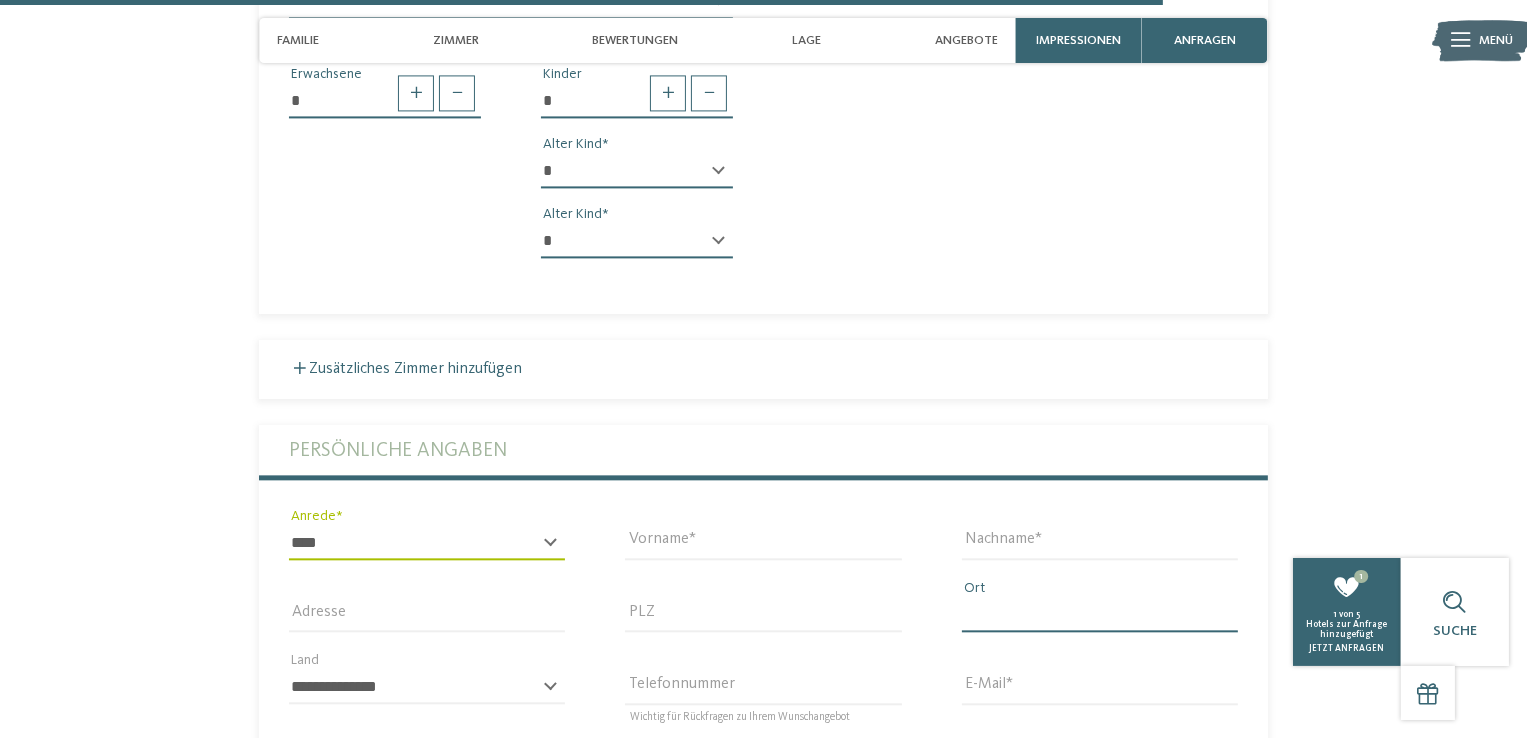 type on "*******" 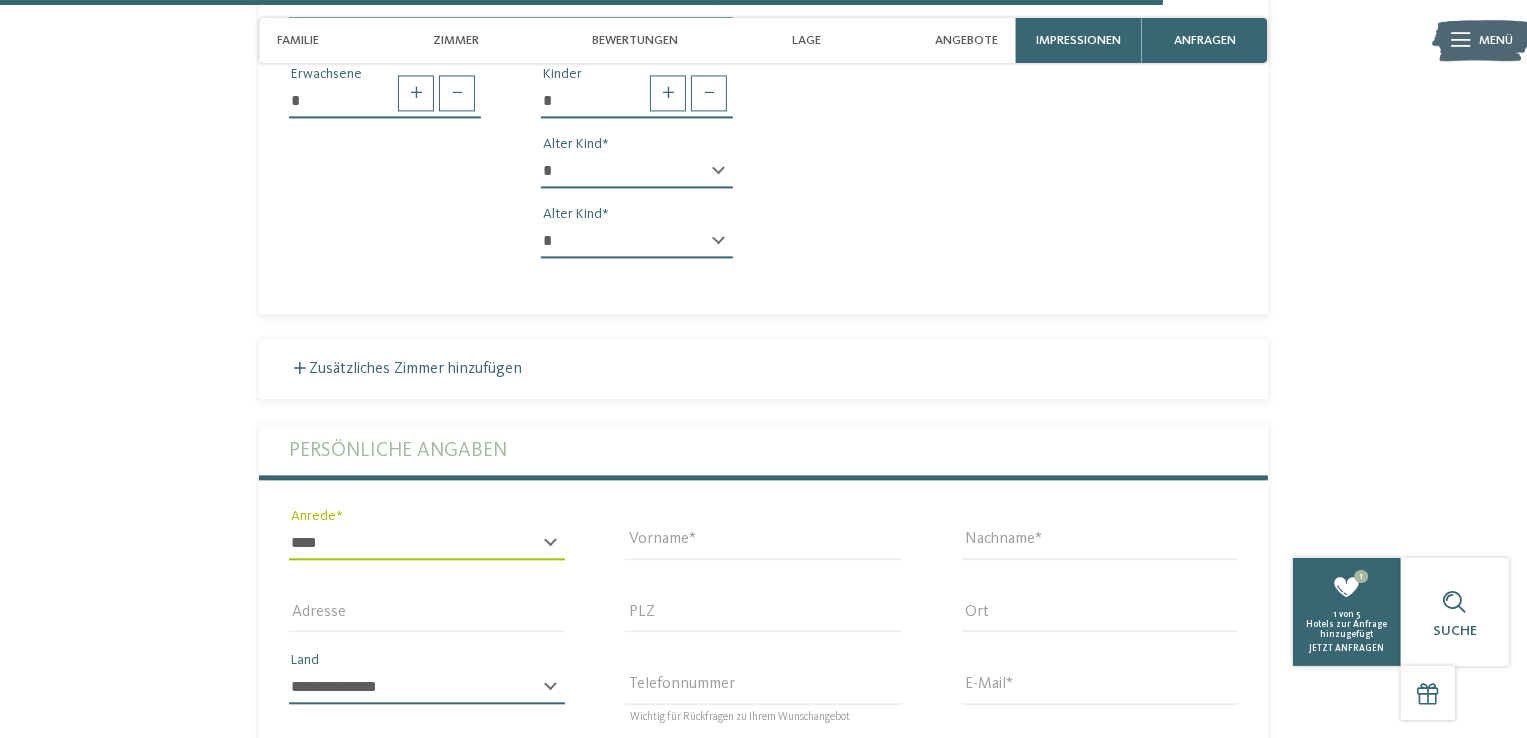 select on "**" 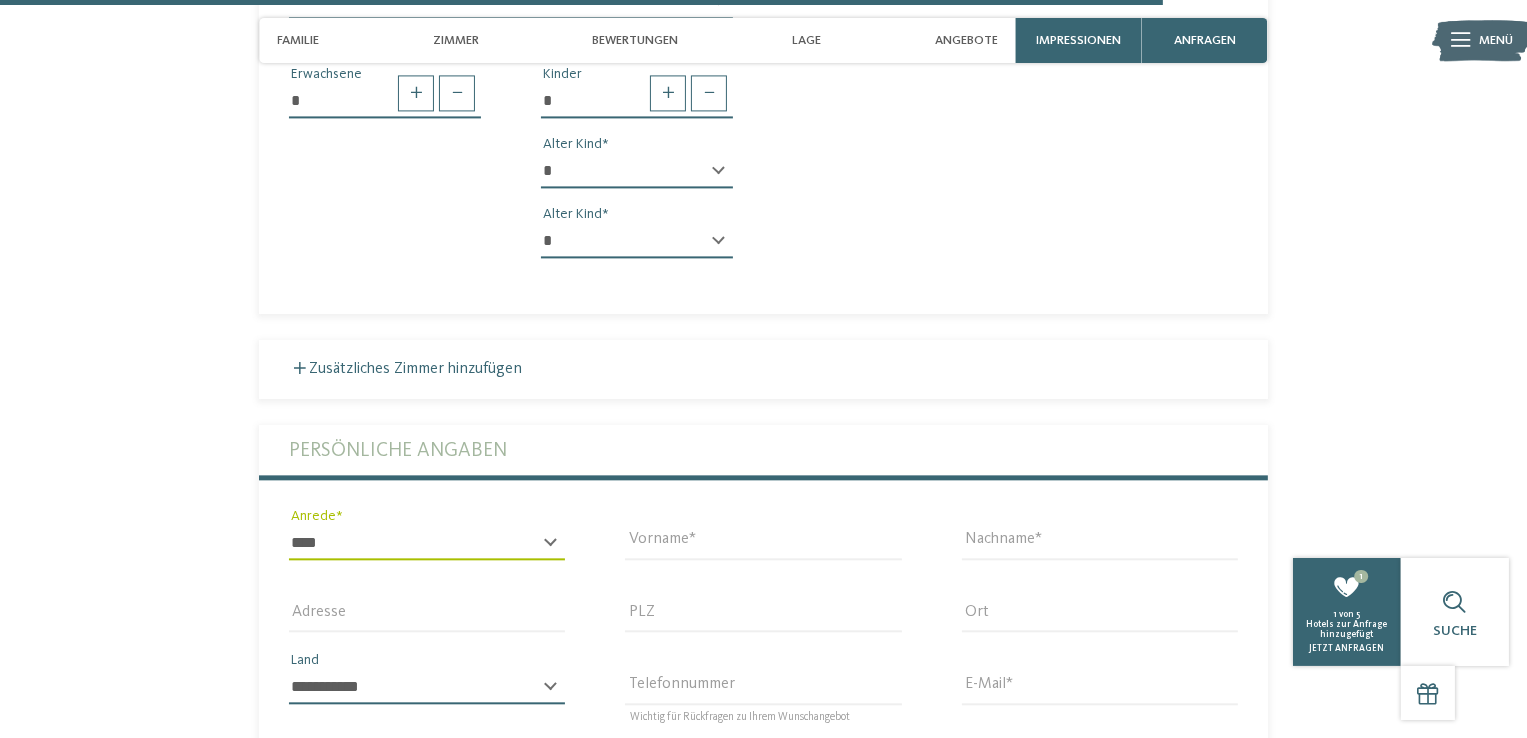 type on "**********" 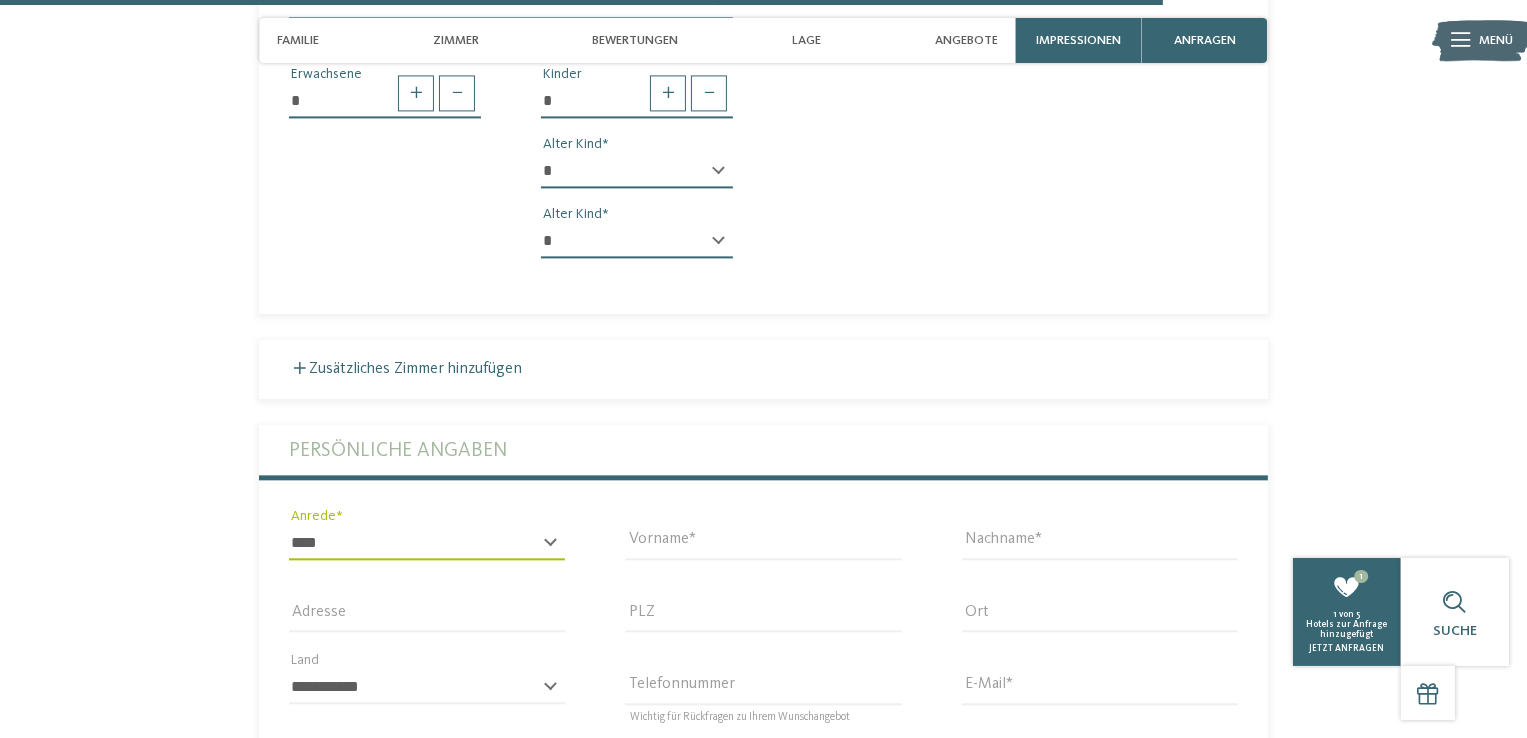 type on "**********" 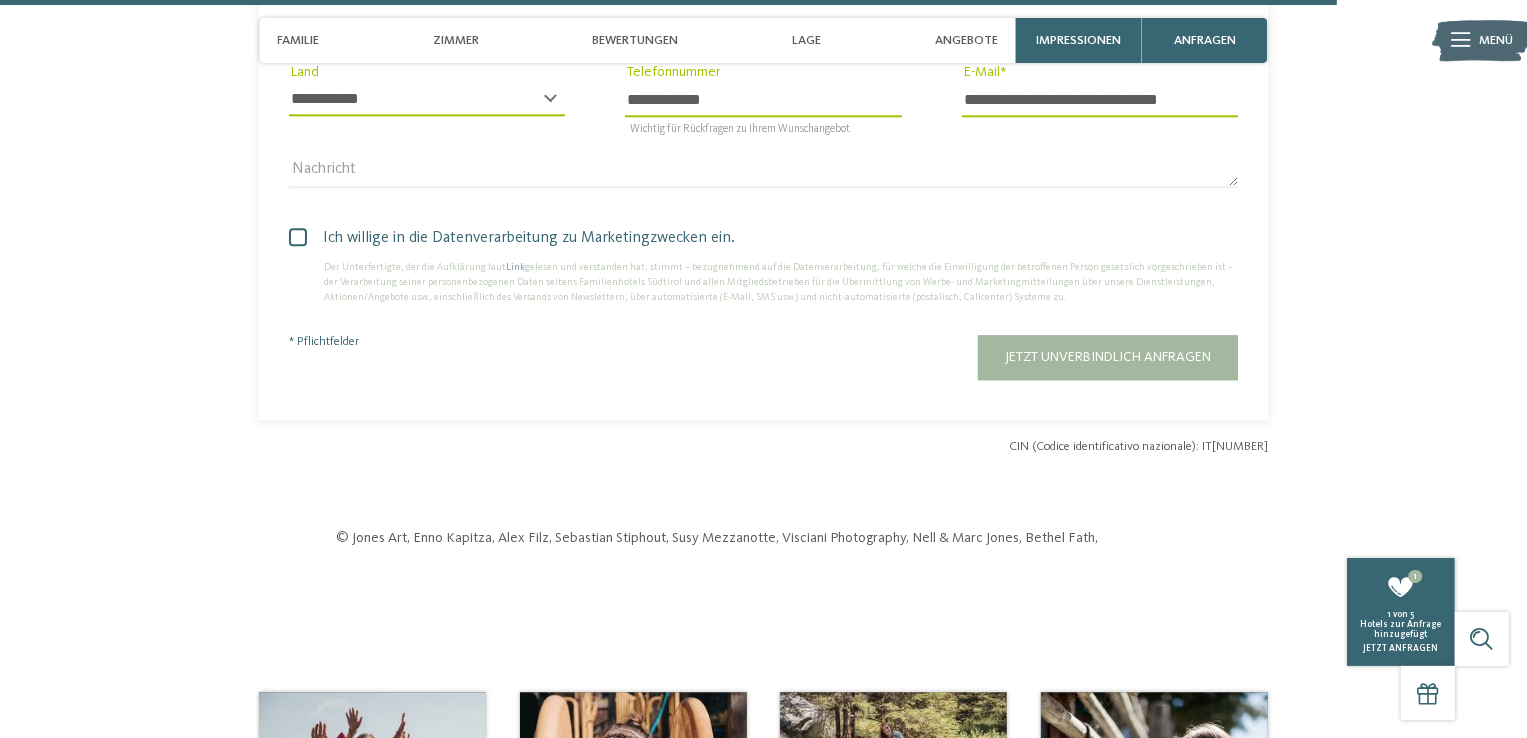 scroll, scrollTop: 5071, scrollLeft: 0, axis: vertical 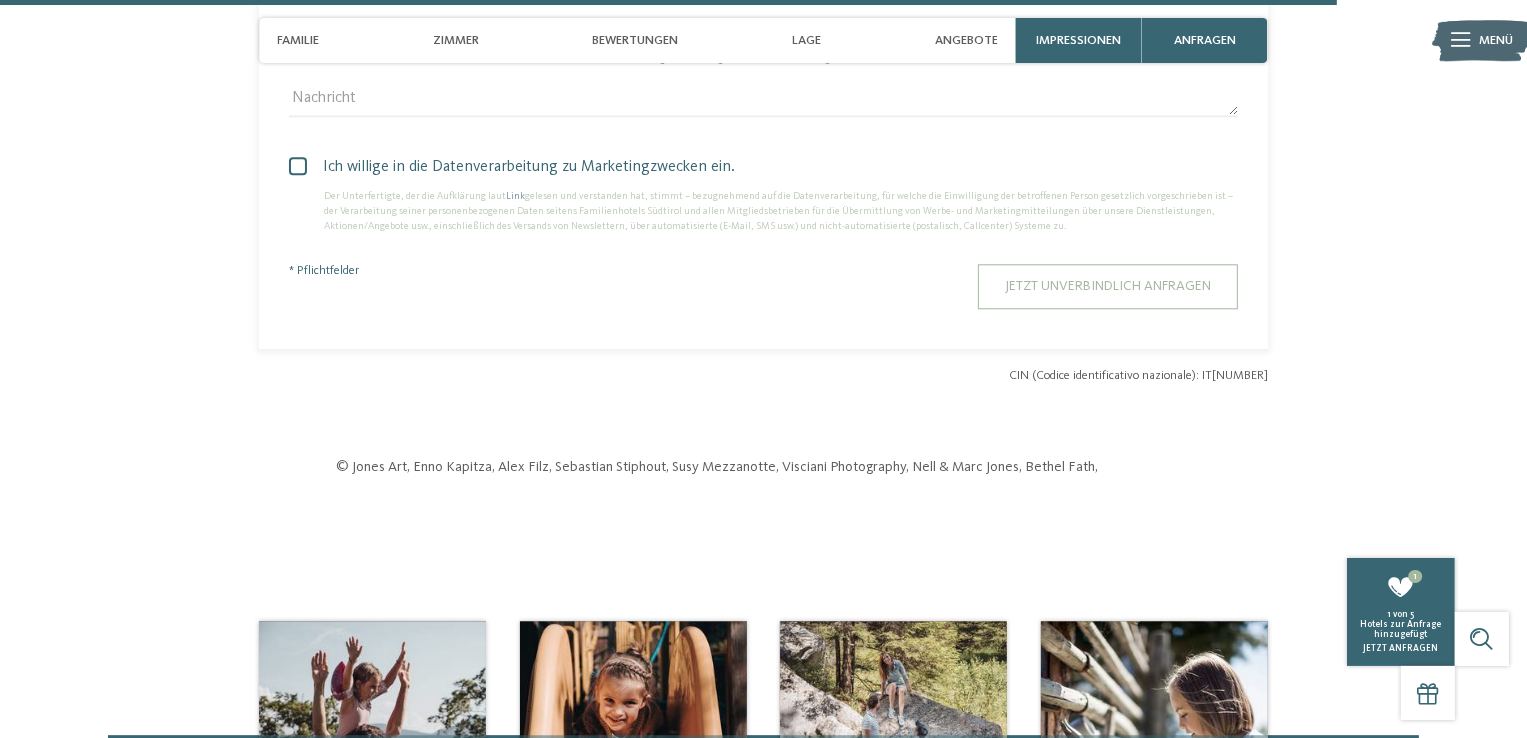 click on "Jetzt unverbindlich anfragen" at bounding box center [1108, 286] 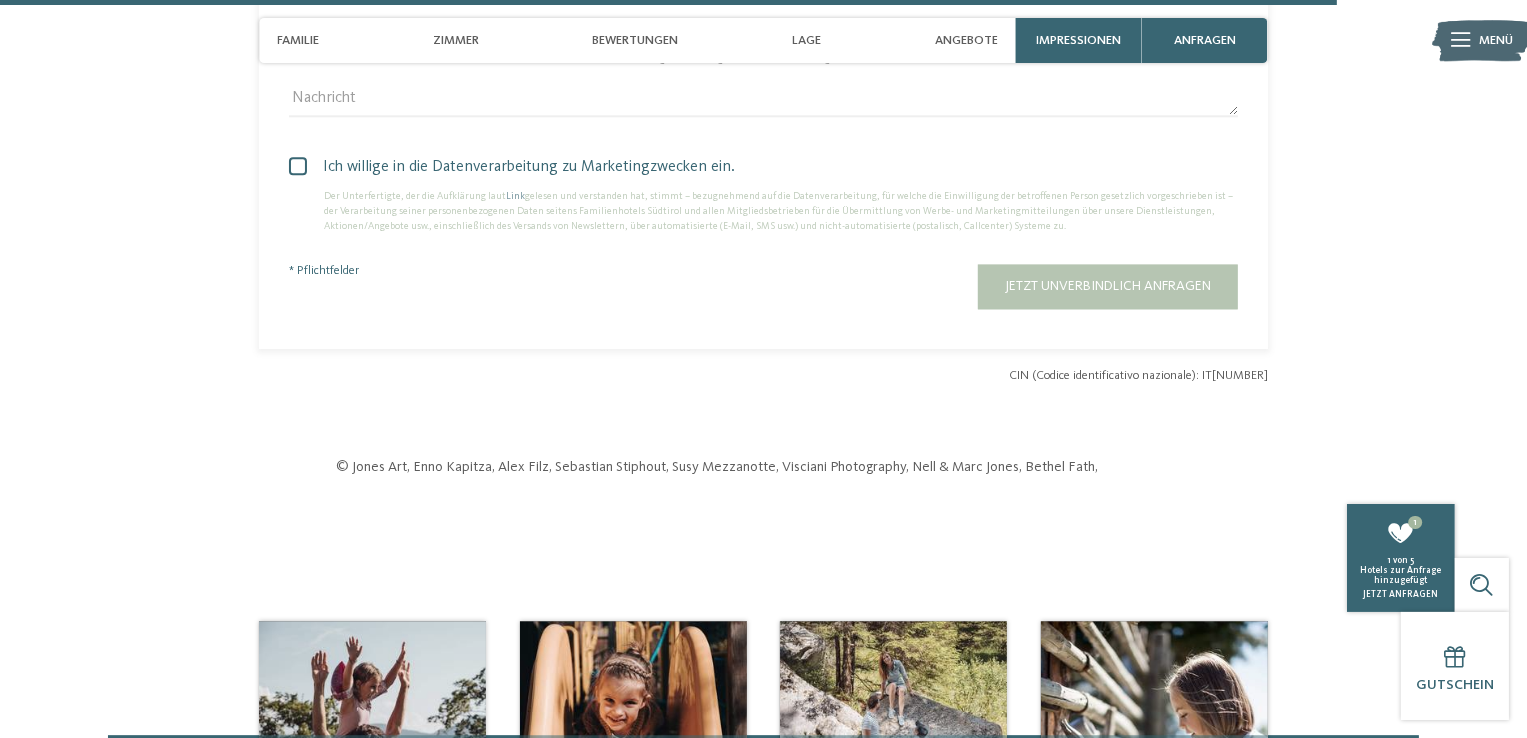 scroll, scrollTop: 5068, scrollLeft: 0, axis: vertical 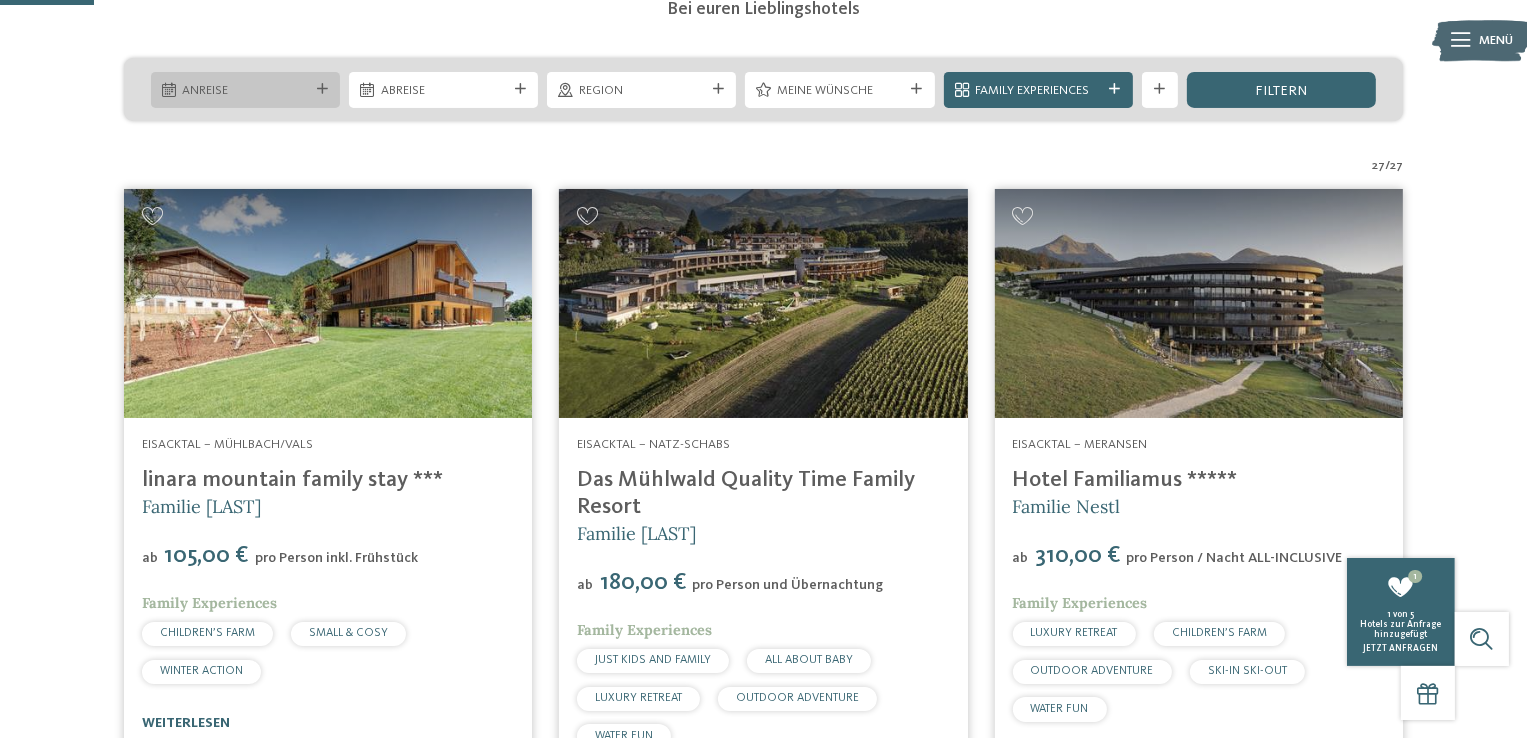 click at bounding box center [322, 89] 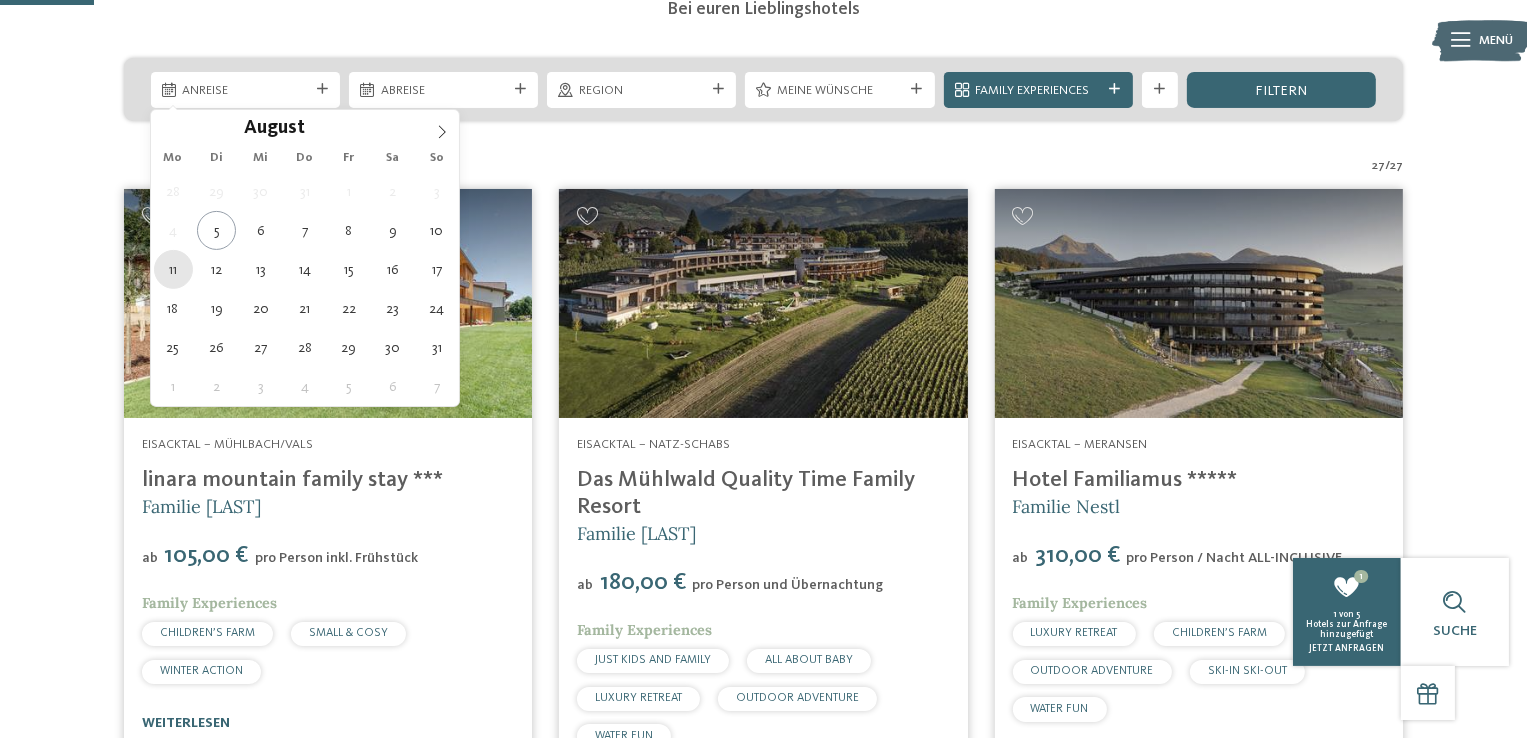 type on "11.08.2025" 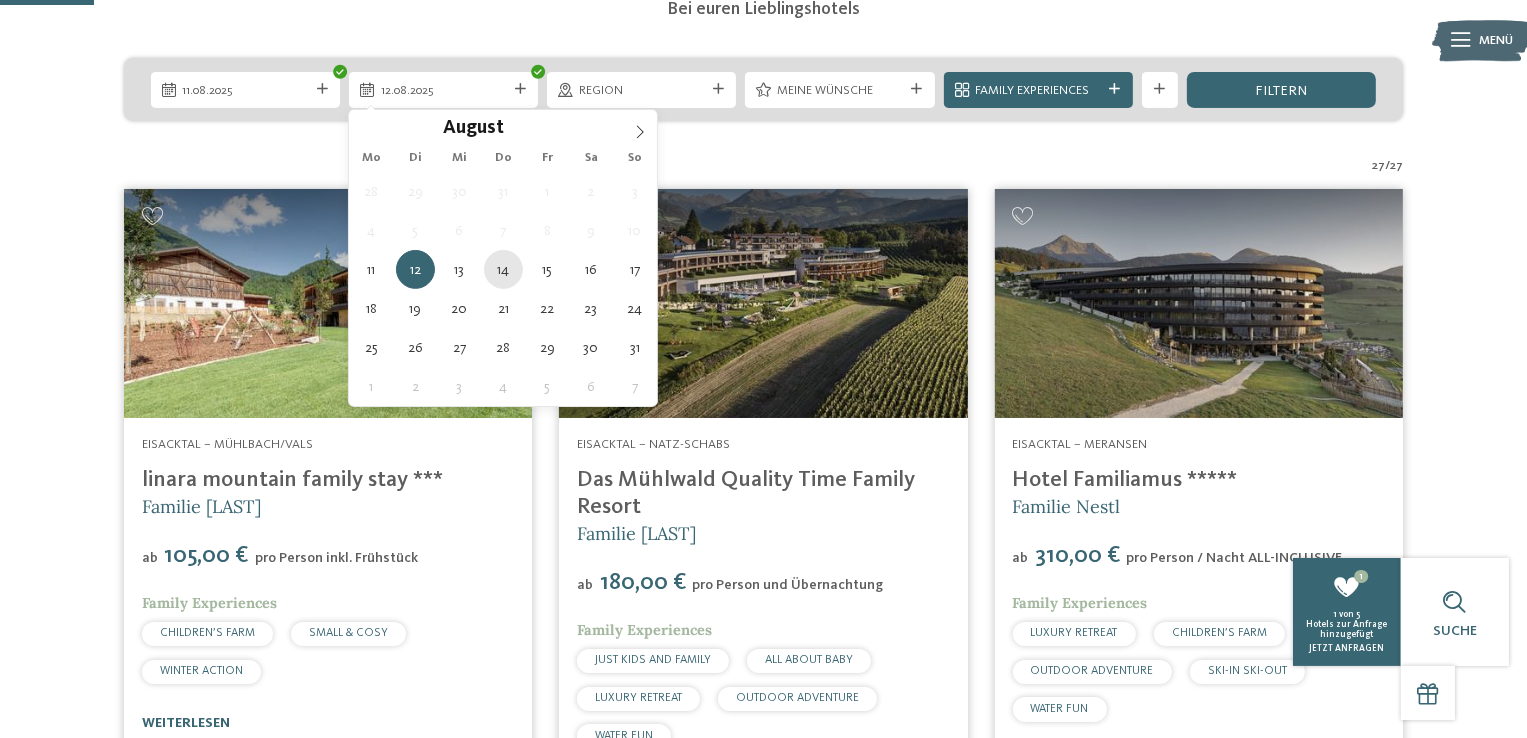 type on "14.08.2025" 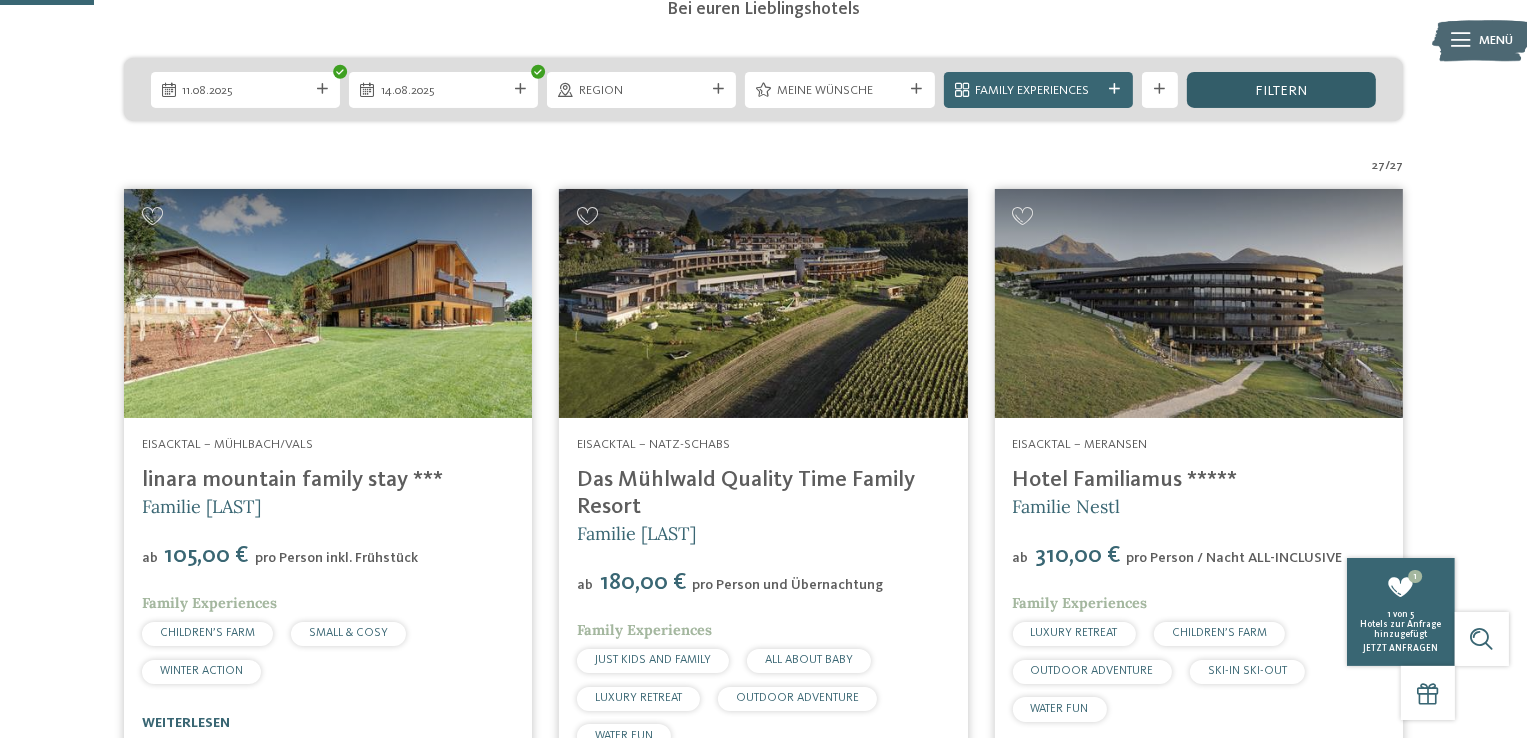 click on "filtern" at bounding box center [1281, 90] 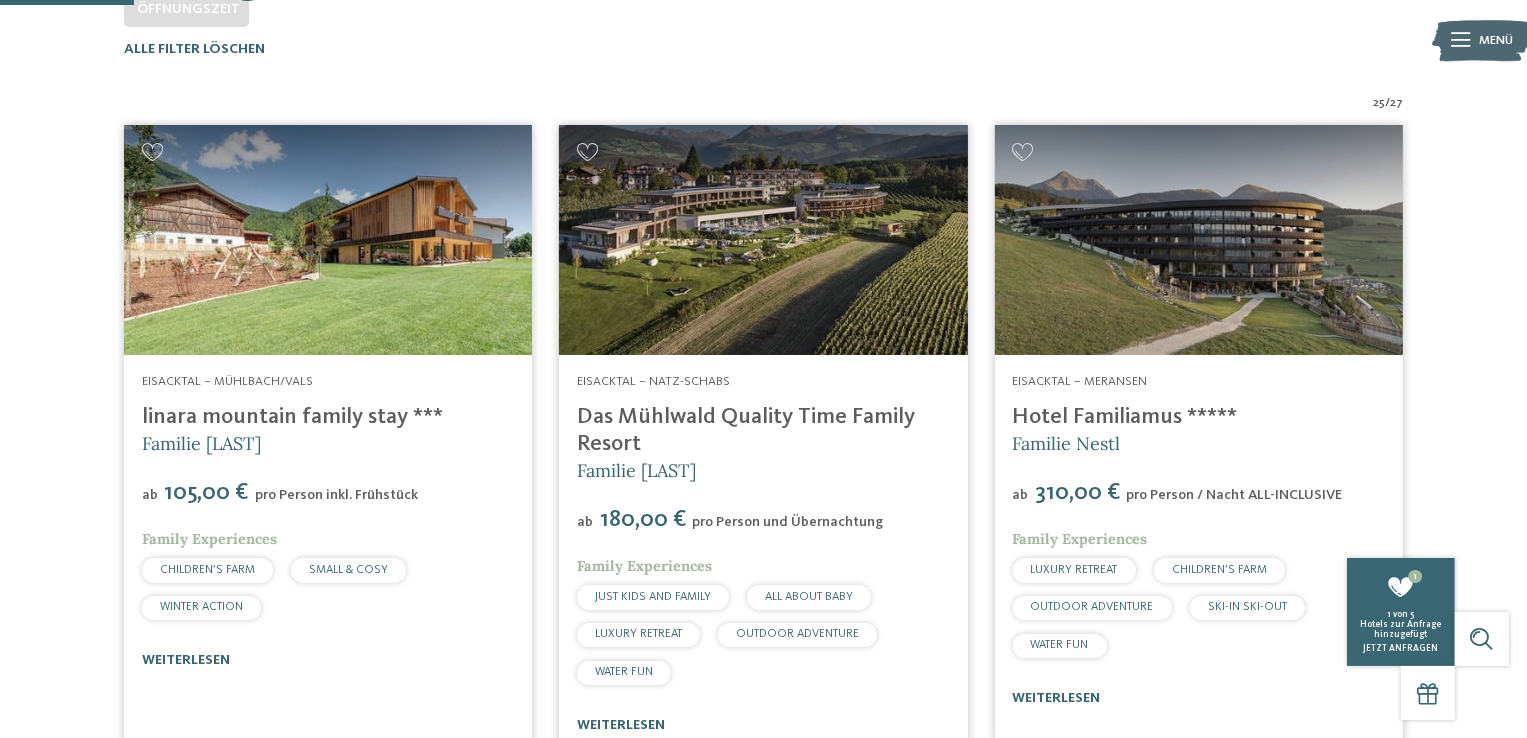 scroll, scrollTop: 579, scrollLeft: 0, axis: vertical 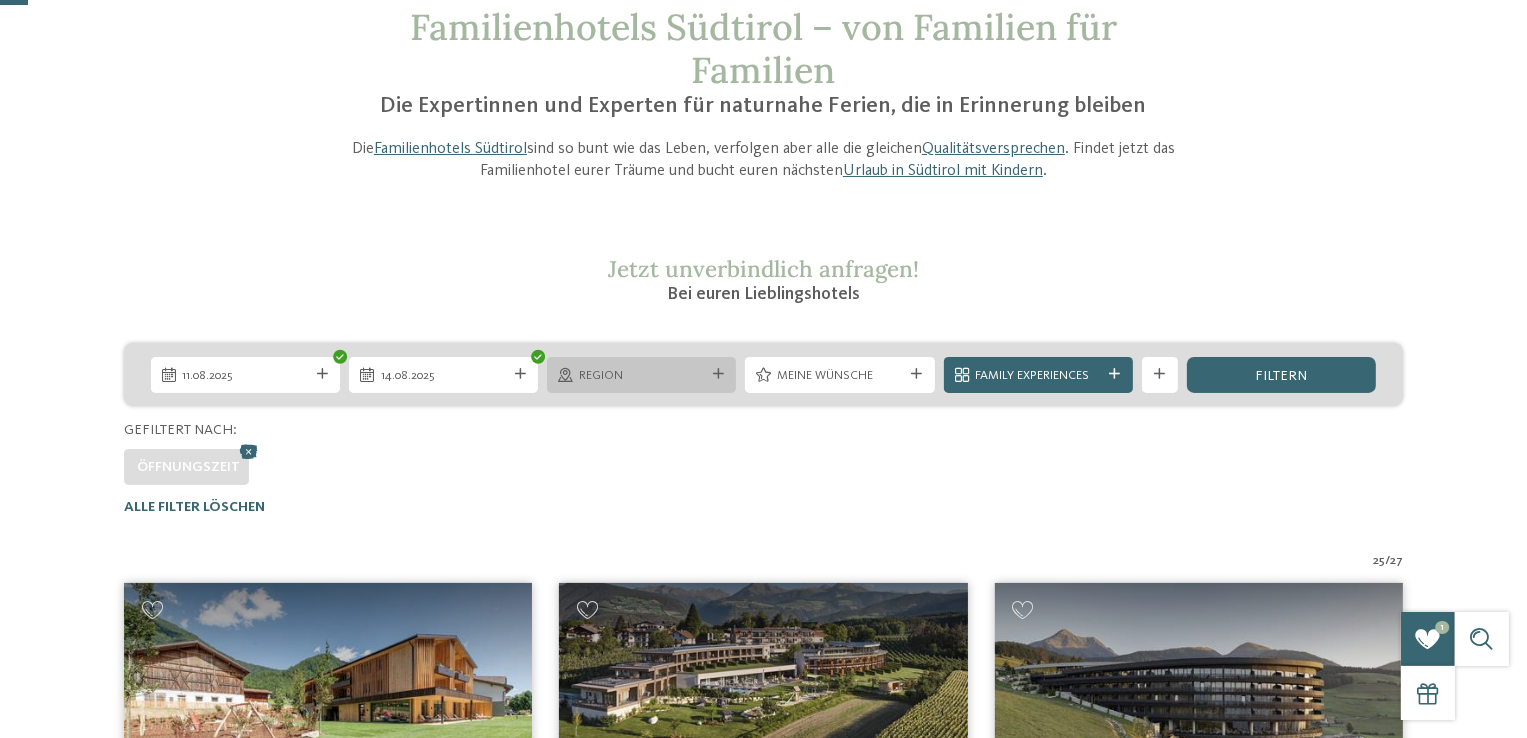 click on "Region" at bounding box center (641, 375) 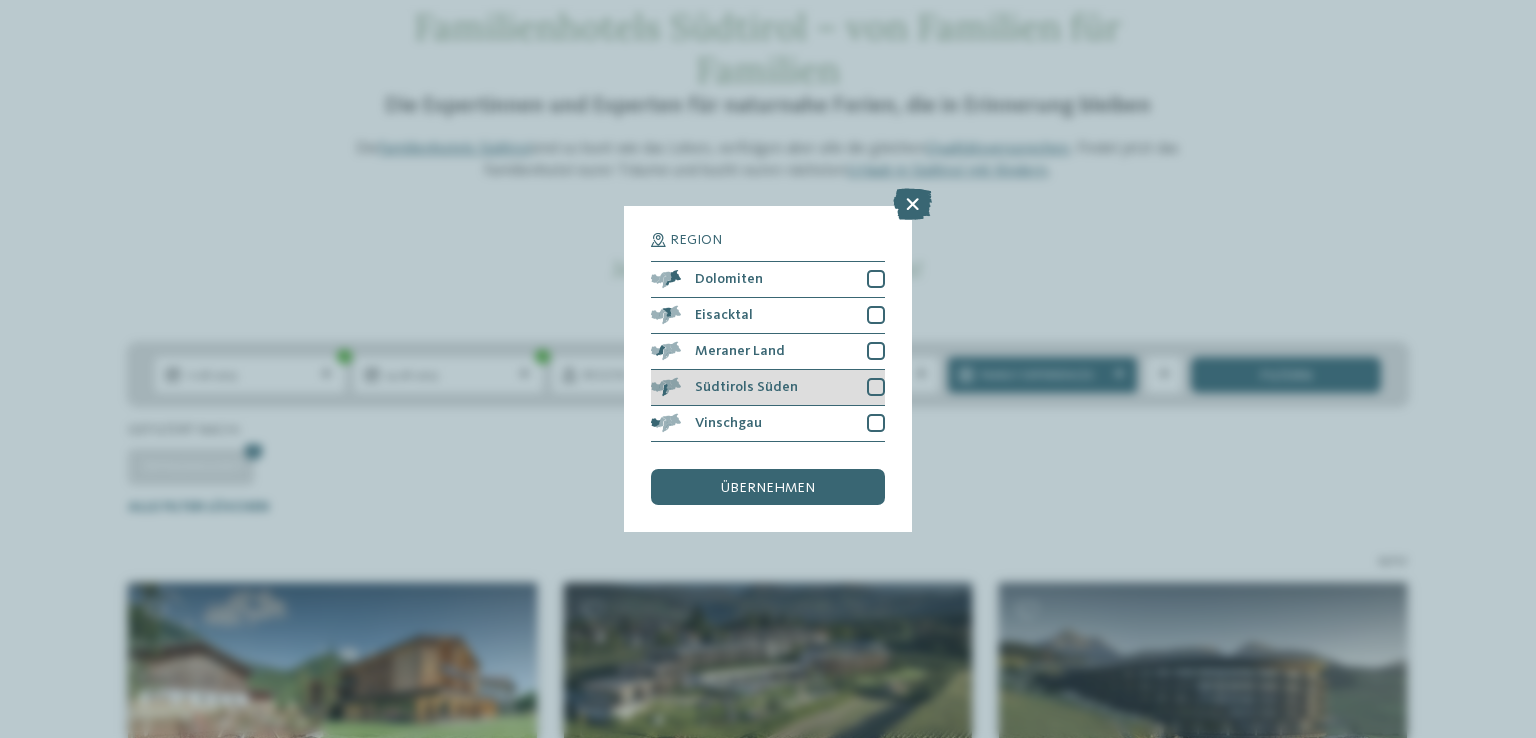 click at bounding box center [876, 387] 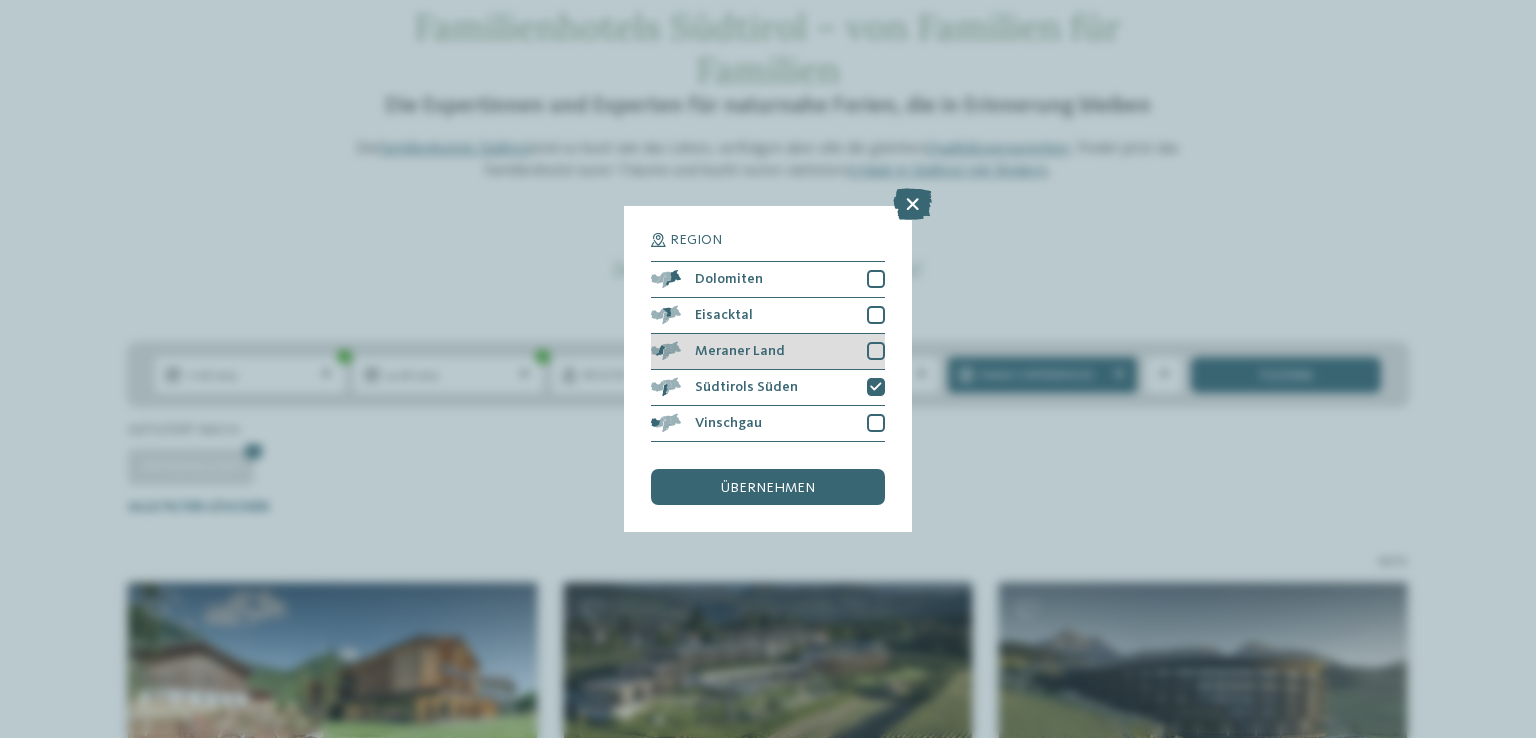 click at bounding box center [876, 351] 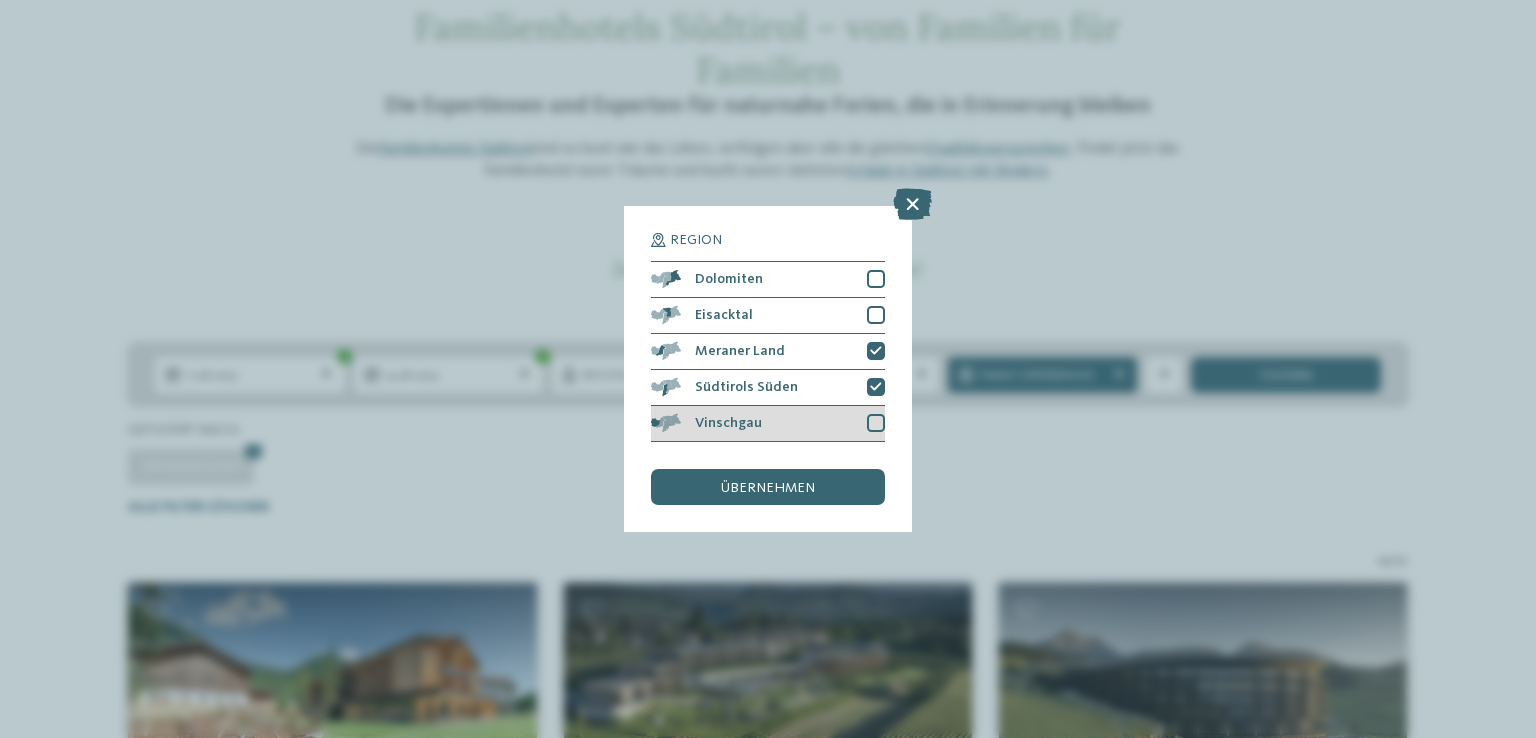 click on "Vinschgau" at bounding box center (768, 424) 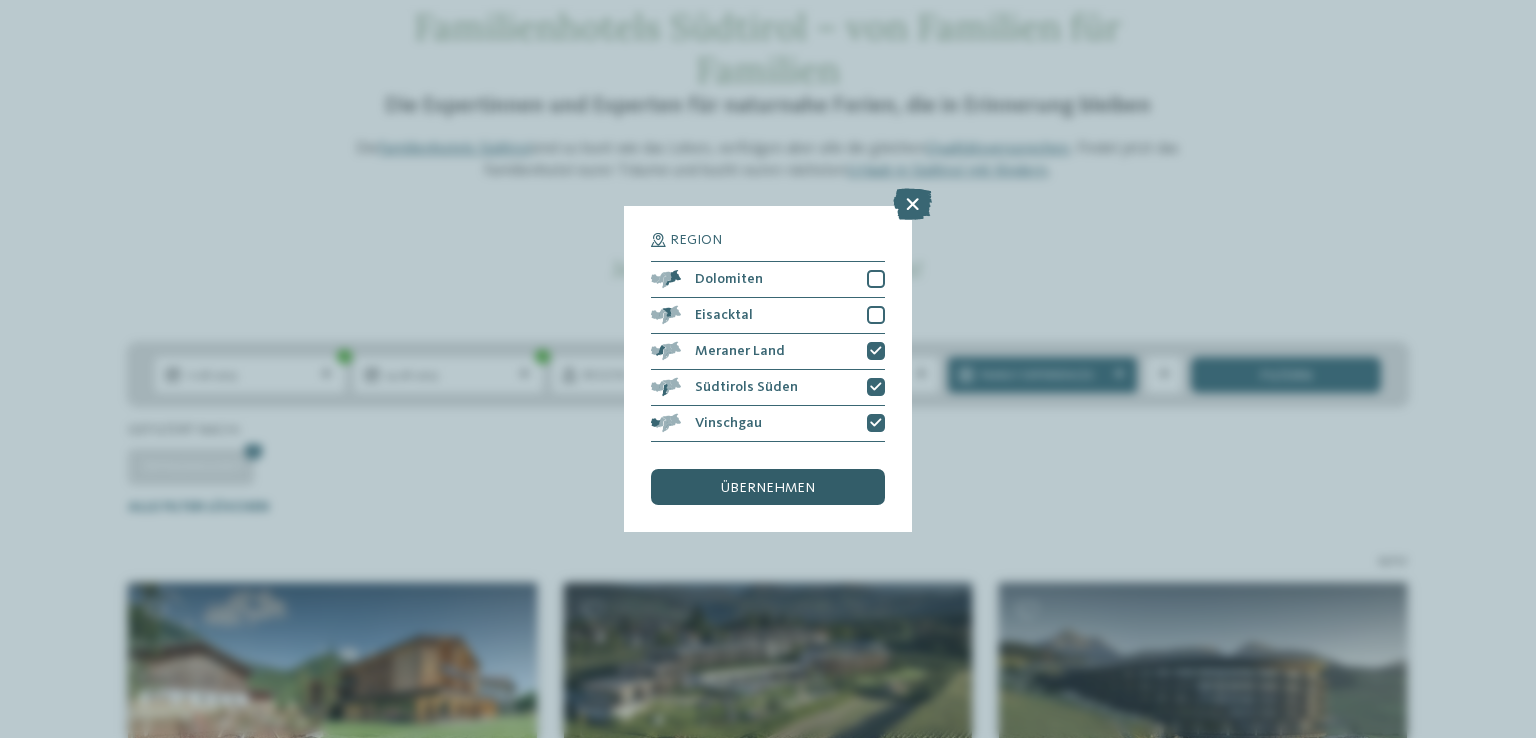 click on "übernehmen" at bounding box center (768, 487) 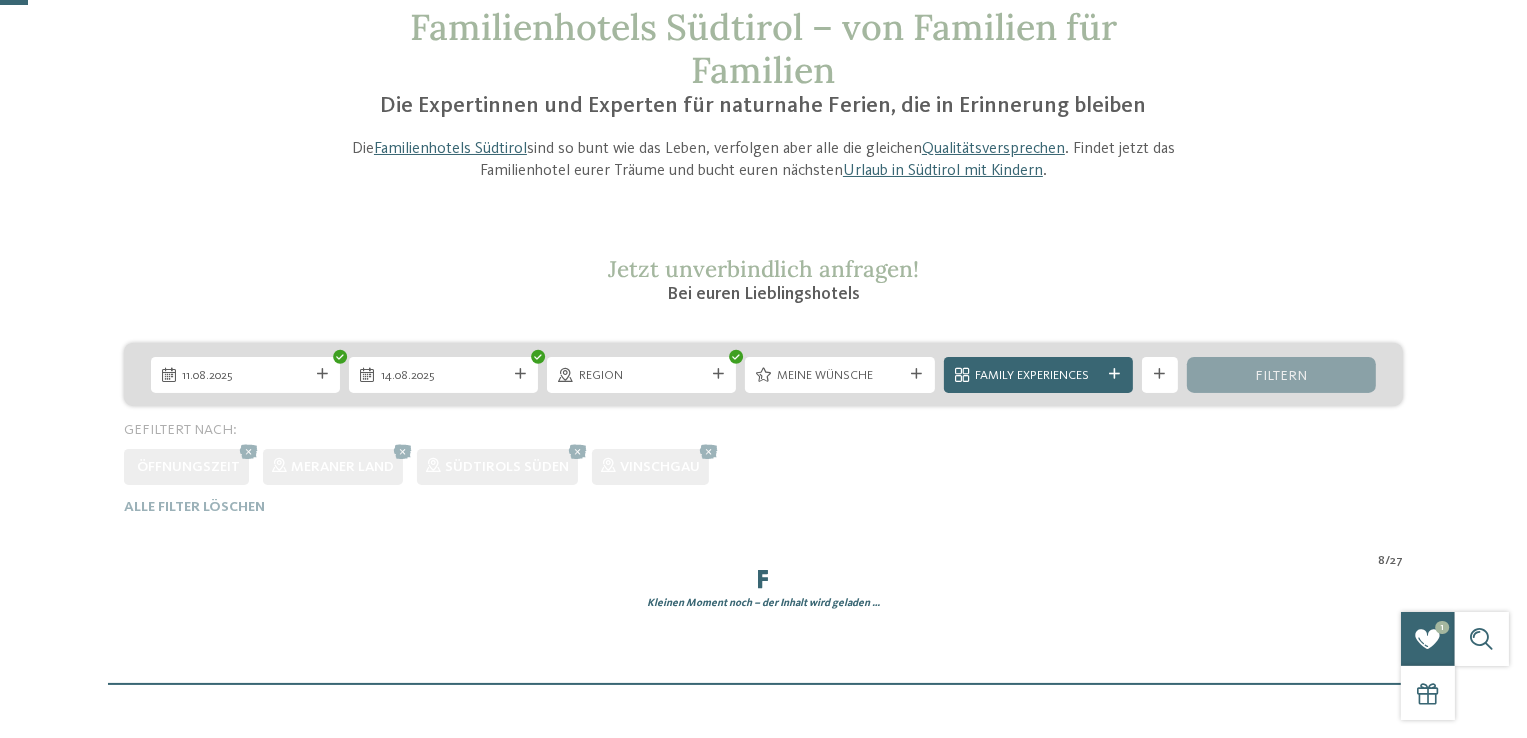 click on "11.08.2025
14.08.2025
Region" at bounding box center [763, 429] 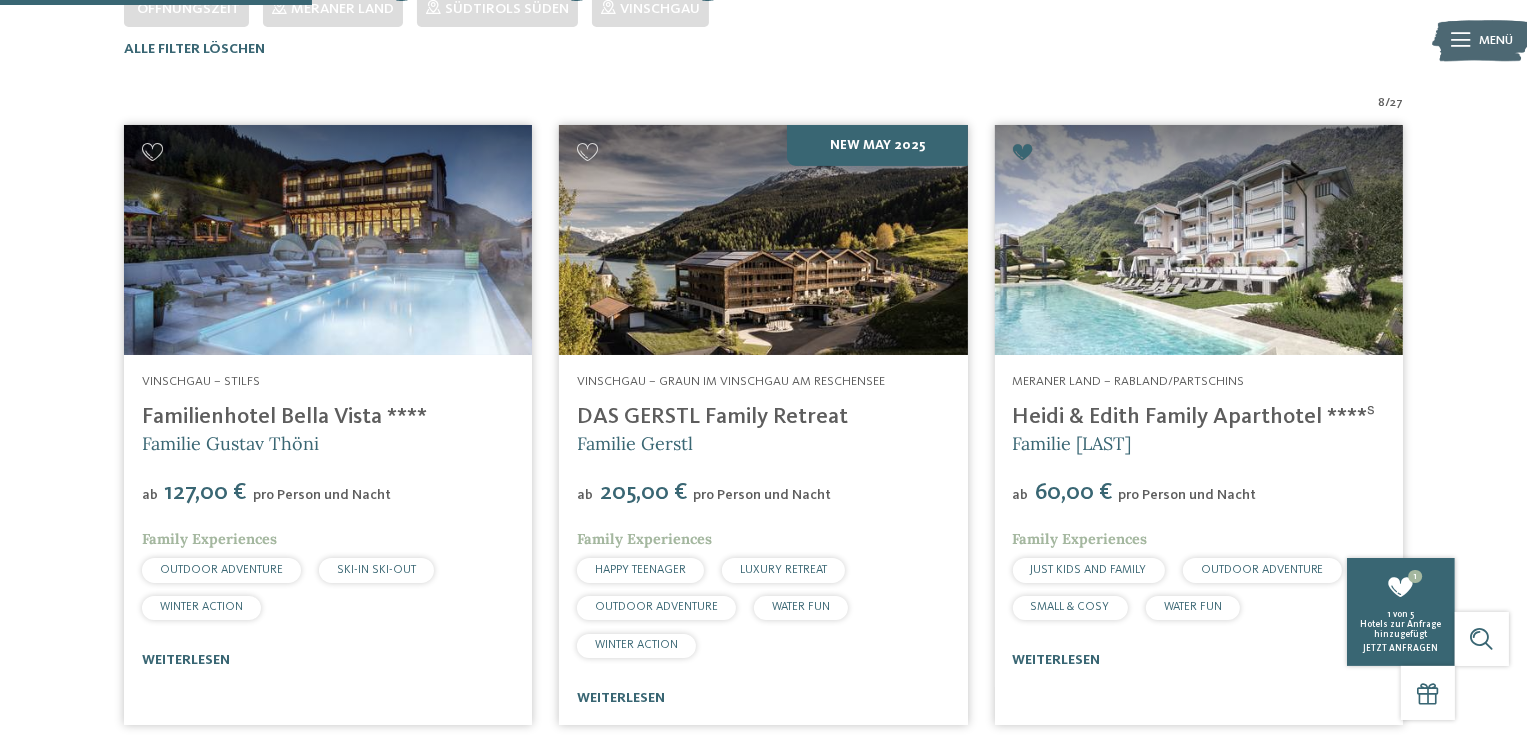 scroll, scrollTop: 579, scrollLeft: 0, axis: vertical 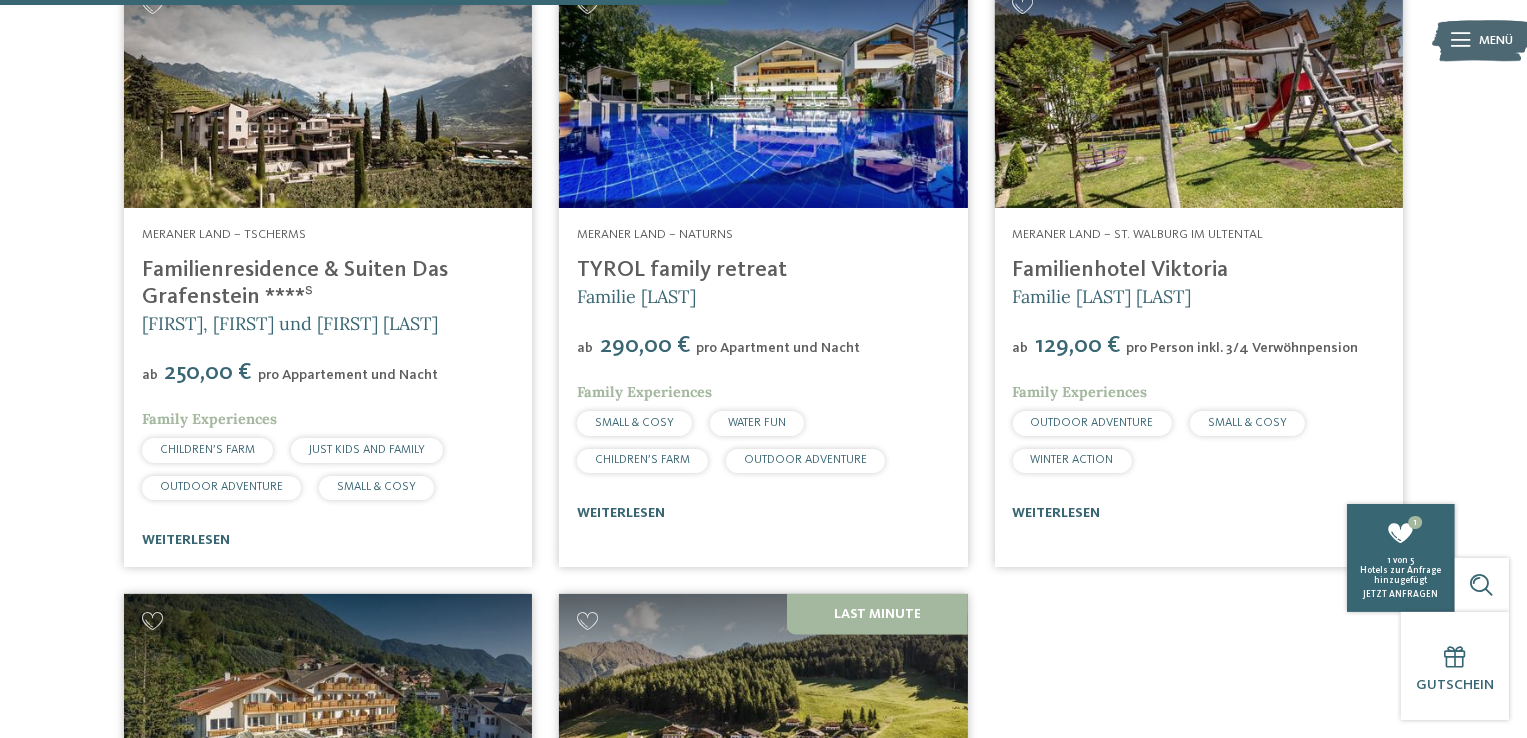click at bounding box center (1199, 93) 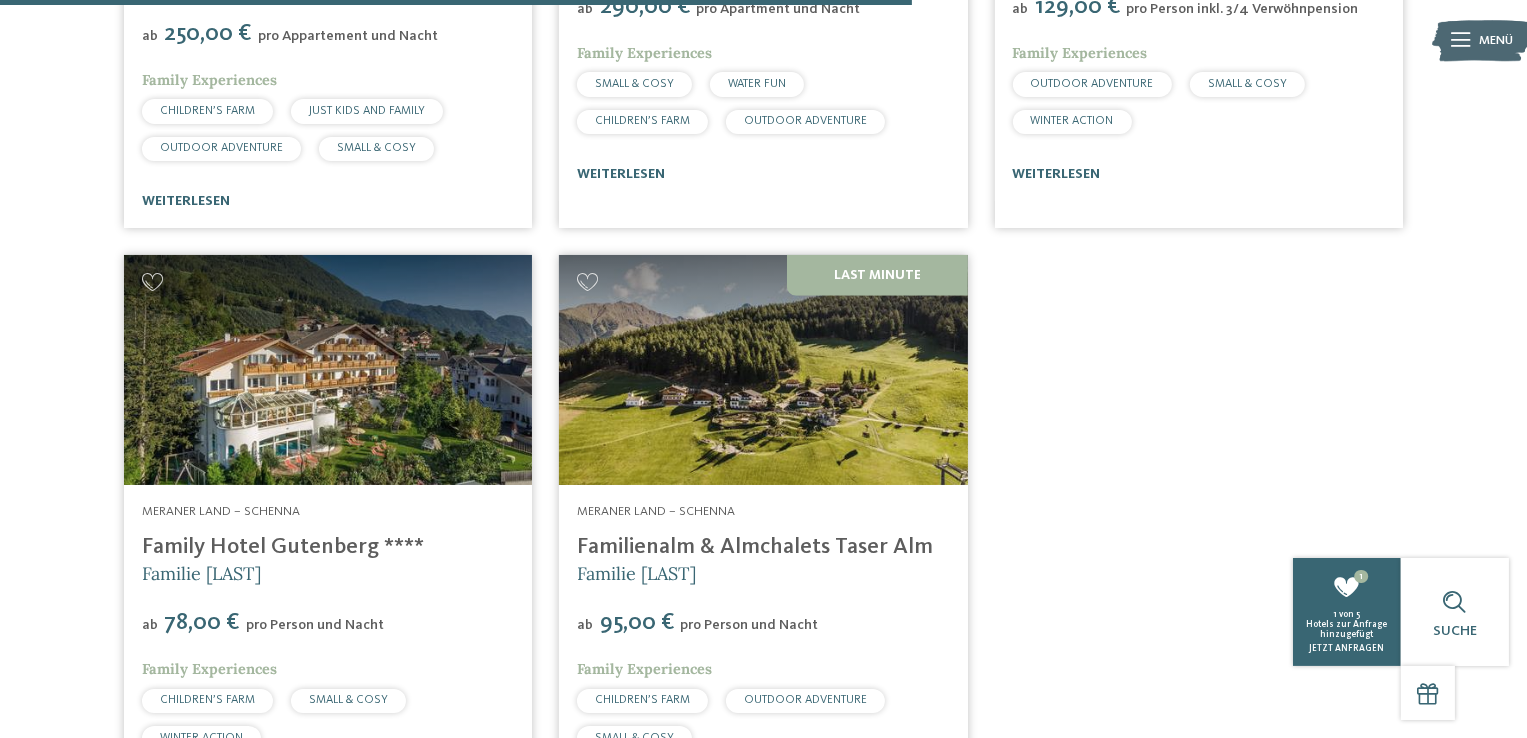 scroll, scrollTop: 1694, scrollLeft: 0, axis: vertical 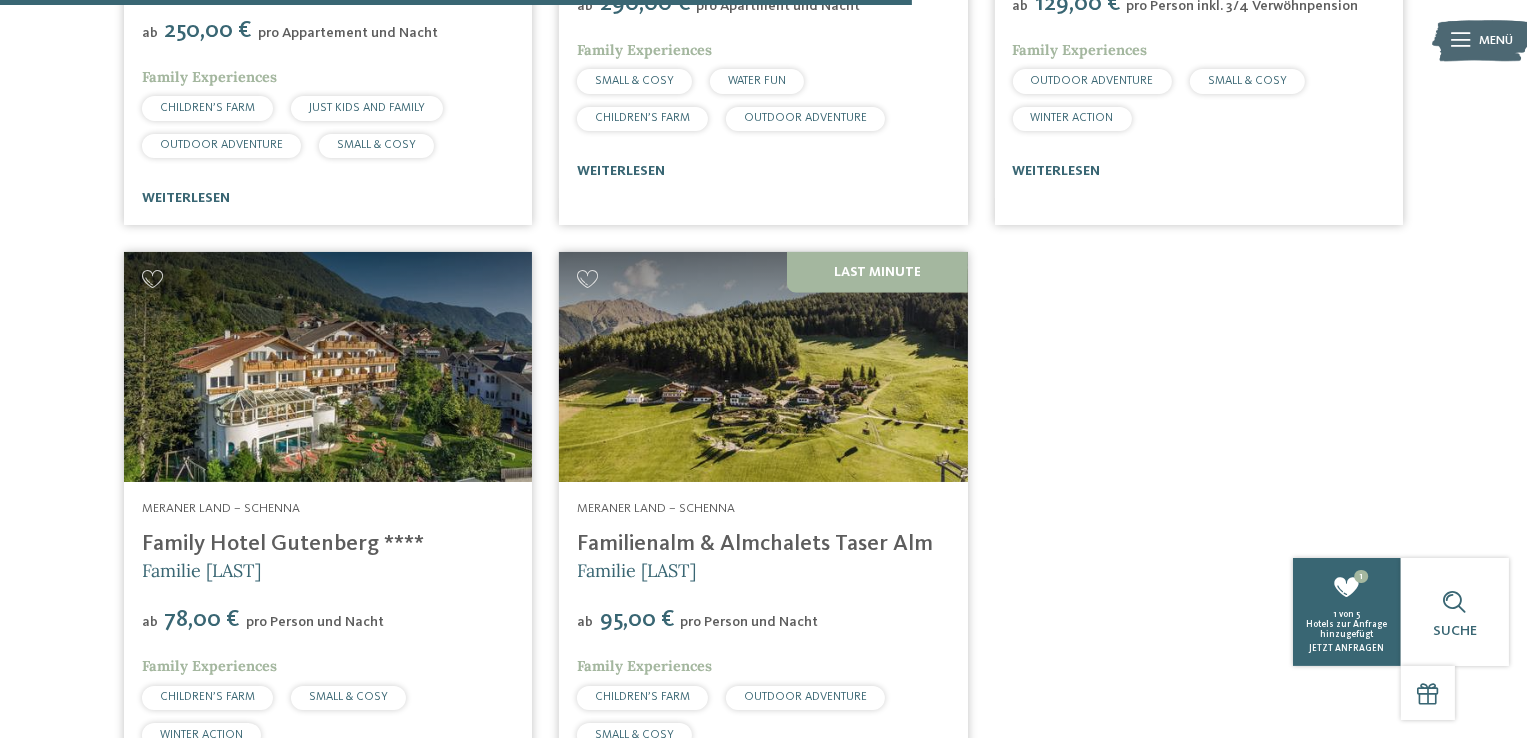 click at bounding box center [763, 367] 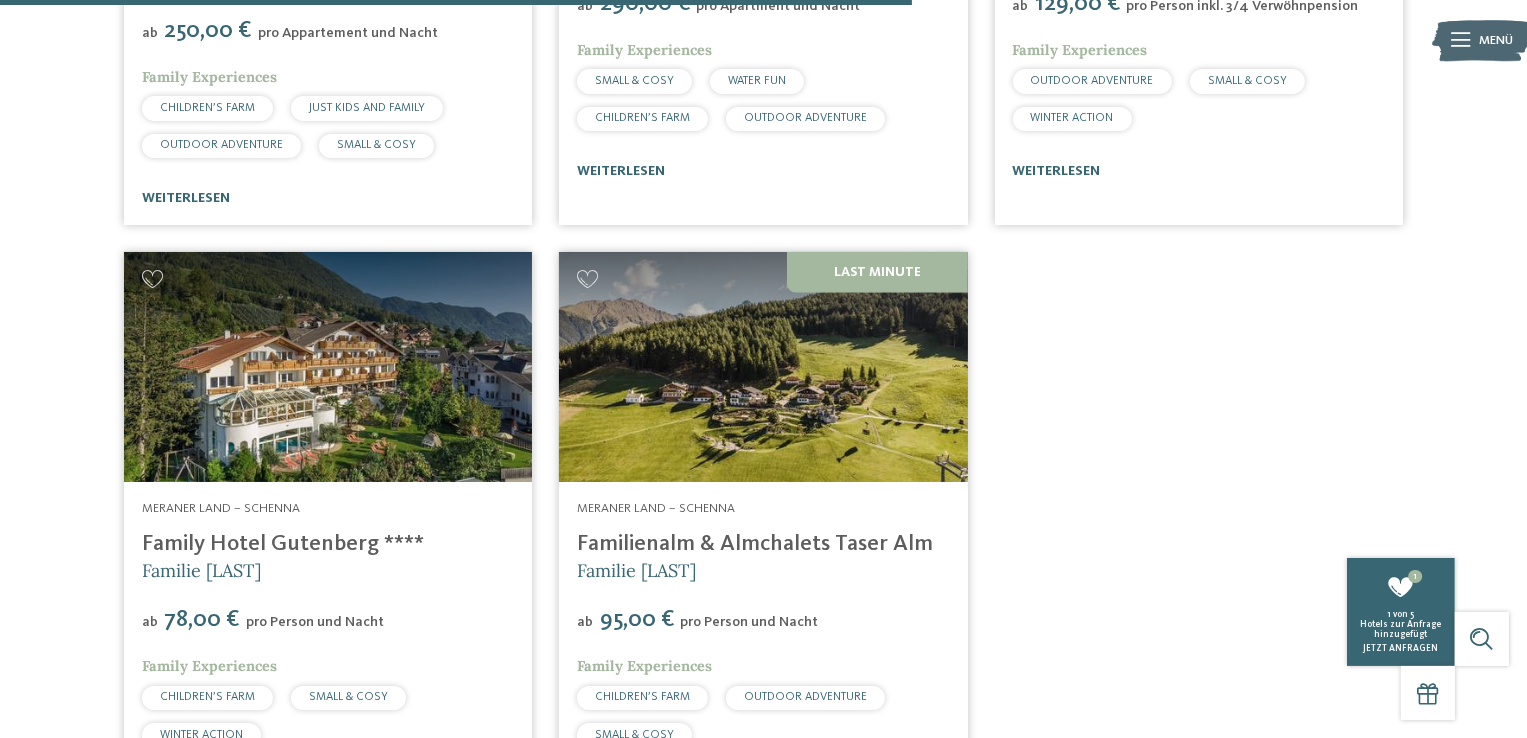 click at bounding box center [328, 367] 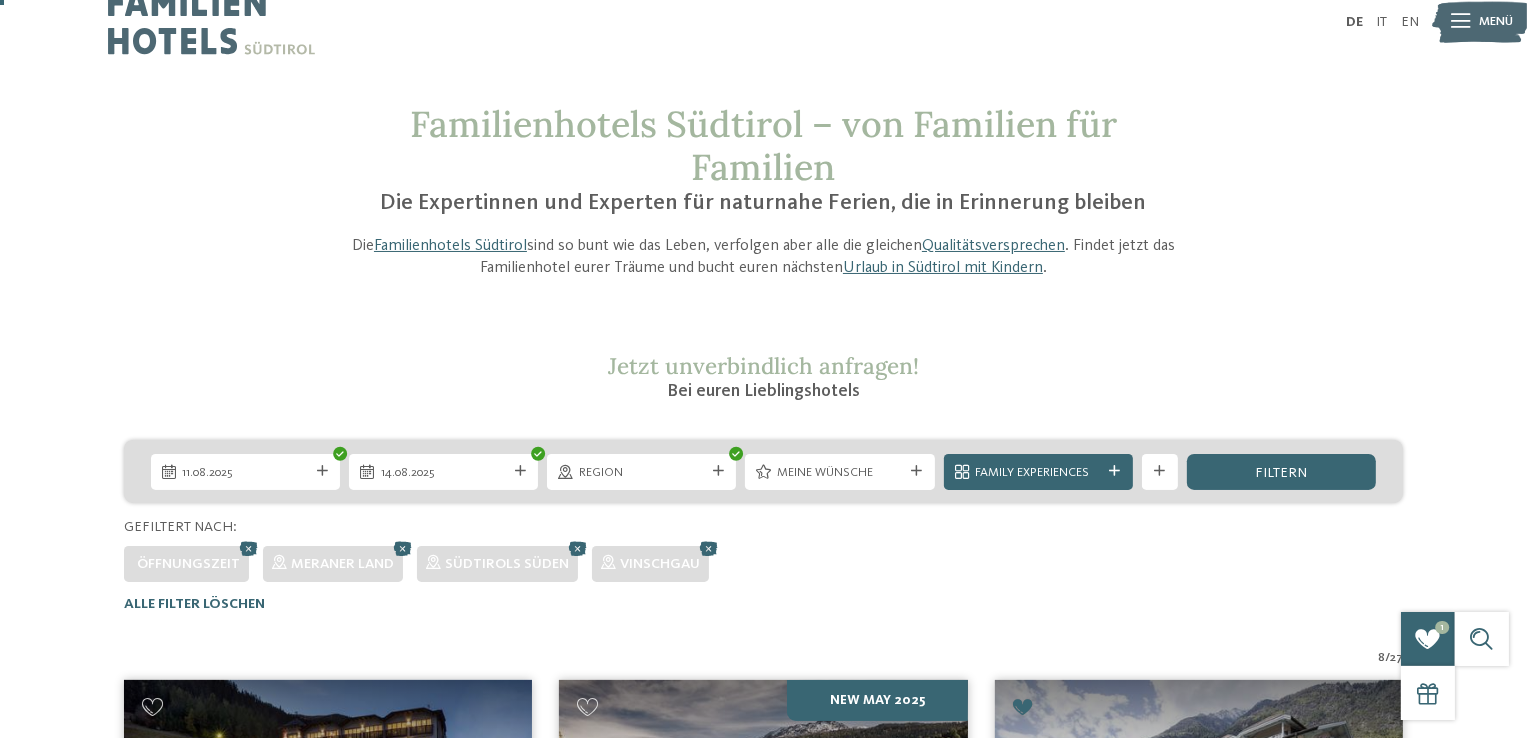 scroll, scrollTop: 0, scrollLeft: 0, axis: both 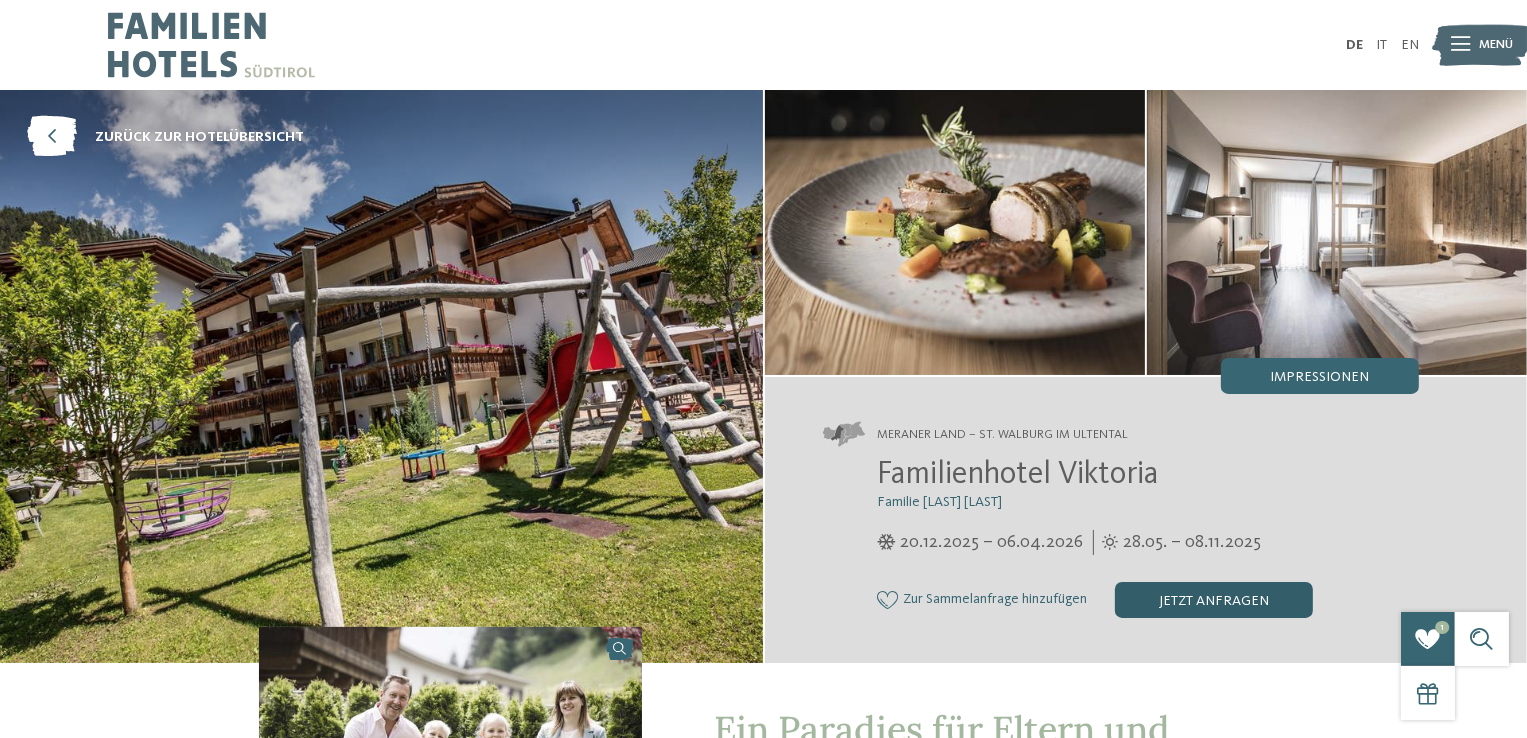 click on "jetzt anfragen" at bounding box center (1214, 600) 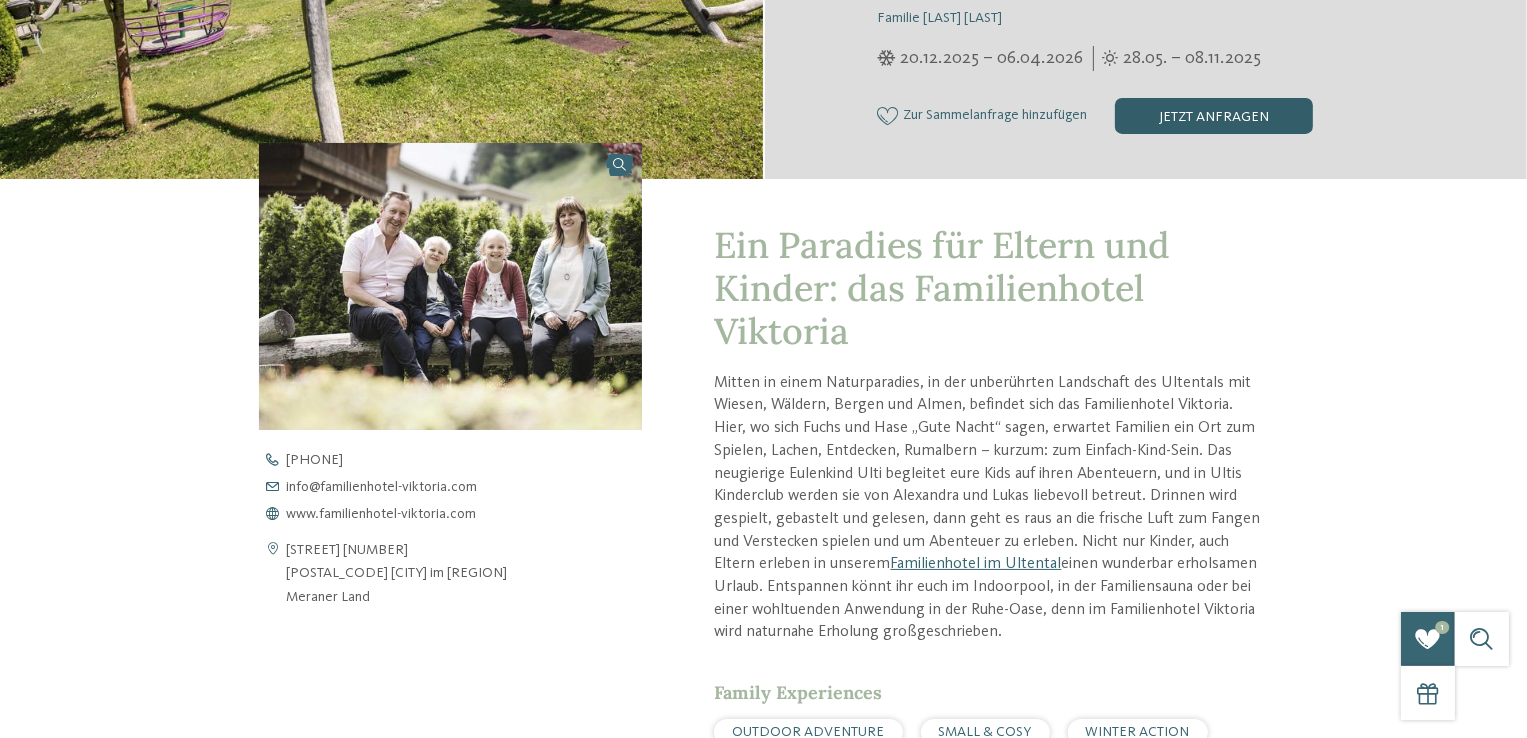 scroll, scrollTop: 0, scrollLeft: 0, axis: both 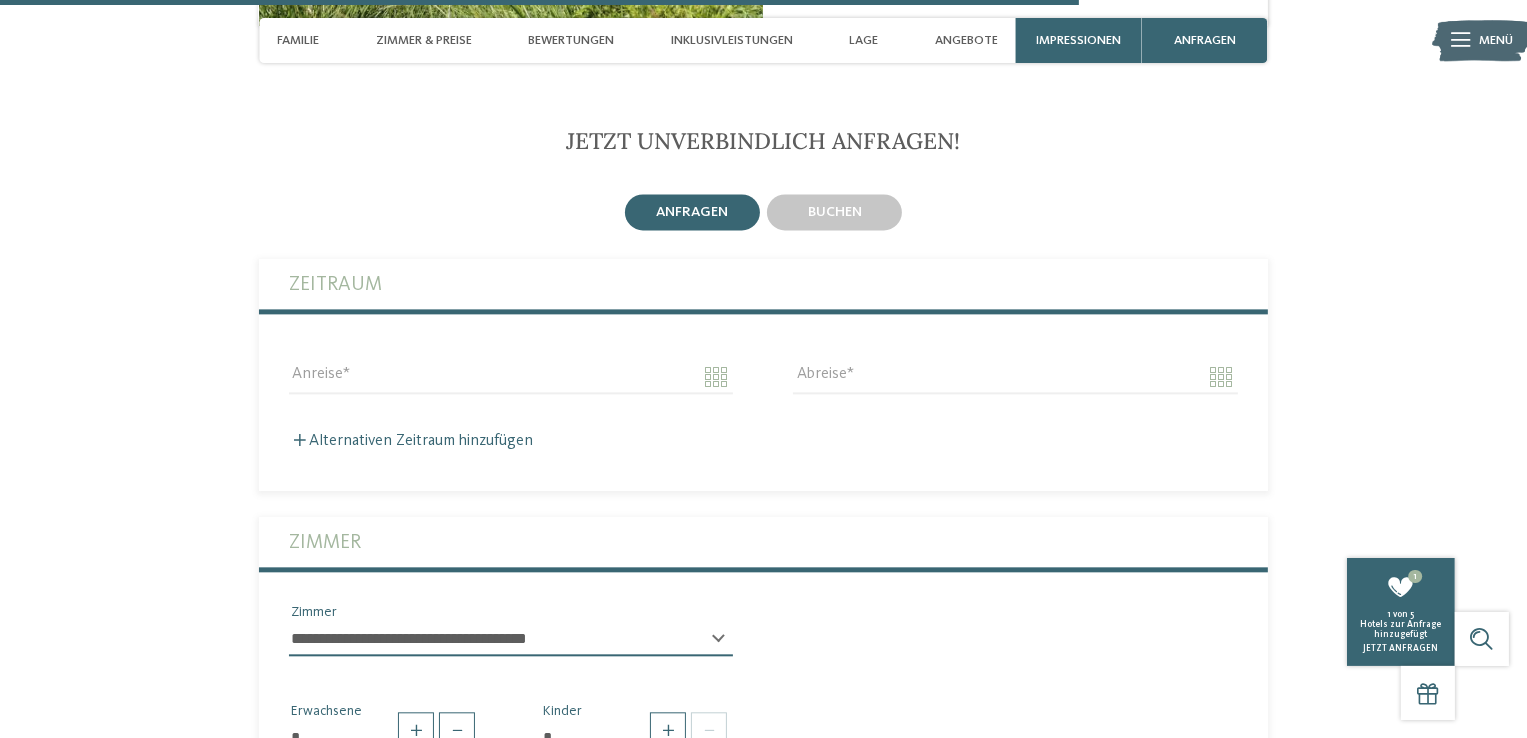 click on "Anreise" at bounding box center [511, 376] 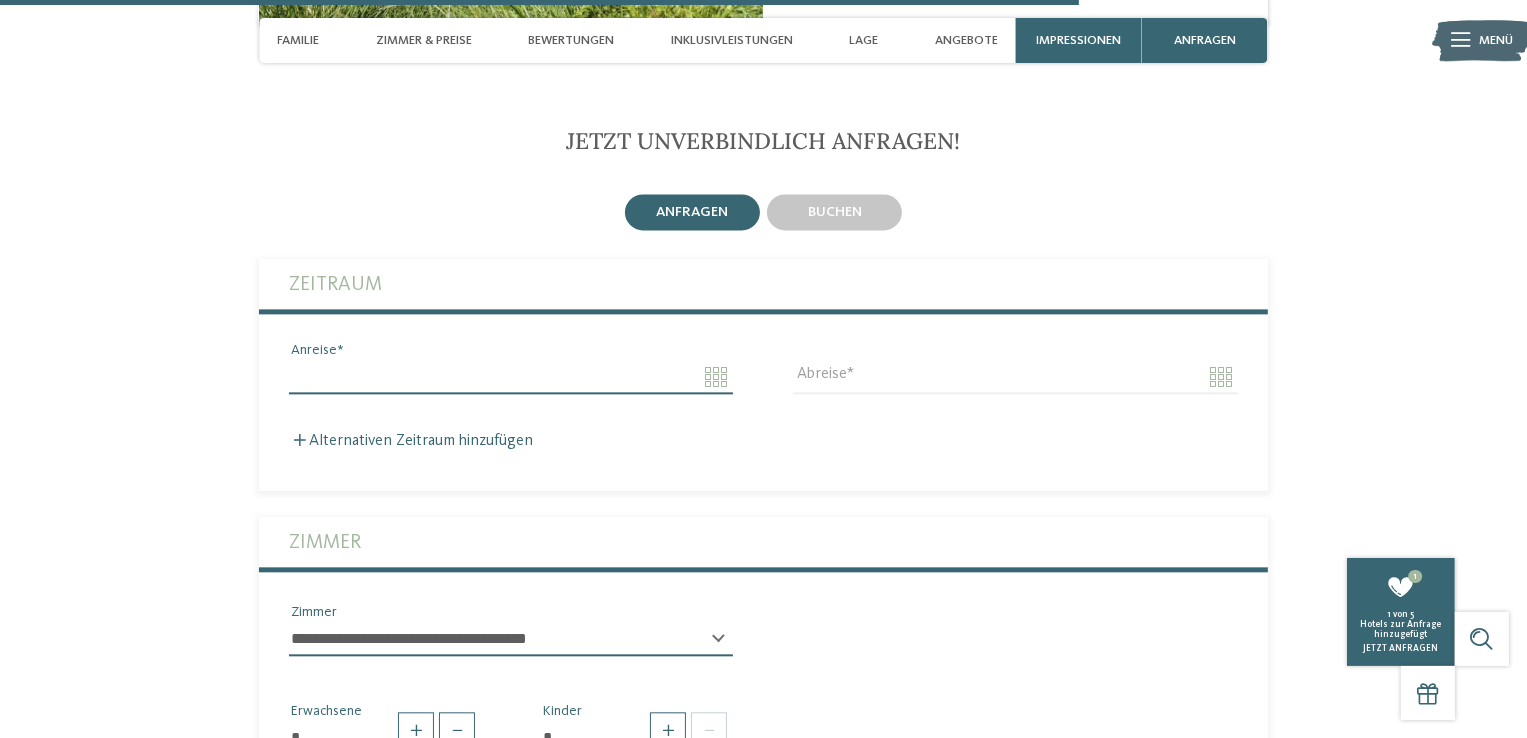 click on "Anreise" at bounding box center (511, 377) 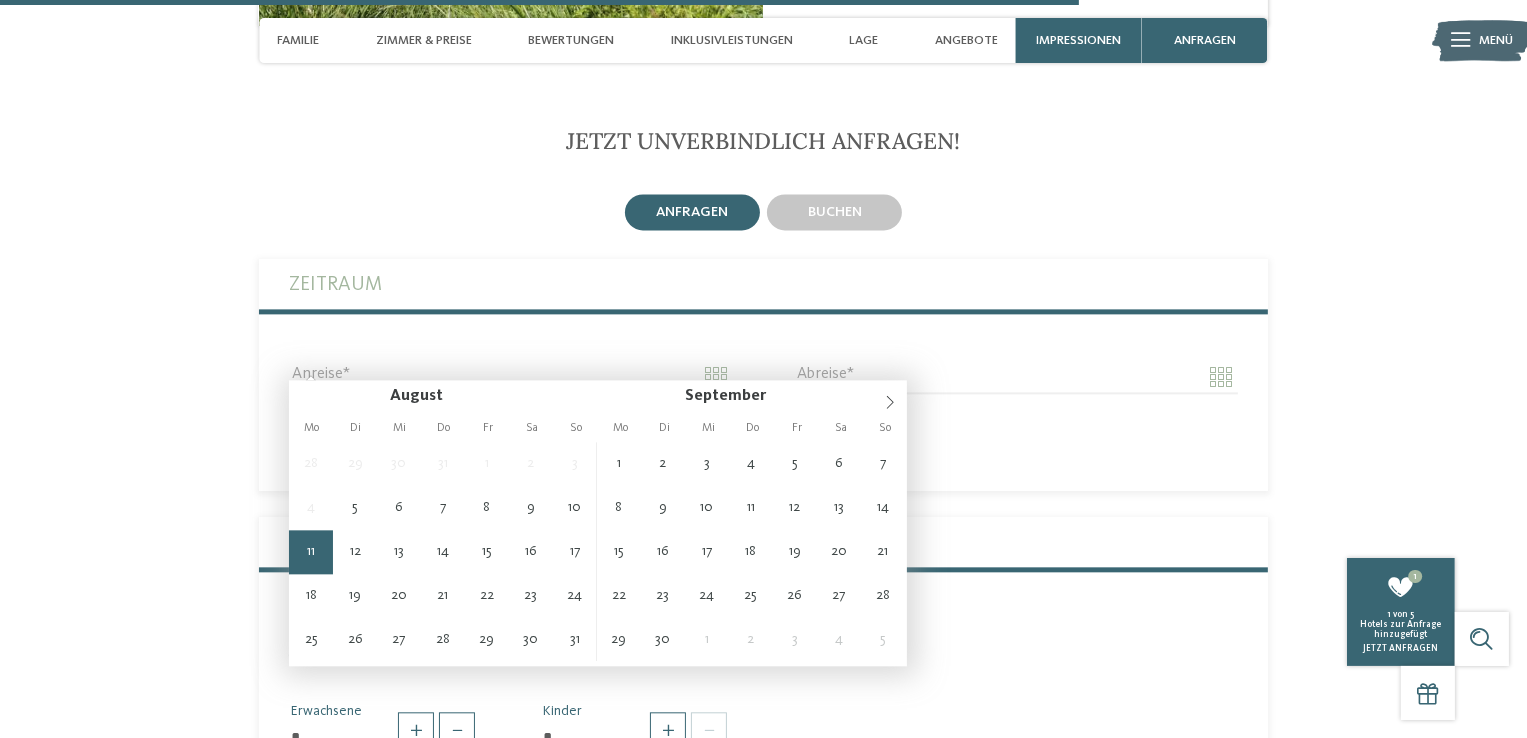 type on "**********" 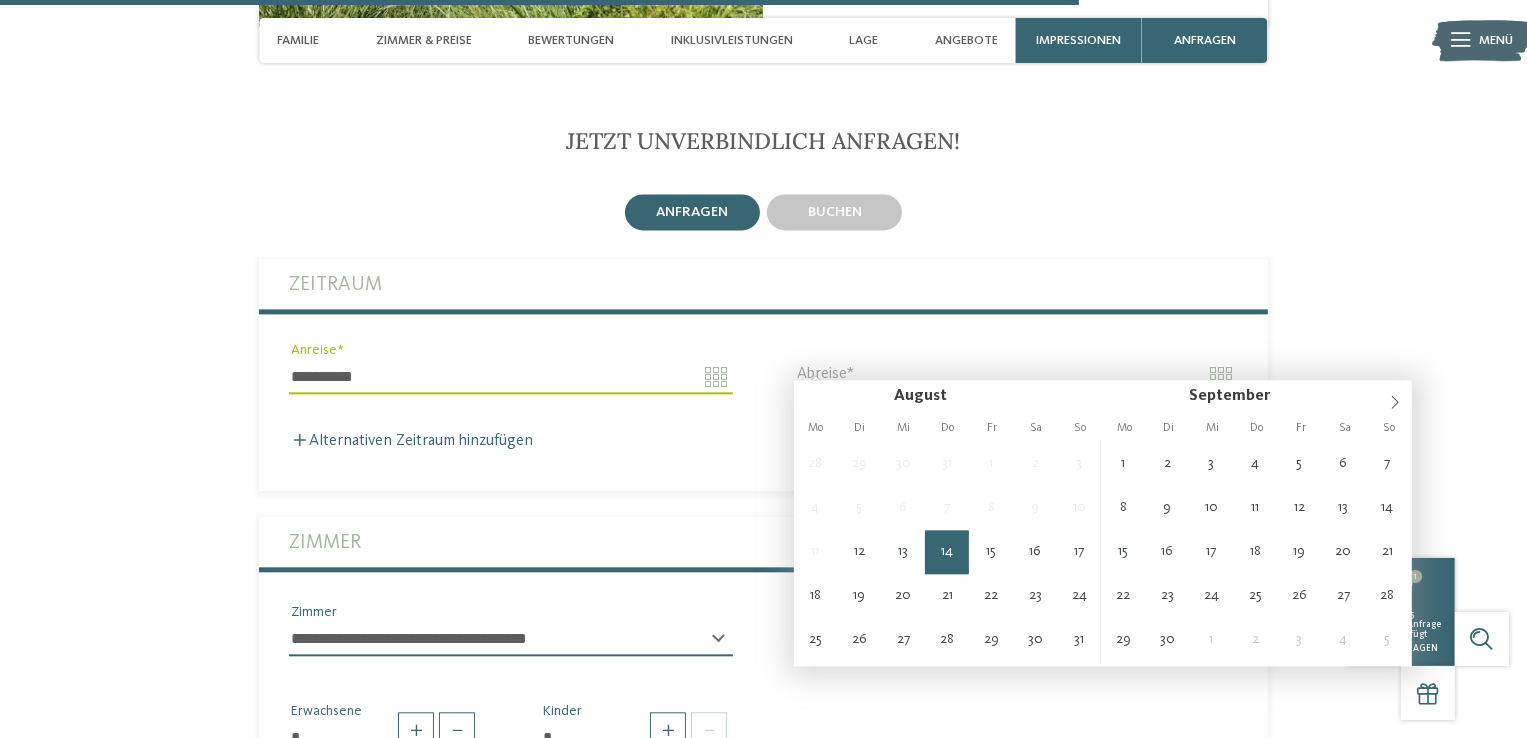 type on "**********" 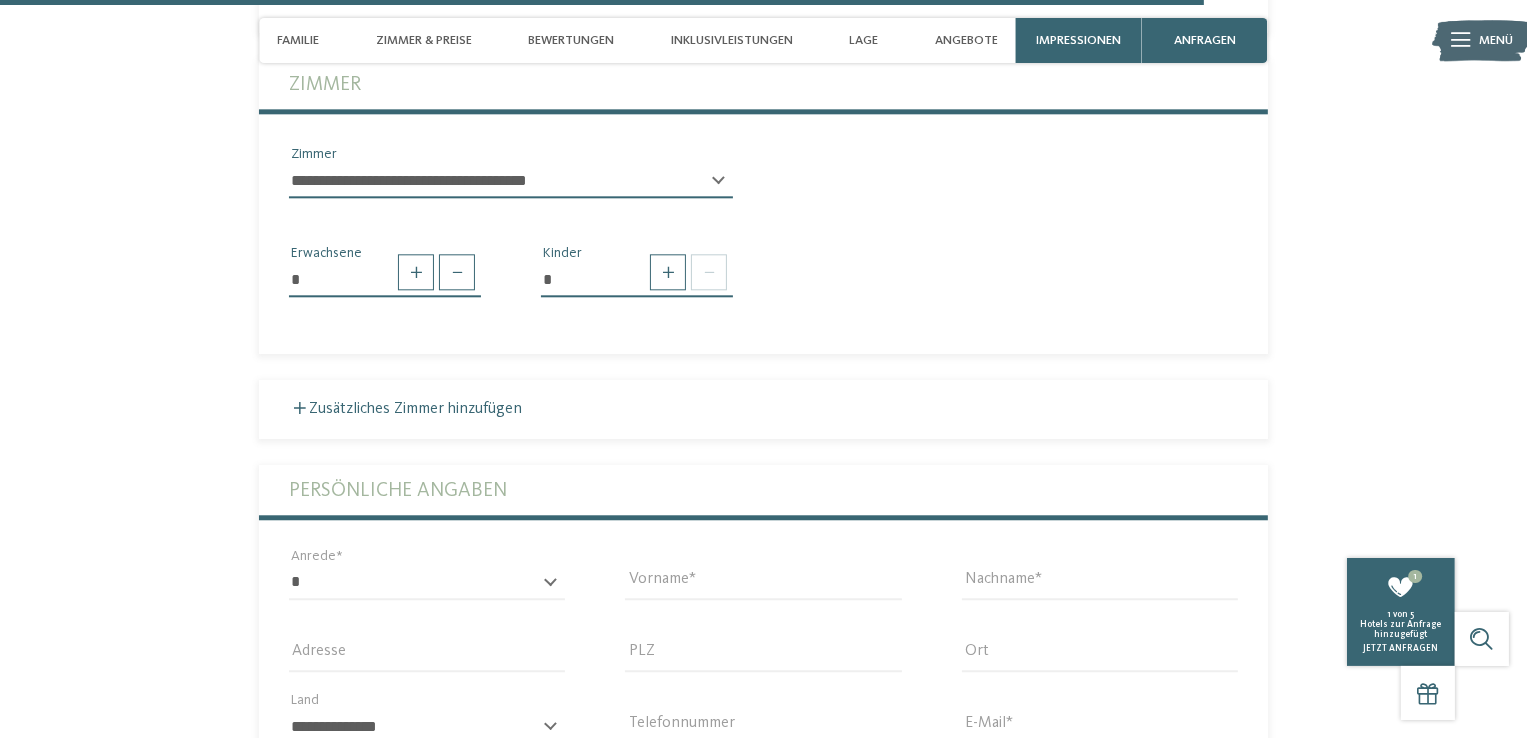 scroll, scrollTop: 5013, scrollLeft: 0, axis: vertical 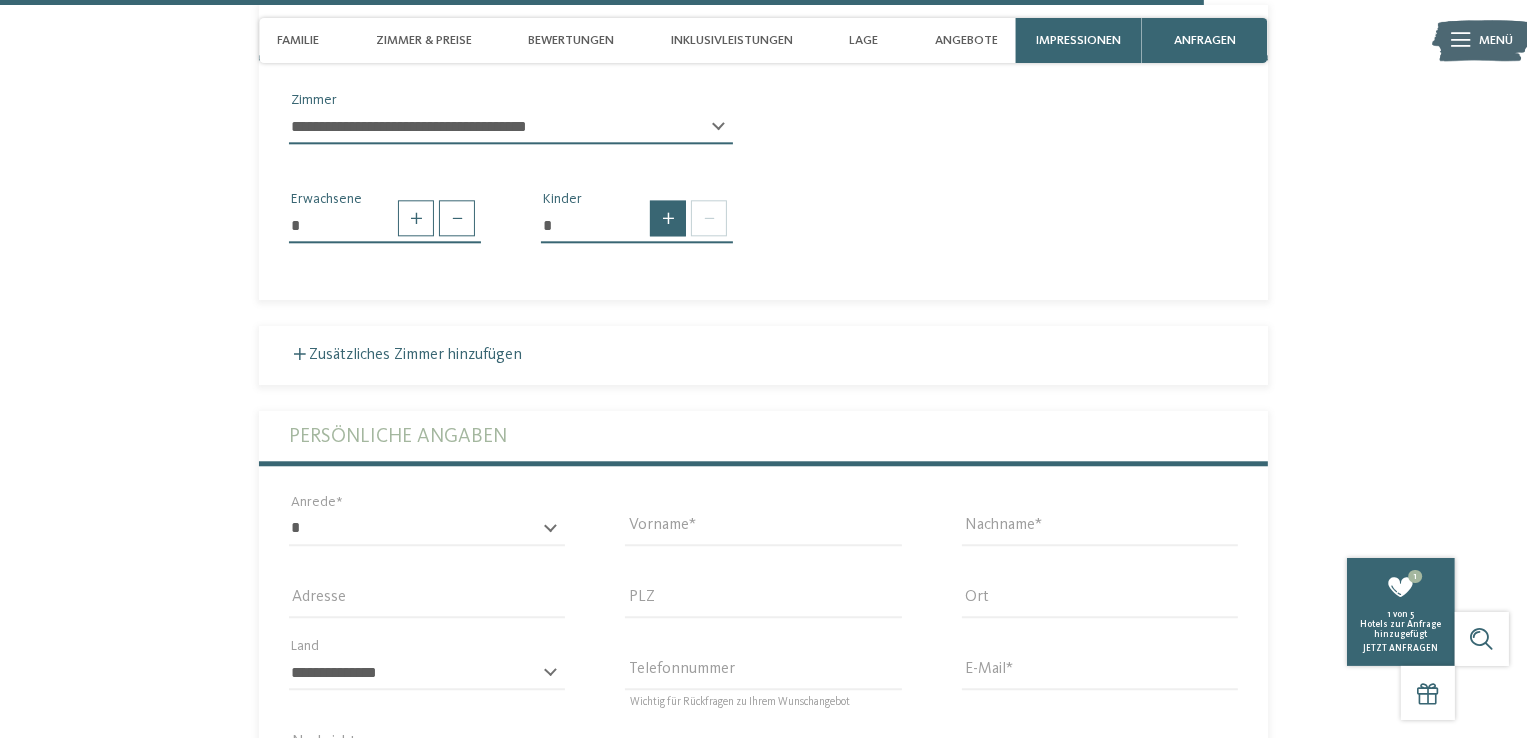 click at bounding box center [668, 218] 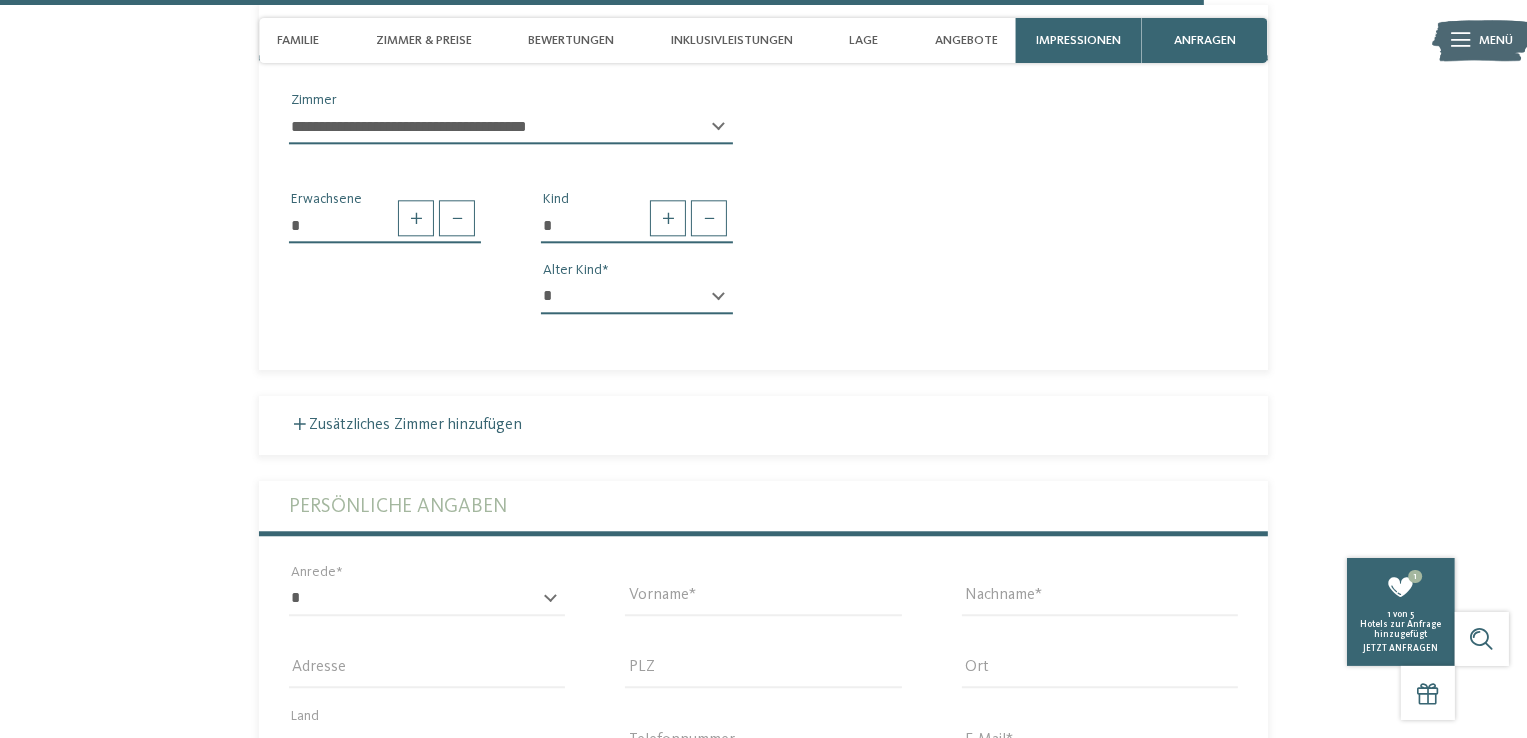 click on "* * * * * * * * * * * ** ** ** ** ** ** ** **     Alter Kind" at bounding box center (637, 305) 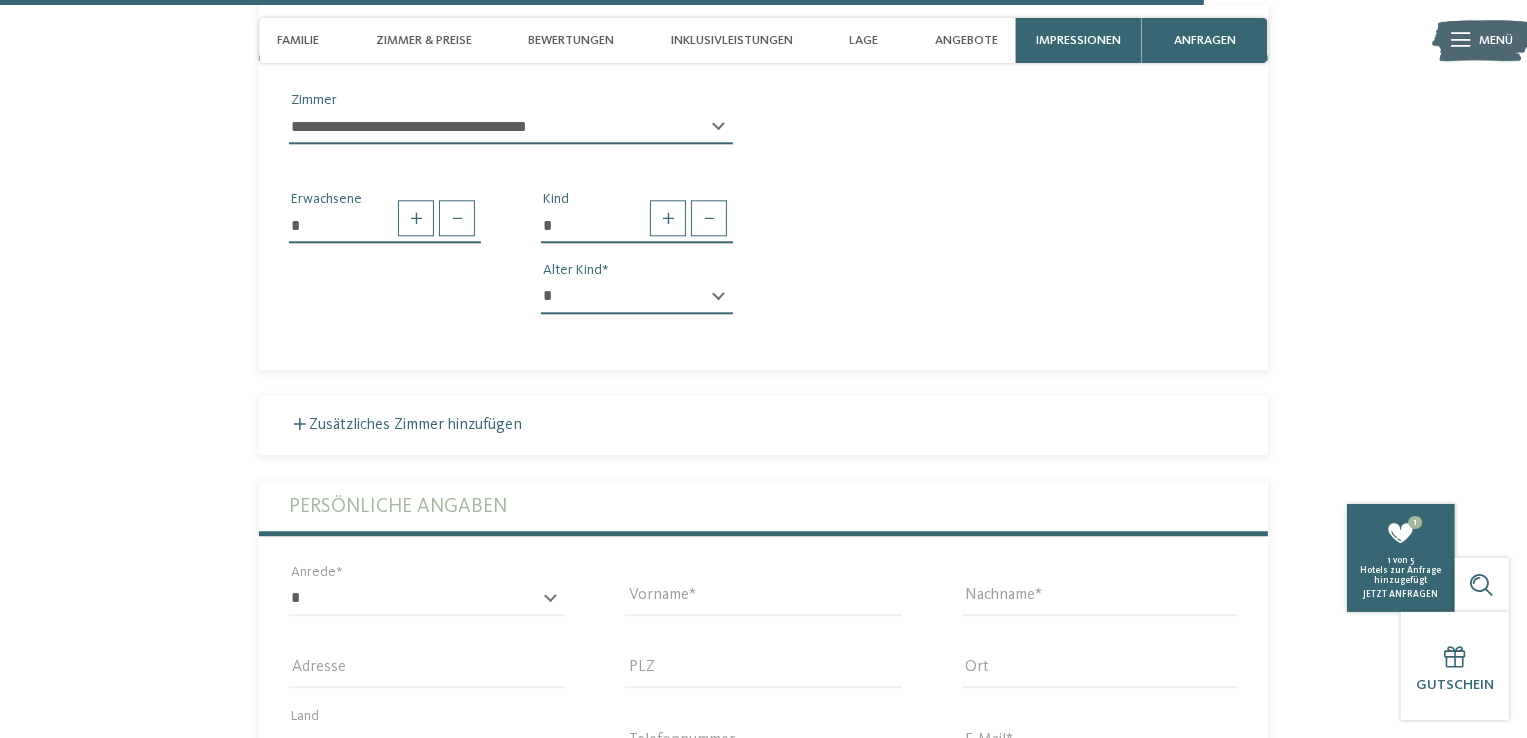 click on "* * * * * * * * * * * ** ** ** ** ** ** ** **" at bounding box center (637, 297) 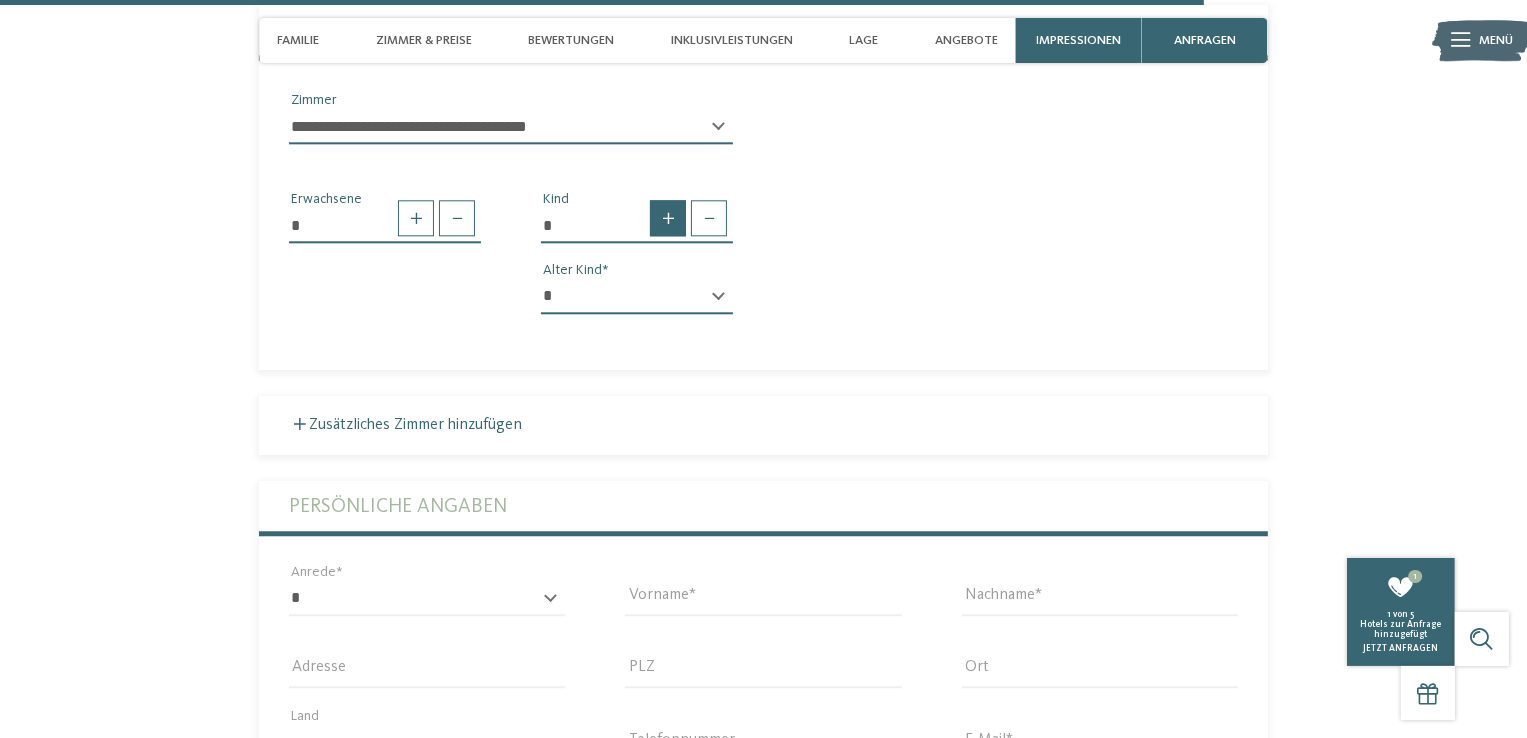 click at bounding box center [668, 218] 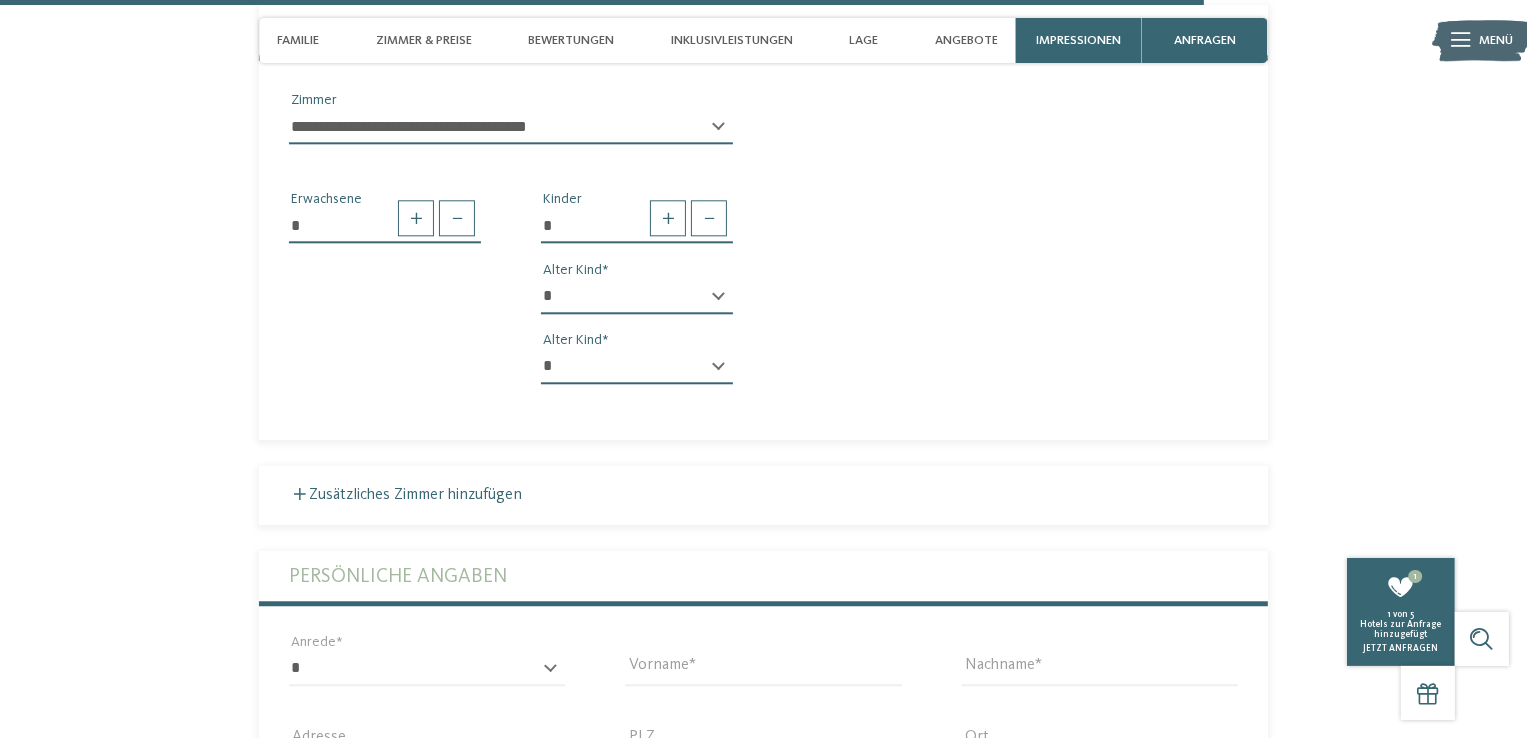 click on "* * * * * * * * * * * ** ** ** ** ** ** ** **     Alter Kind" at bounding box center [637, 375] 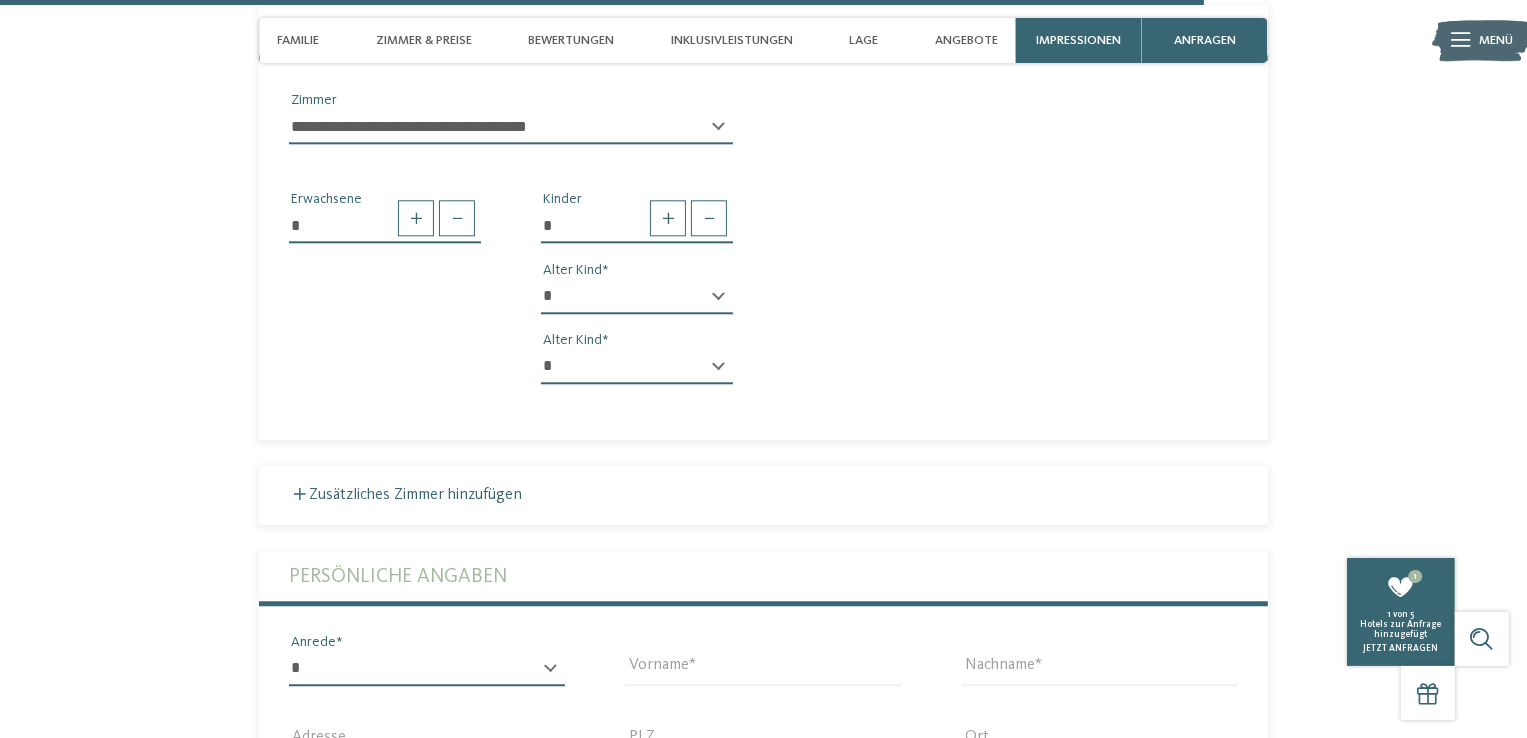 click on "* **** **** ******* ******" at bounding box center [427, 669] 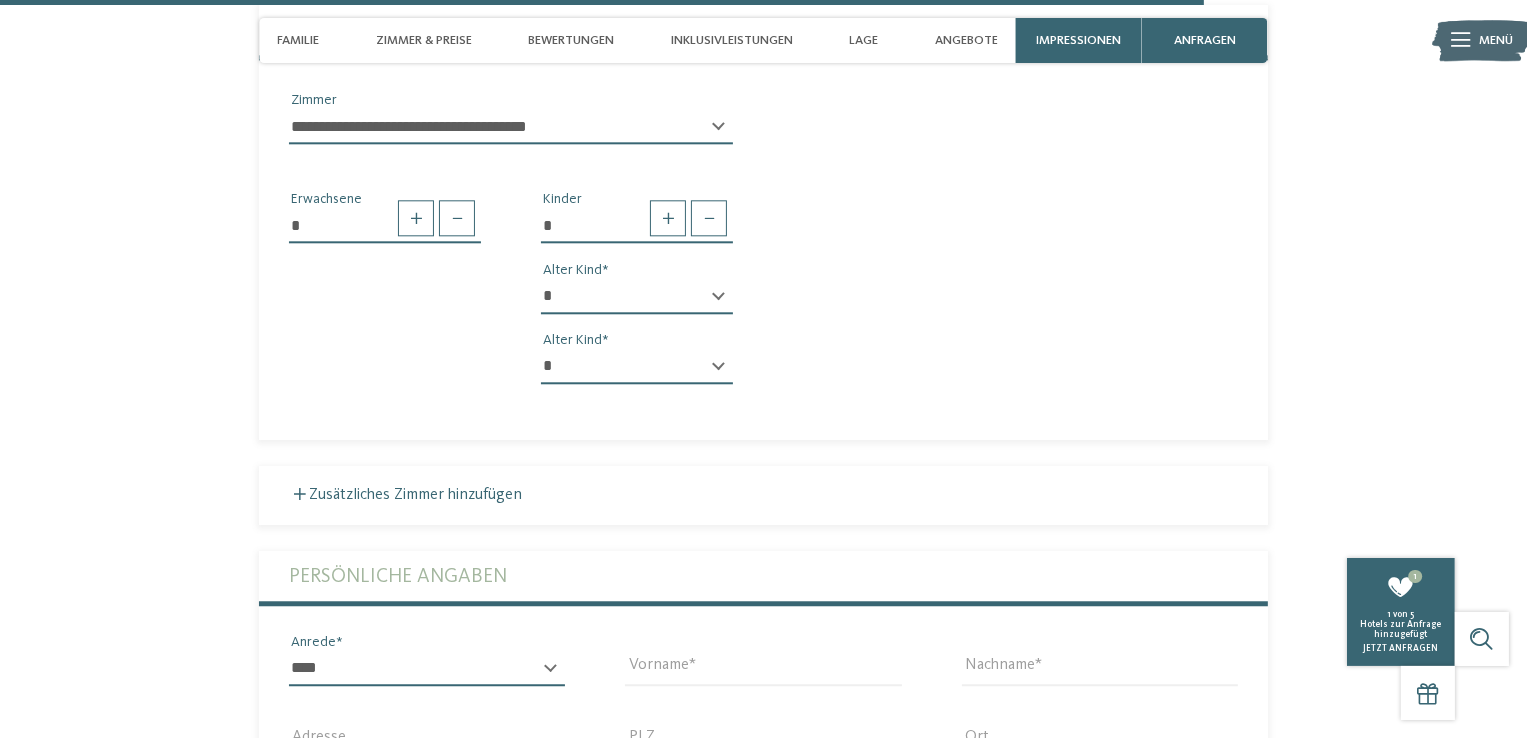 click on "* **** **** ******* ******" at bounding box center (427, 669) 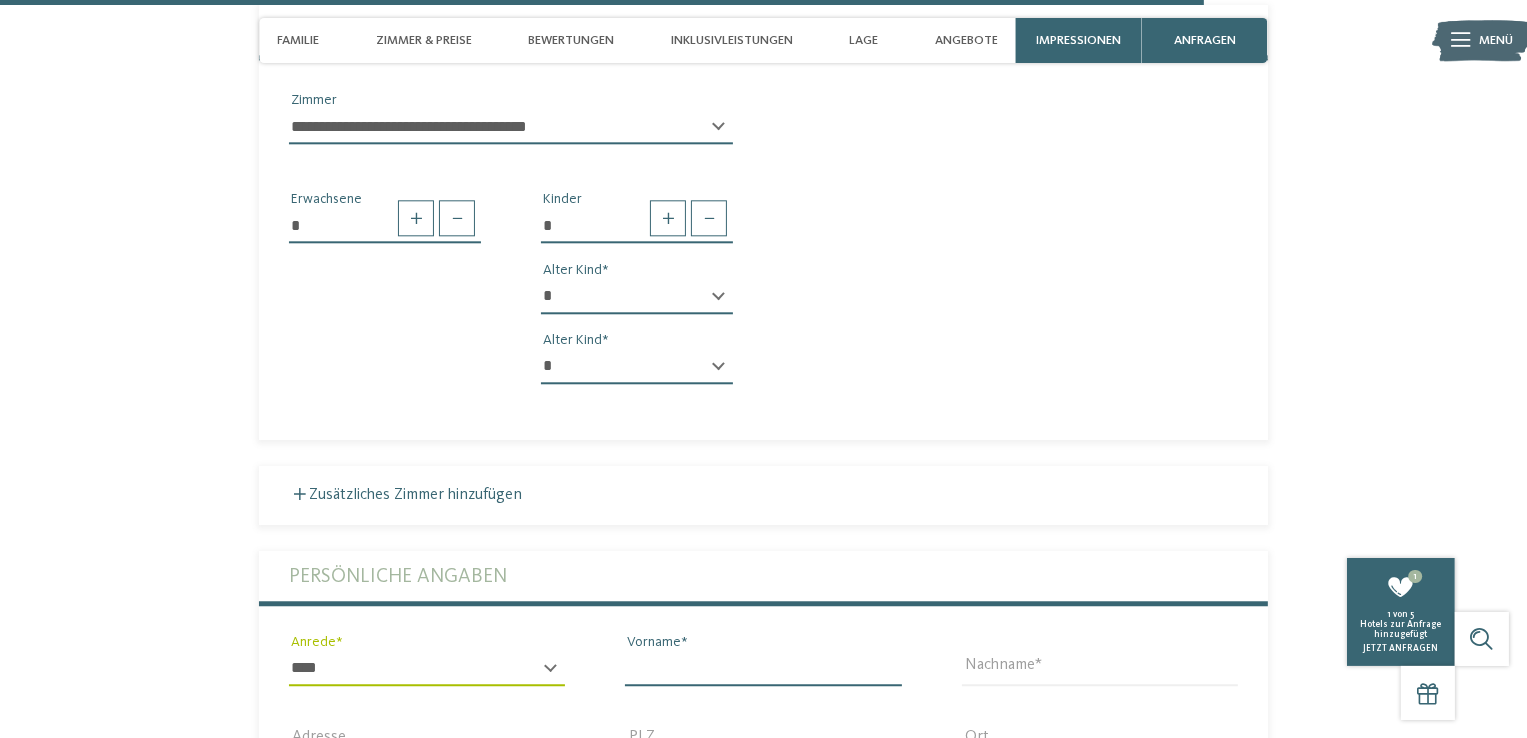 click on "Vorname" at bounding box center (763, 669) 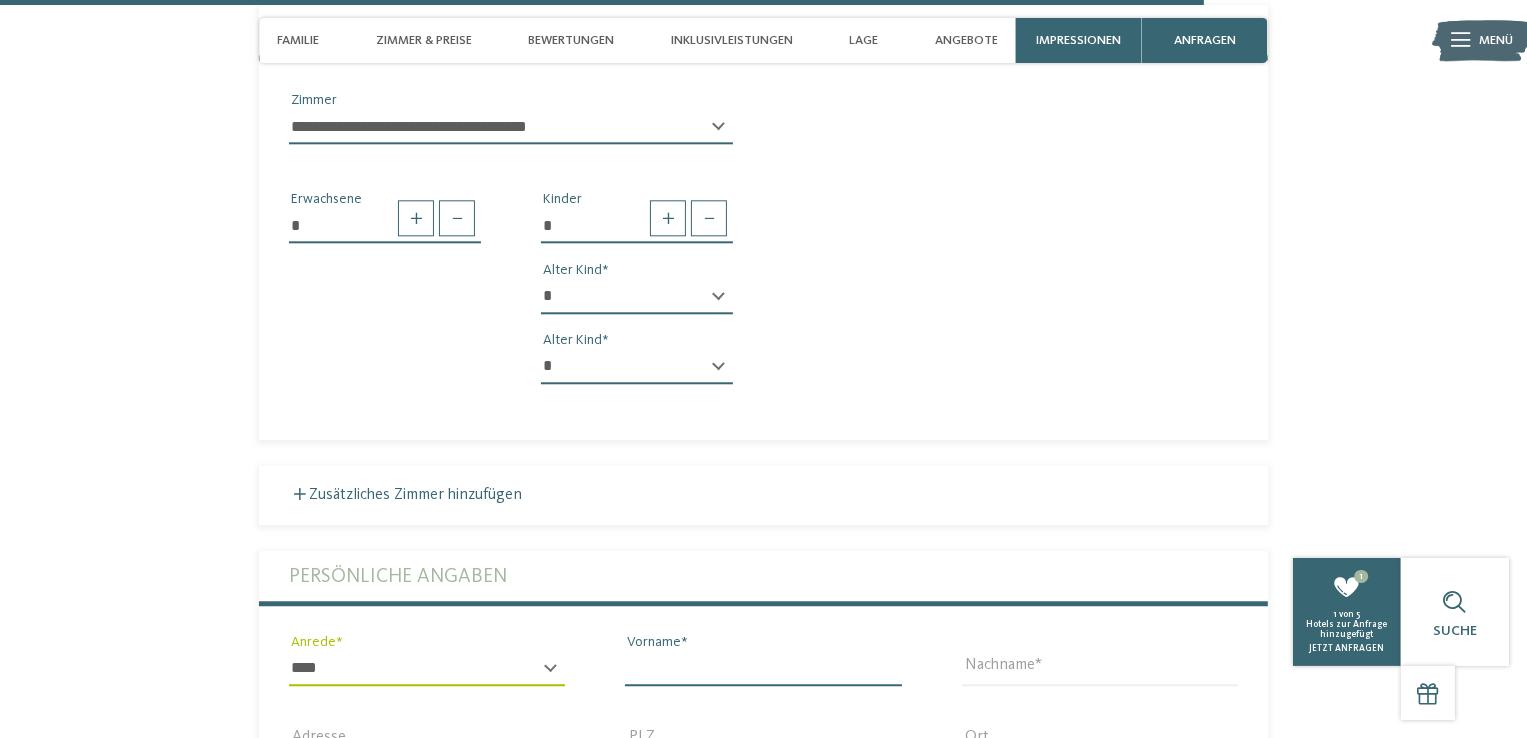 type on "*******" 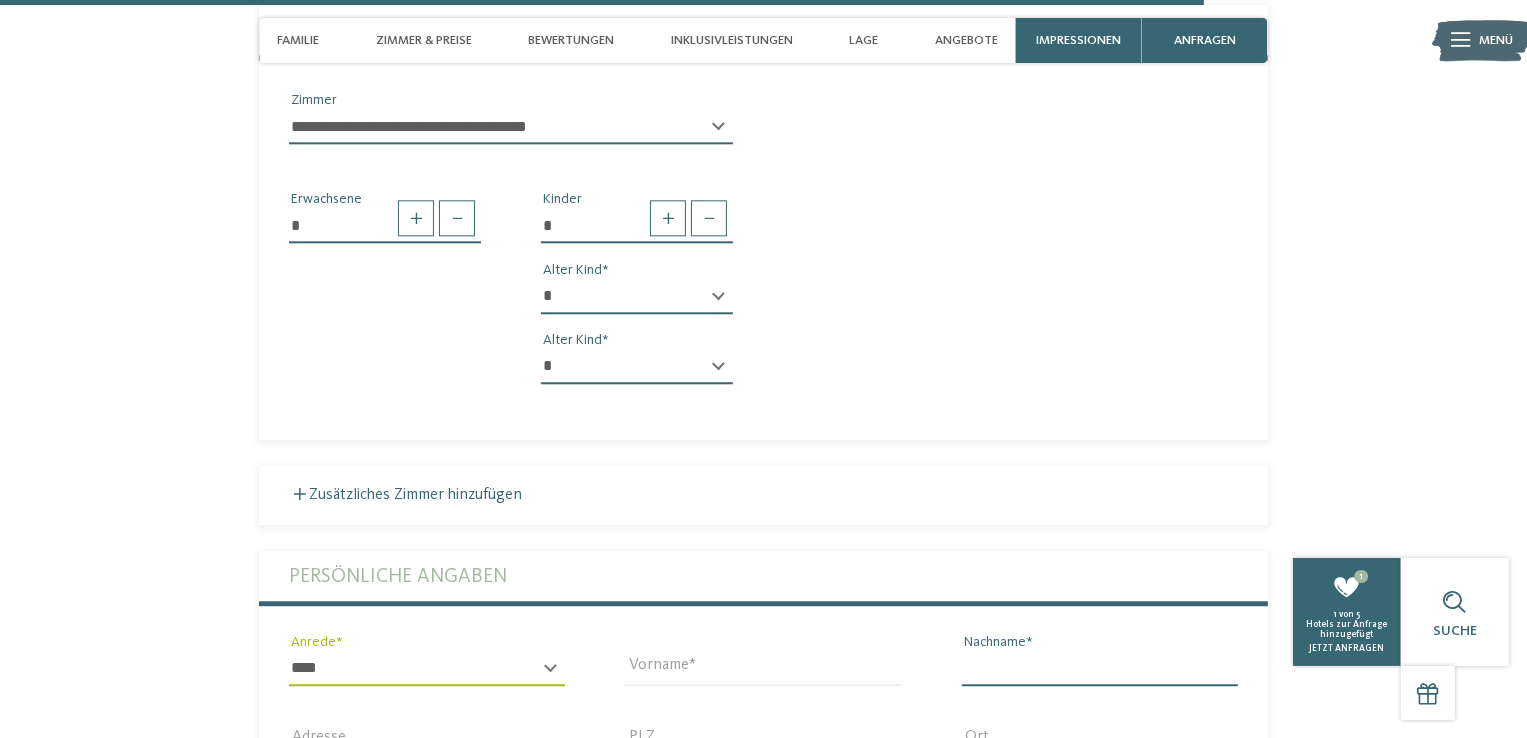 type on "*******" 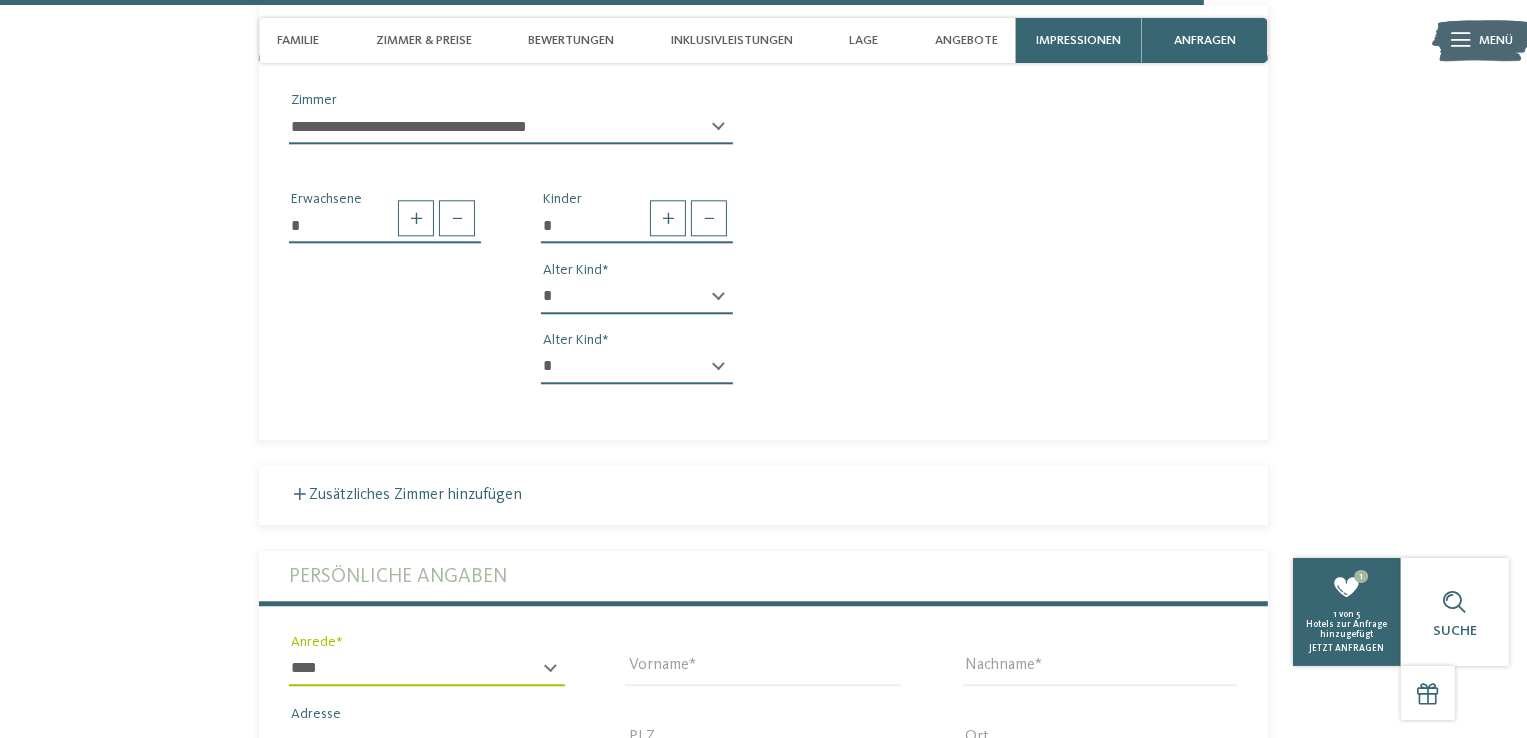type on "**********" 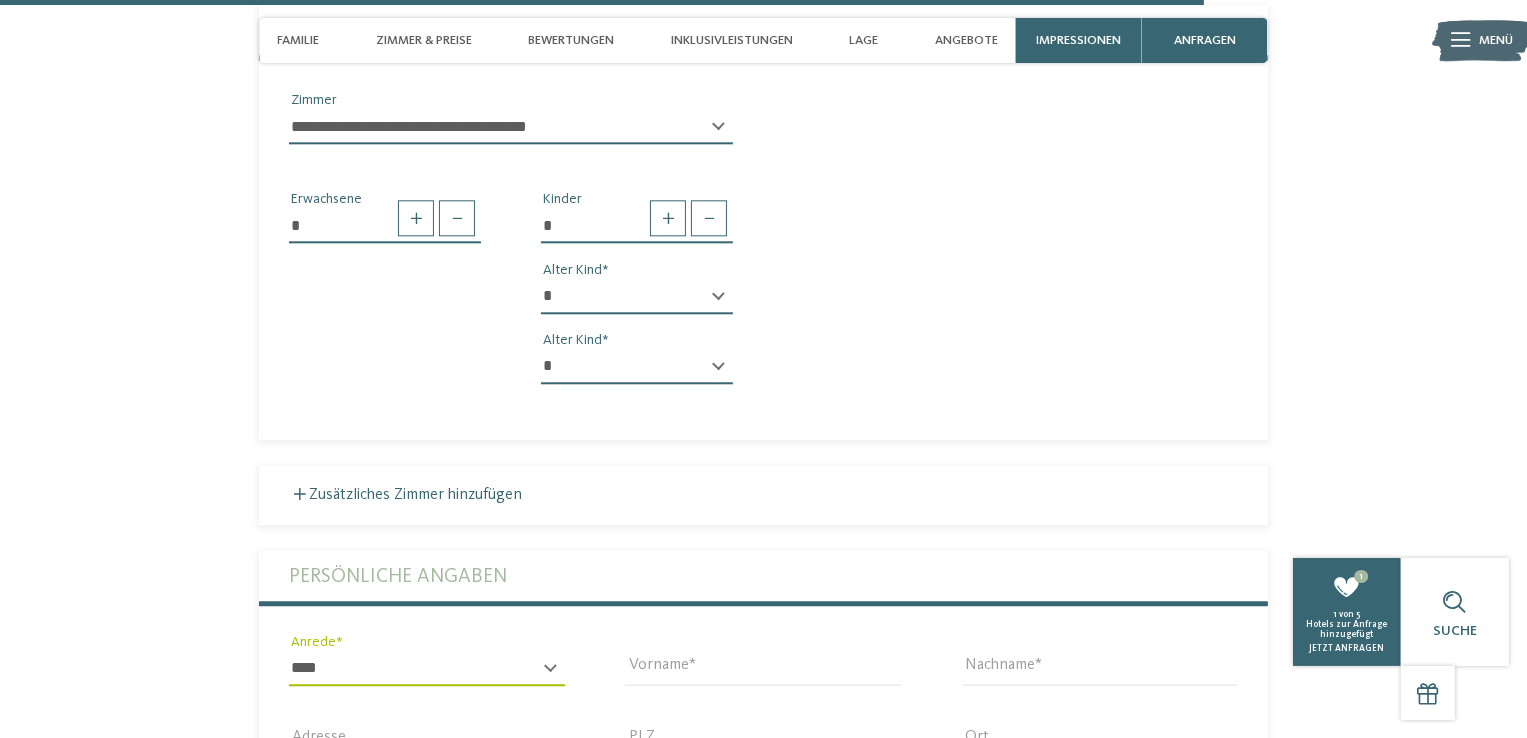 type on "*****" 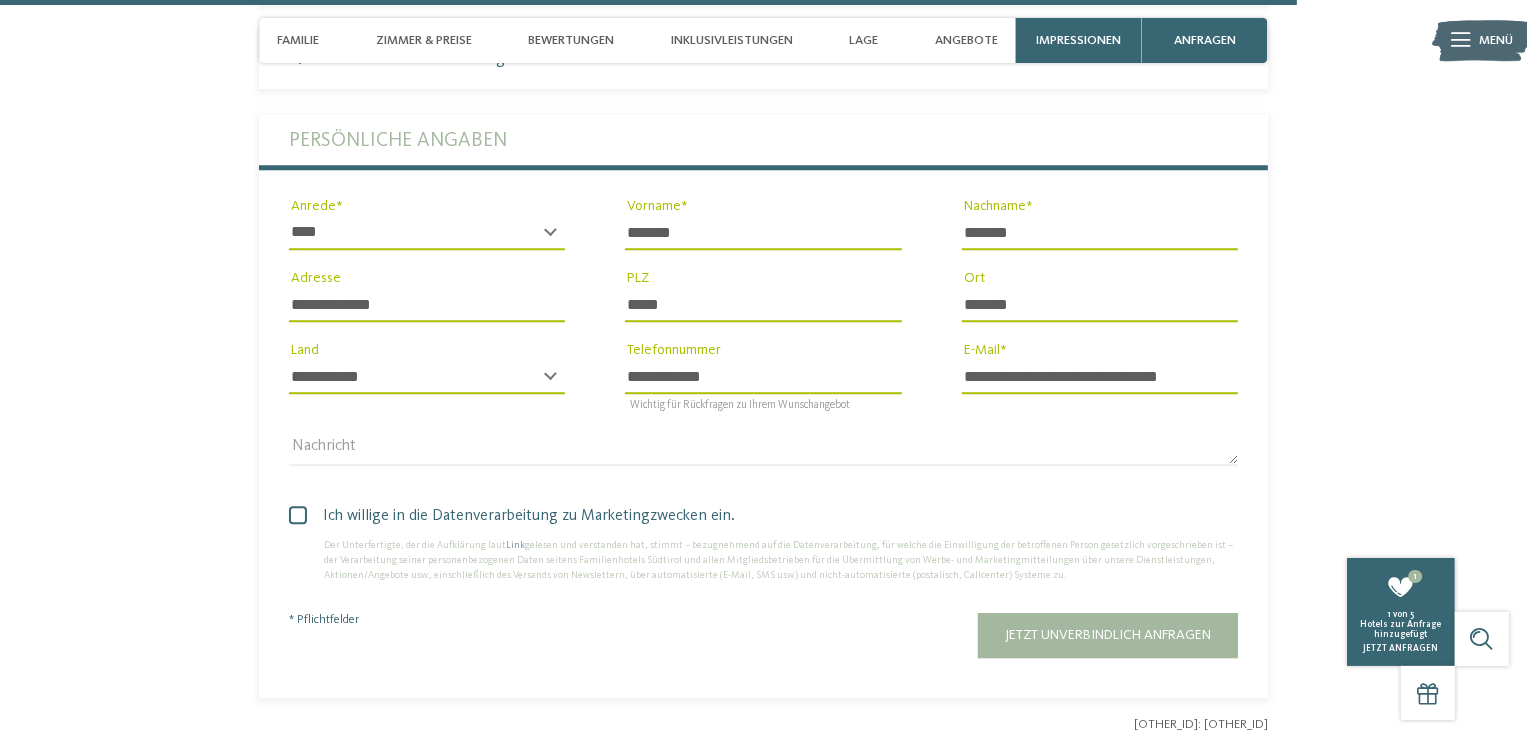scroll, scrollTop: 5590, scrollLeft: 0, axis: vertical 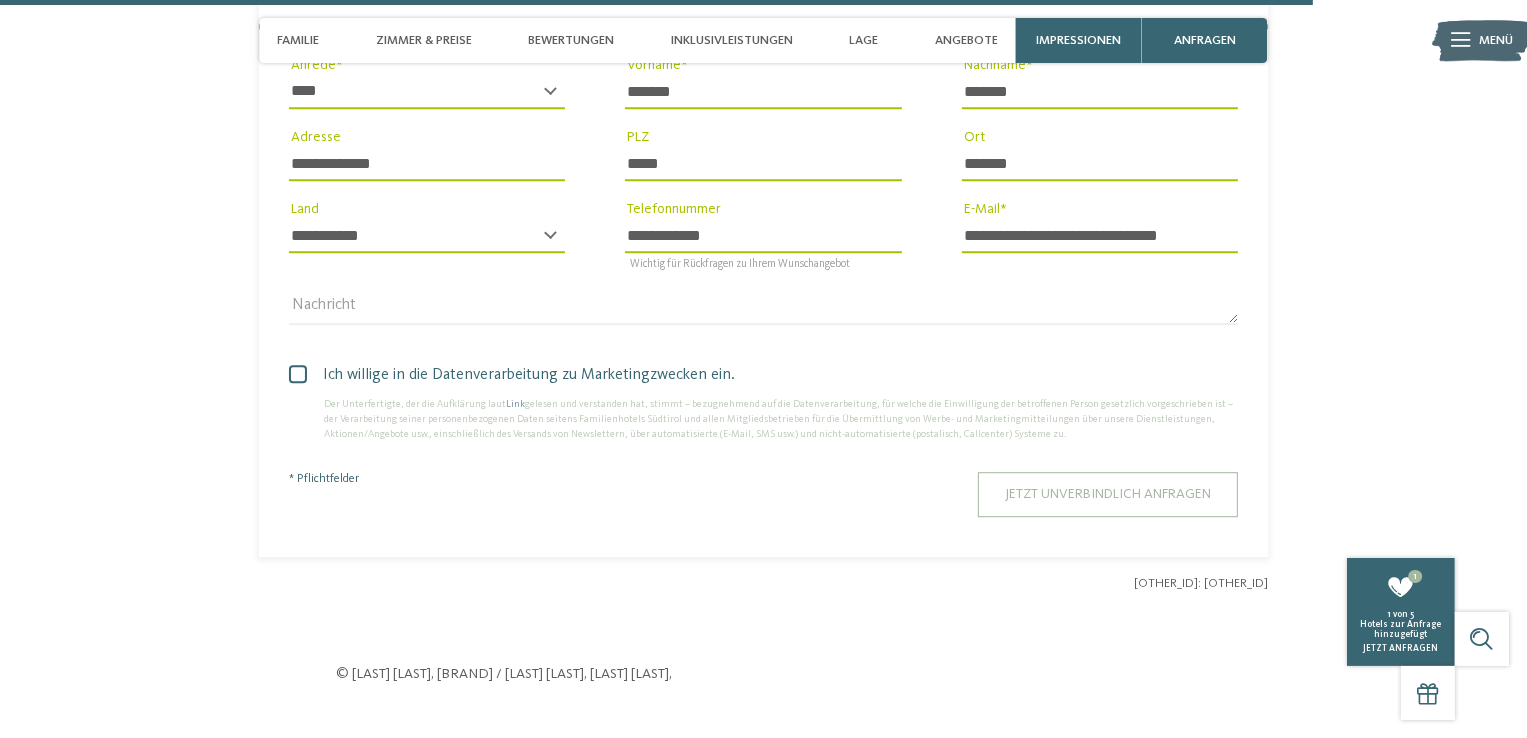 click on "Jetzt unverbindlich anfragen" at bounding box center (1108, 494) 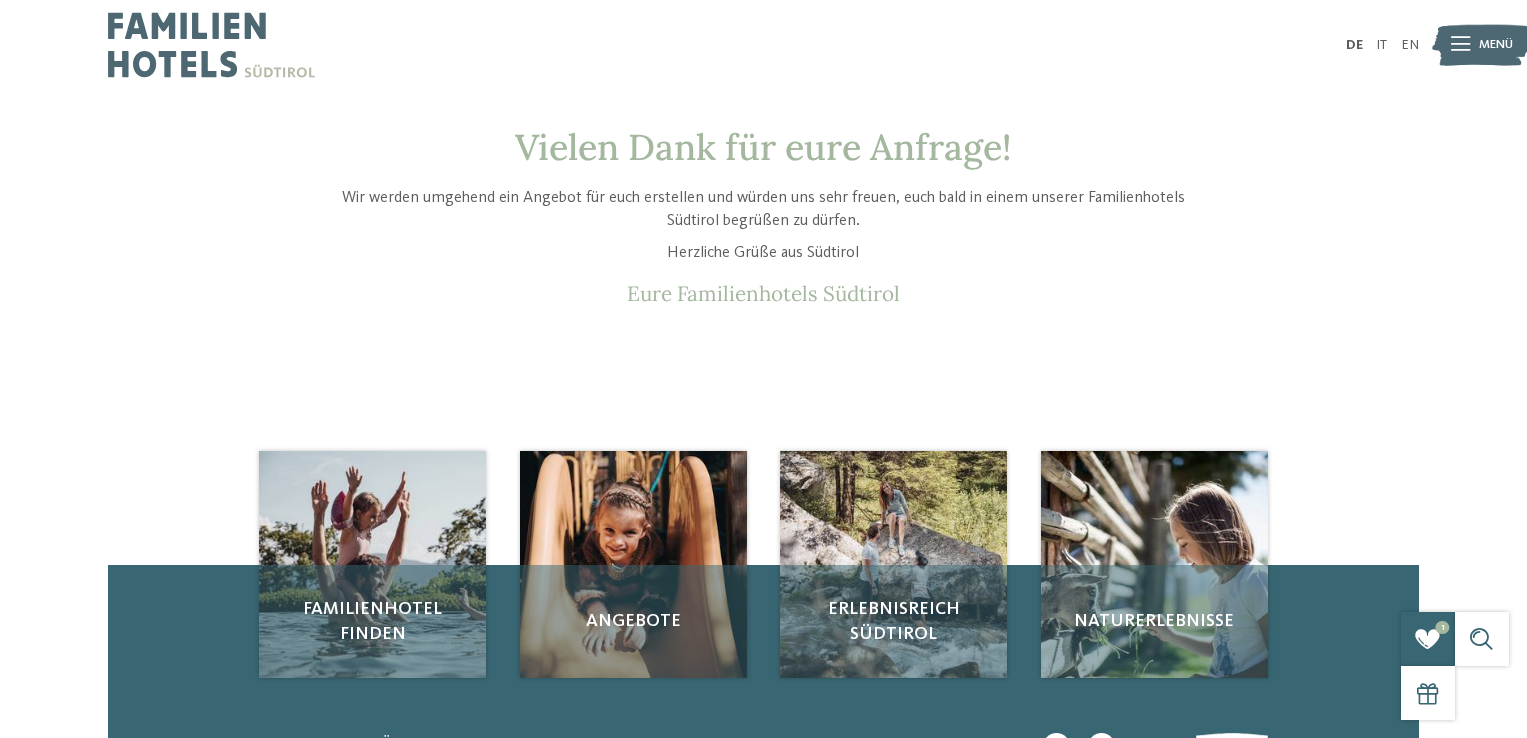 scroll, scrollTop: 0, scrollLeft: 0, axis: both 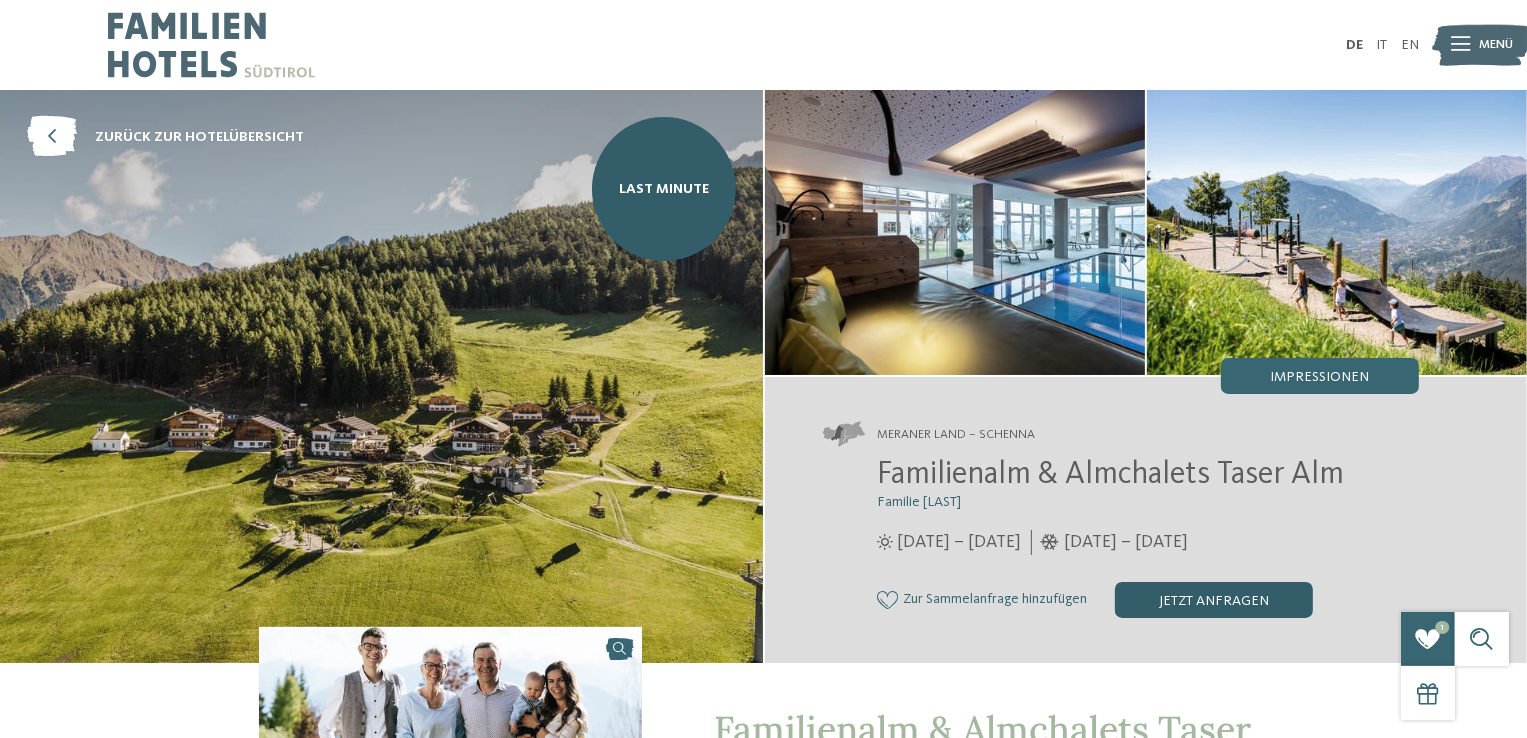 click on "jetzt anfragen" at bounding box center [1214, 600] 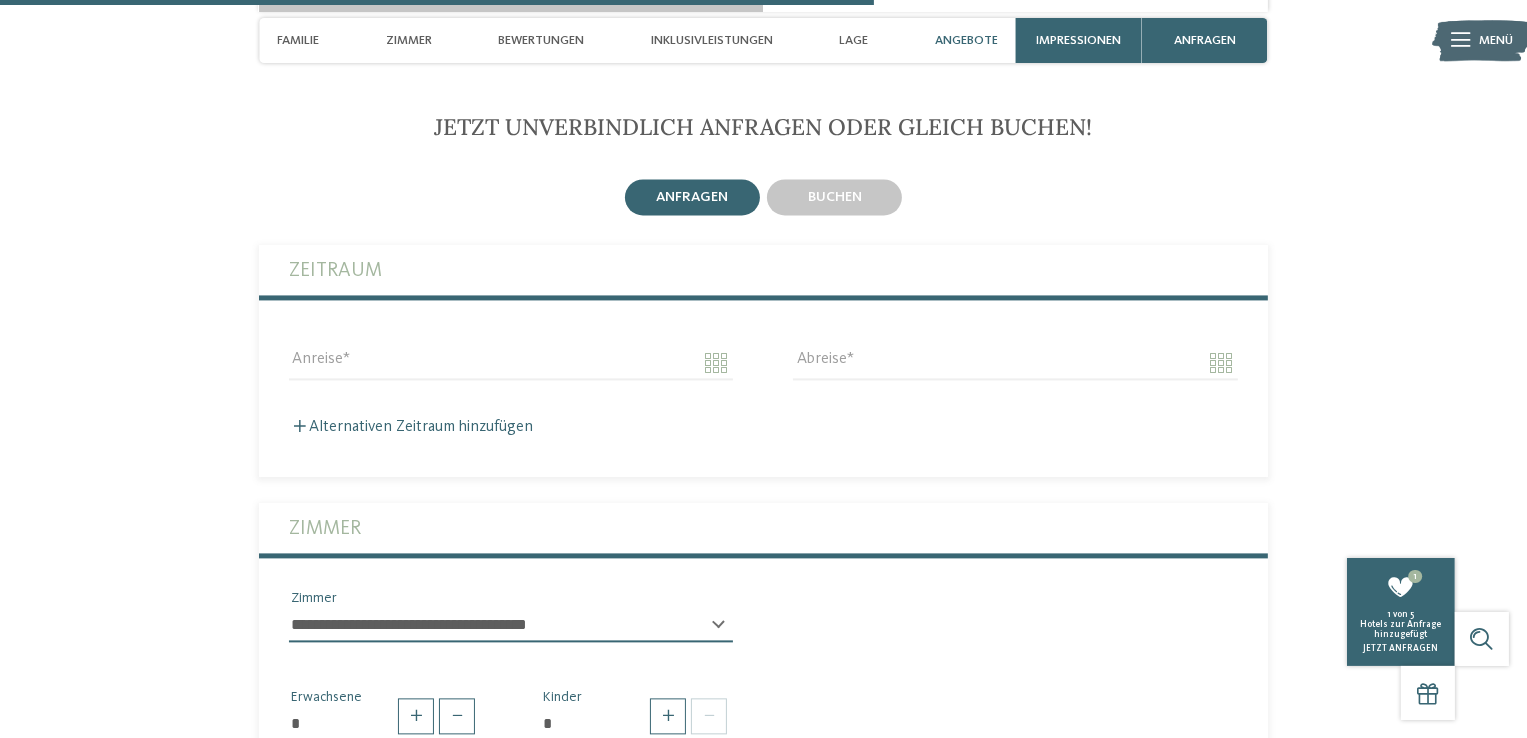 scroll, scrollTop: 4088, scrollLeft: 0, axis: vertical 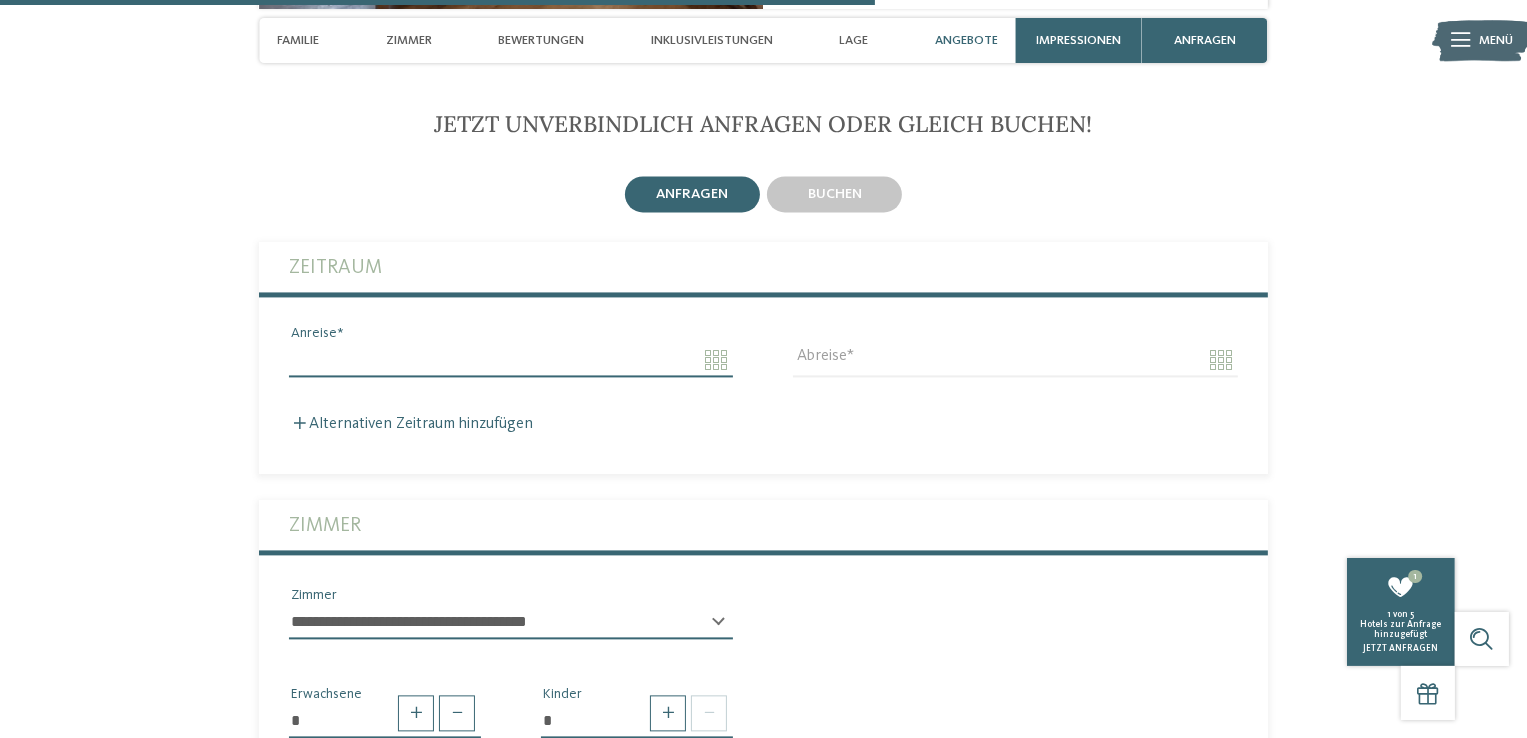 click on "Anreise" at bounding box center [511, 360] 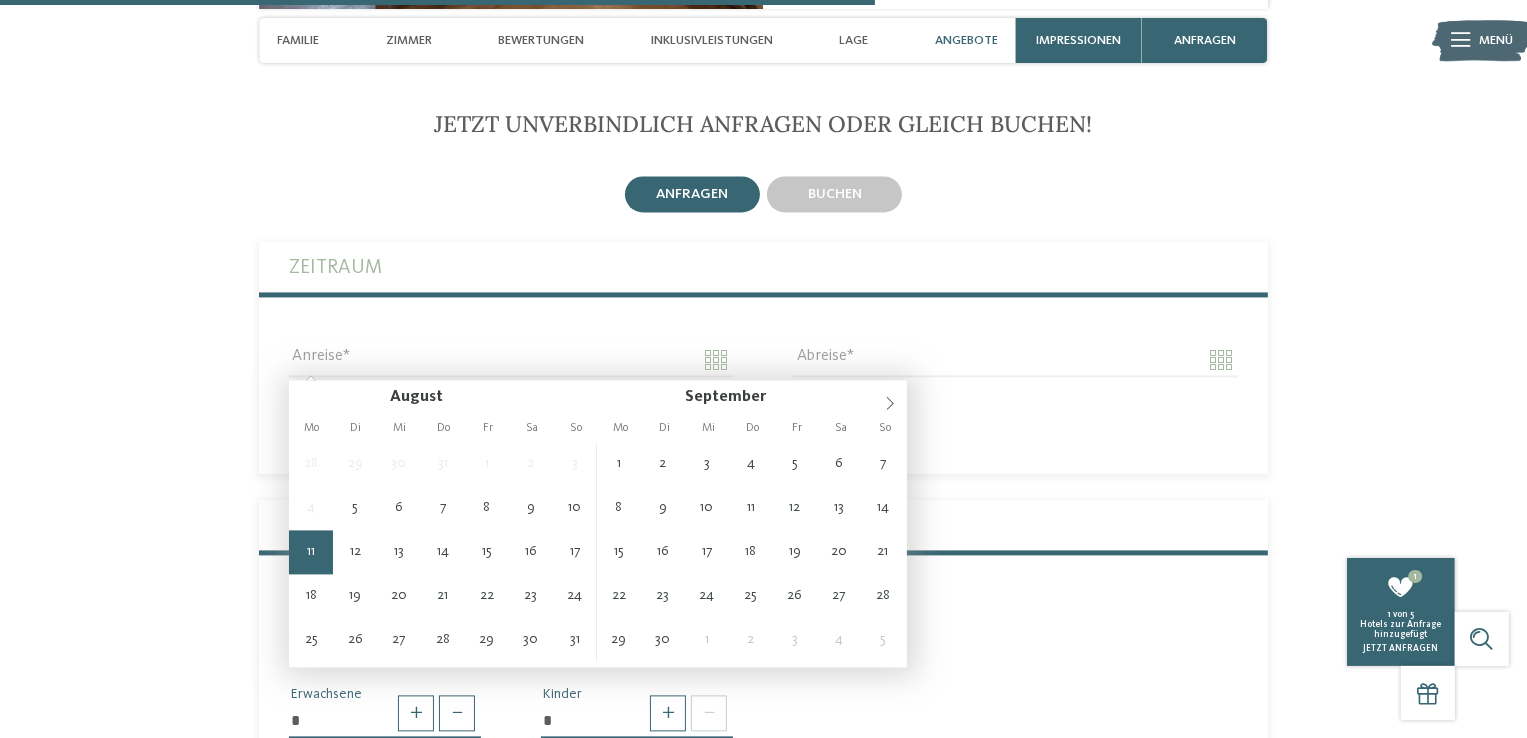 type on "**********" 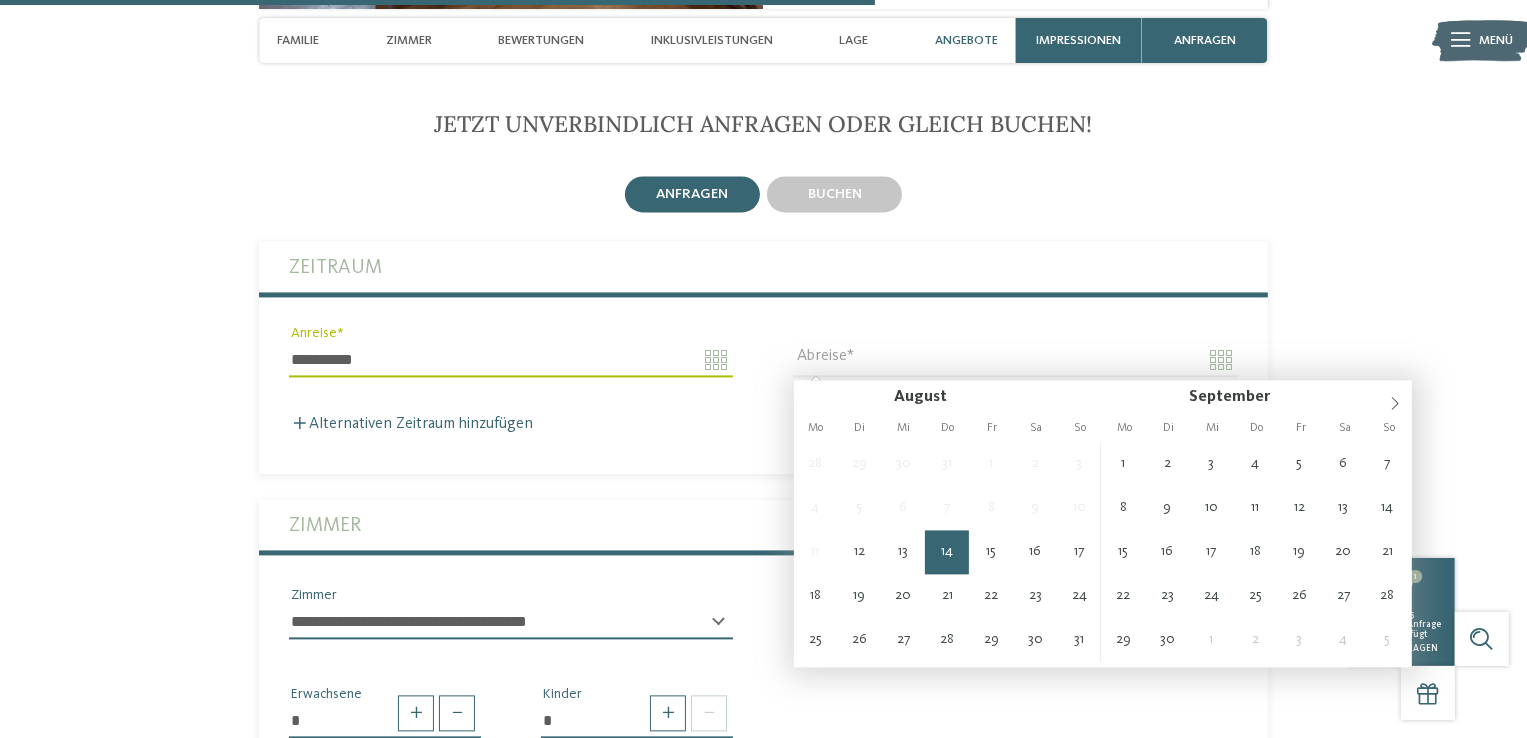 type on "**********" 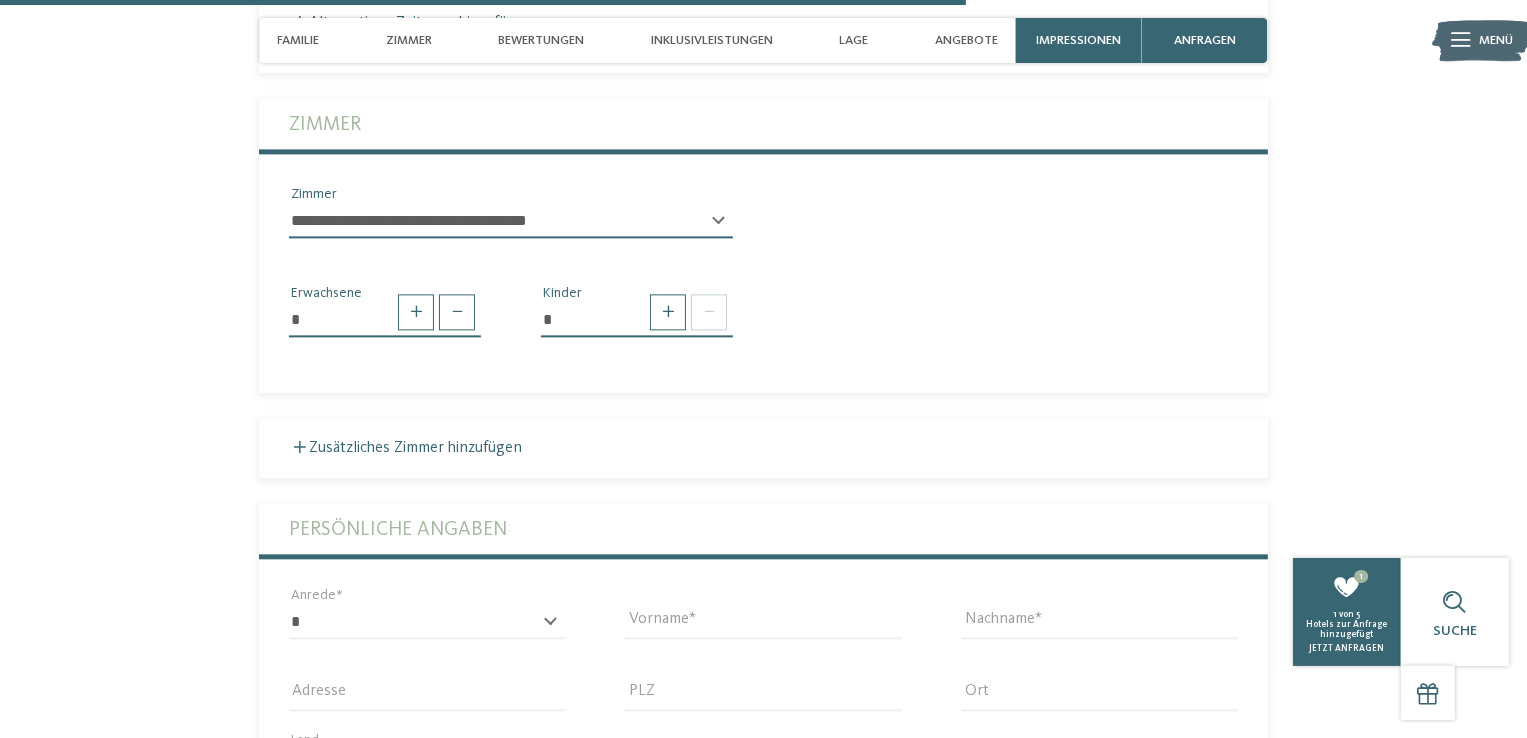 scroll, scrollTop: 4576, scrollLeft: 0, axis: vertical 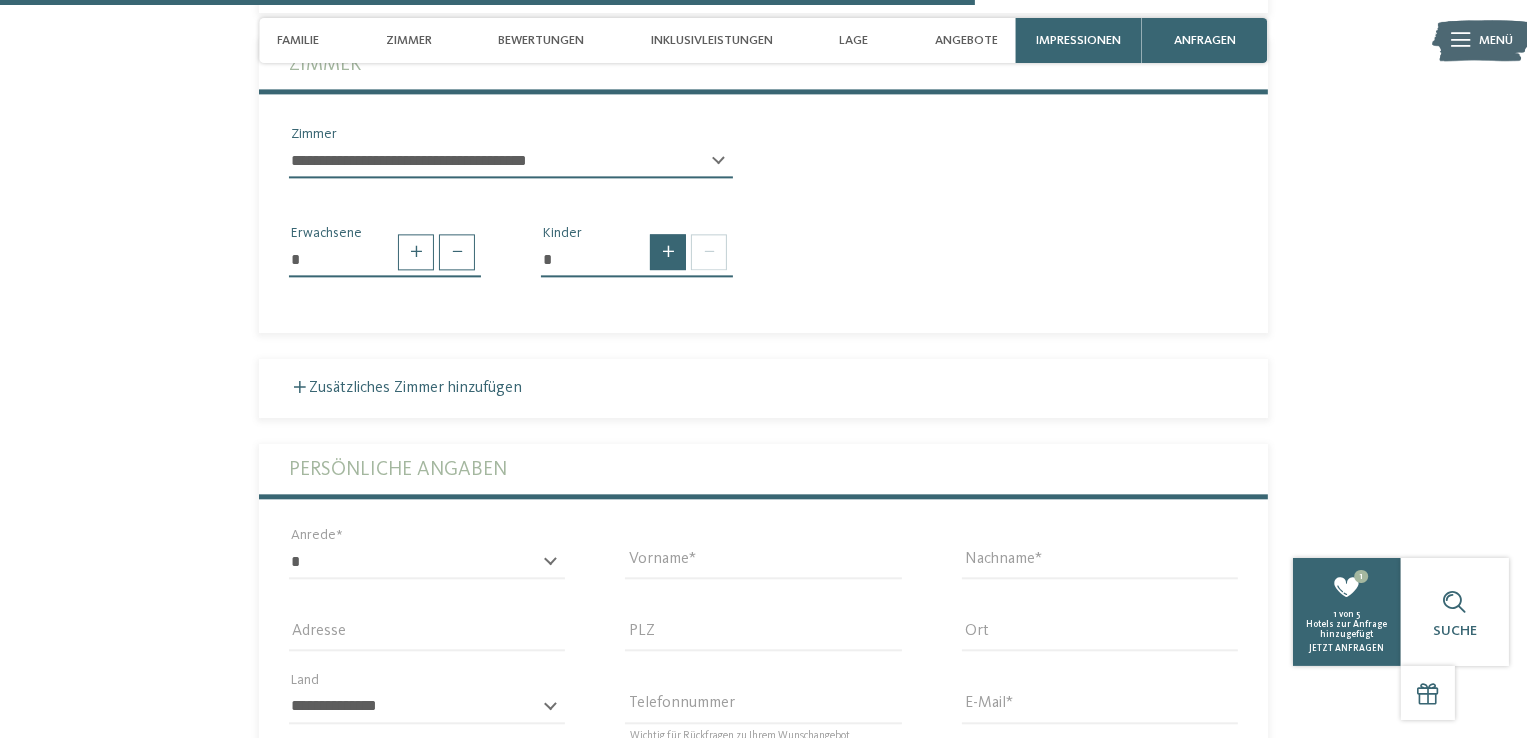 click at bounding box center [668, 252] 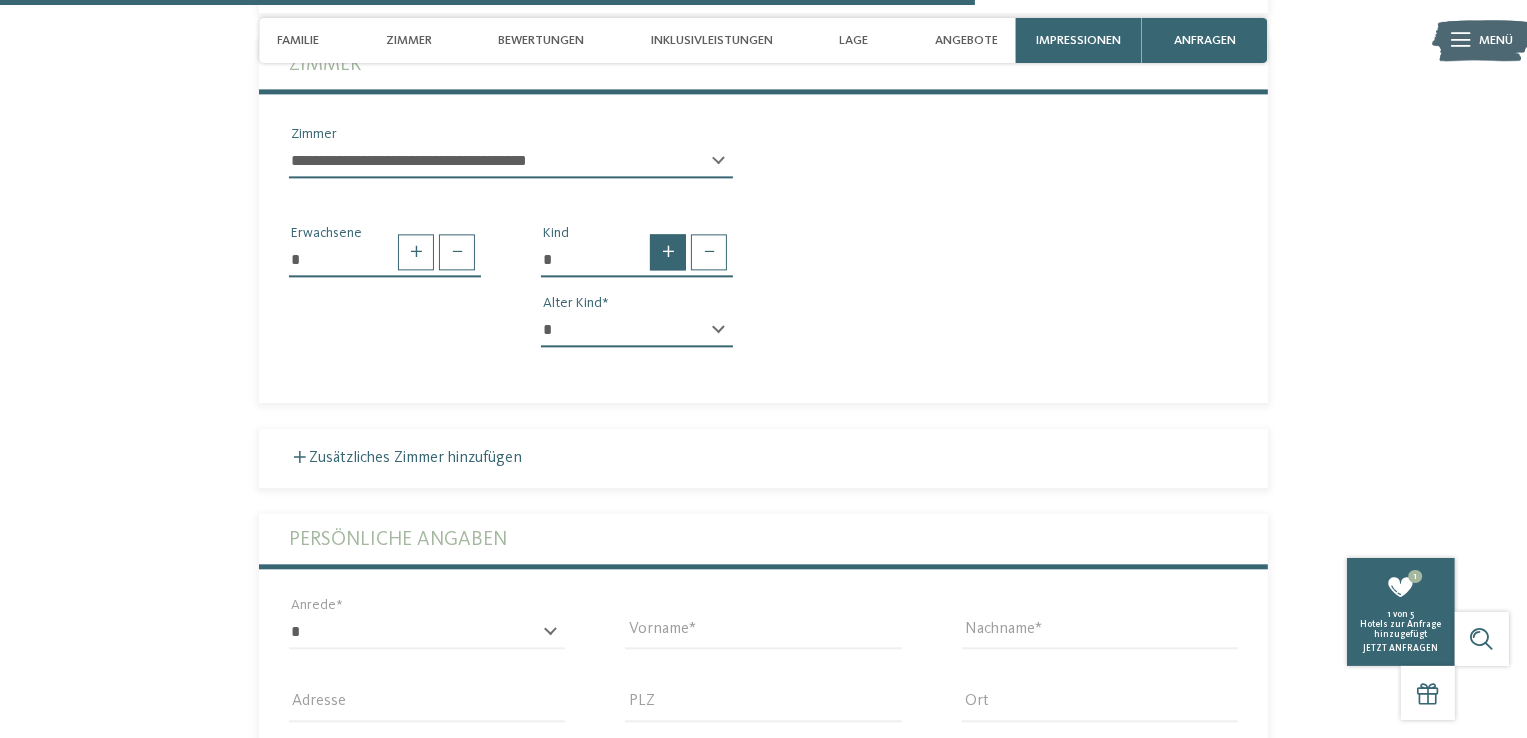click at bounding box center [668, 252] 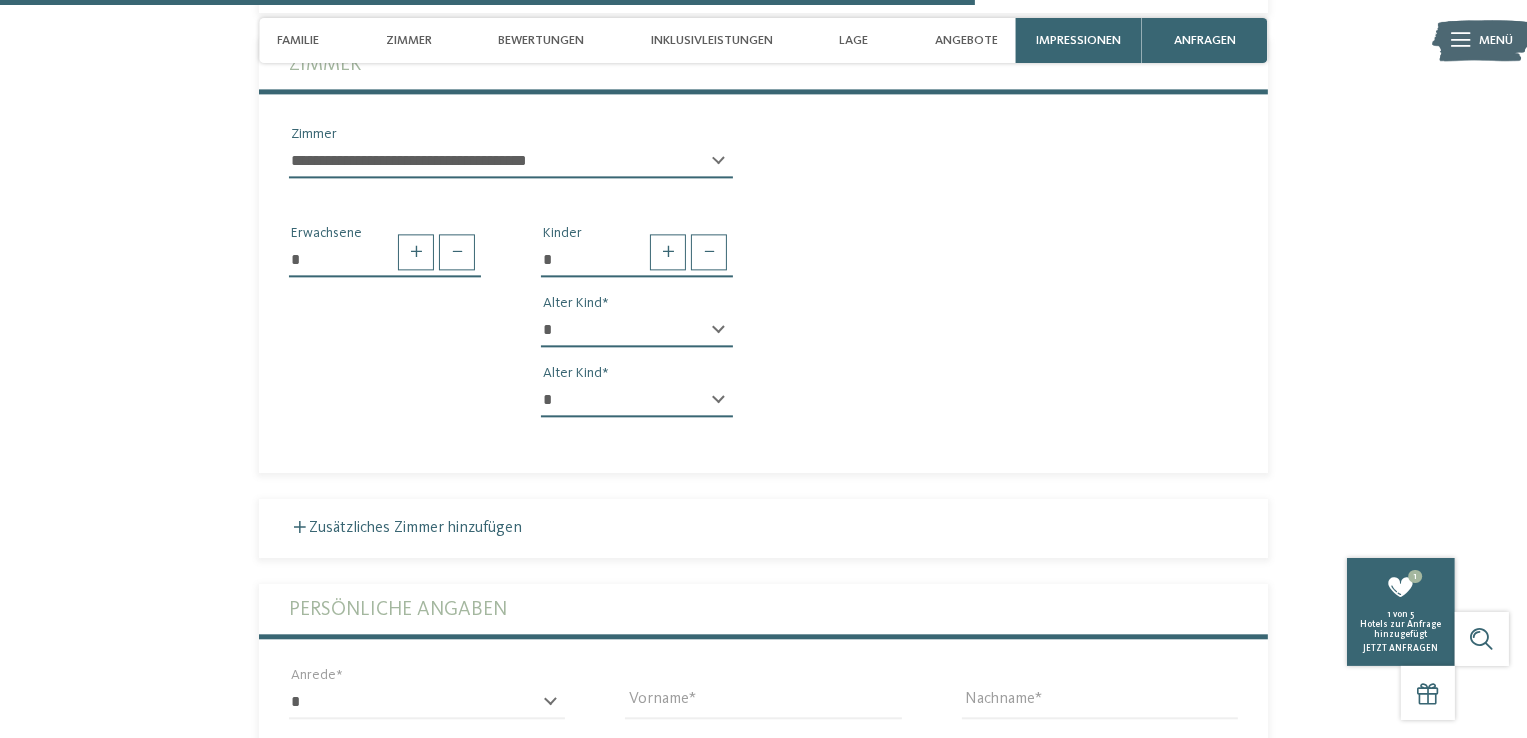 click on "* * * * * * * * * * * ** ** ** ** ** ** ** **     Alter Kind" at bounding box center [637, 338] 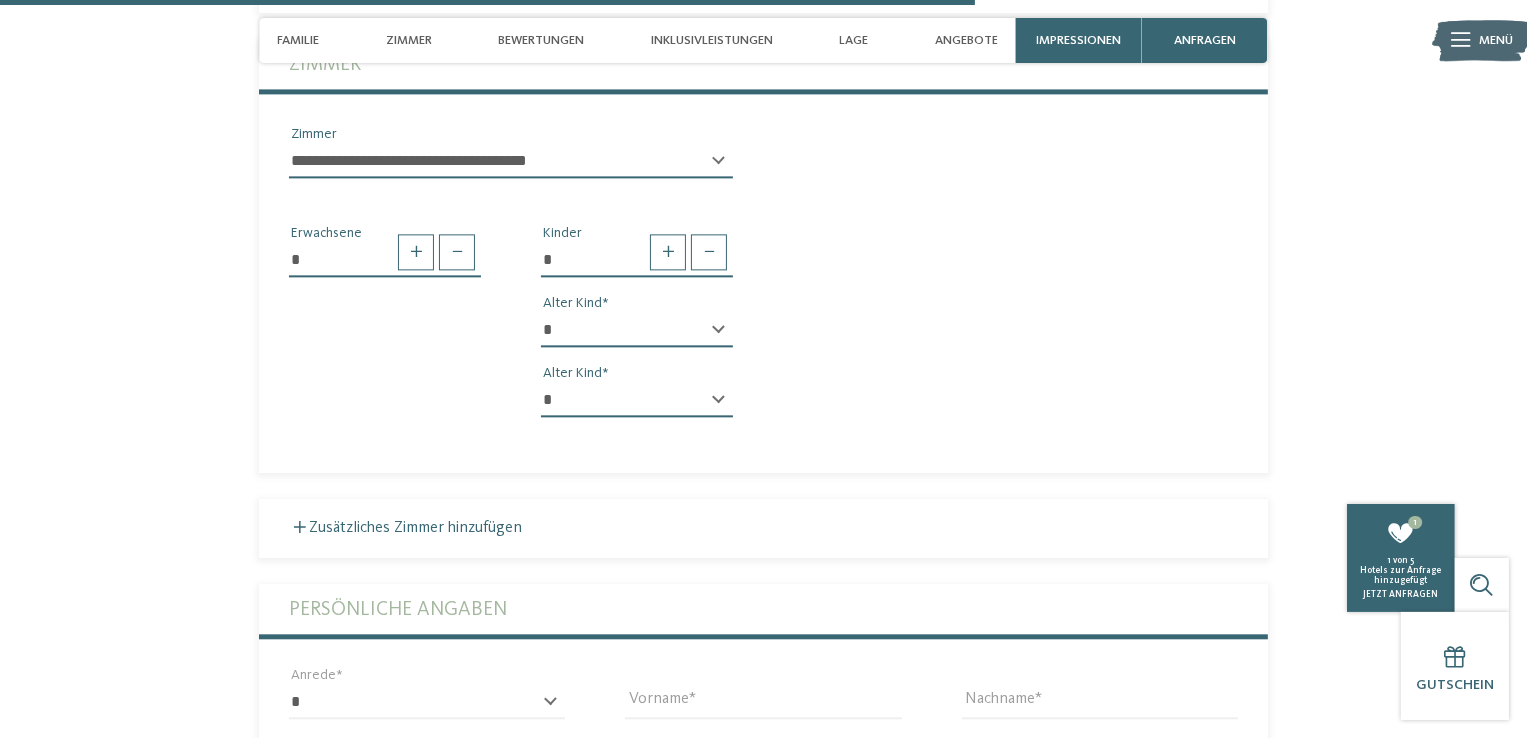 select on "*" 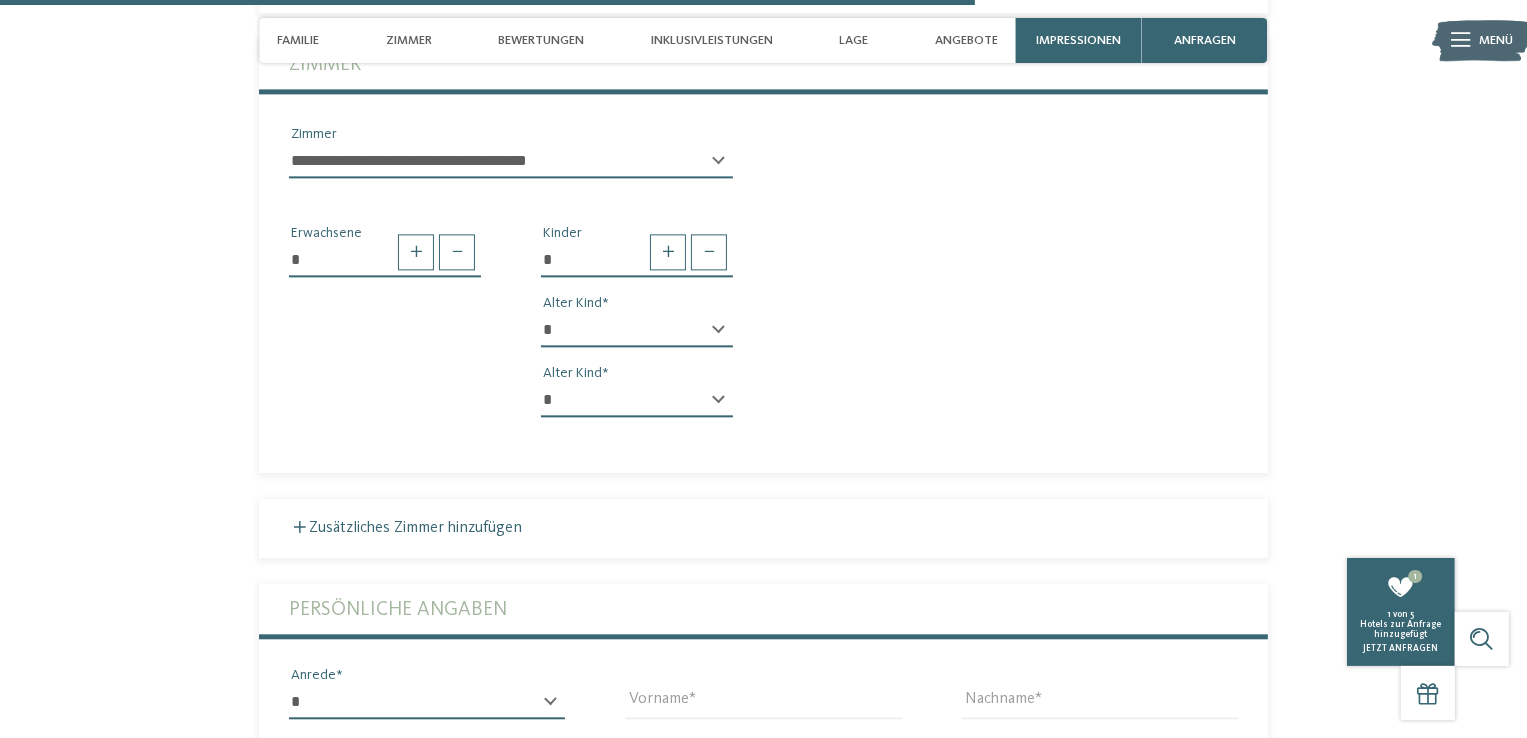 click on "* **** **** ******* ******" at bounding box center (427, 702) 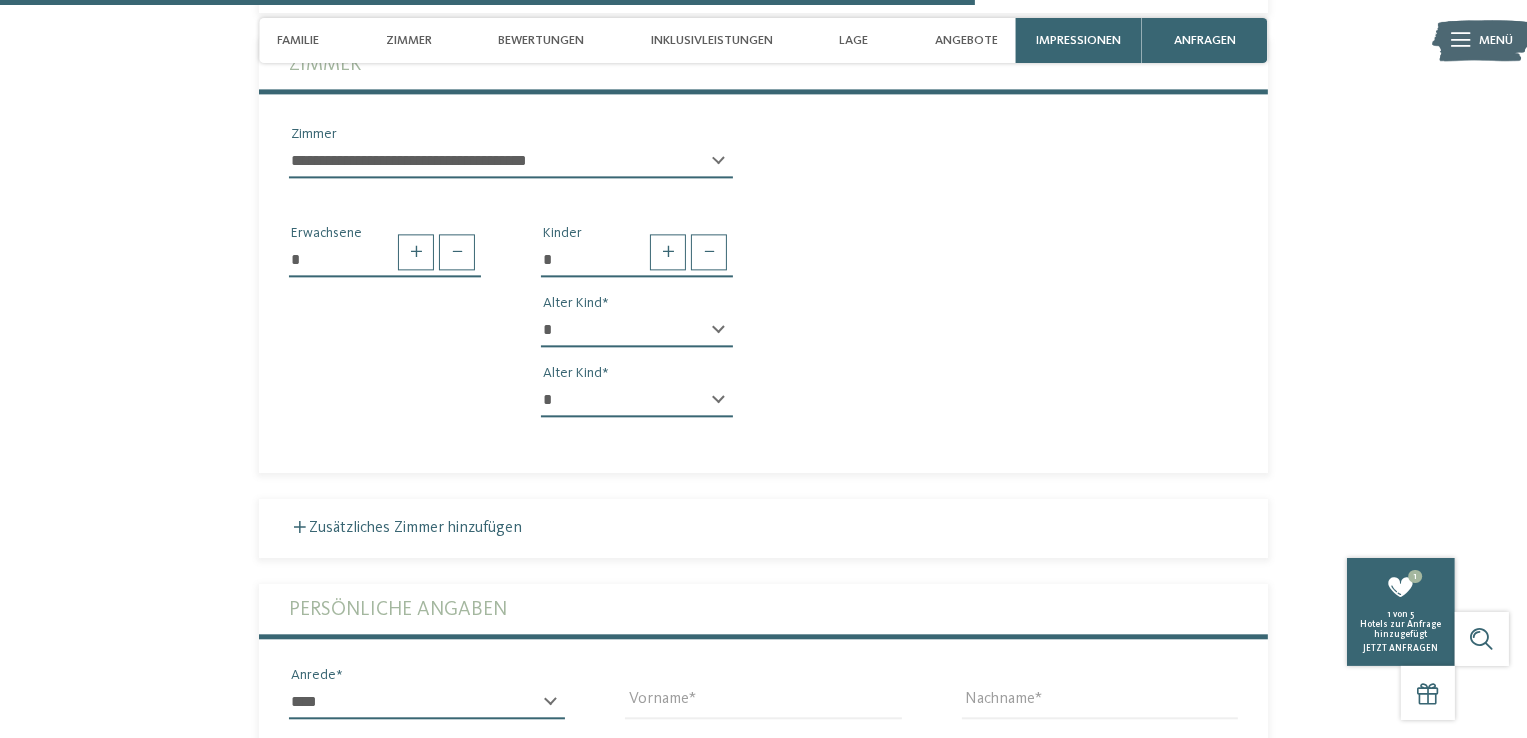 click on "* **** **** ******* ******" at bounding box center (427, 702) 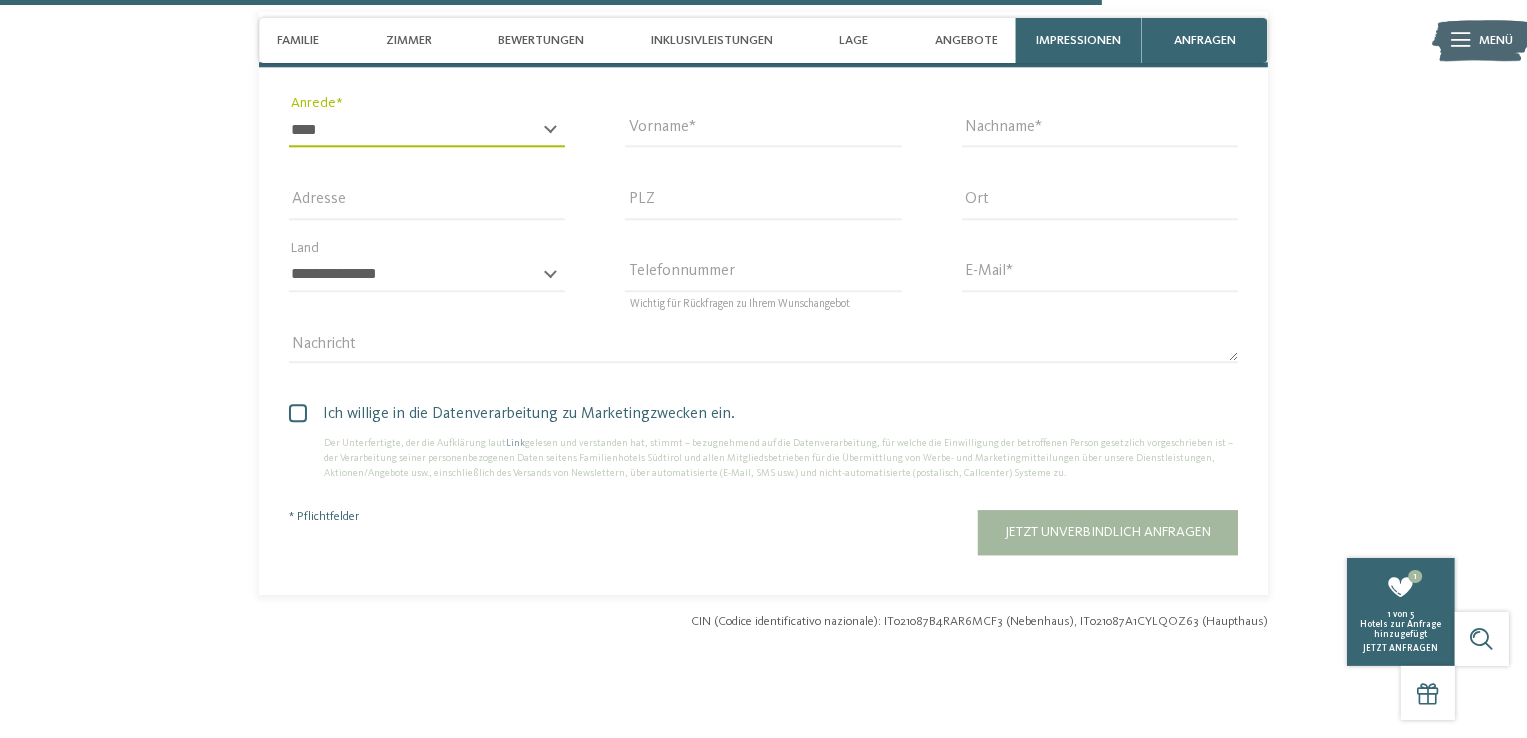 scroll, scrollTop: 5288, scrollLeft: 0, axis: vertical 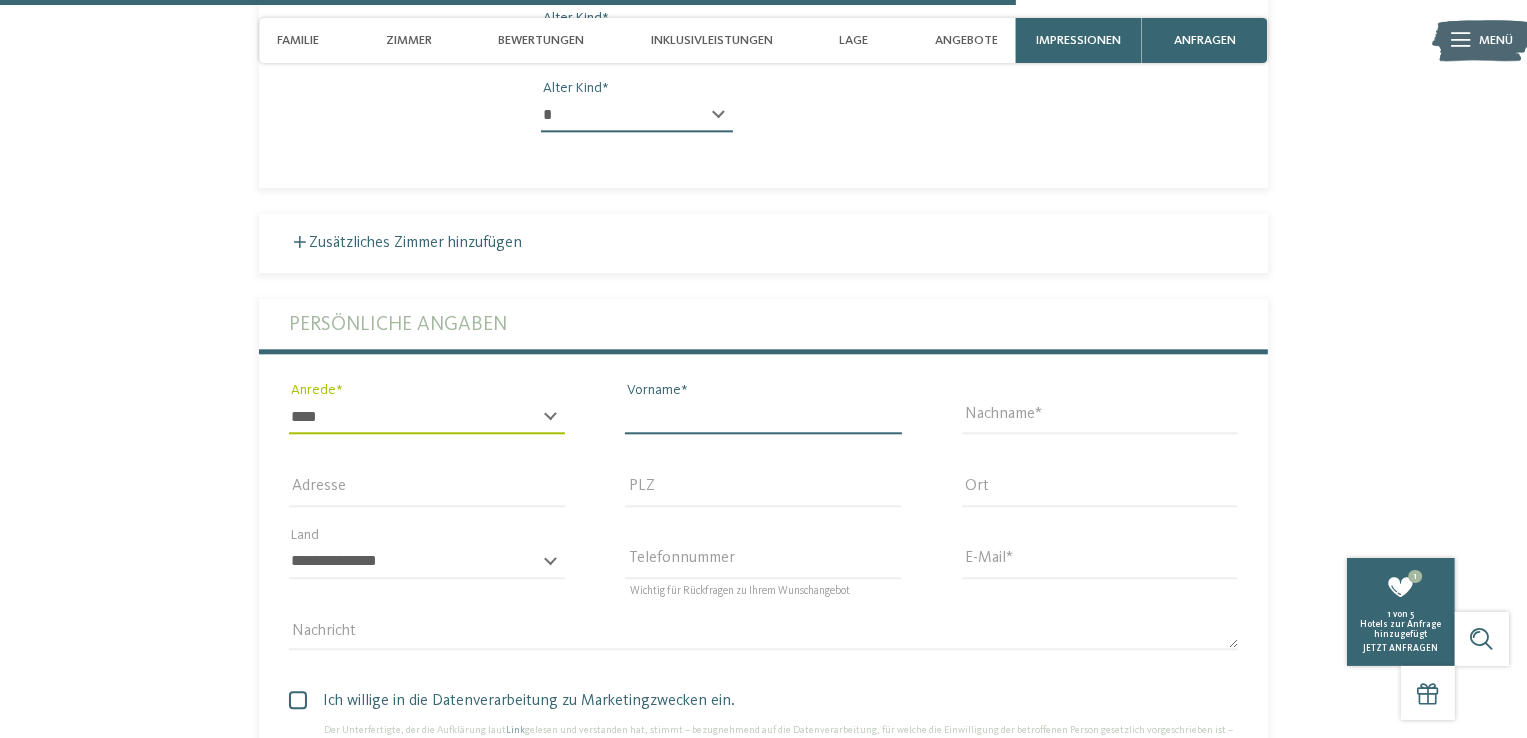 click on "Vorname" at bounding box center (763, 417) 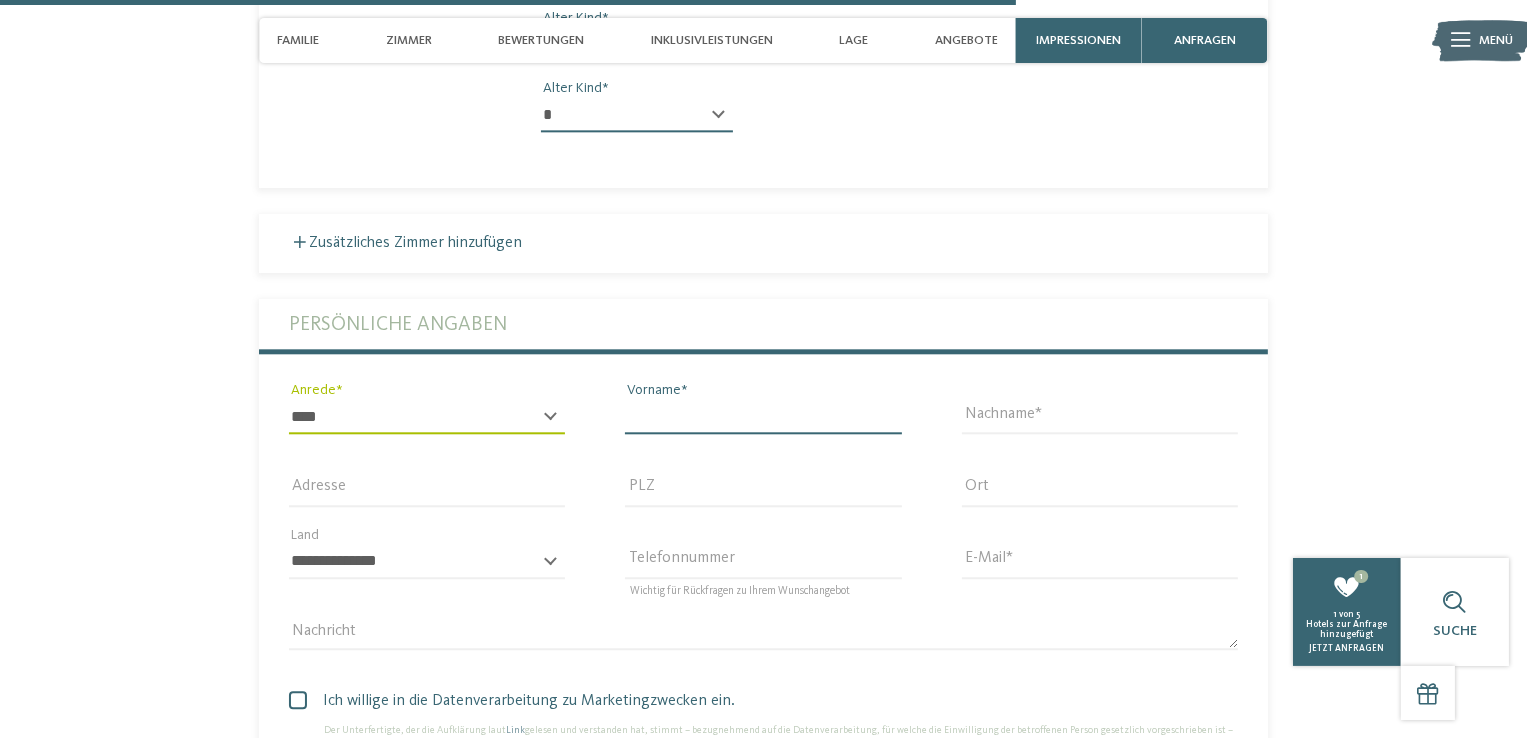 type on "*******" 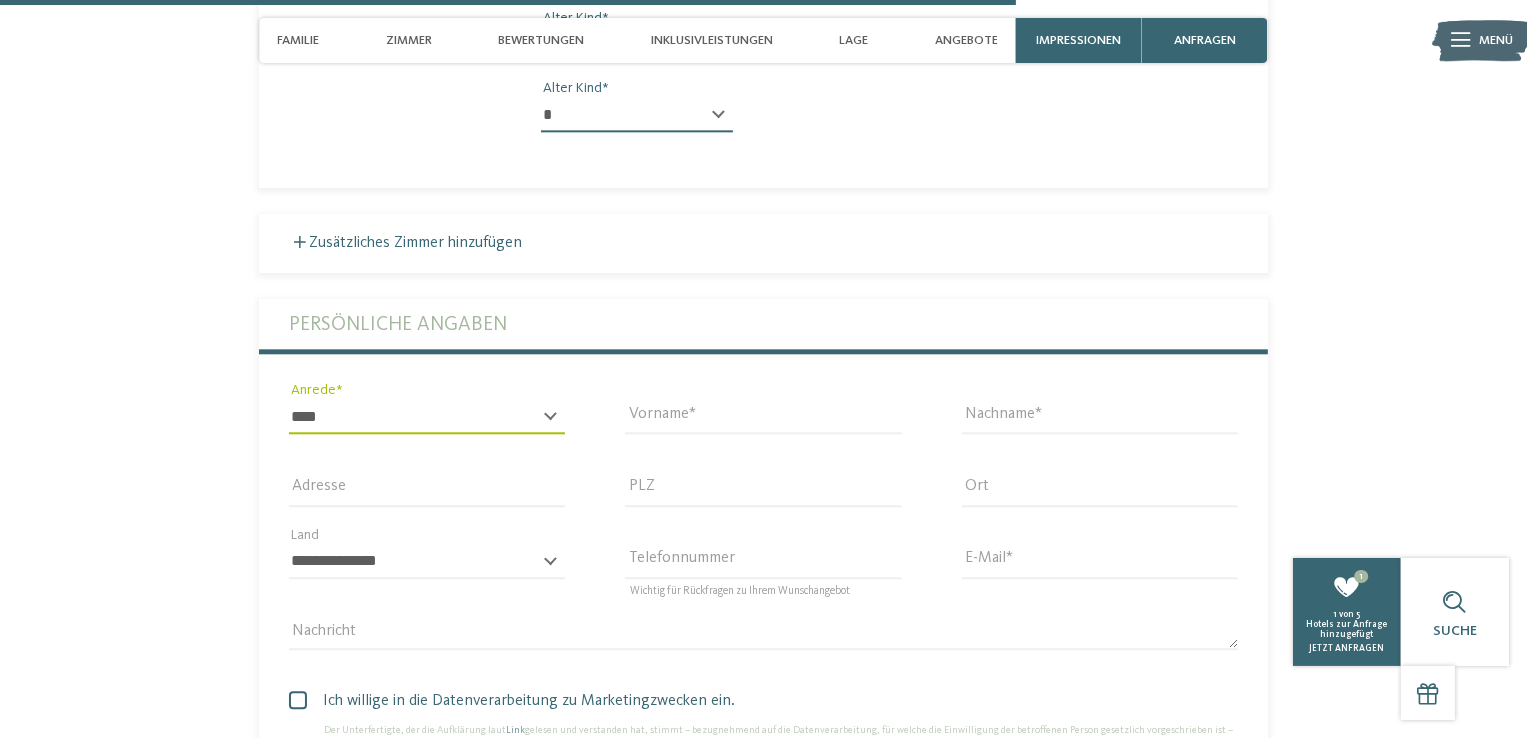type on "*******" 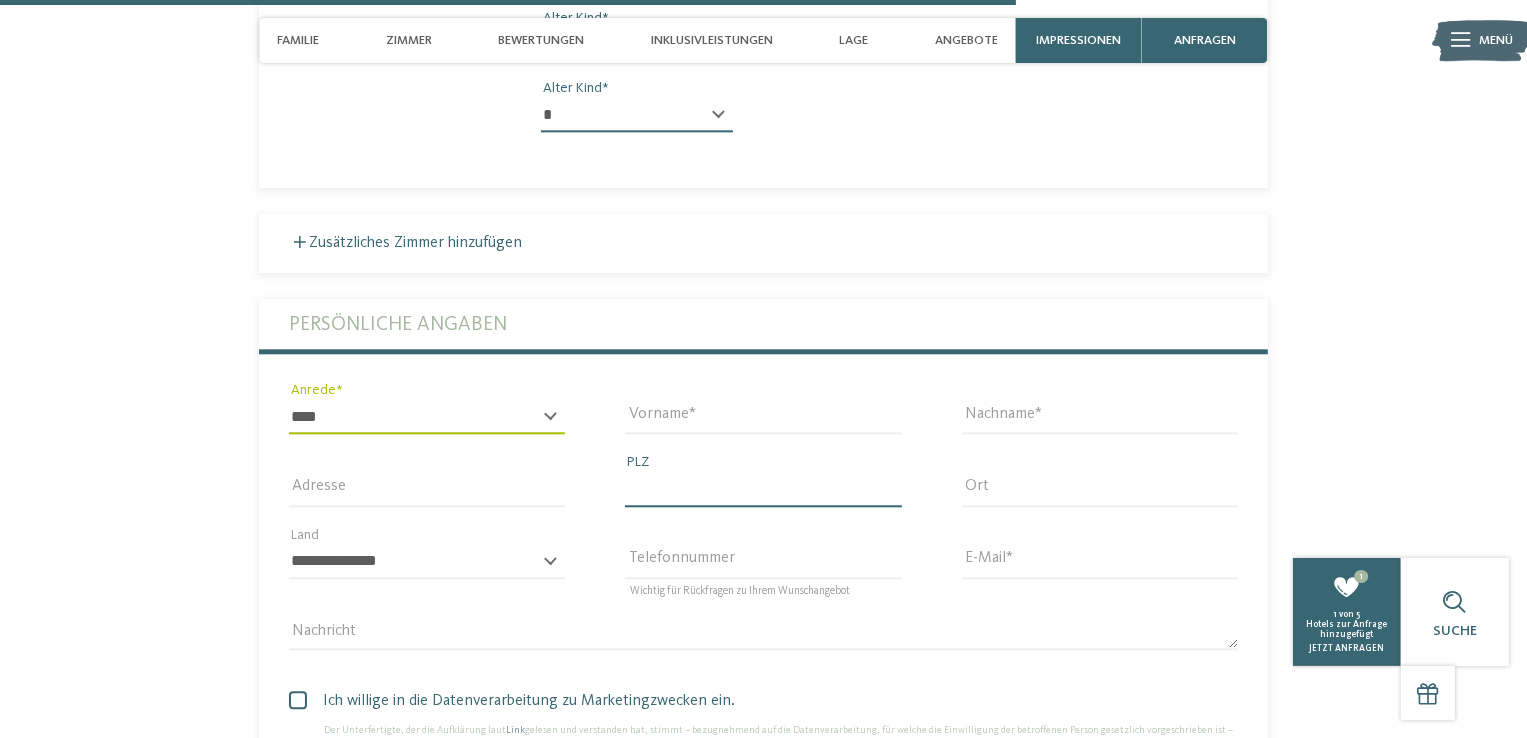 type on "*****" 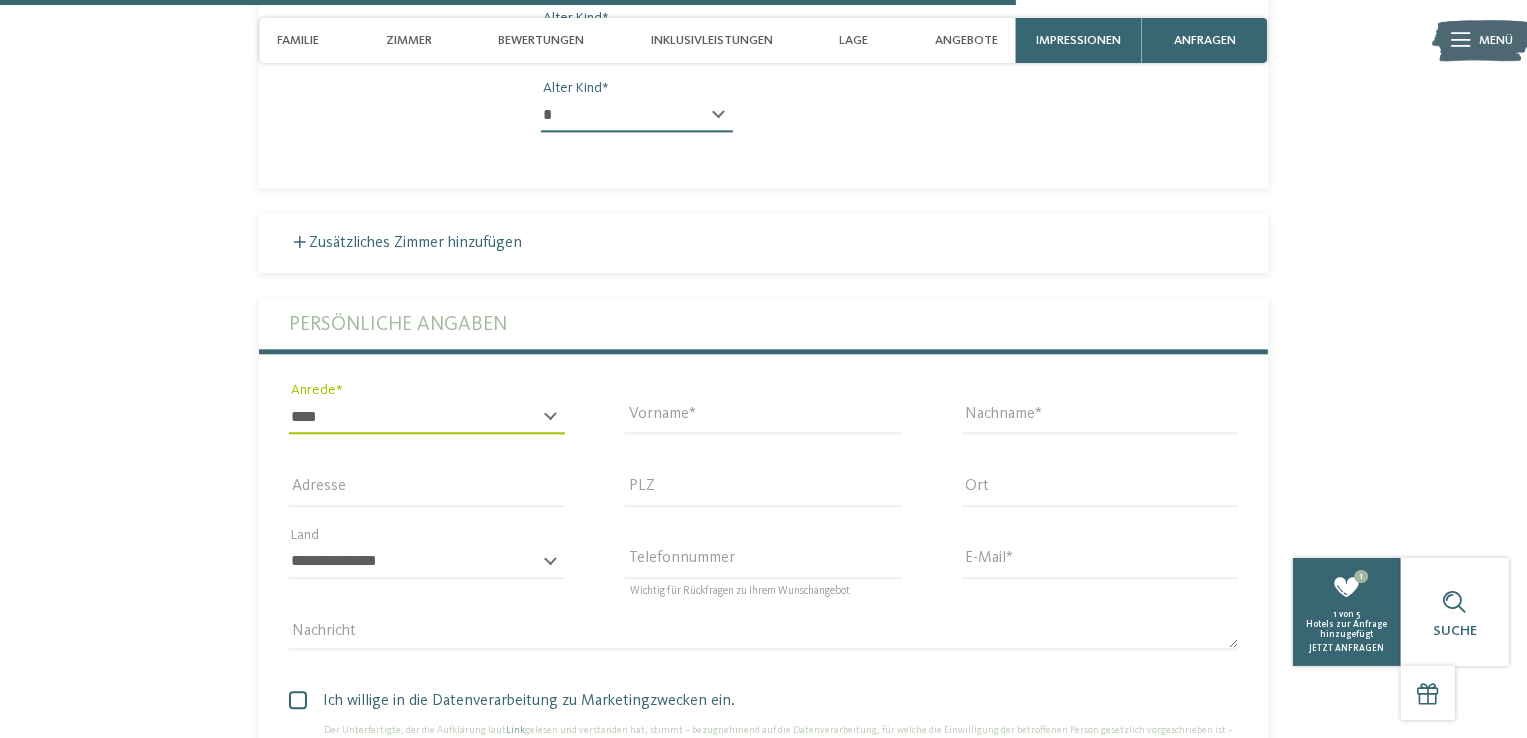 type on "*******" 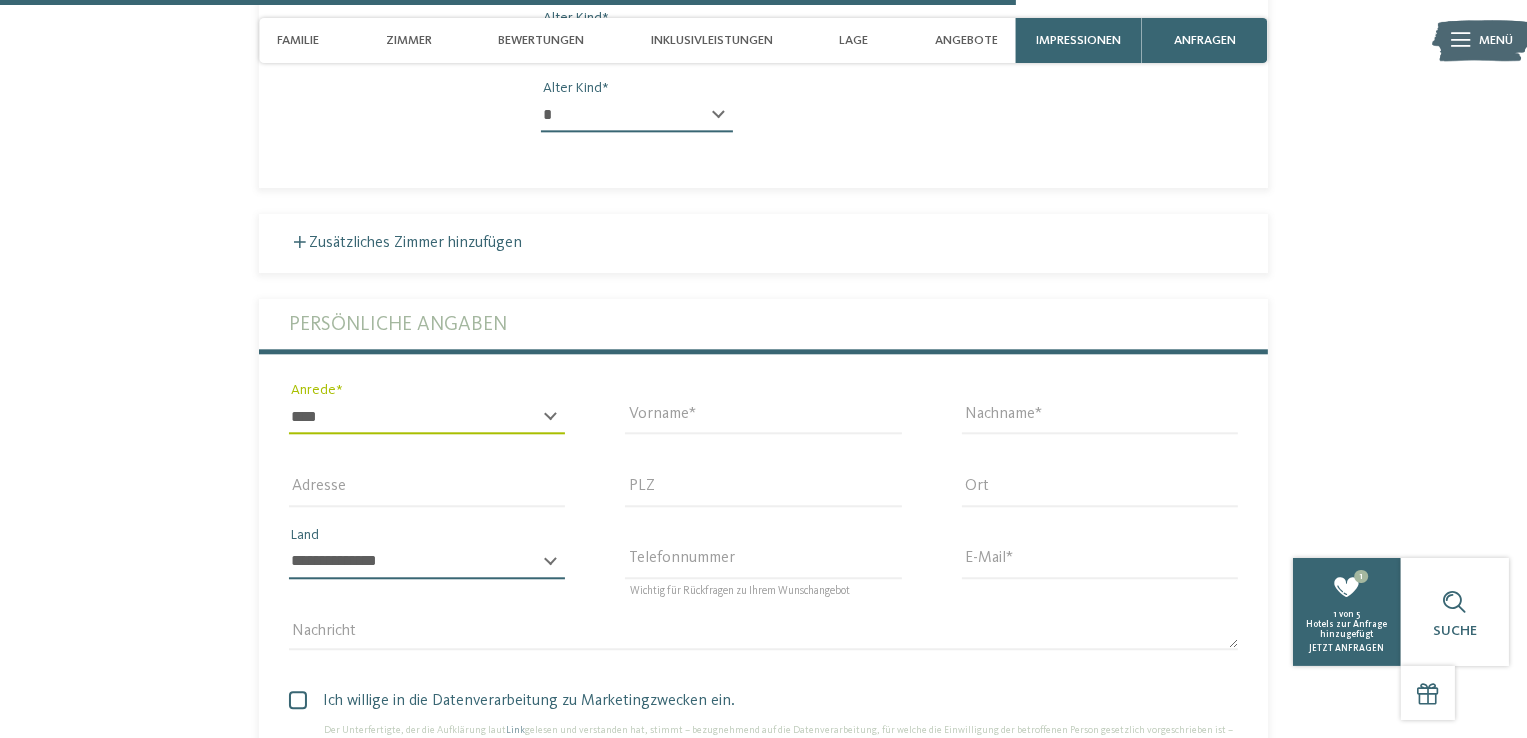 select on "**" 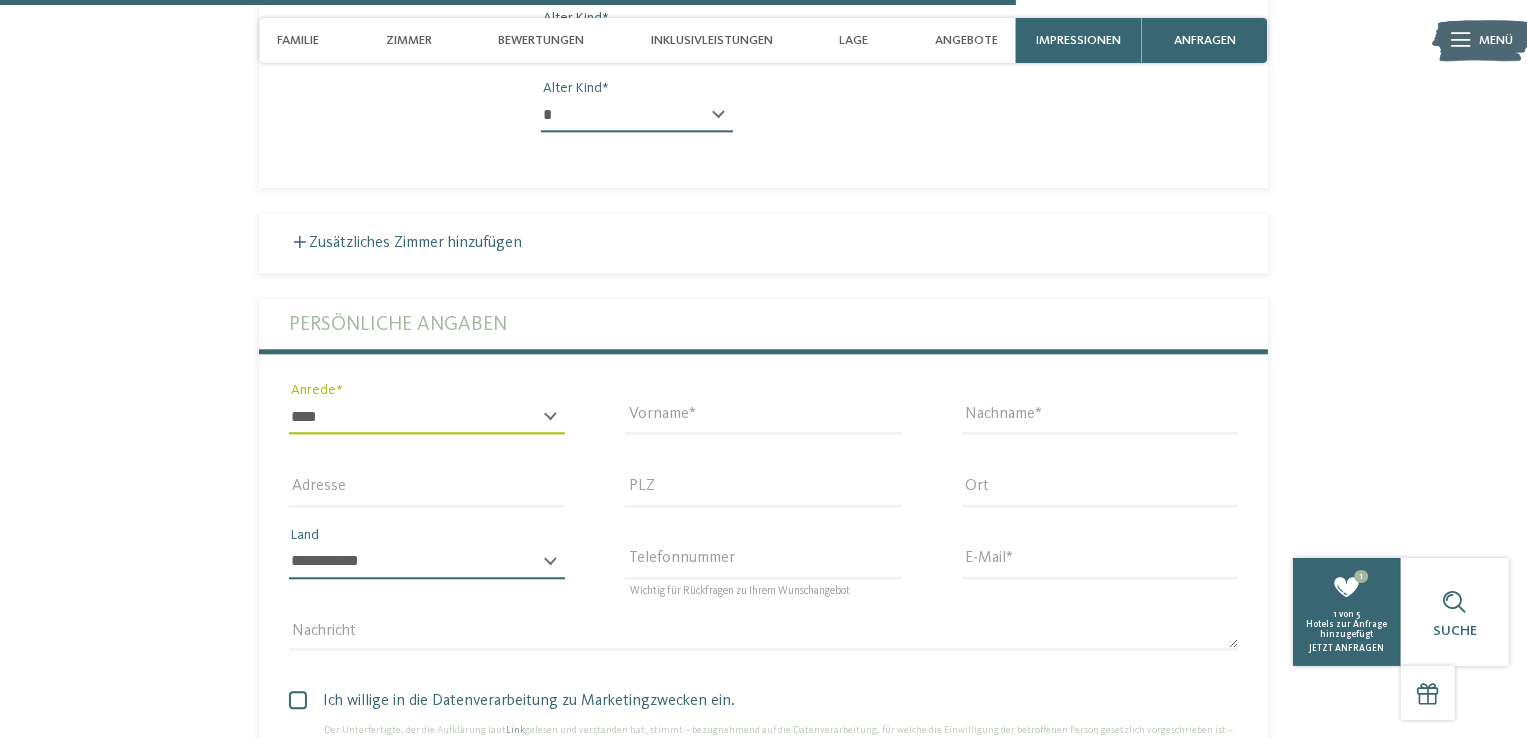 type on "**********" 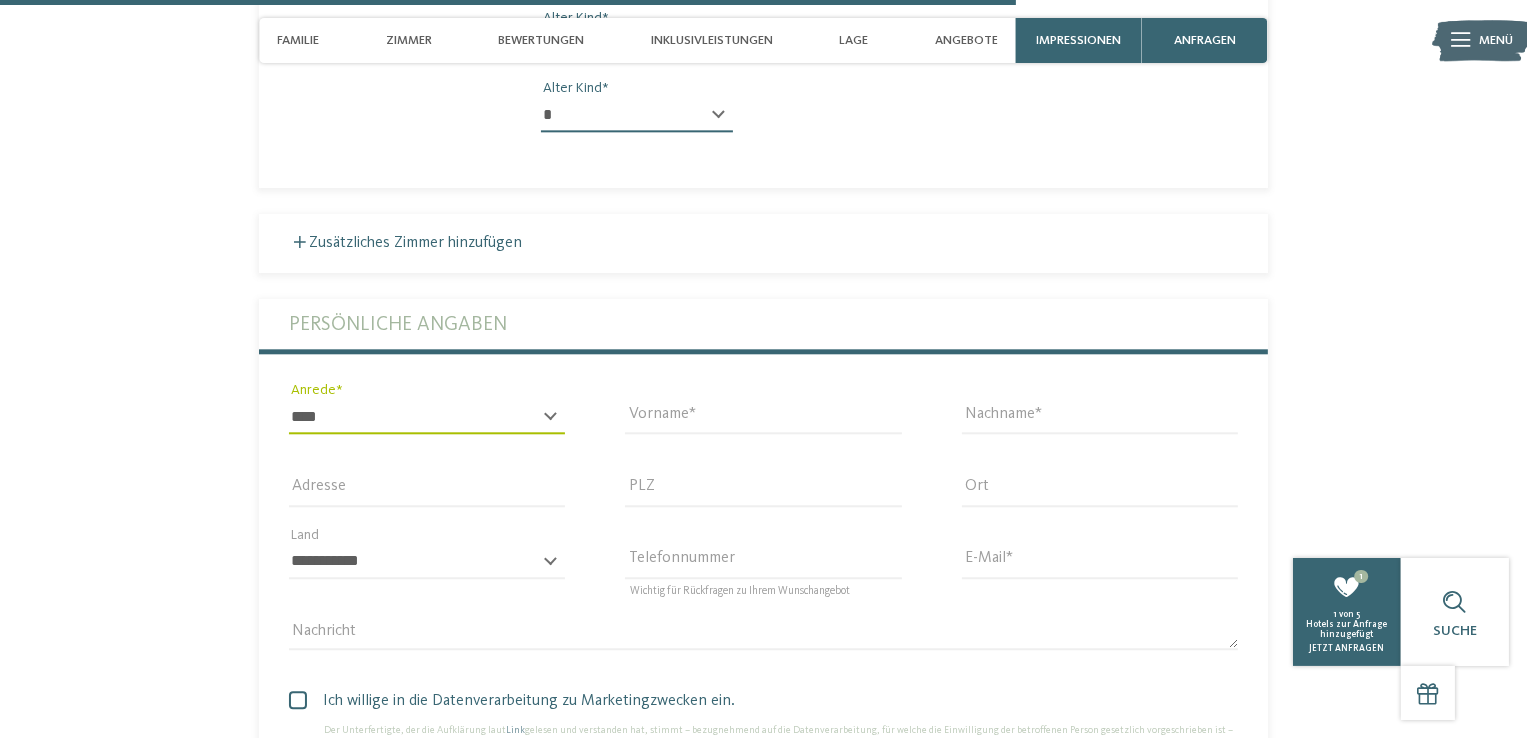 type on "**********" 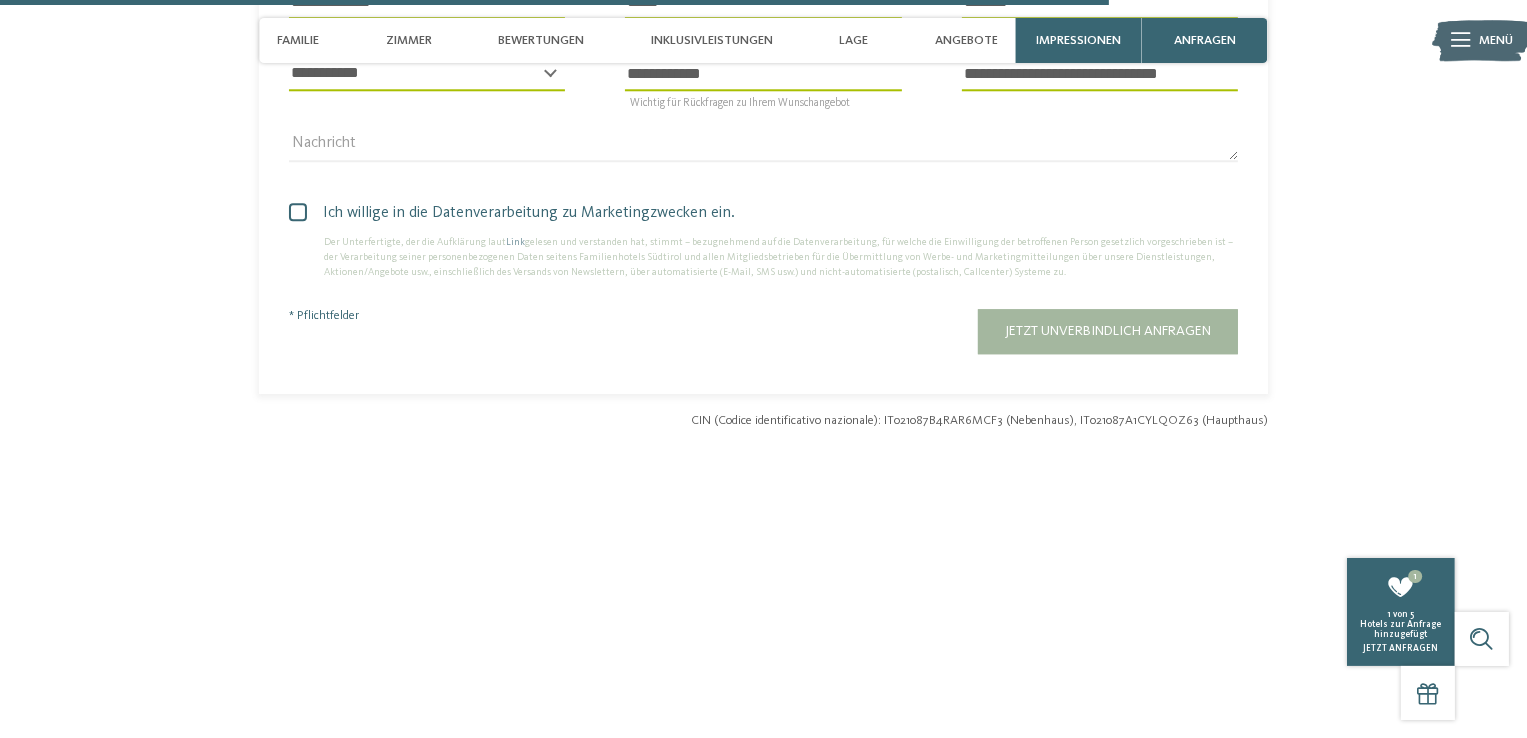 scroll, scrollTop: 5306, scrollLeft: 0, axis: vertical 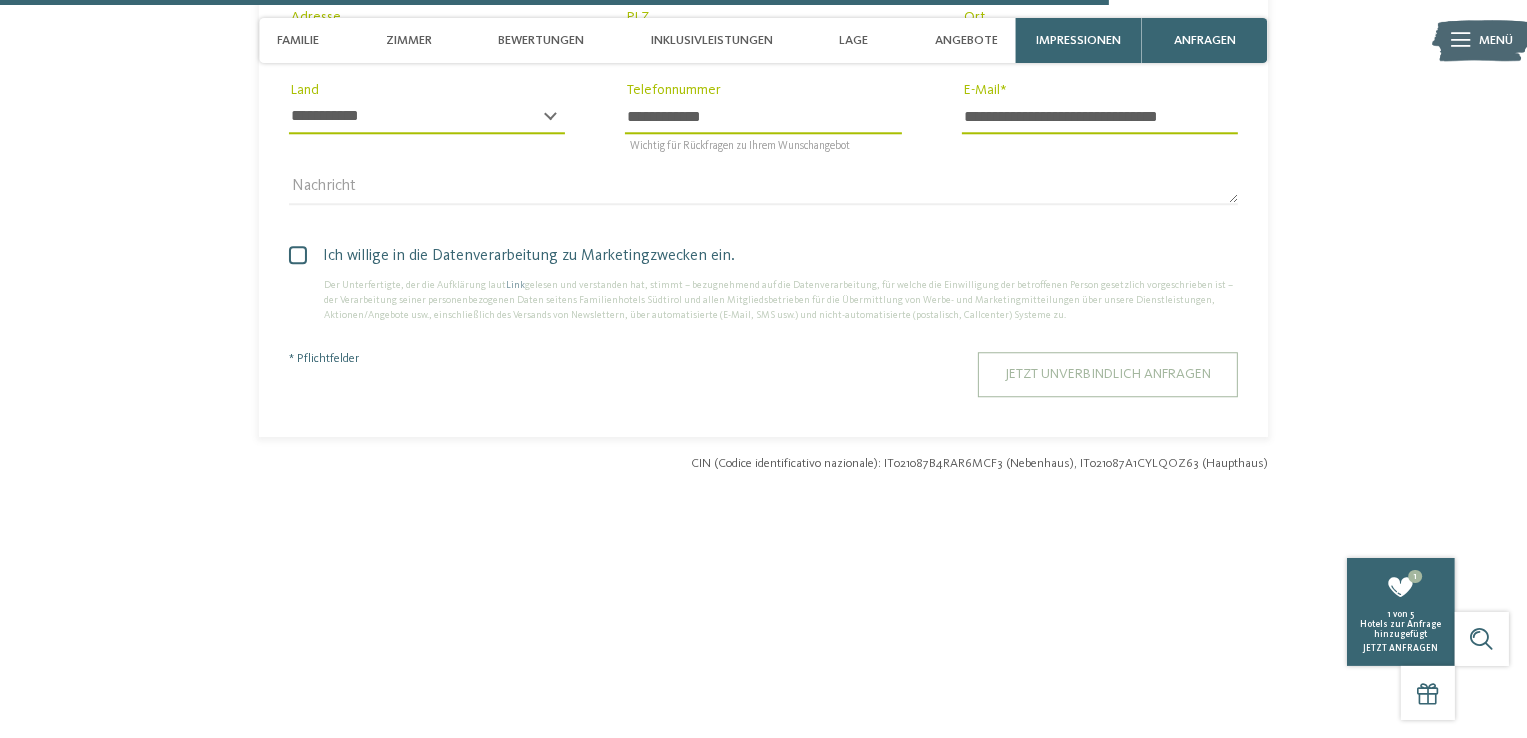 click on "Jetzt unverbindlich anfragen" at bounding box center (1108, 374) 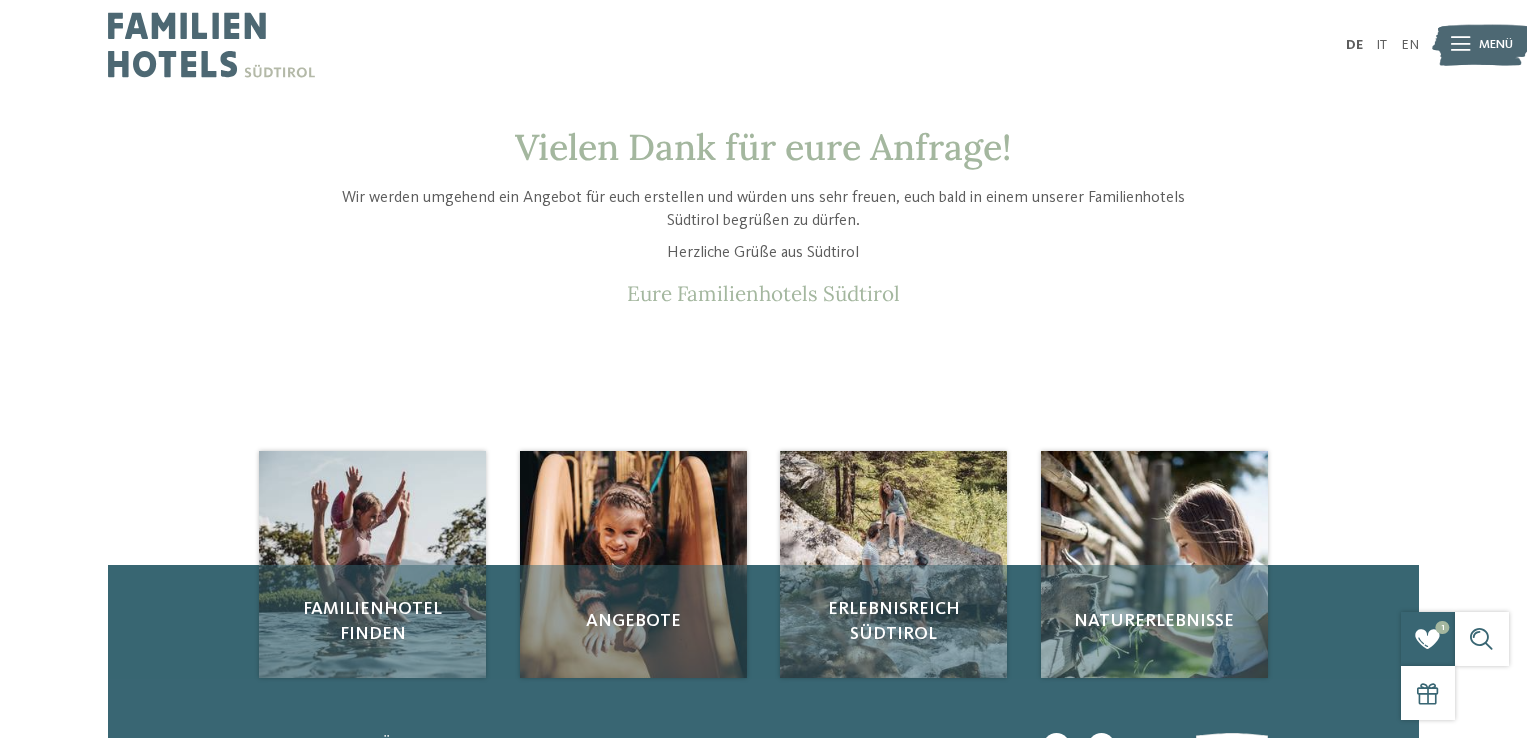 scroll, scrollTop: 0, scrollLeft: 0, axis: both 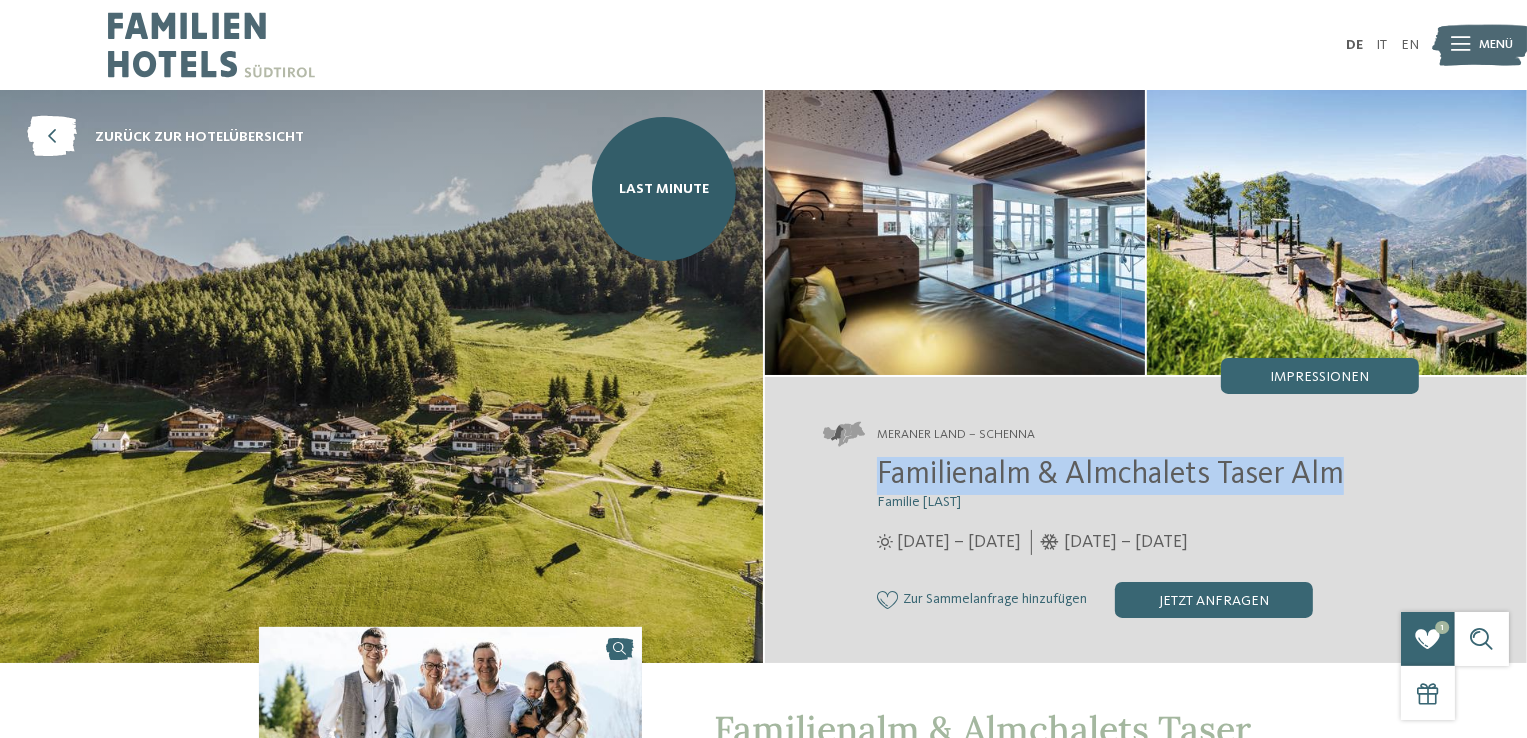 drag, startPoint x: 1356, startPoint y: 471, endPoint x: 873, endPoint y: 465, distance: 483.03726 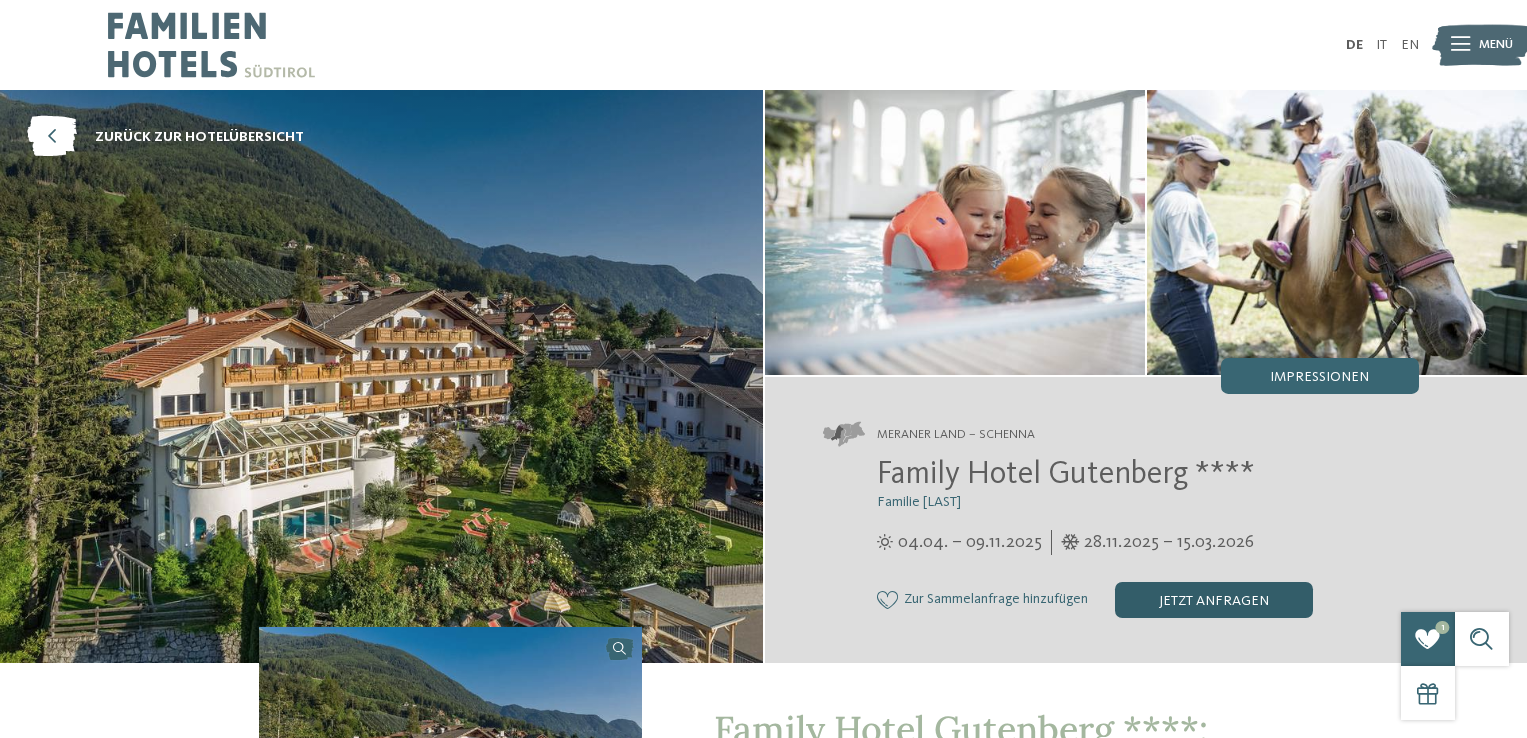 scroll, scrollTop: 0, scrollLeft: 0, axis: both 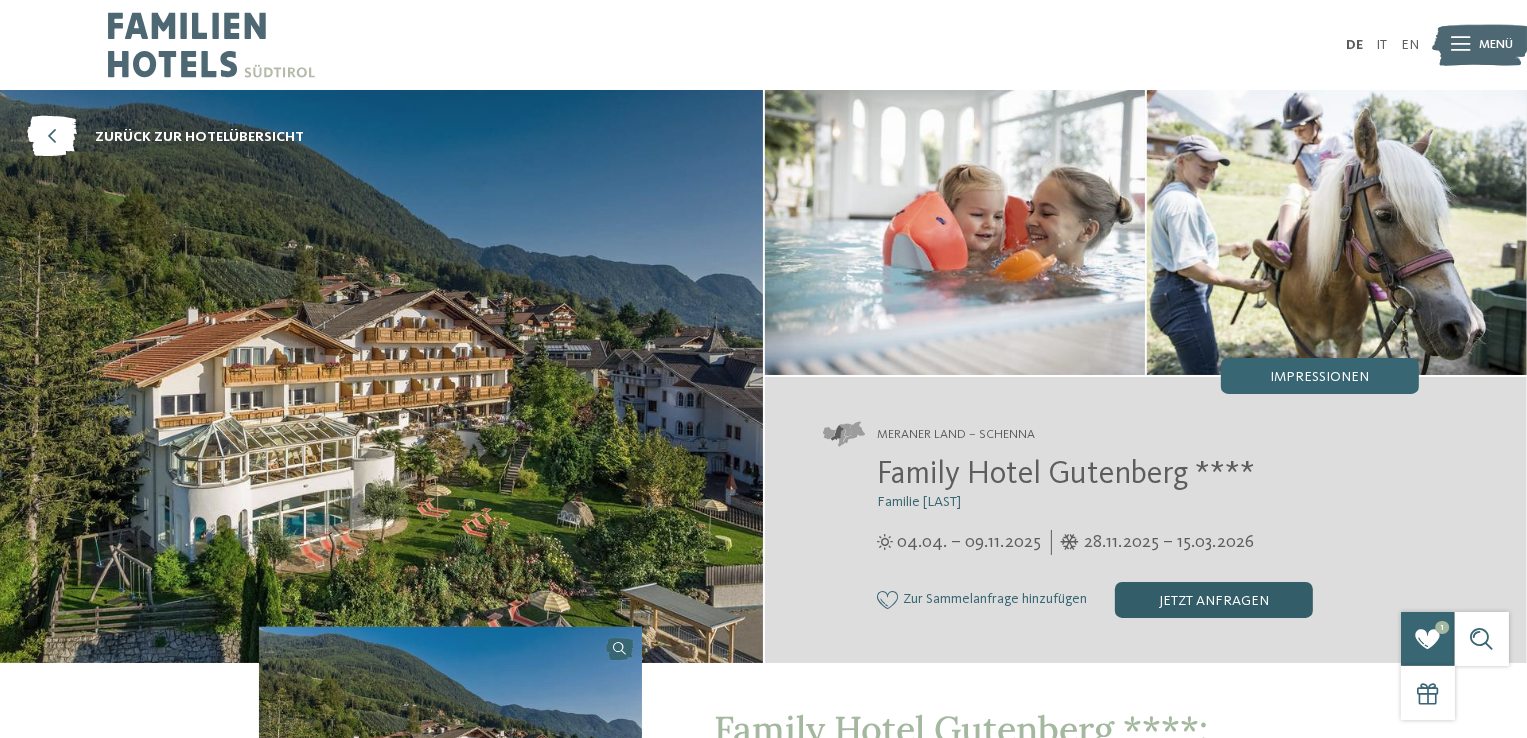 click on "jetzt anfragen" at bounding box center (1214, 600) 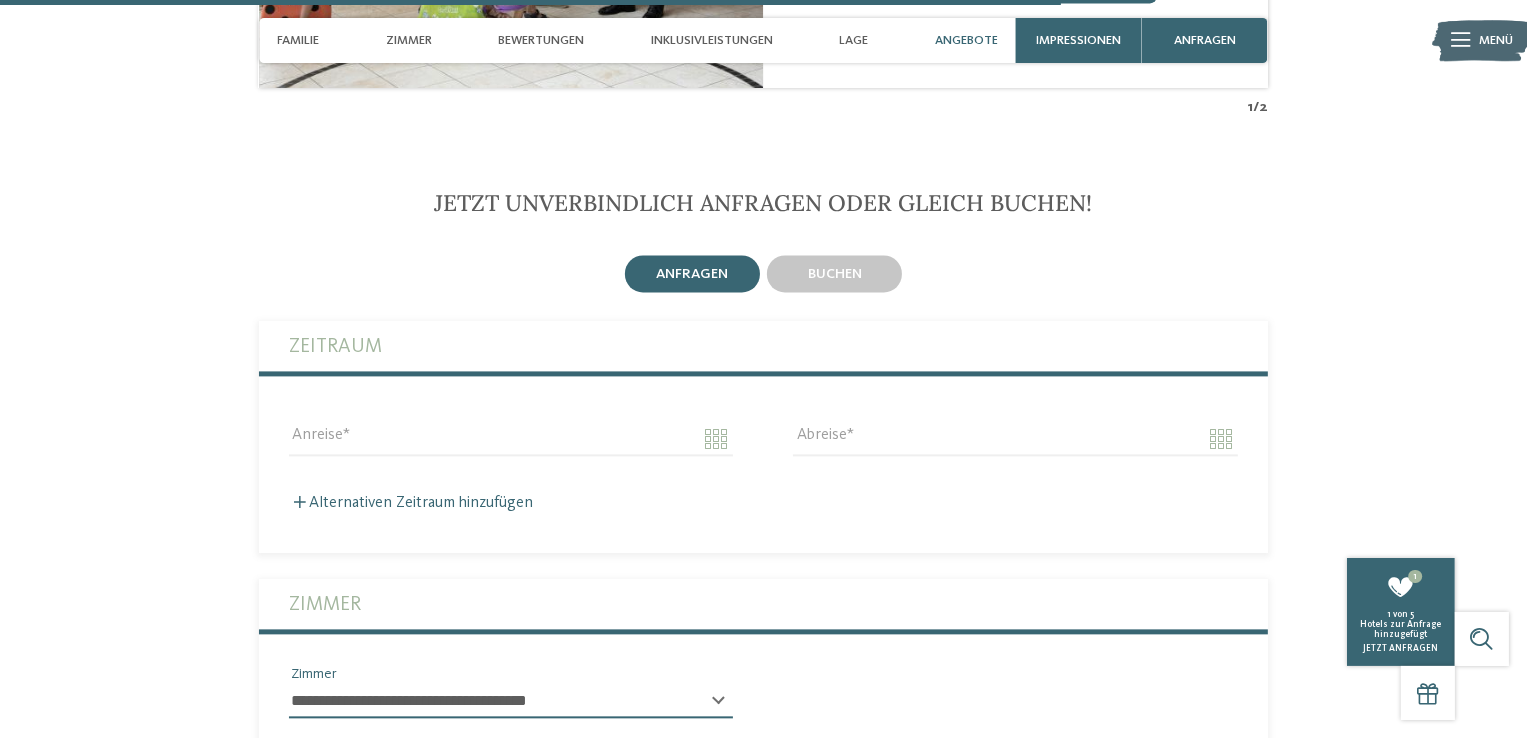 scroll, scrollTop: 4228, scrollLeft: 0, axis: vertical 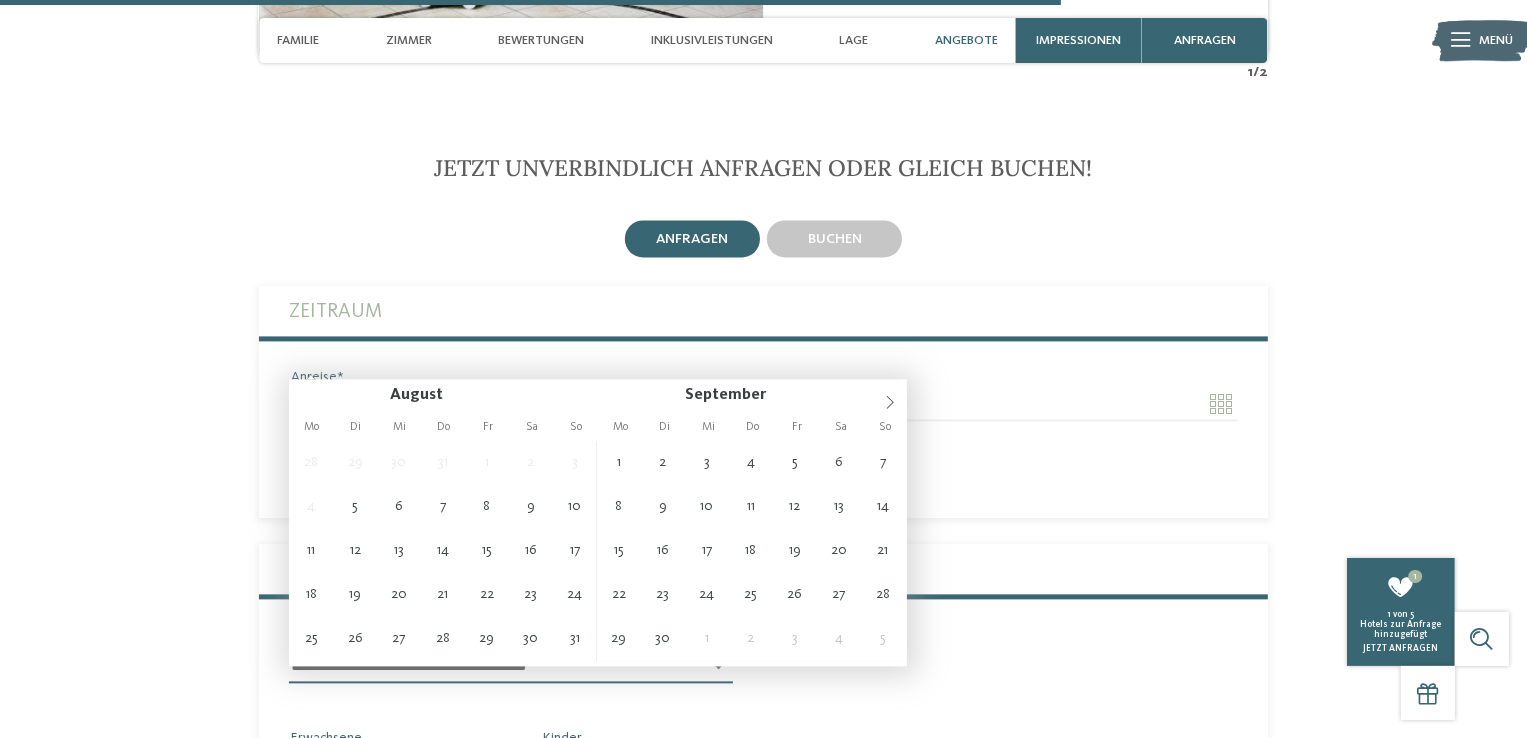 click on "Anreise" at bounding box center [511, 404] 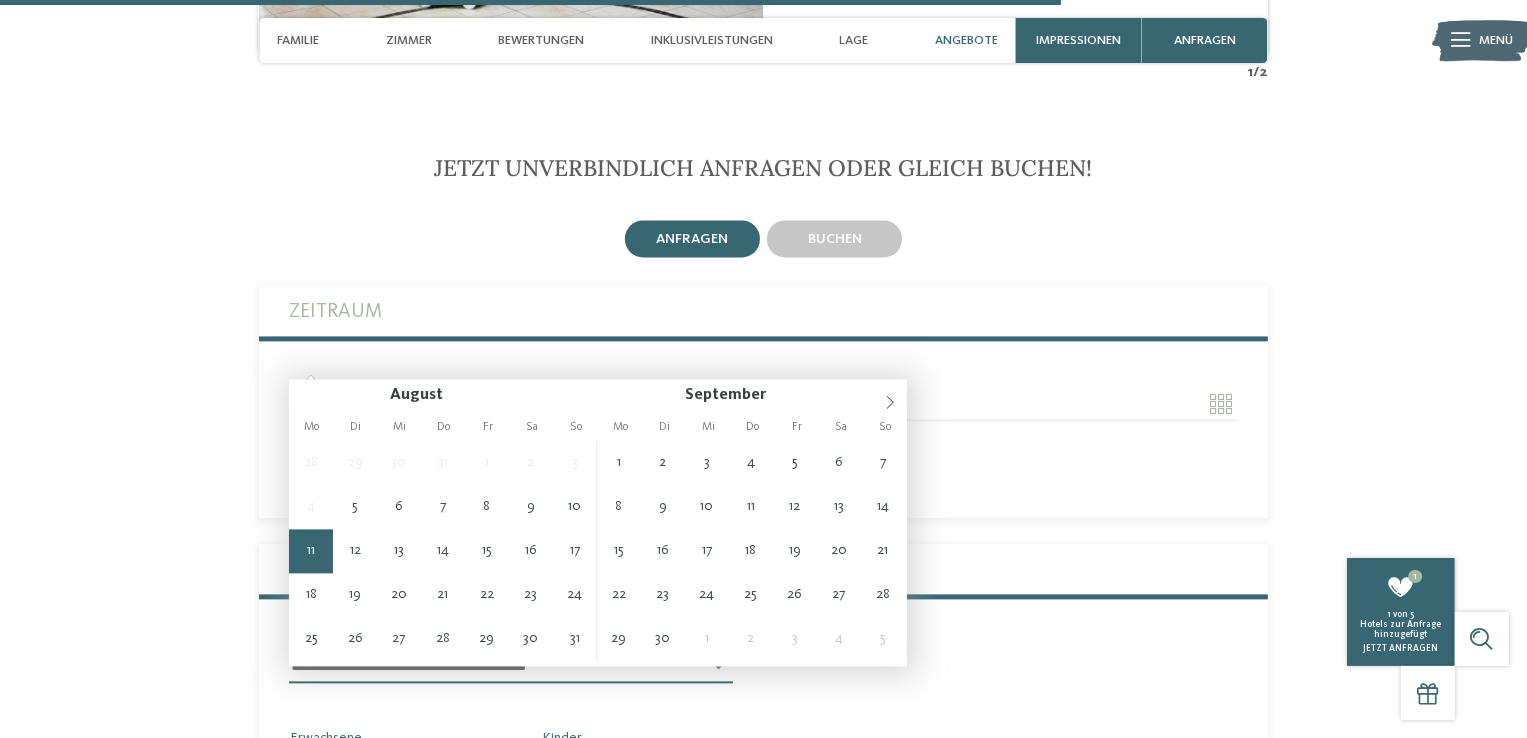 type on "**********" 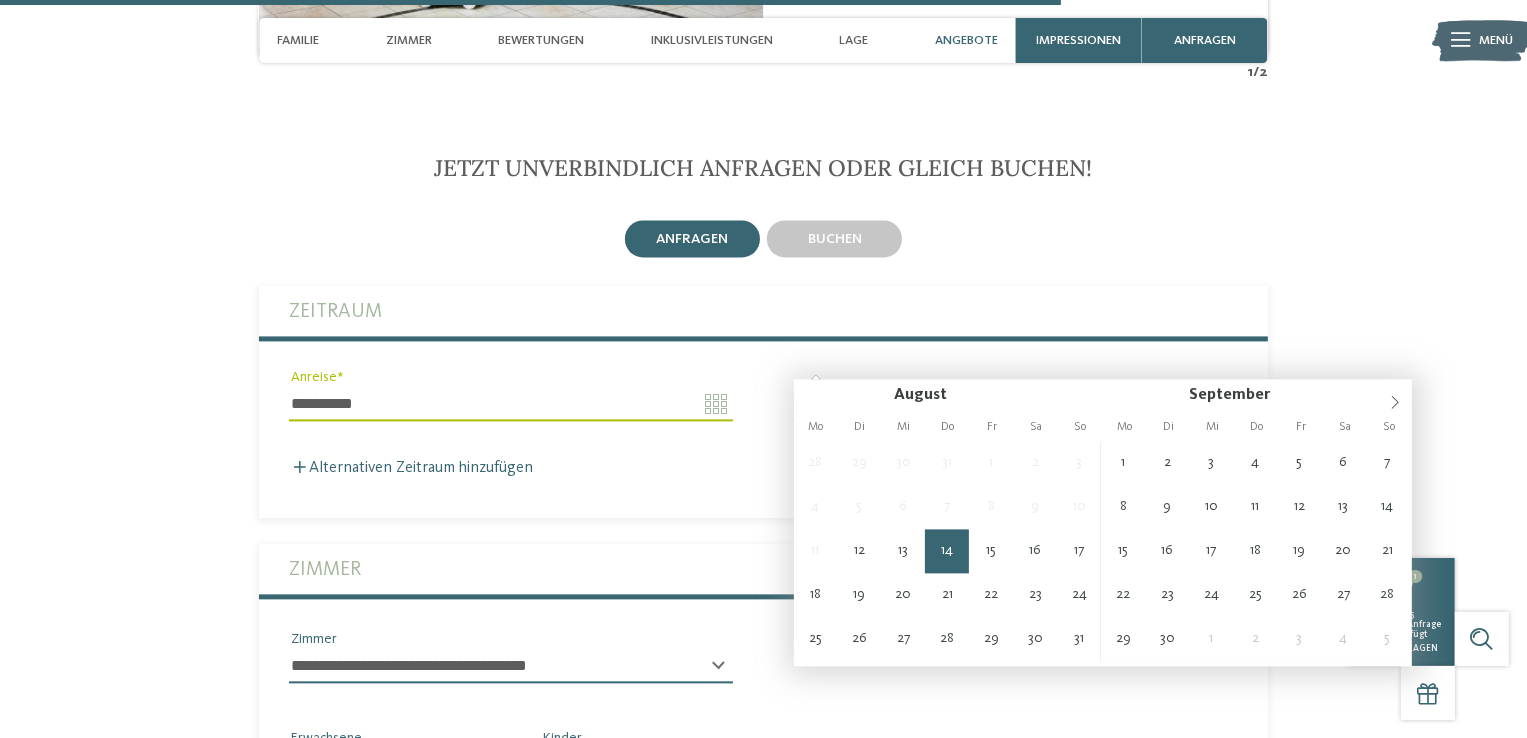 type on "**********" 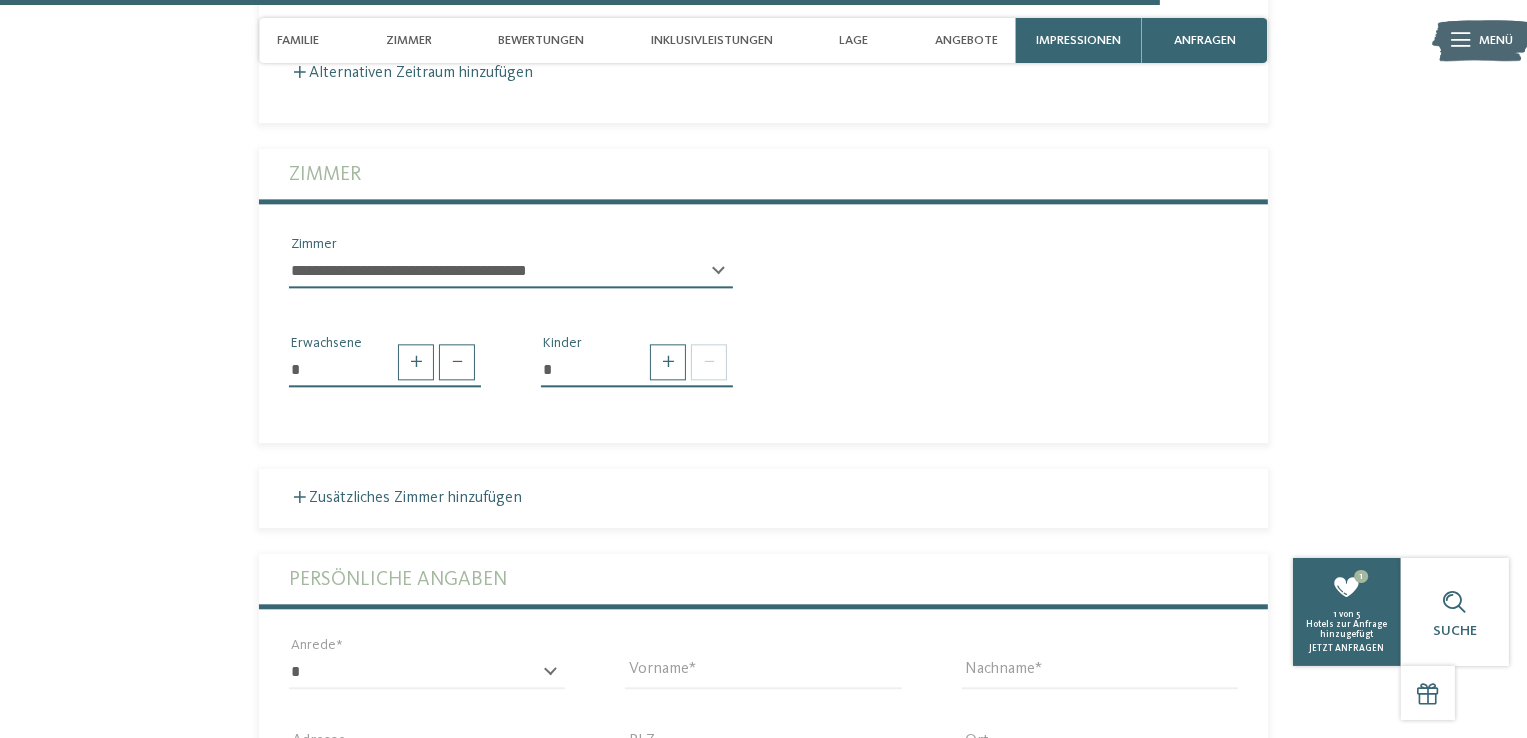 scroll, scrollTop: 4673, scrollLeft: 0, axis: vertical 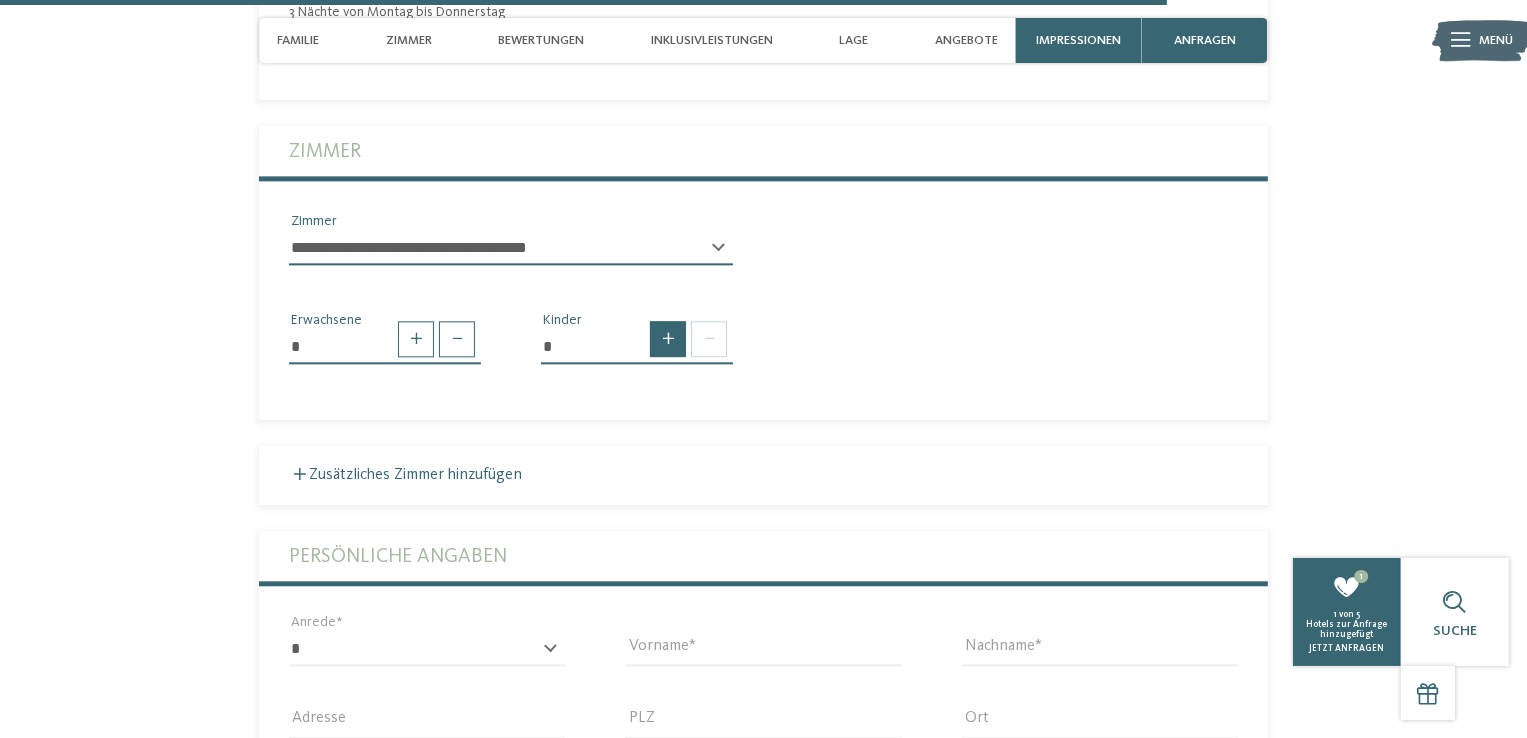 click at bounding box center (668, 339) 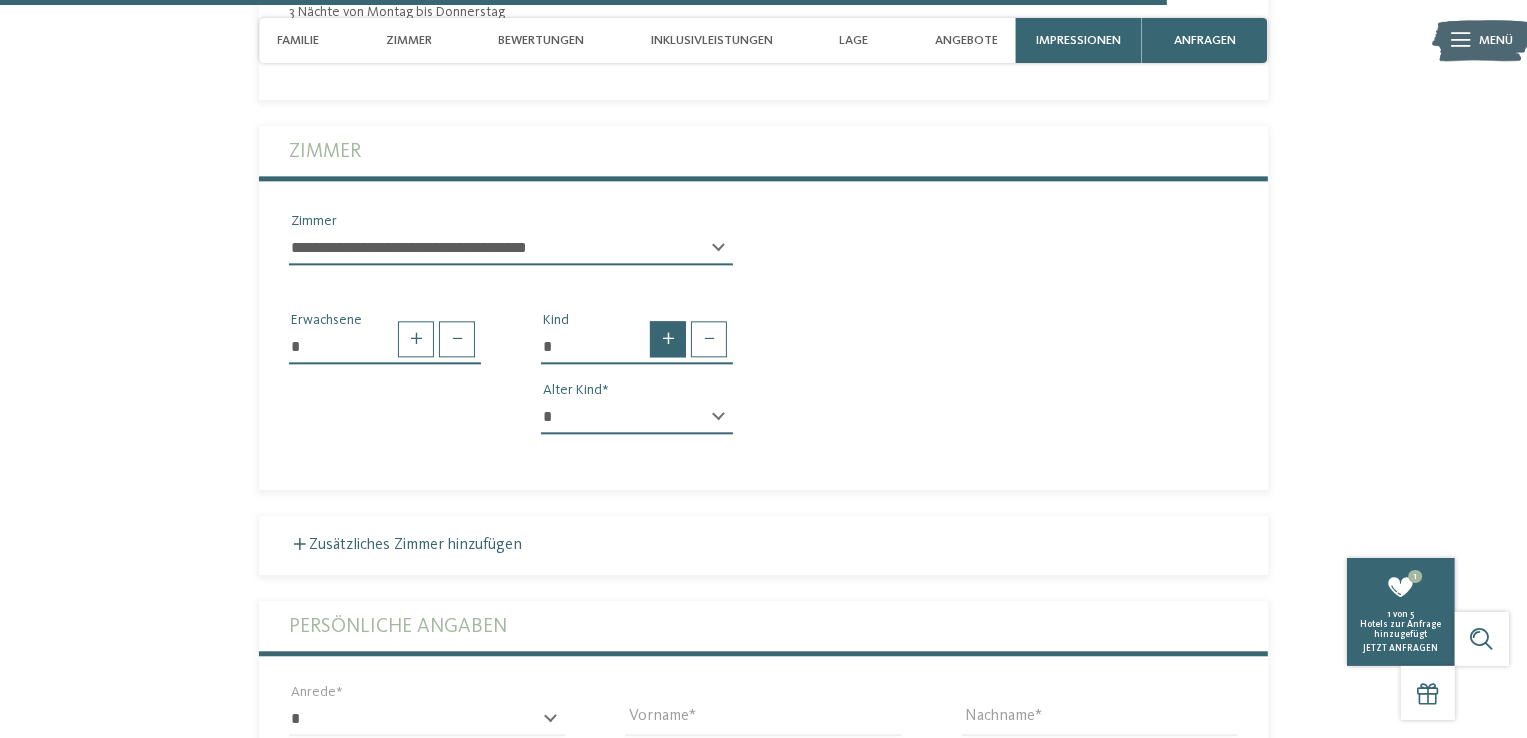 click at bounding box center [668, 339] 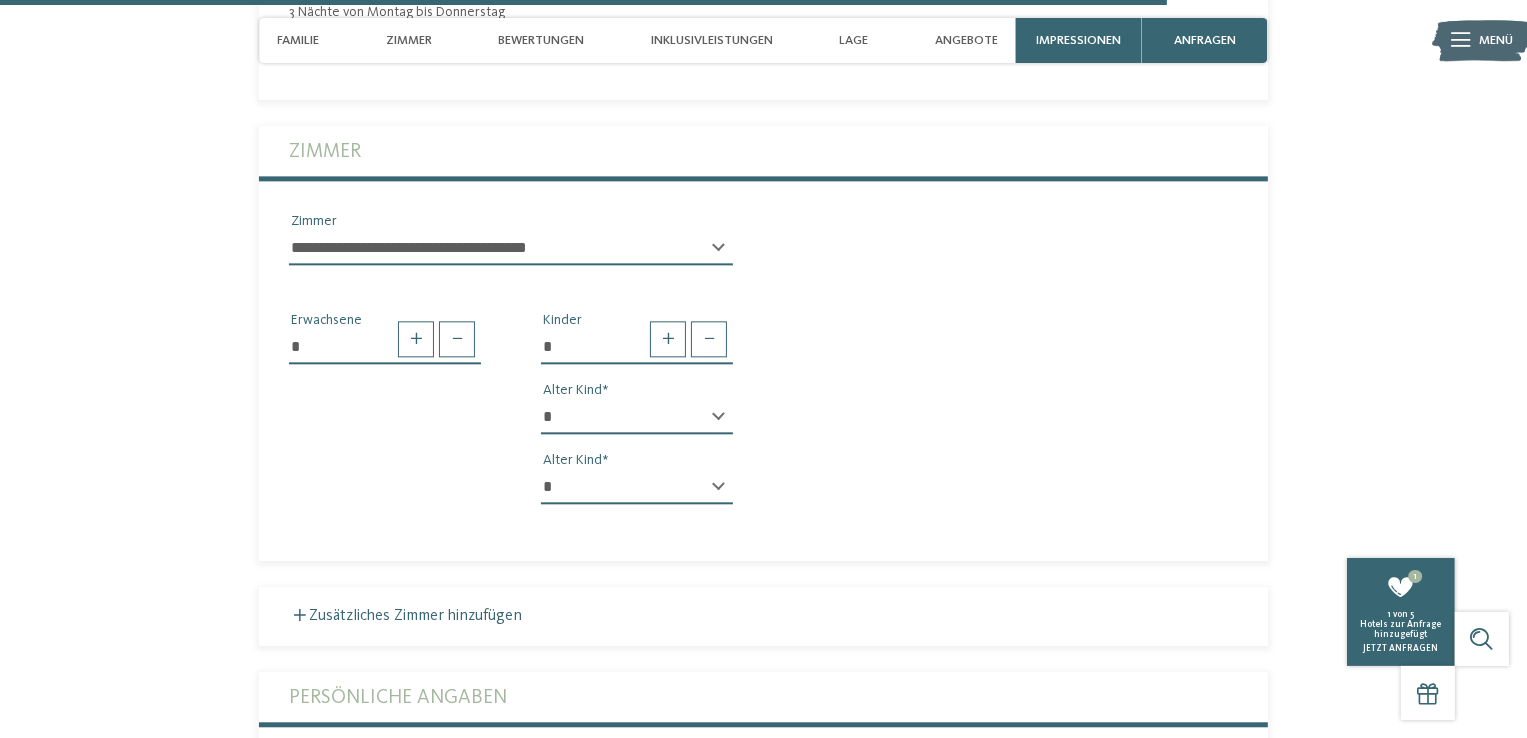 click on "* * * * * * * * * * * ** ** ** ** ** ** ** **     Alter Kind" at bounding box center (637, 425) 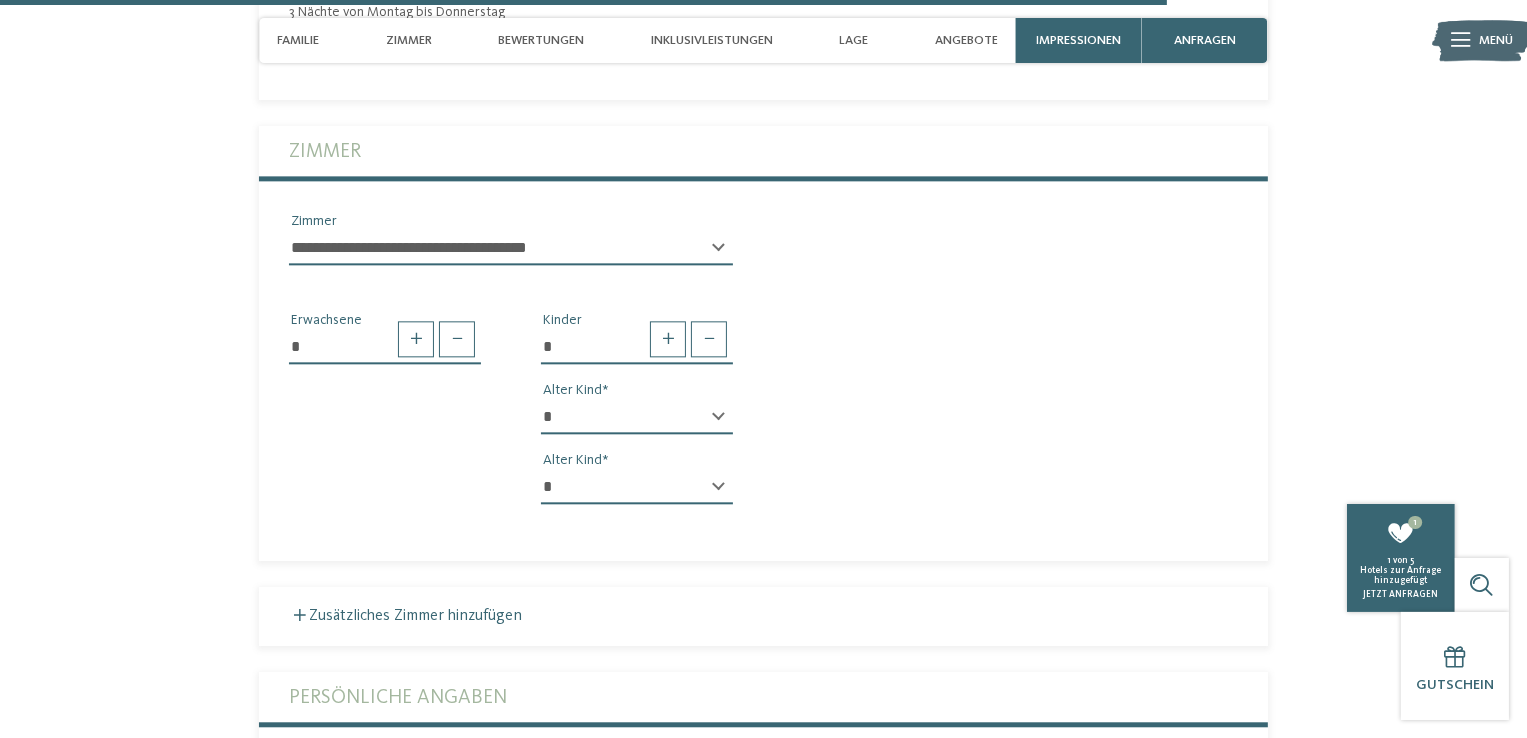 select on "*" 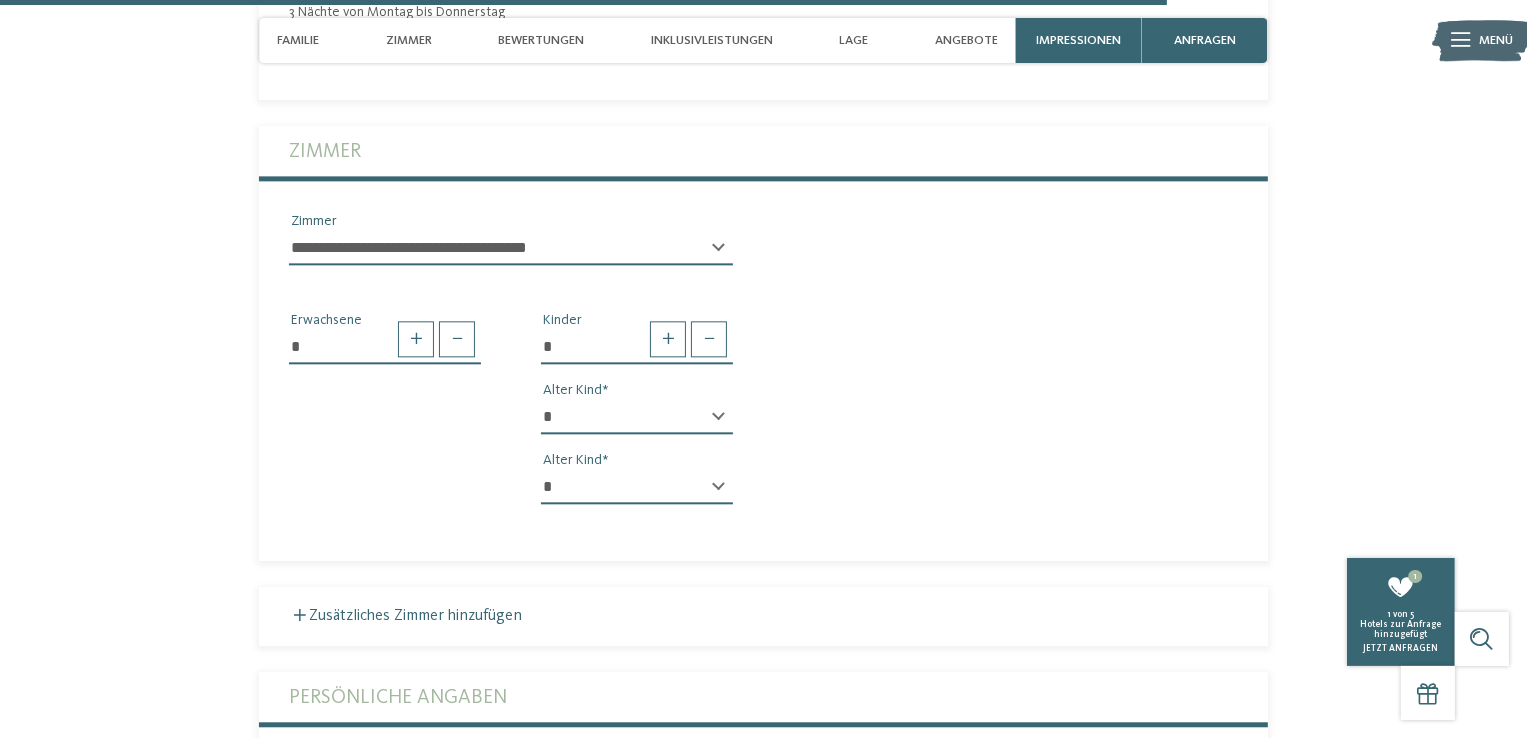 click on "* * * * * * * * * * * ** ** ** ** ** ** ** **     Alter Kind" at bounding box center (637, 495) 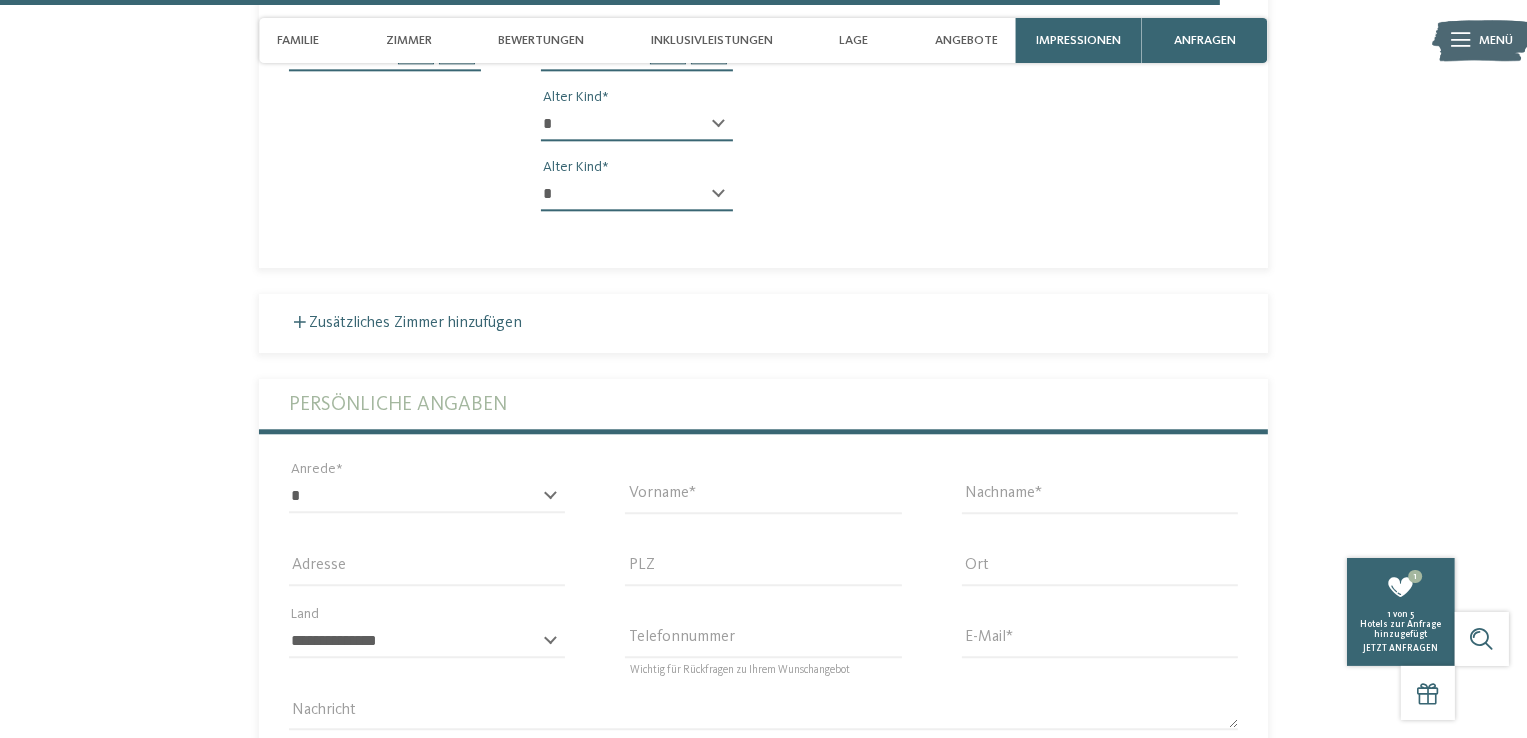 scroll, scrollTop: 5012, scrollLeft: 0, axis: vertical 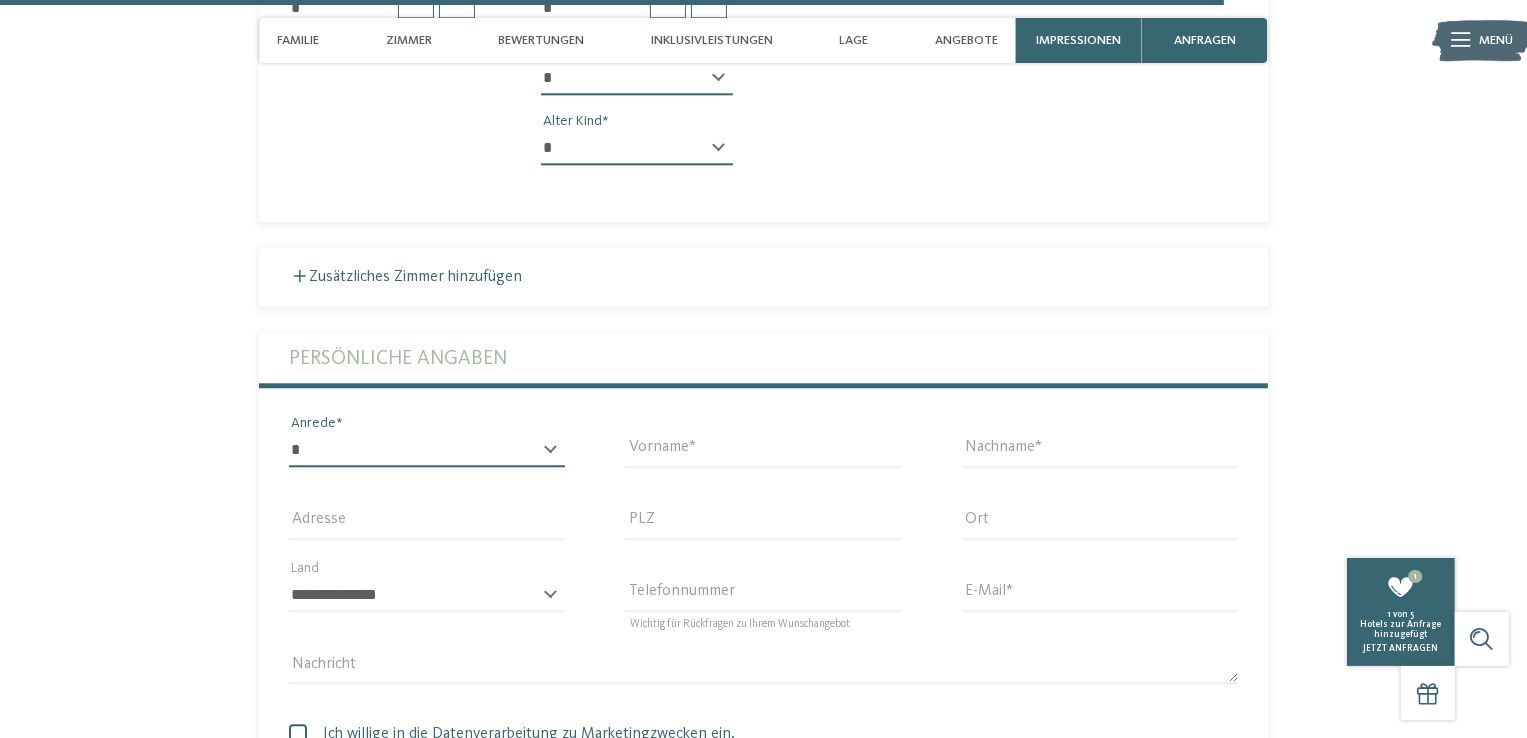click on "* **** **** ******* ******" at bounding box center (427, 450) 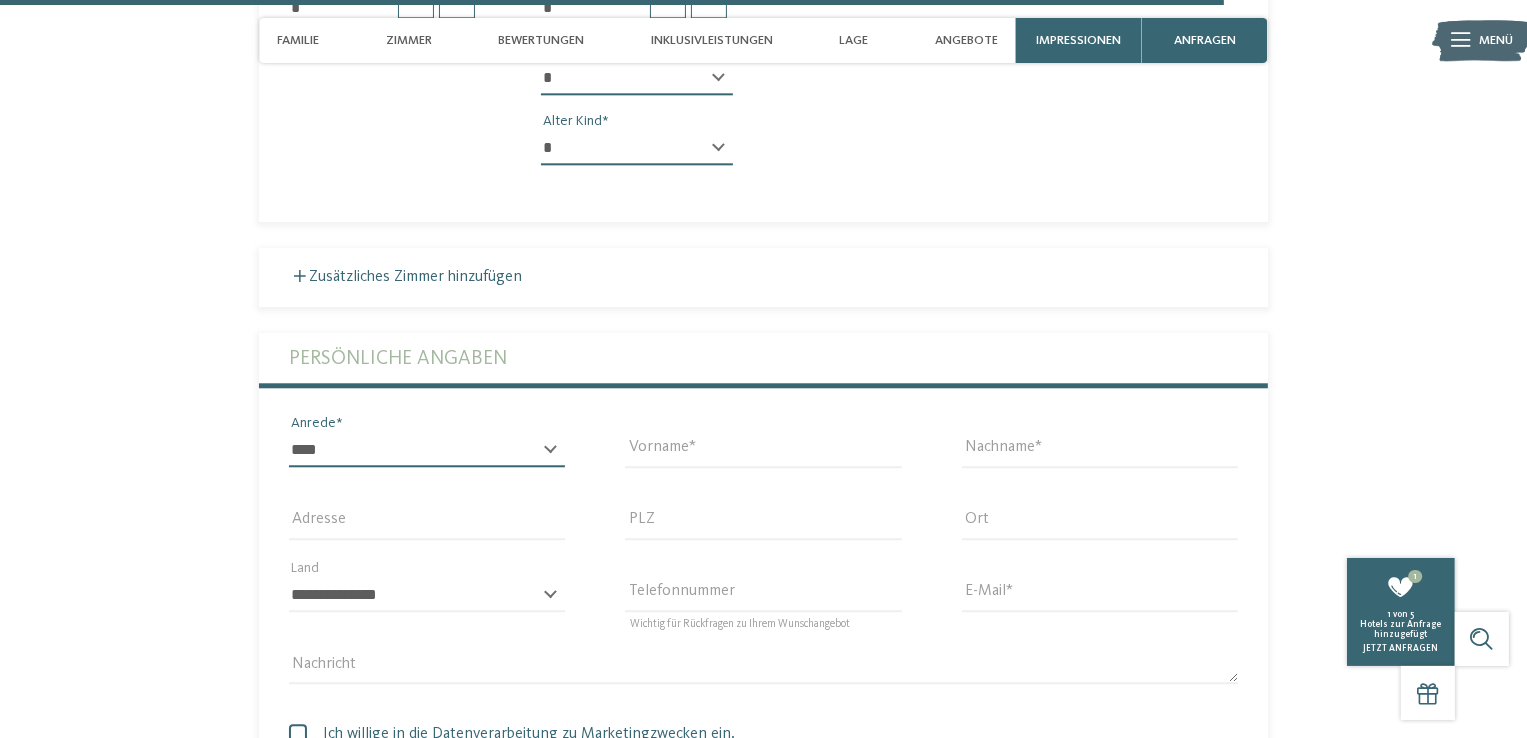 click on "* **** **** ******* ******" at bounding box center [427, 450] 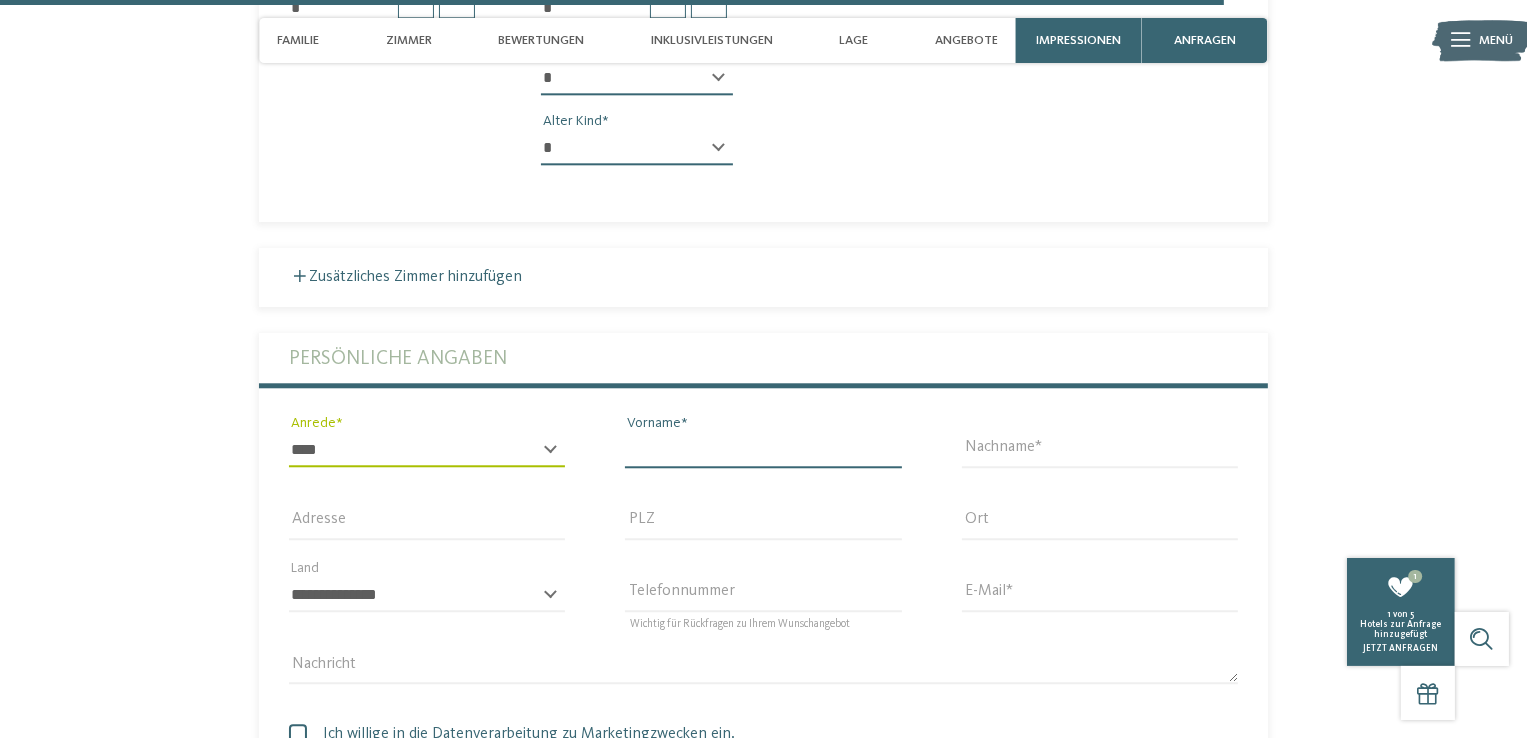click on "Vorname" at bounding box center (763, 450) 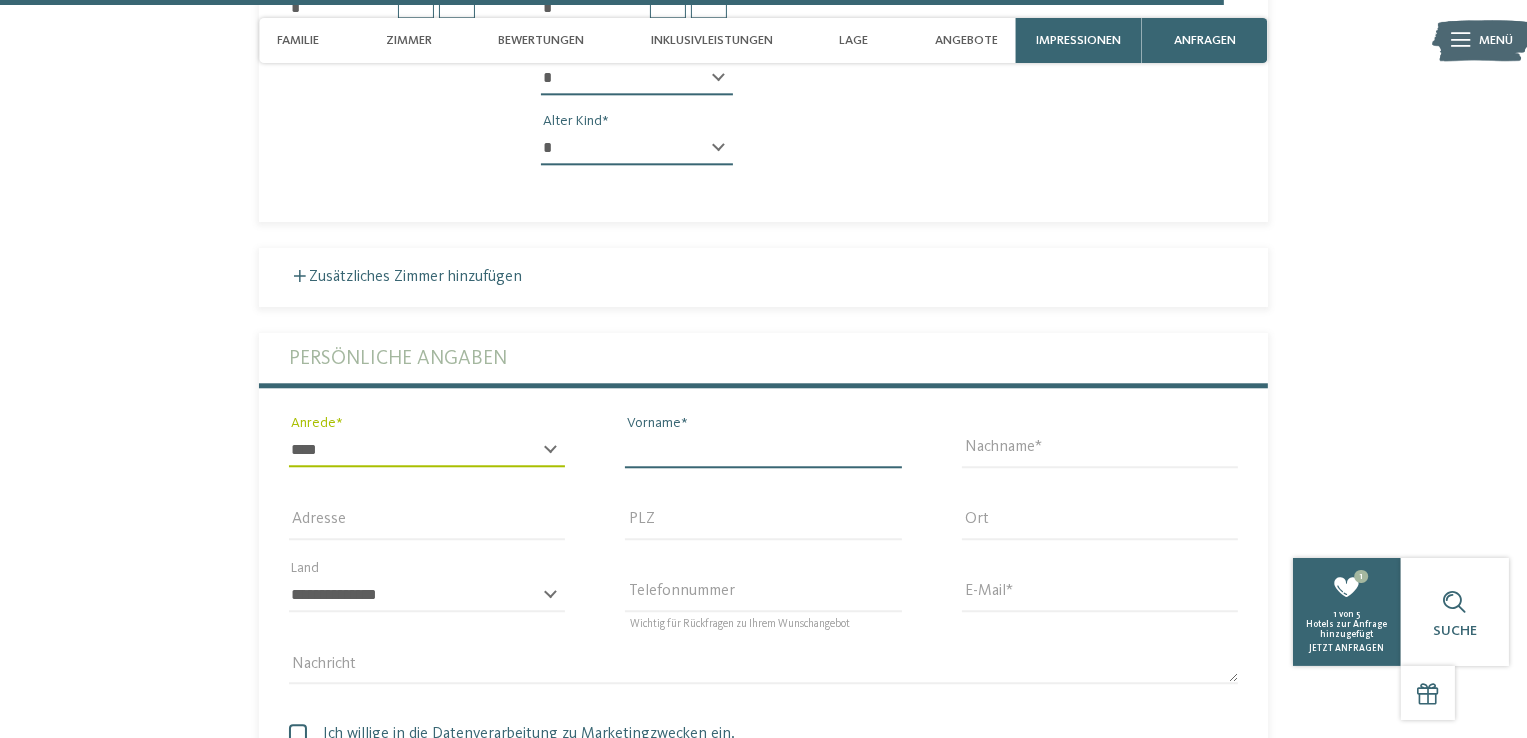 type on "*******" 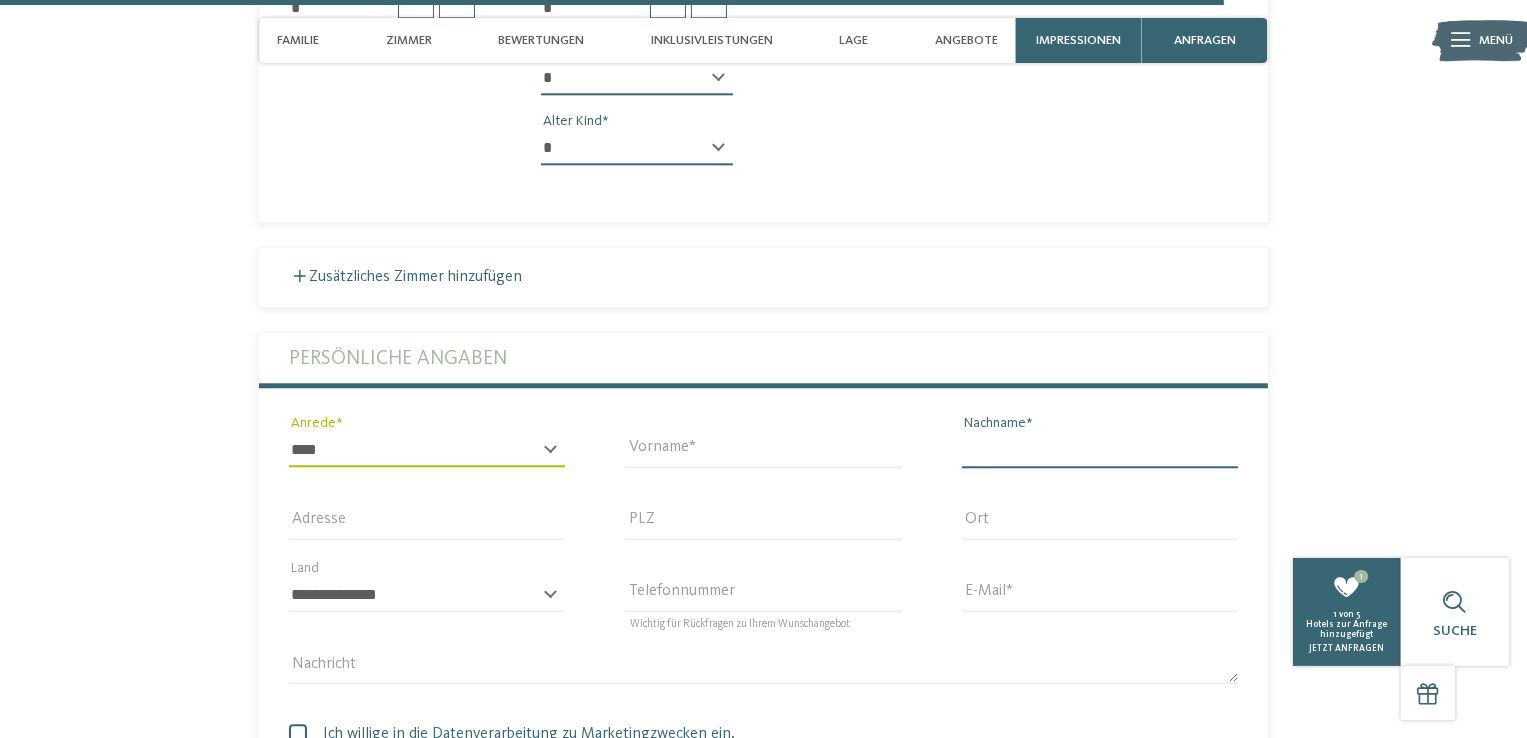 type on "*******" 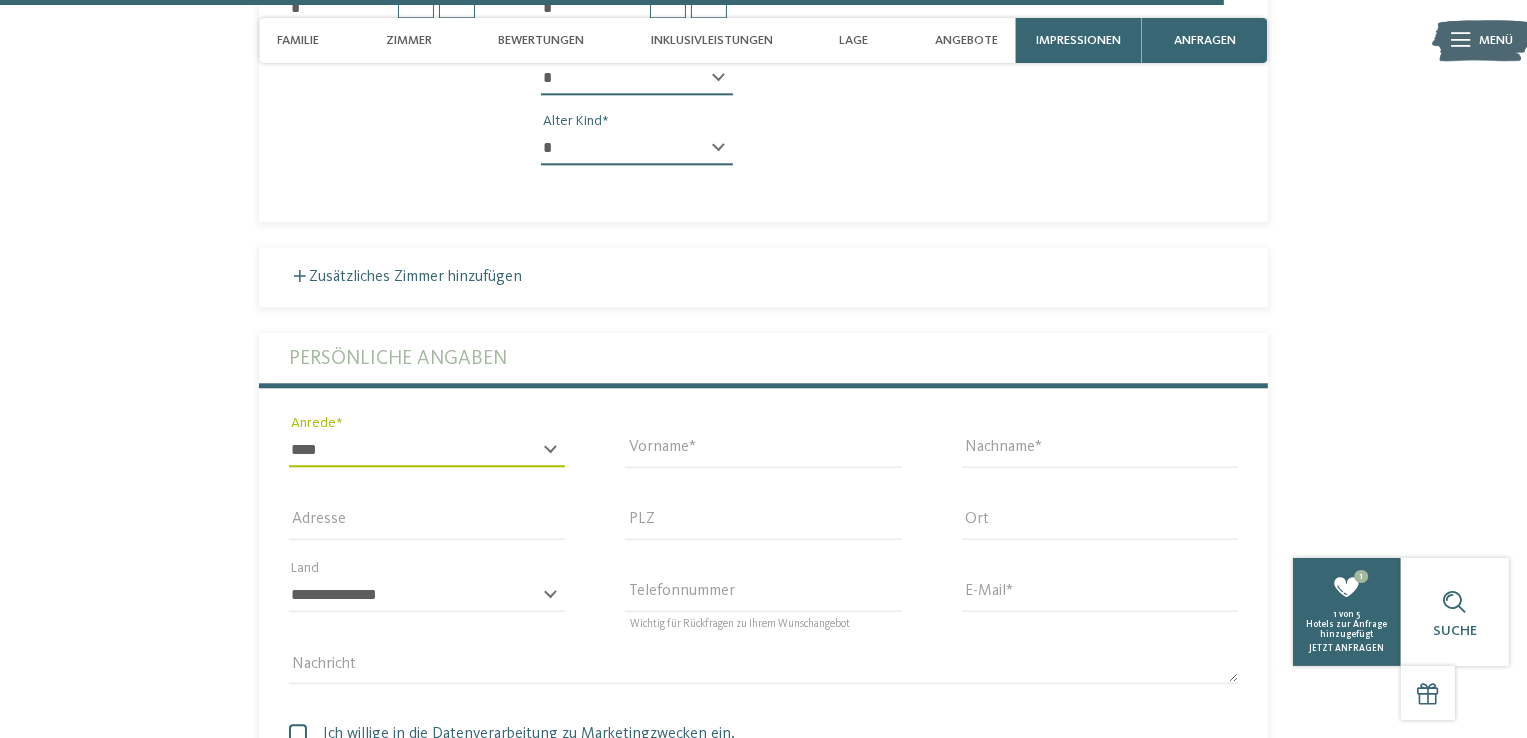 type on "**********" 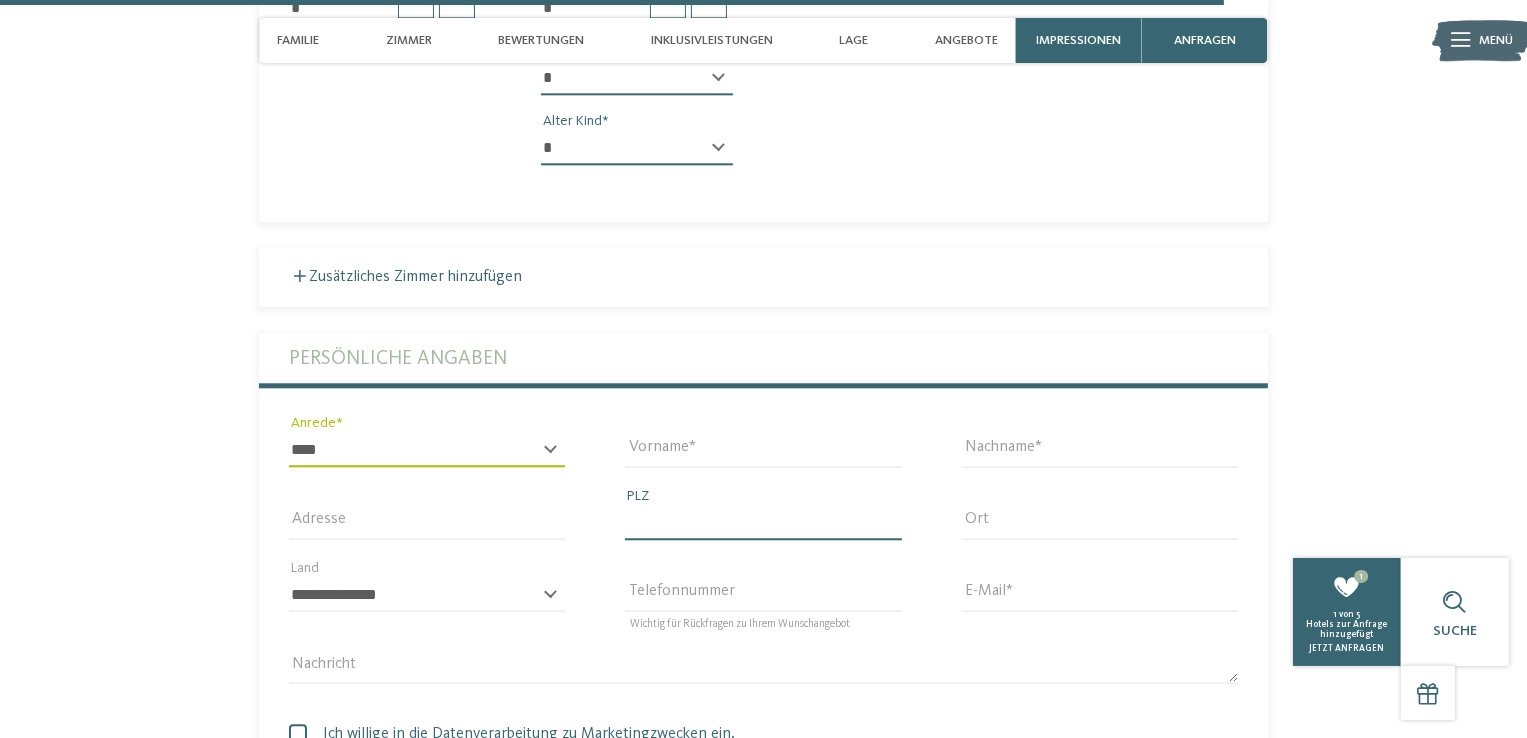 type on "*****" 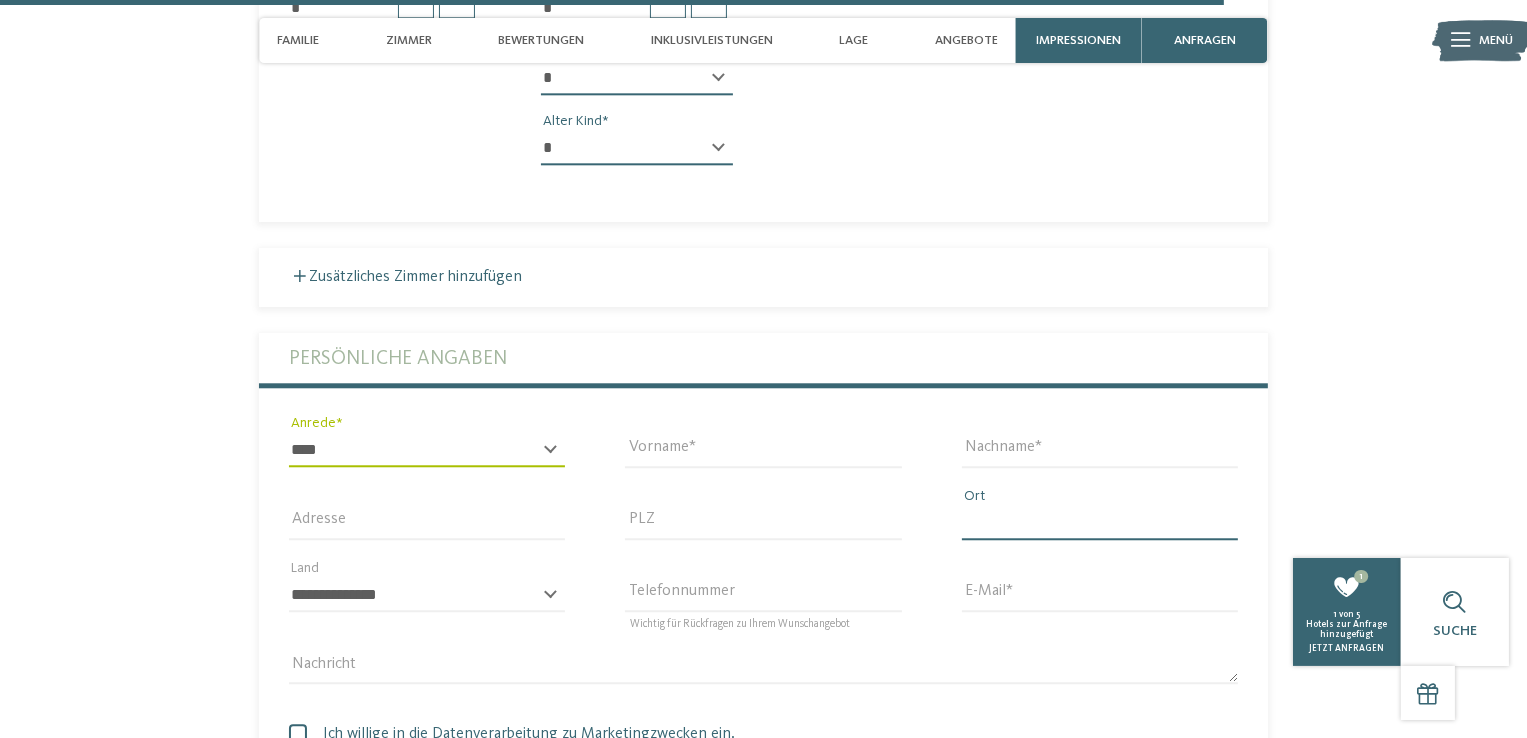 type on "*******" 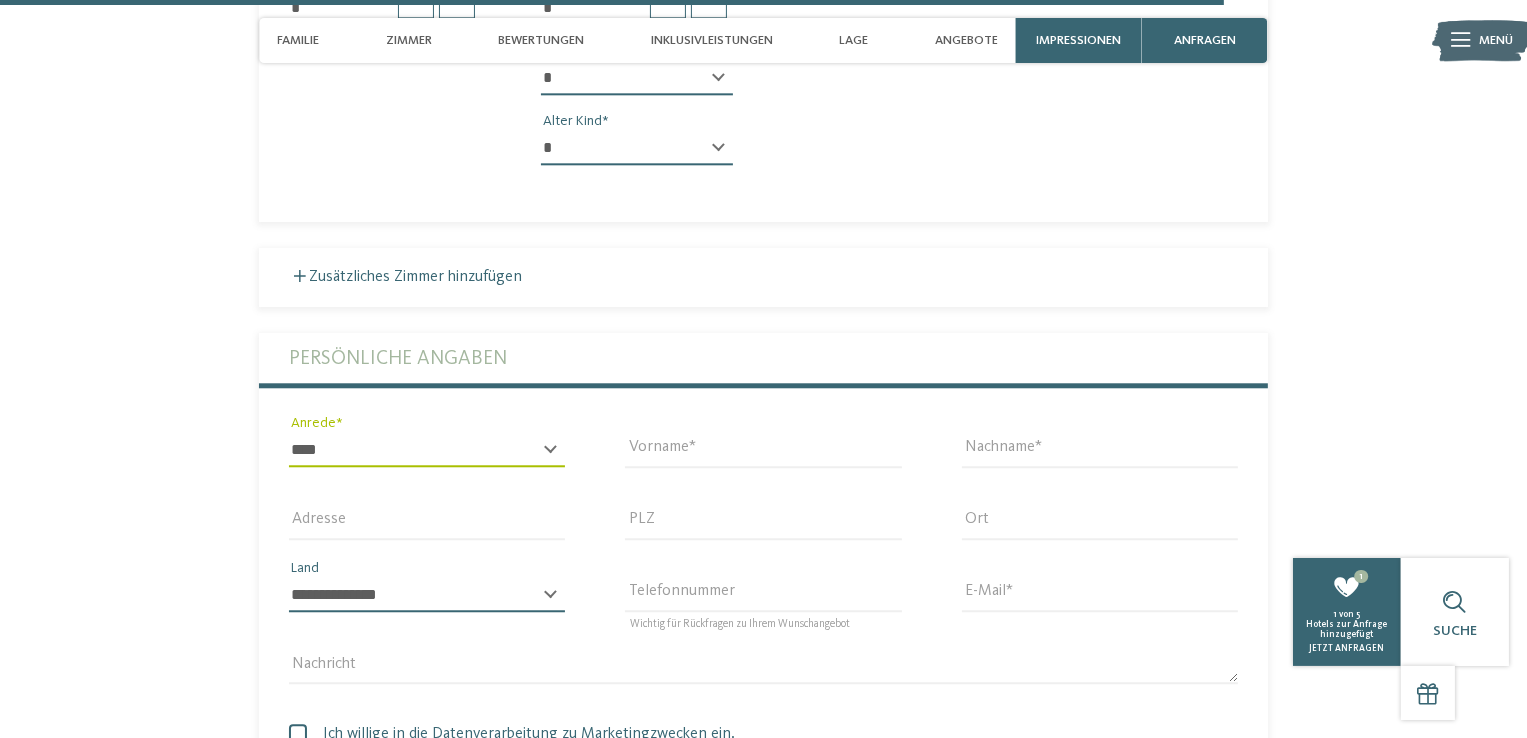 select on "**" 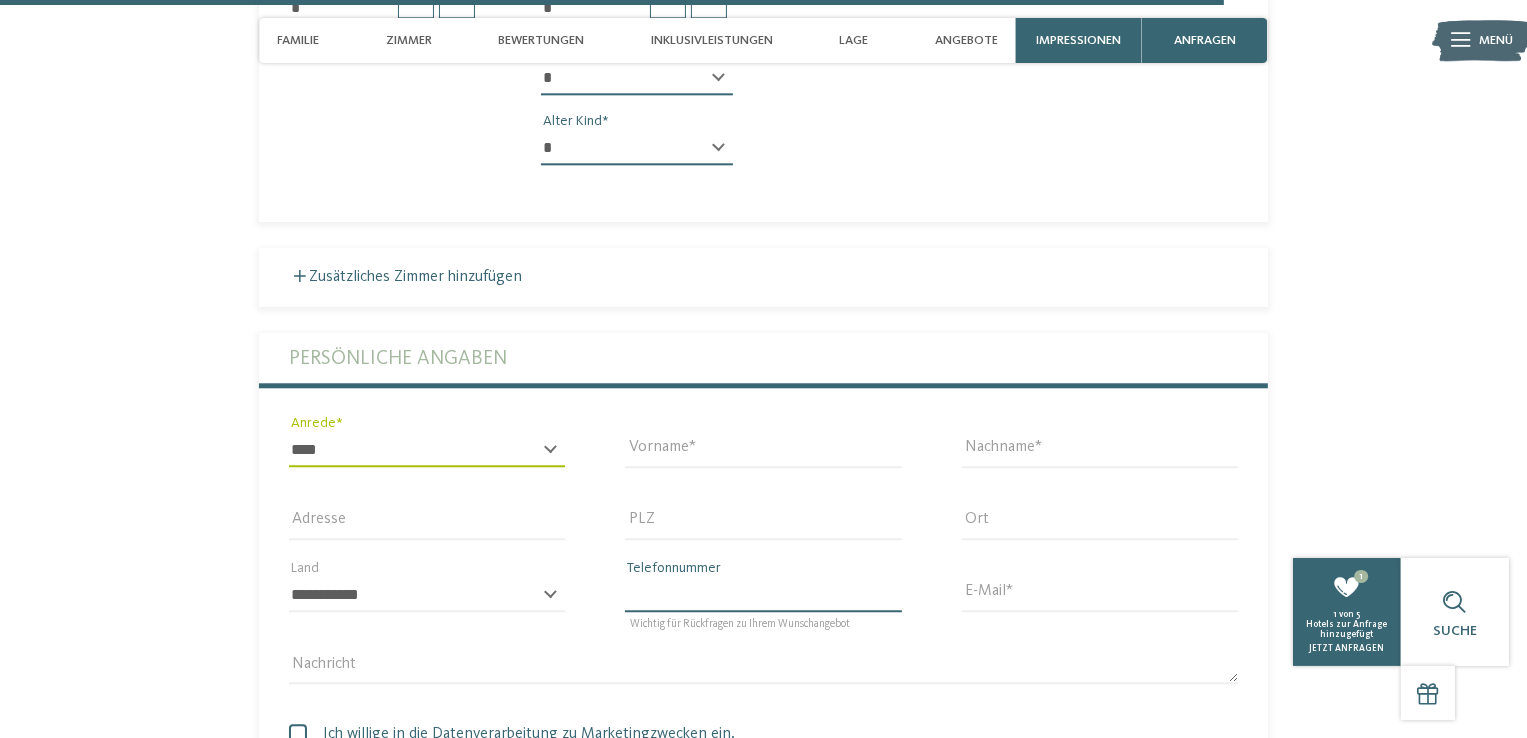 type on "**********" 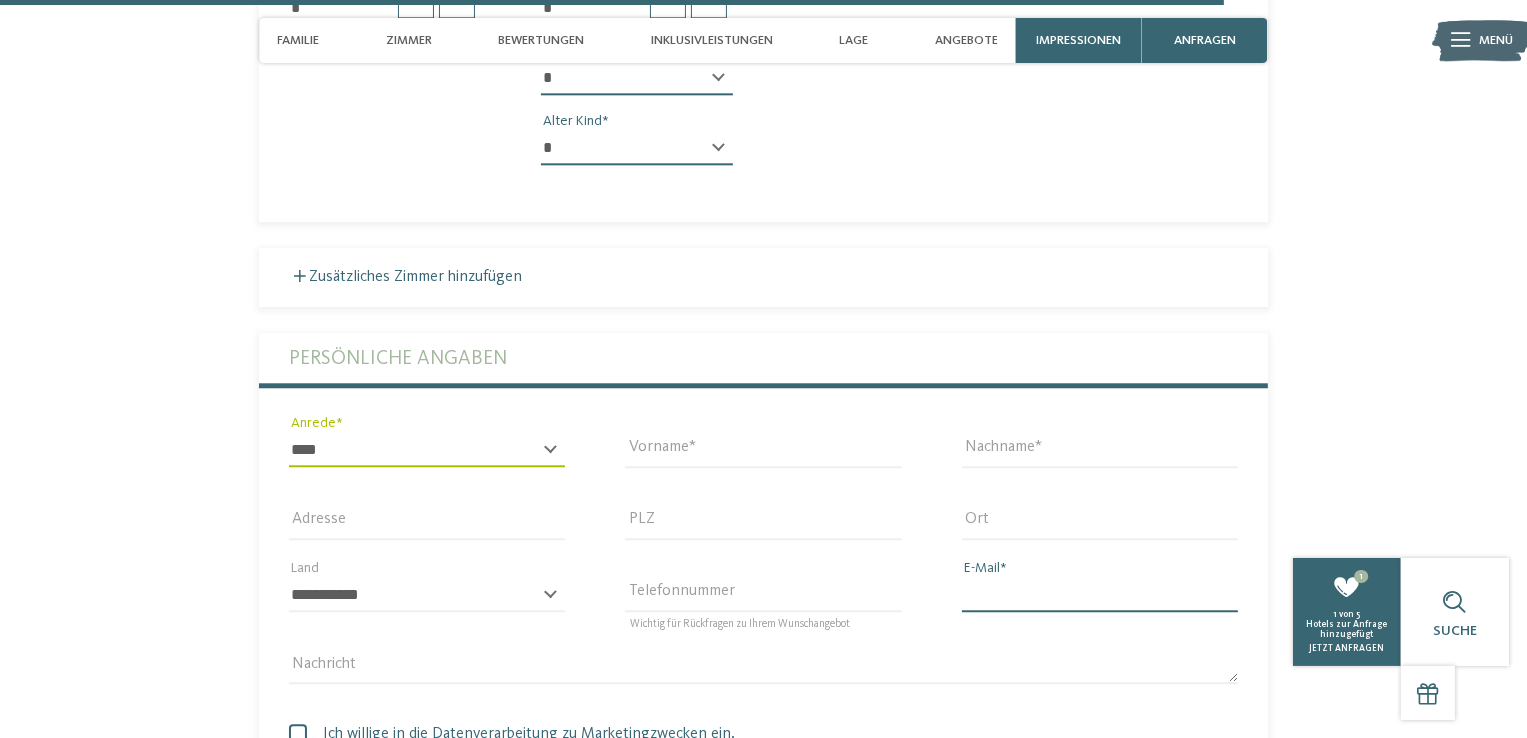 type on "**********" 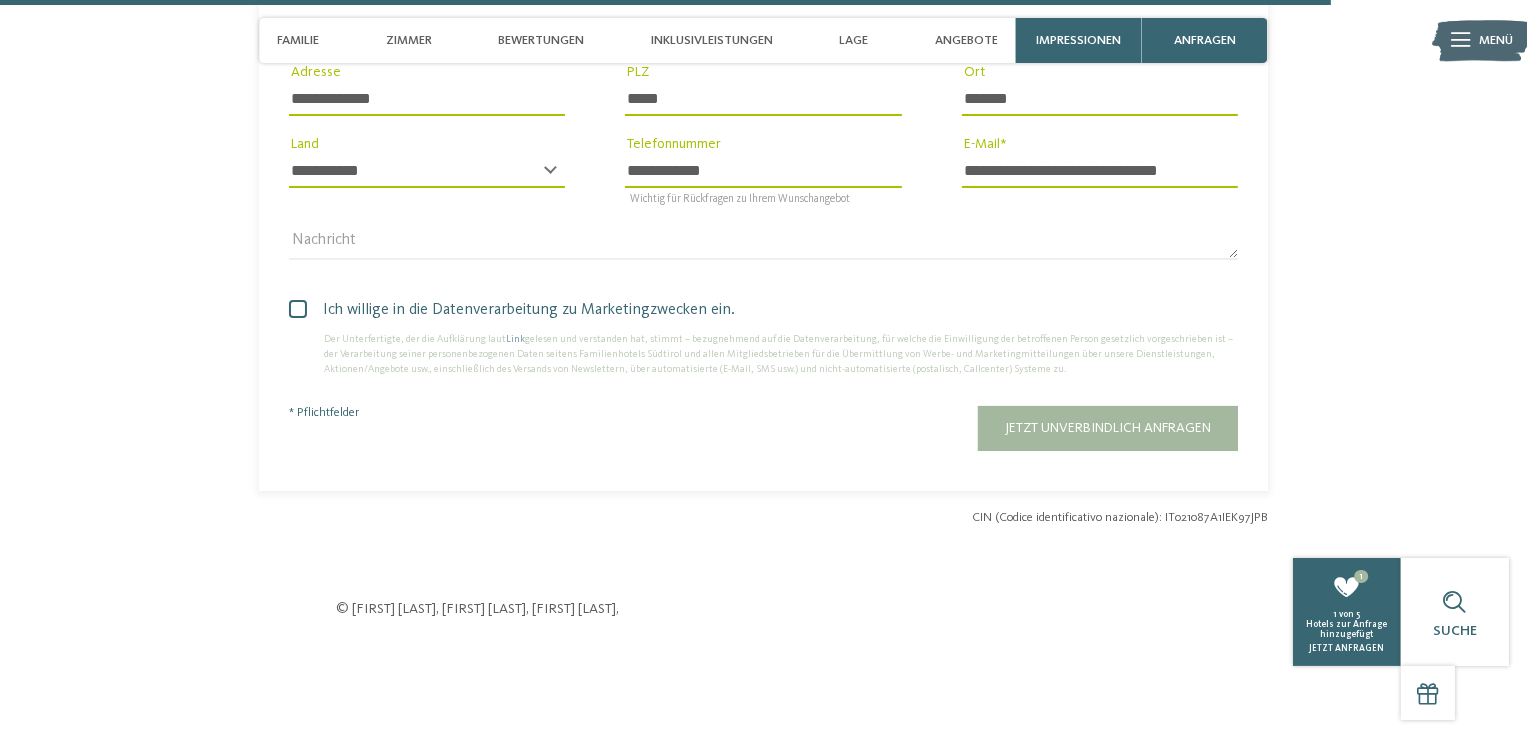 scroll, scrollTop: 5452, scrollLeft: 0, axis: vertical 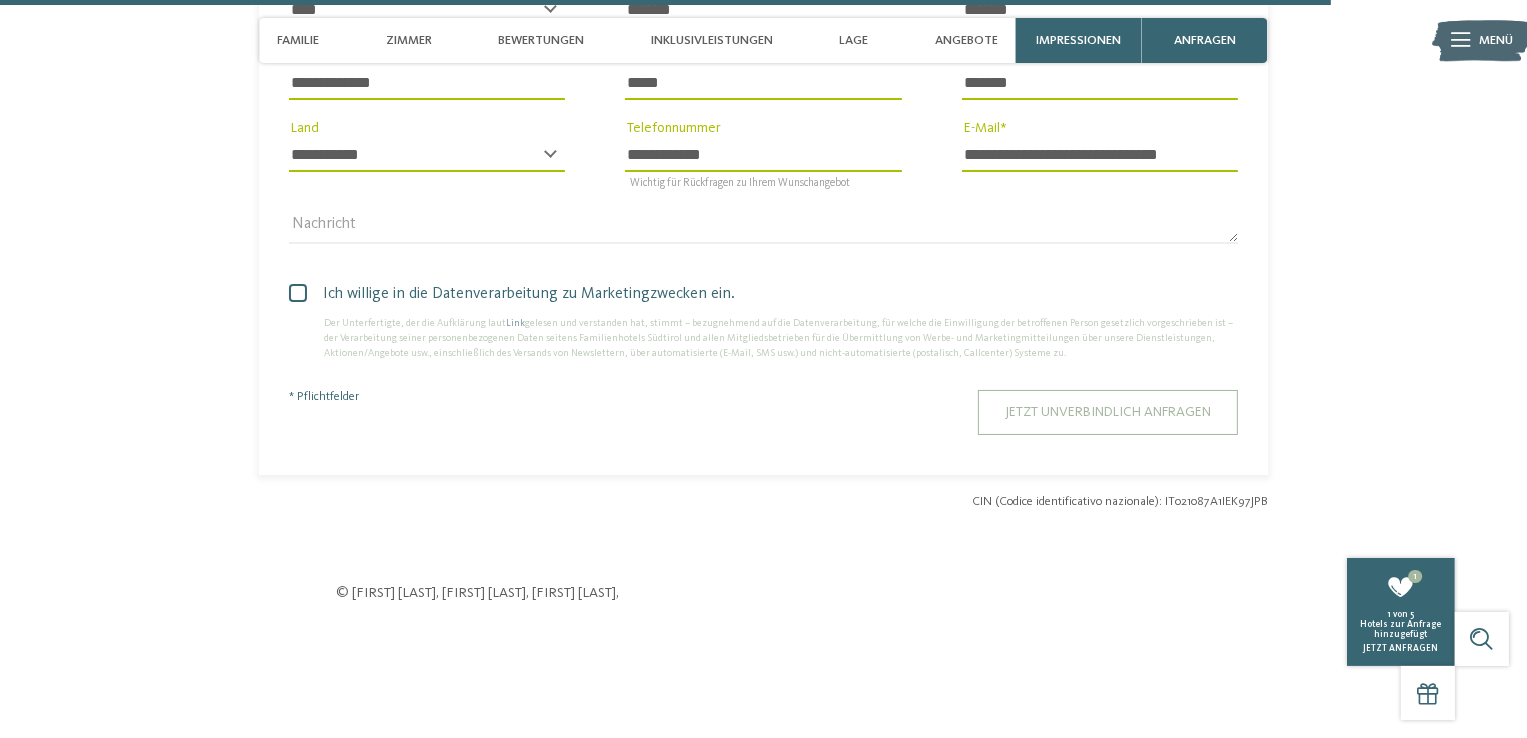 click on "Jetzt unverbindlich anfragen" at bounding box center (1108, 412) 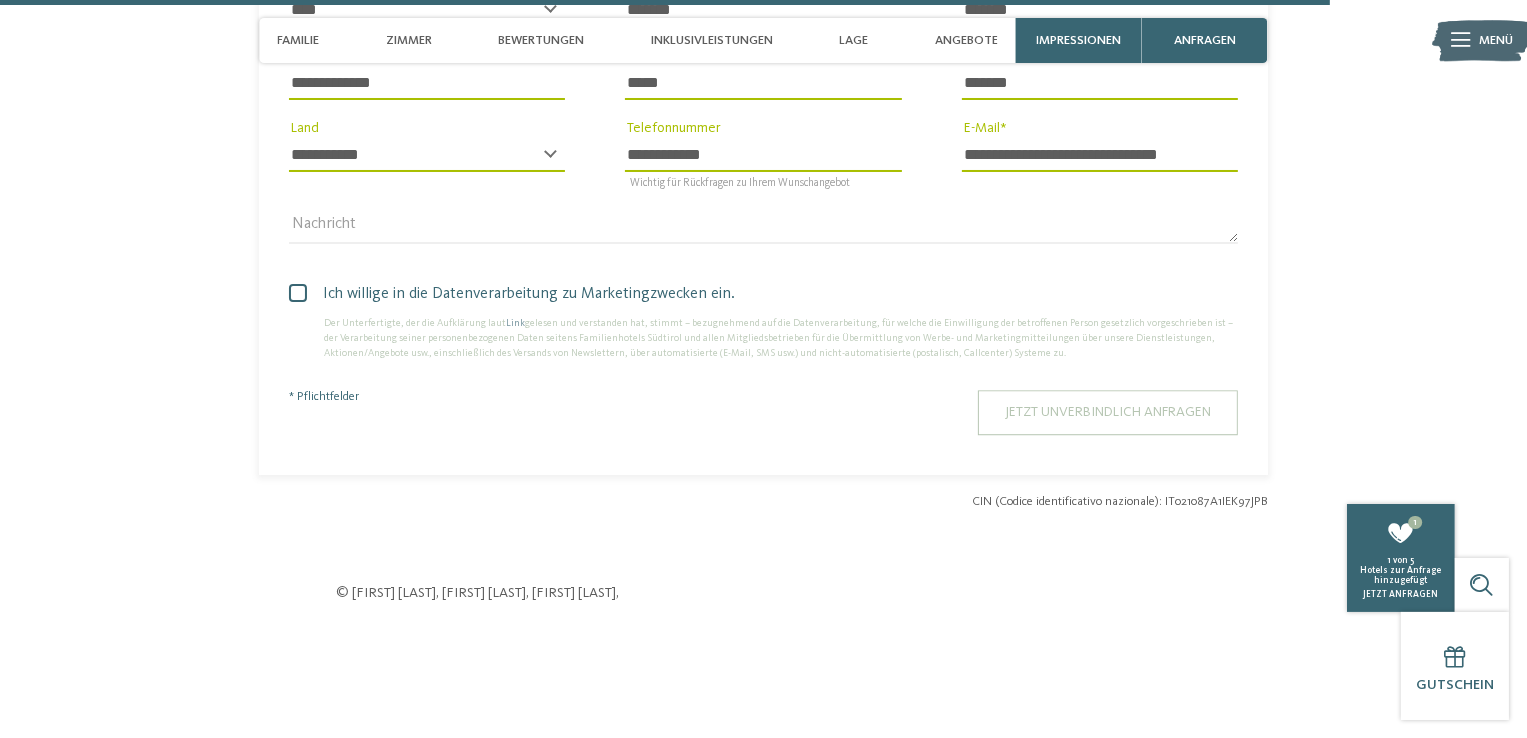 scroll, scrollTop: 5449, scrollLeft: 0, axis: vertical 